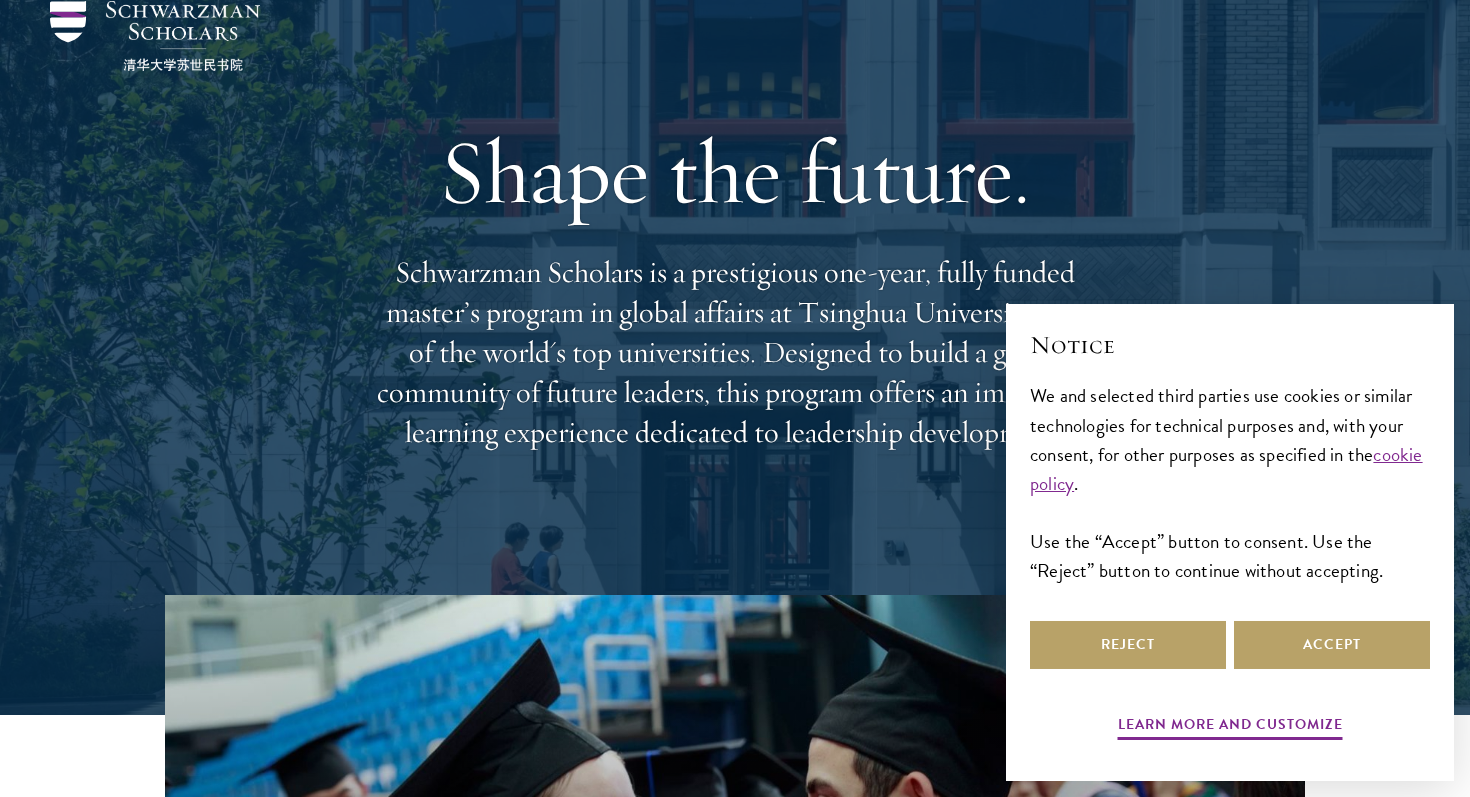 scroll, scrollTop: 83, scrollLeft: 0, axis: vertical 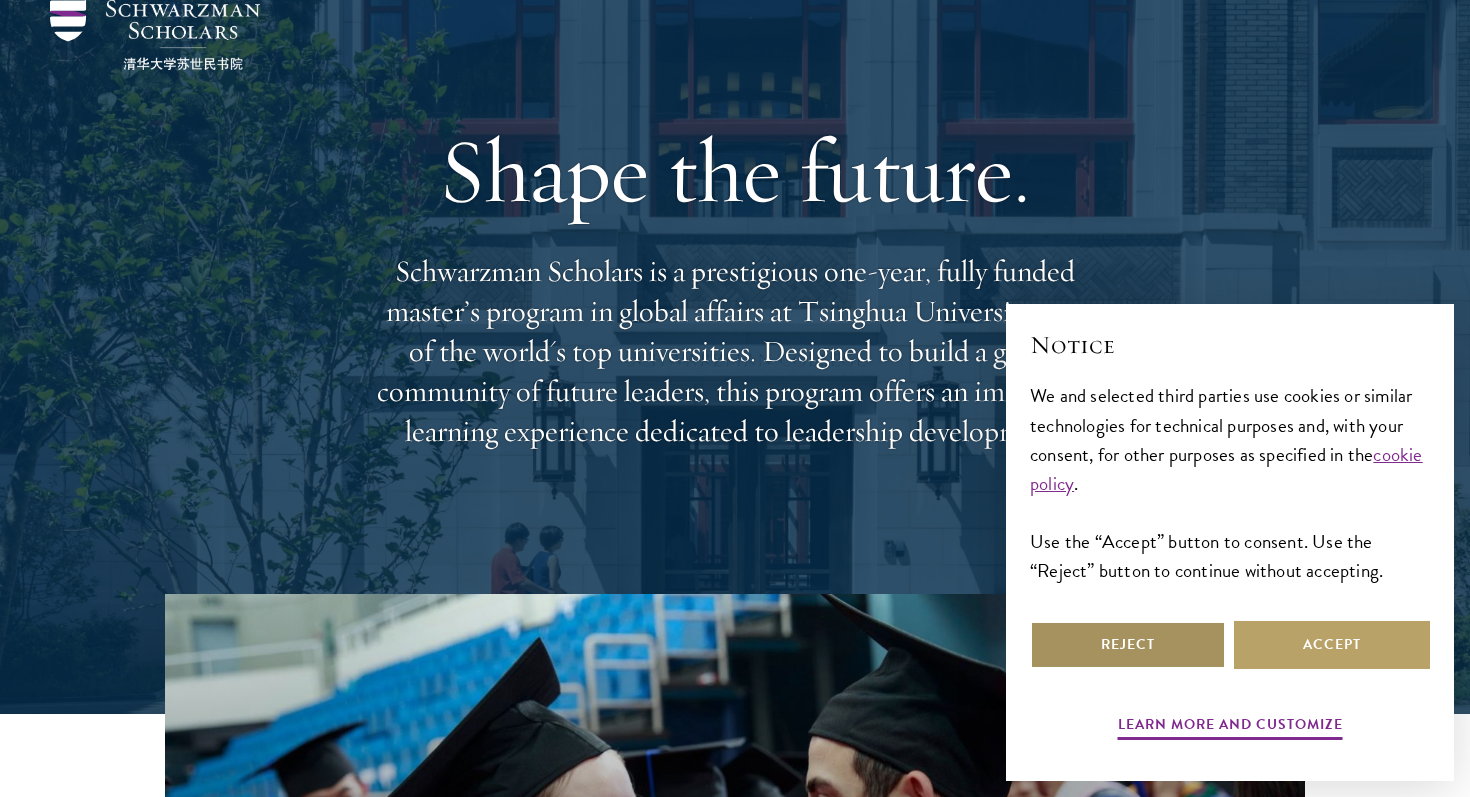 click on "Reject" at bounding box center (1128, 645) 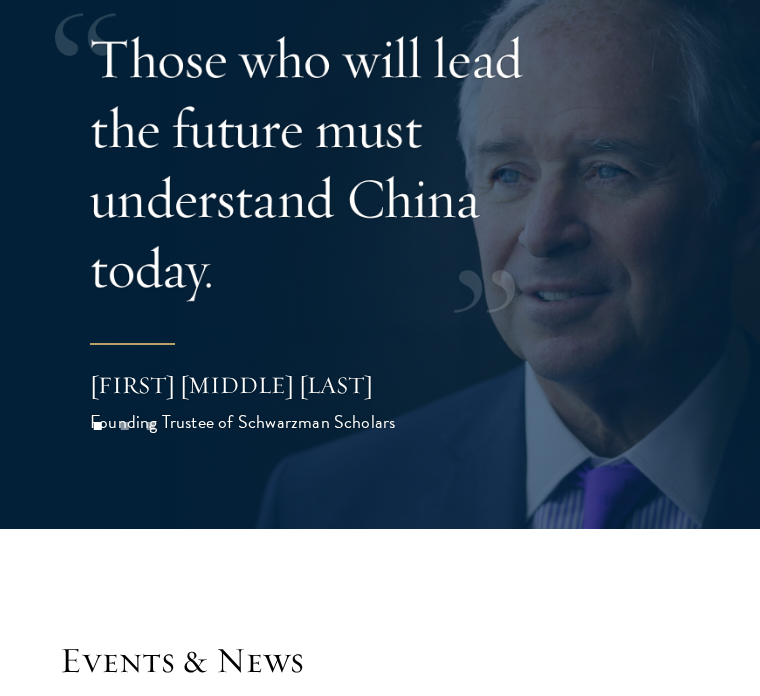 scroll, scrollTop: 5390, scrollLeft: 0, axis: vertical 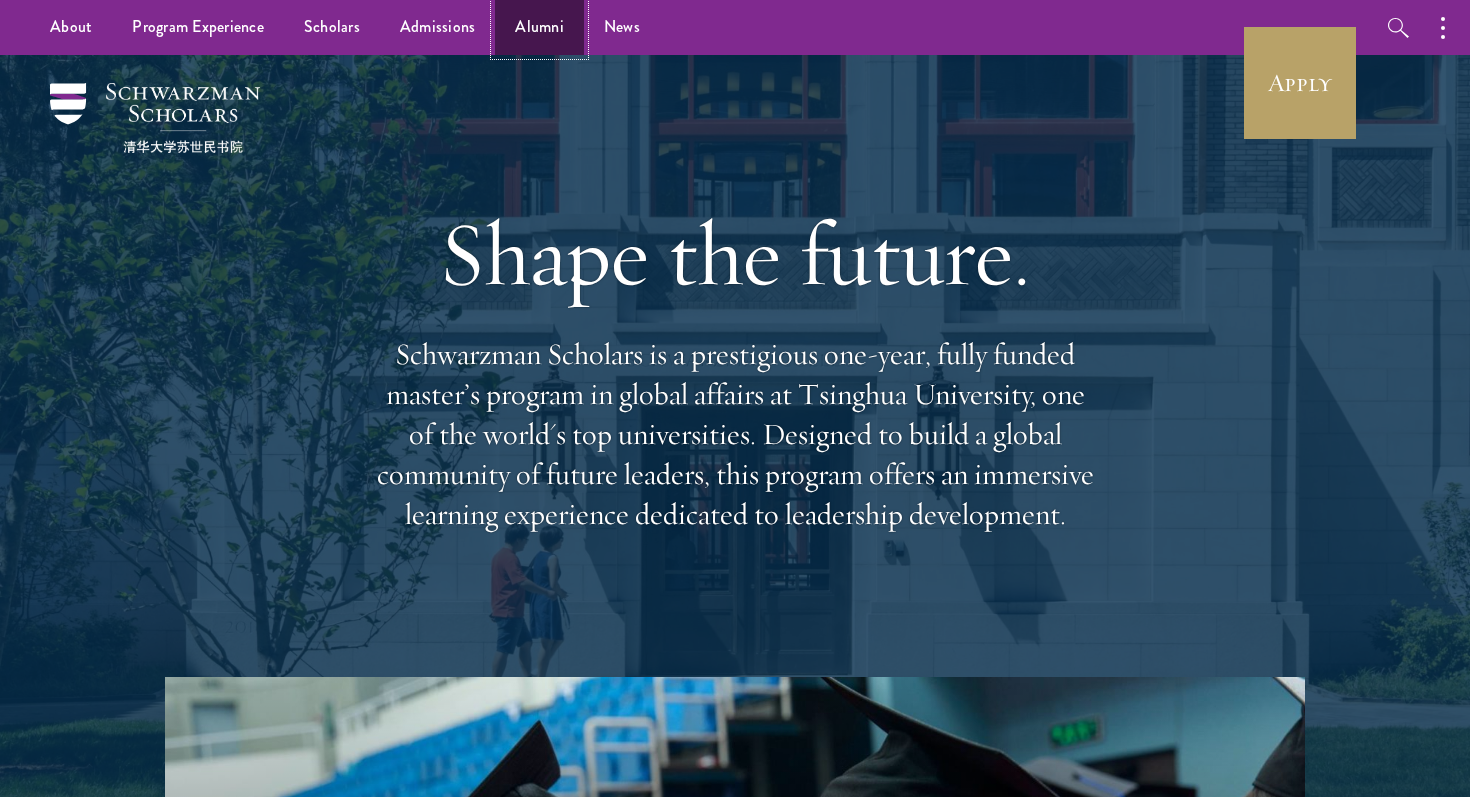 click on "Alumni" at bounding box center [539, 27] 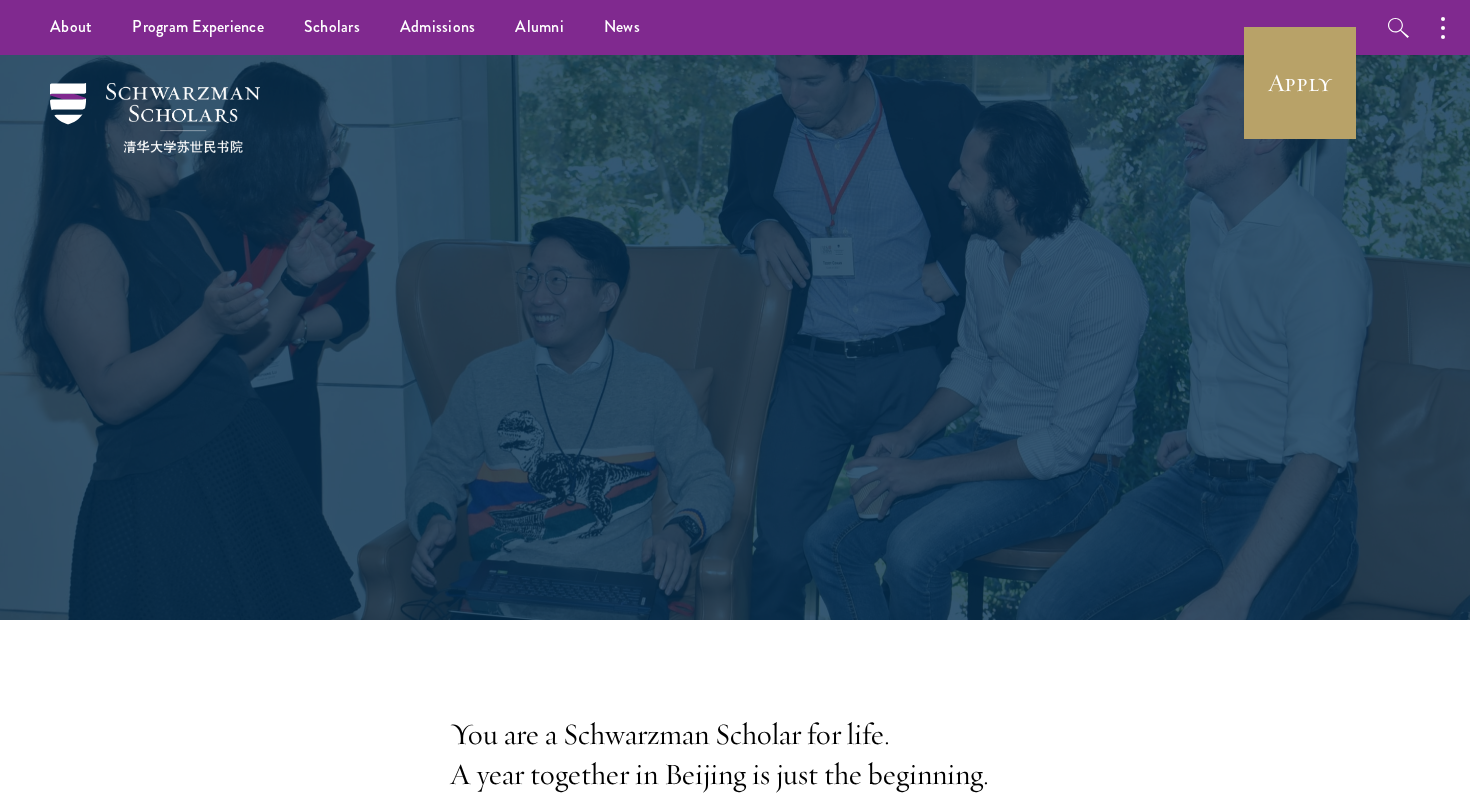 scroll, scrollTop: 0, scrollLeft: 0, axis: both 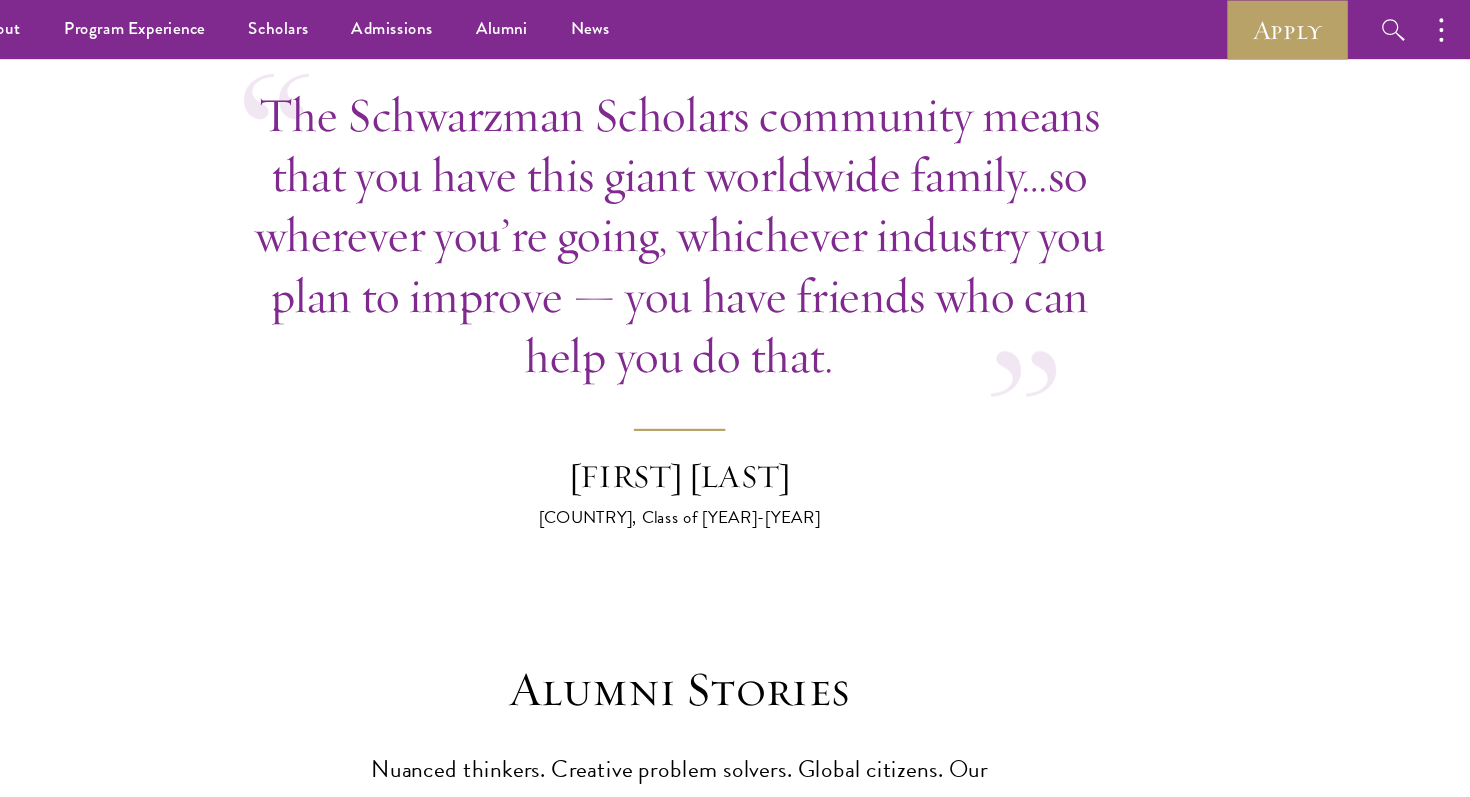click on "Hima Tammineedi" at bounding box center (735, 444) 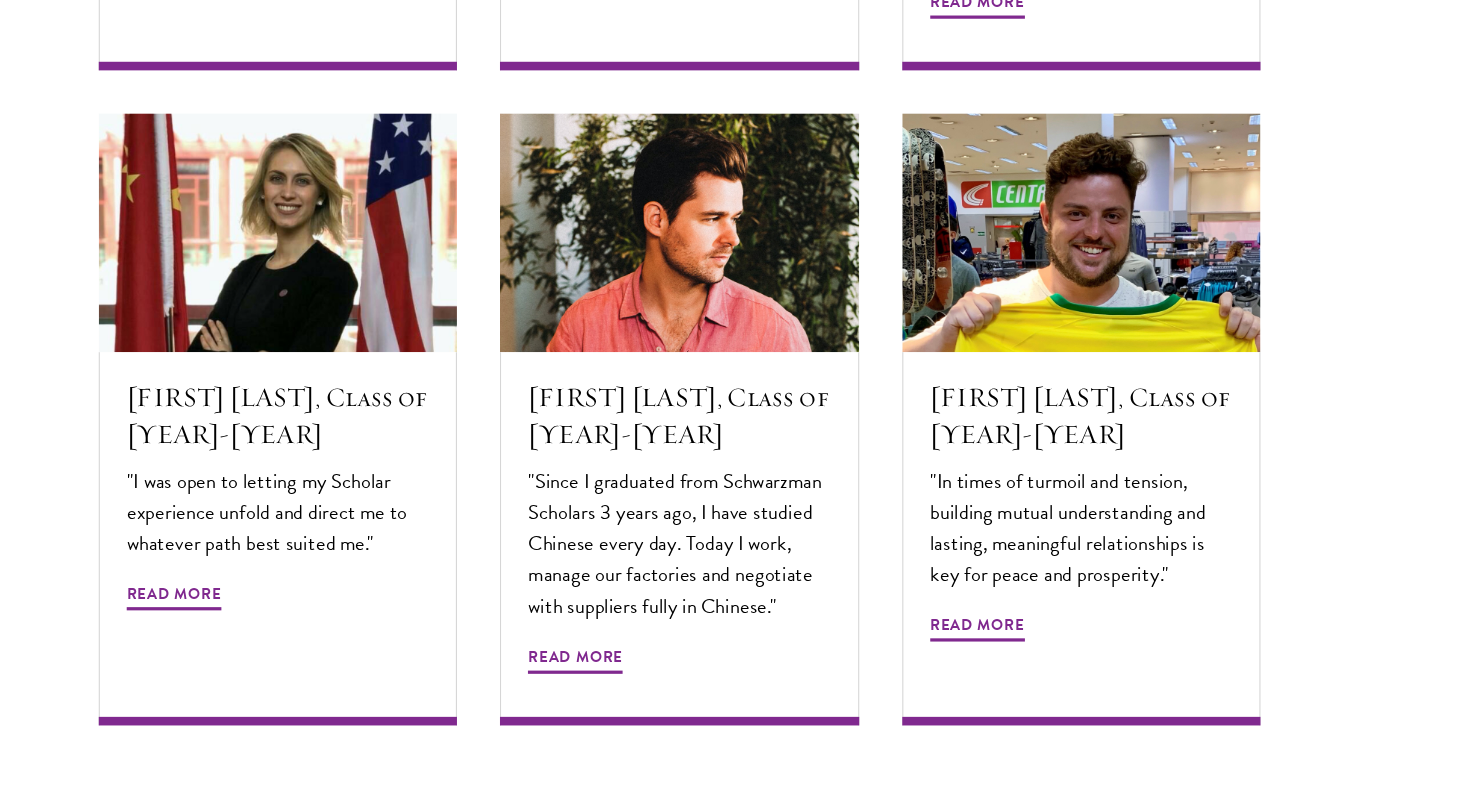 scroll, scrollTop: 6585, scrollLeft: 0, axis: vertical 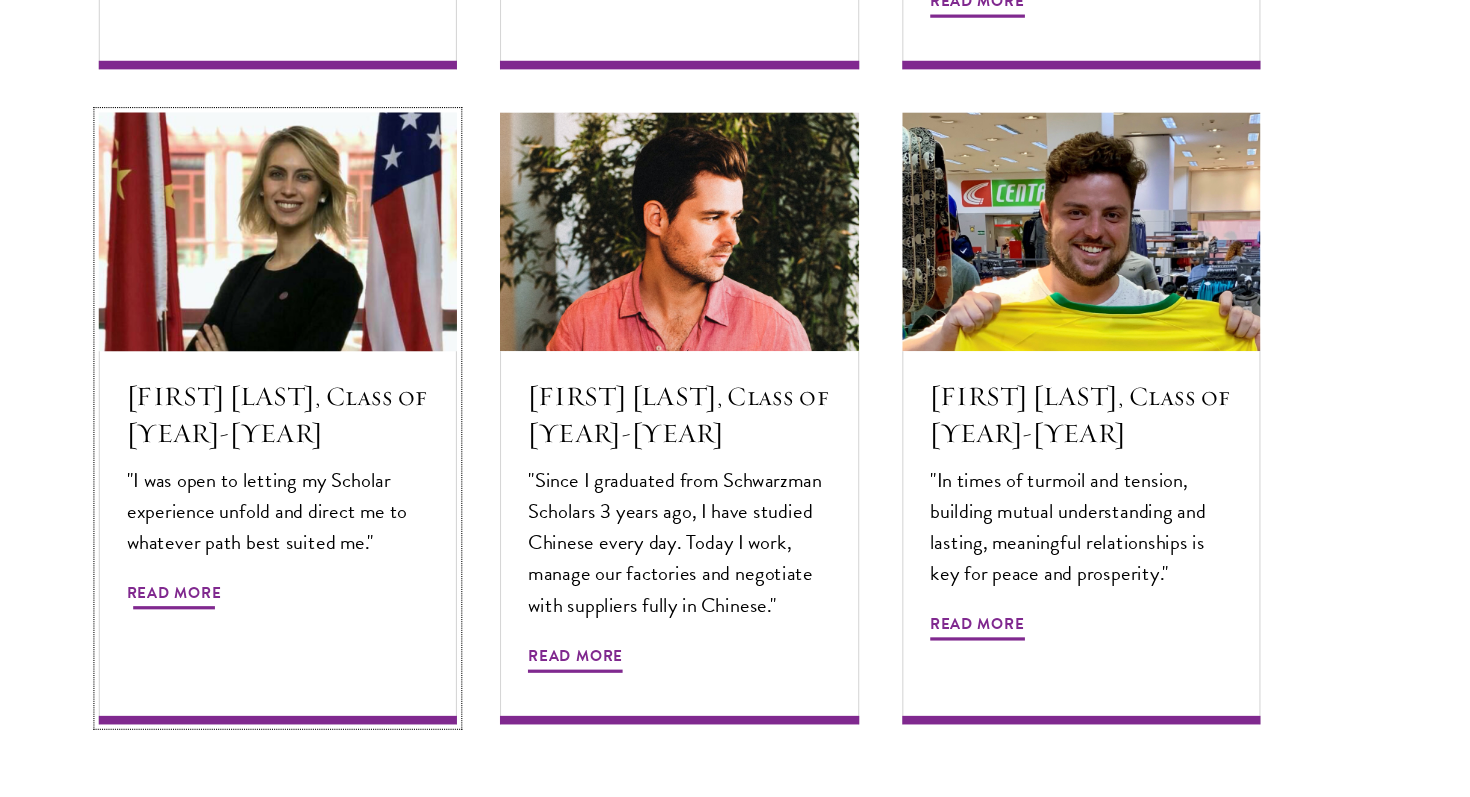 click on "Read More" at bounding box center [265, 609] 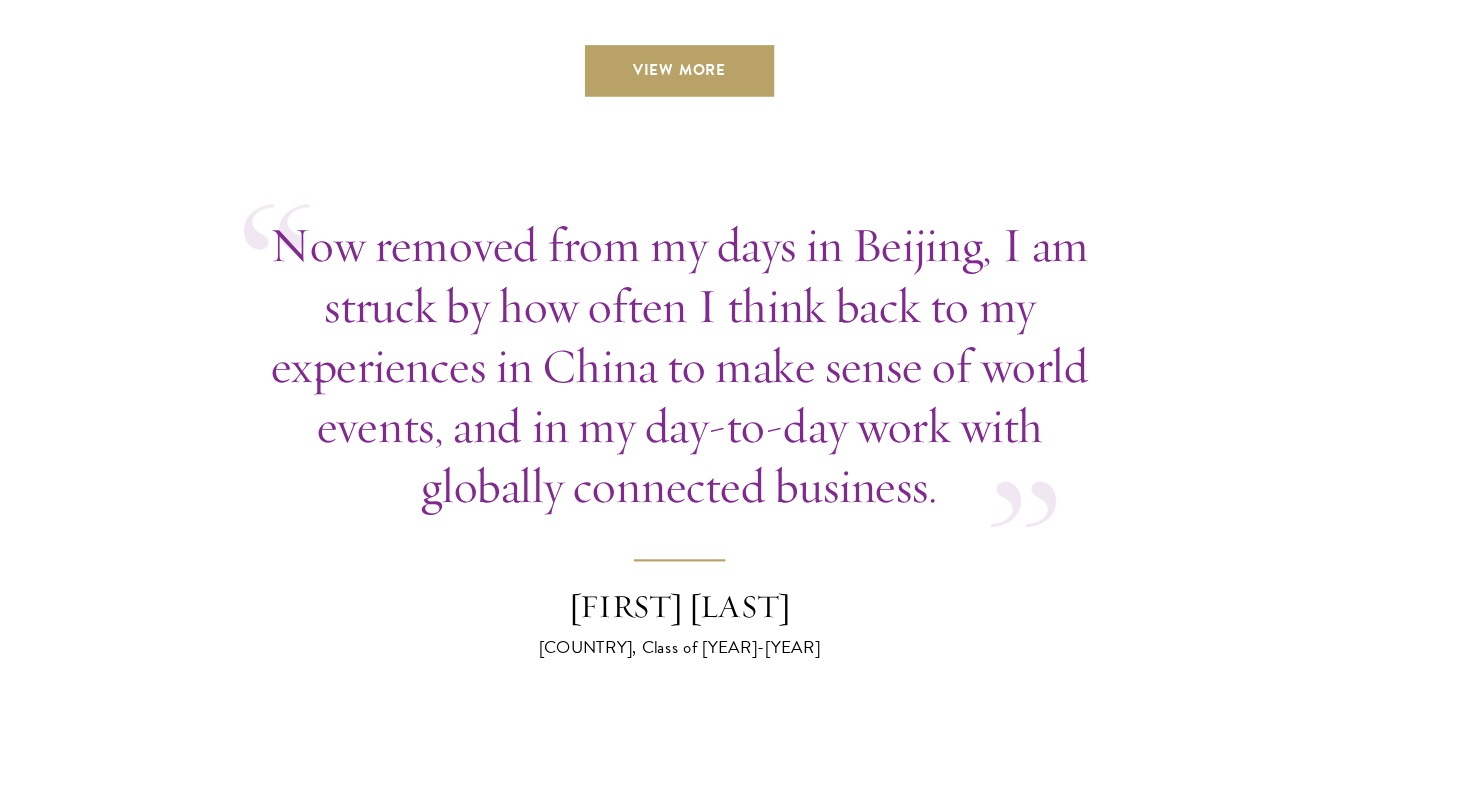 scroll, scrollTop: 7296, scrollLeft: 0, axis: vertical 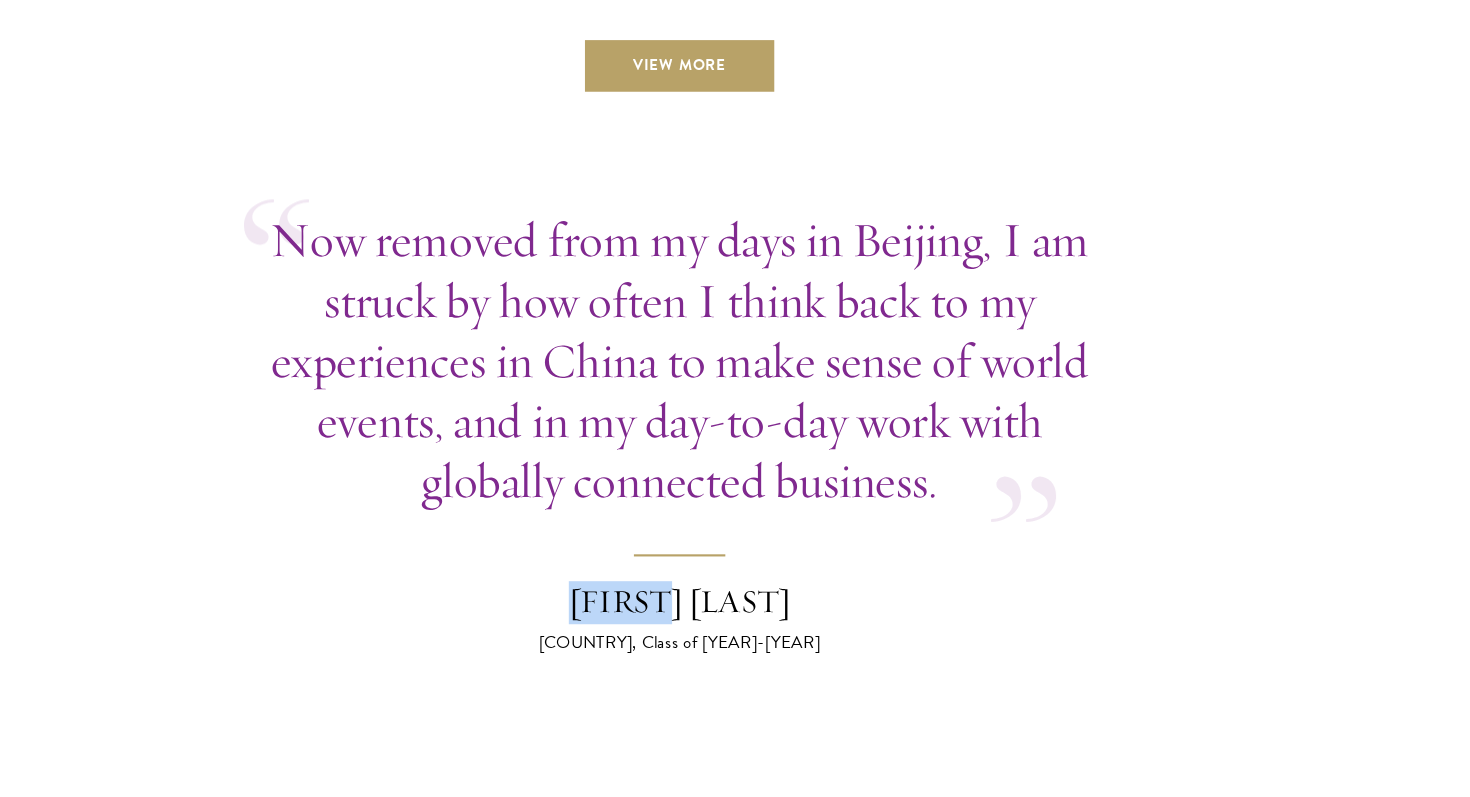 drag, startPoint x: 682, startPoint y: 622, endPoint x: 841, endPoint y: 622, distance: 159 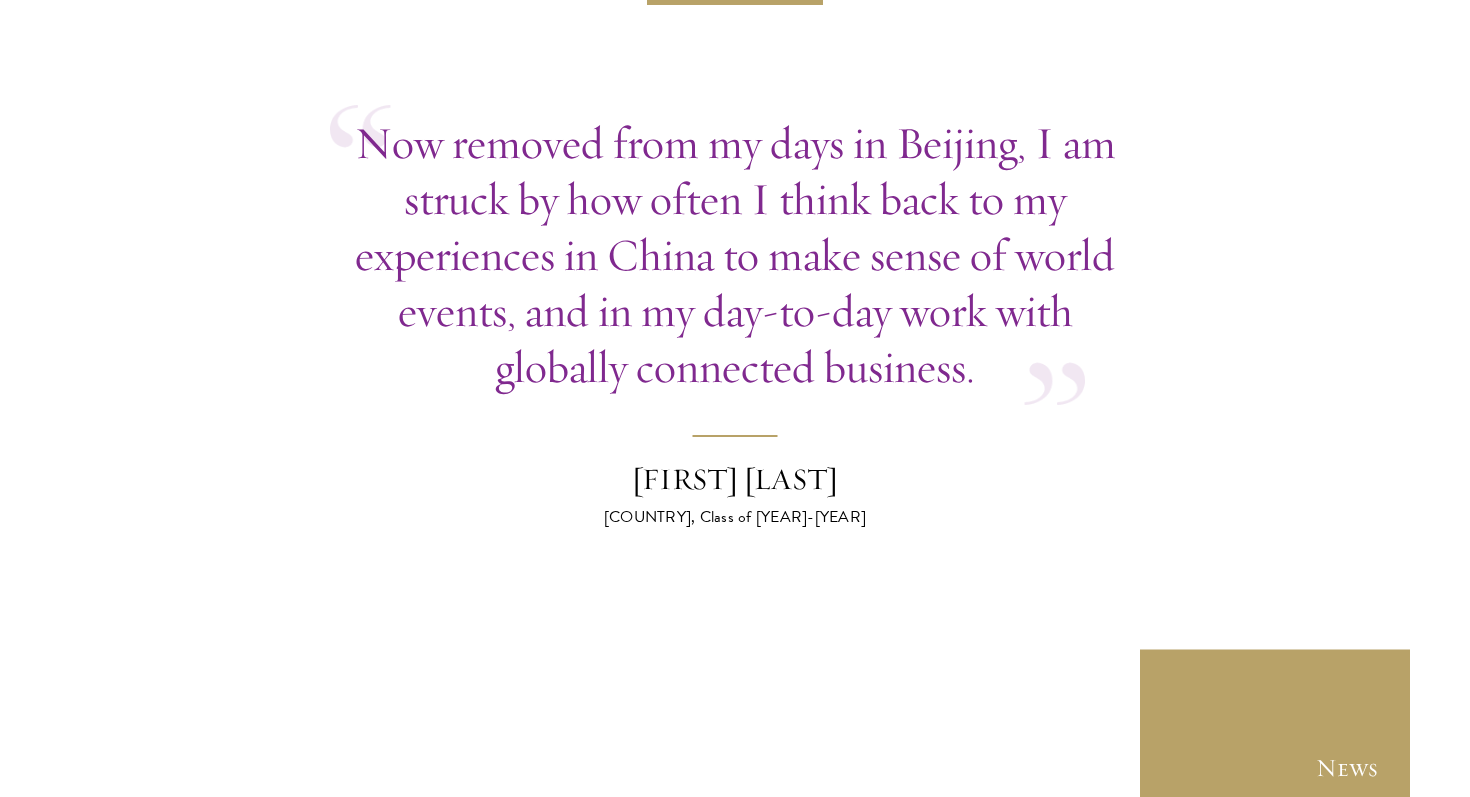 click on "[FIRST] [LAST]" at bounding box center [735, 480] 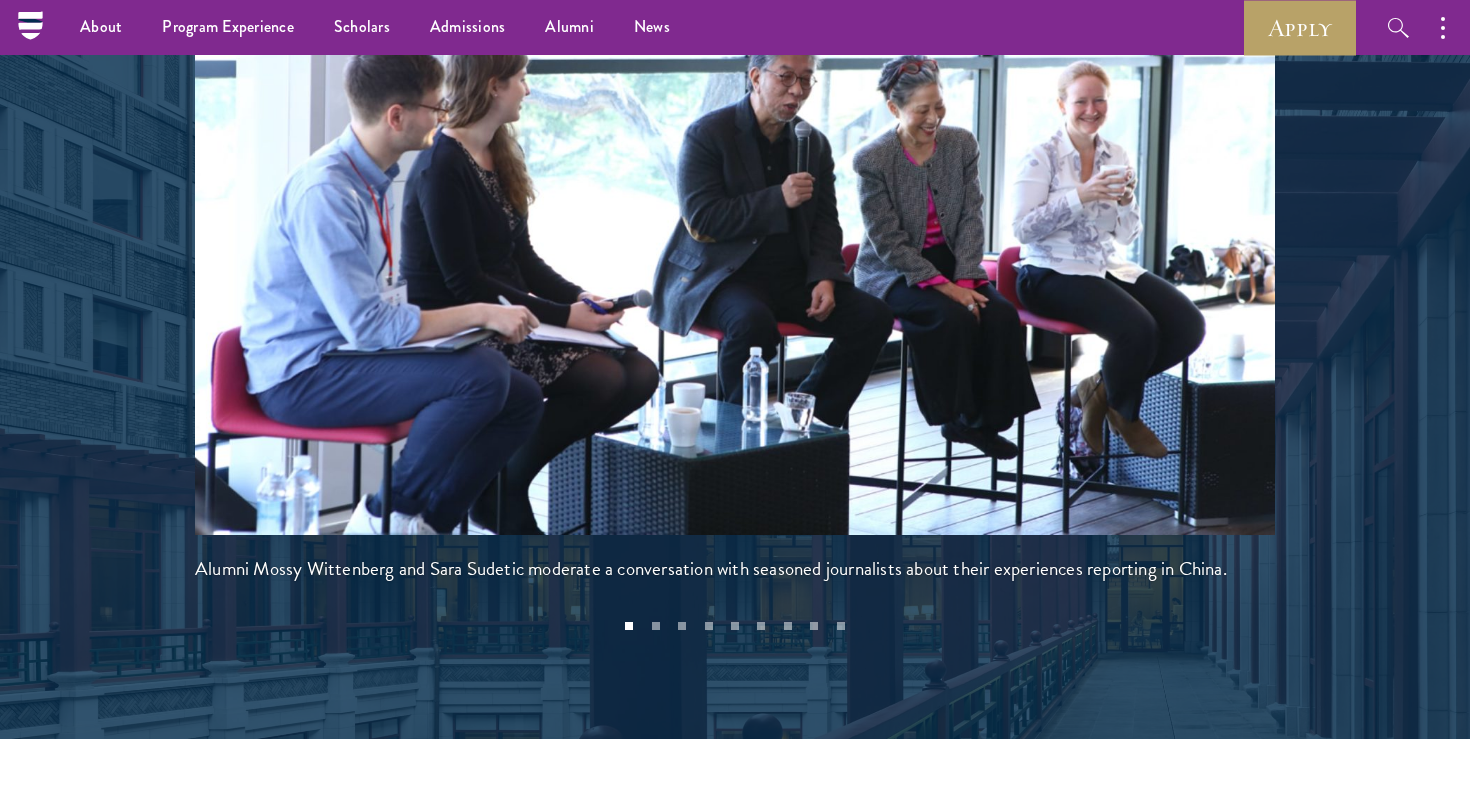 scroll, scrollTop: 3999, scrollLeft: 0, axis: vertical 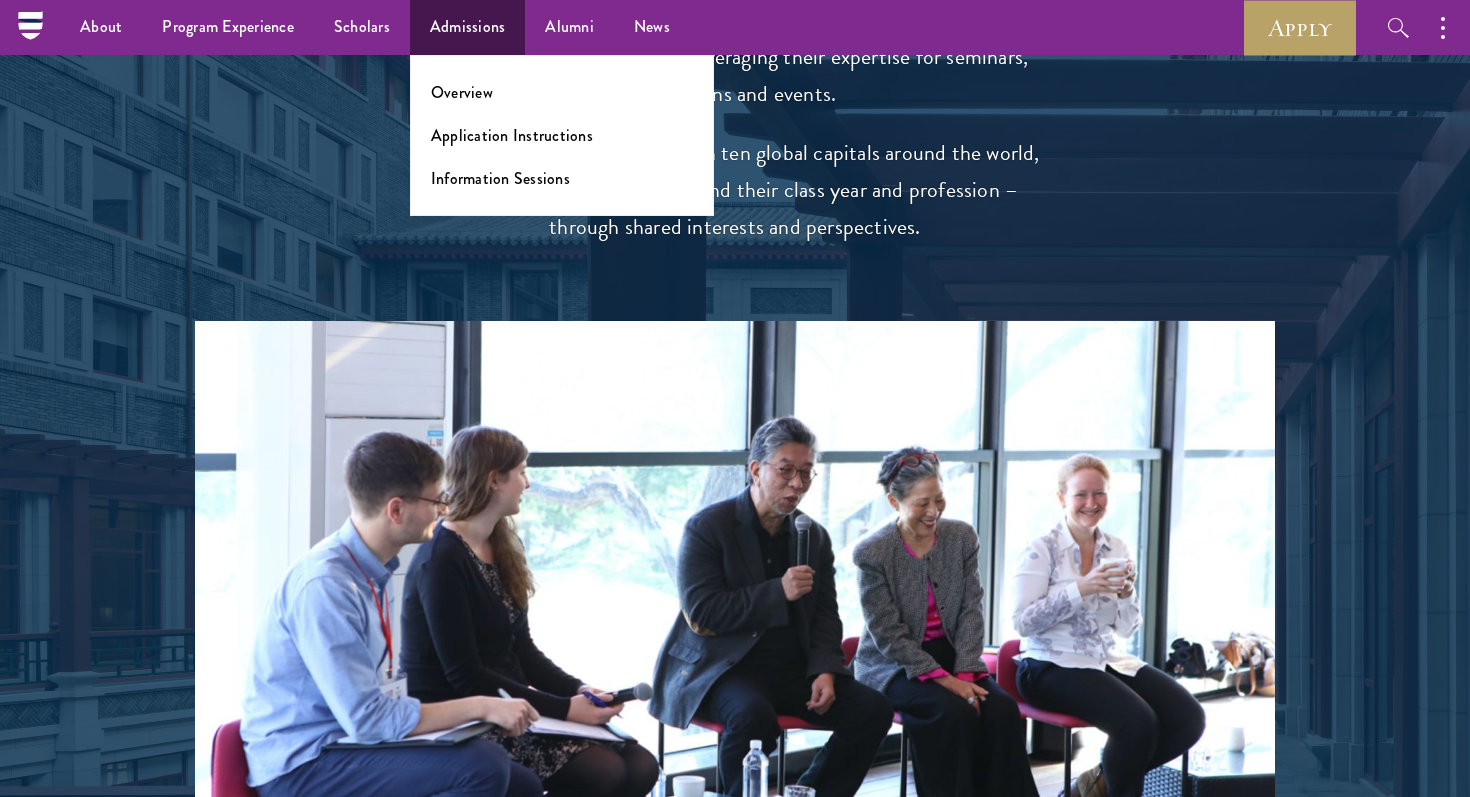 click on "Overview
Application Instructions
Information Sessions" at bounding box center (562, 135) 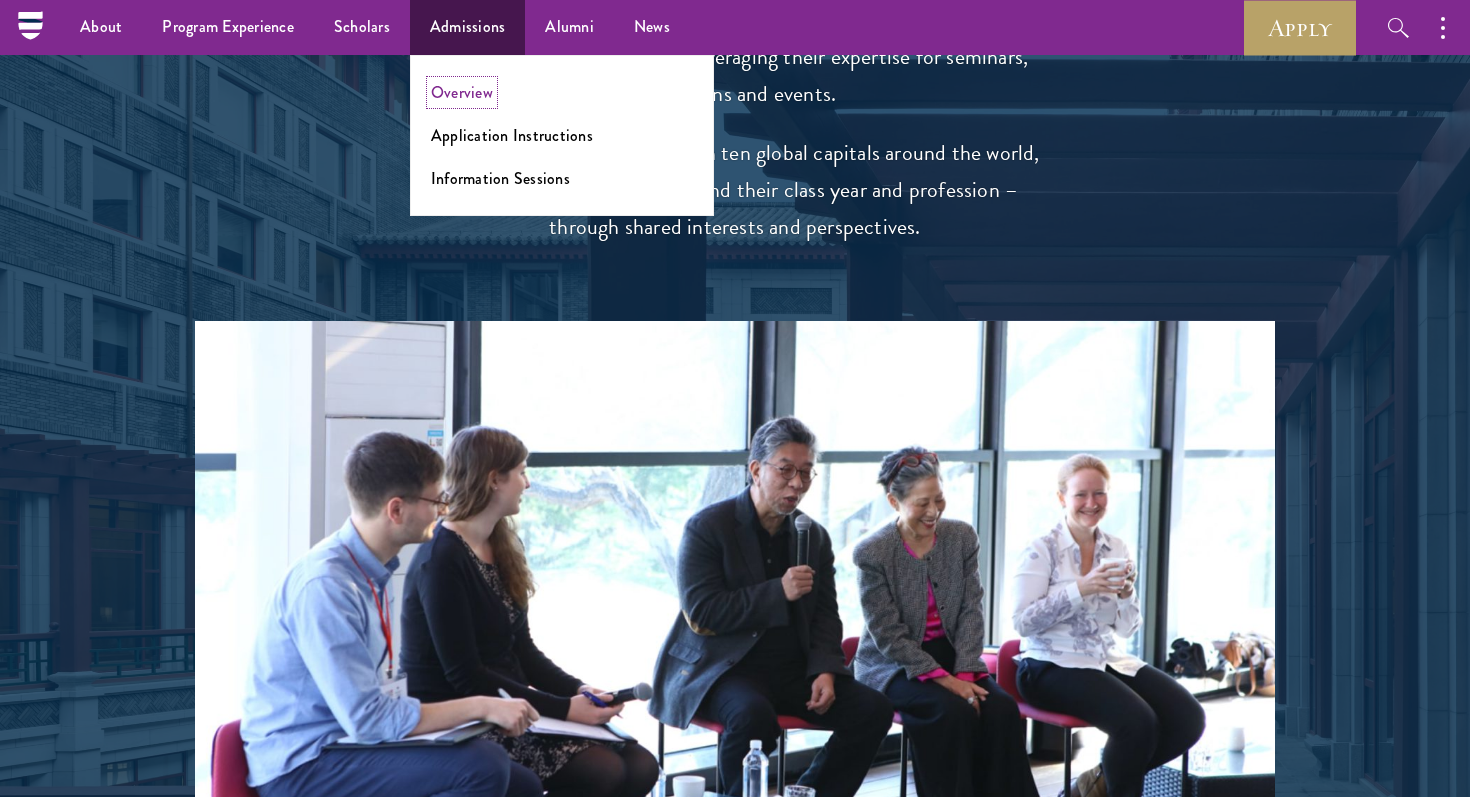 click on "Overview" at bounding box center (462, 92) 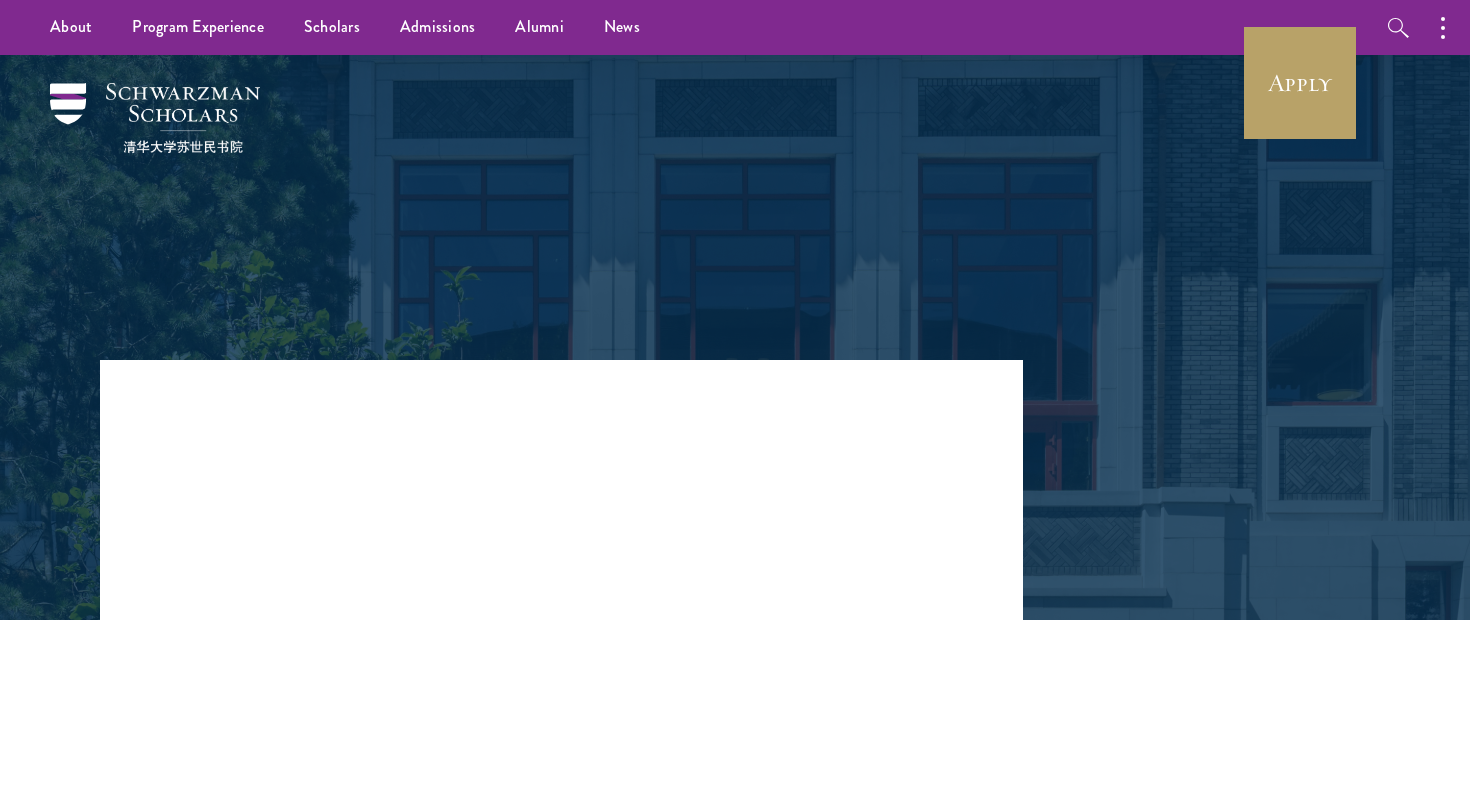 scroll, scrollTop: 0, scrollLeft: 0, axis: both 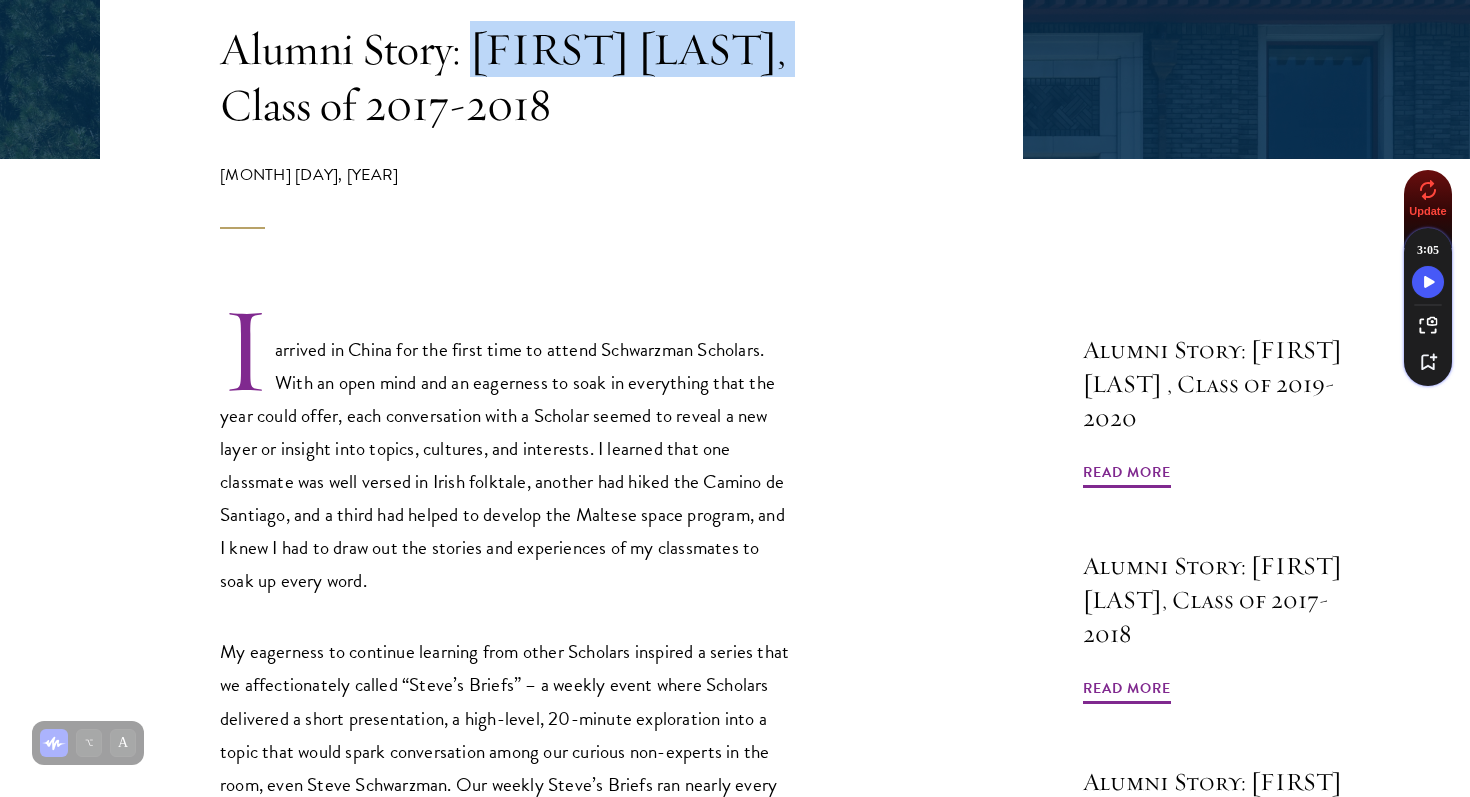 drag, startPoint x: 489, startPoint y: 44, endPoint x: 770, endPoint y: 46, distance: 281.0071 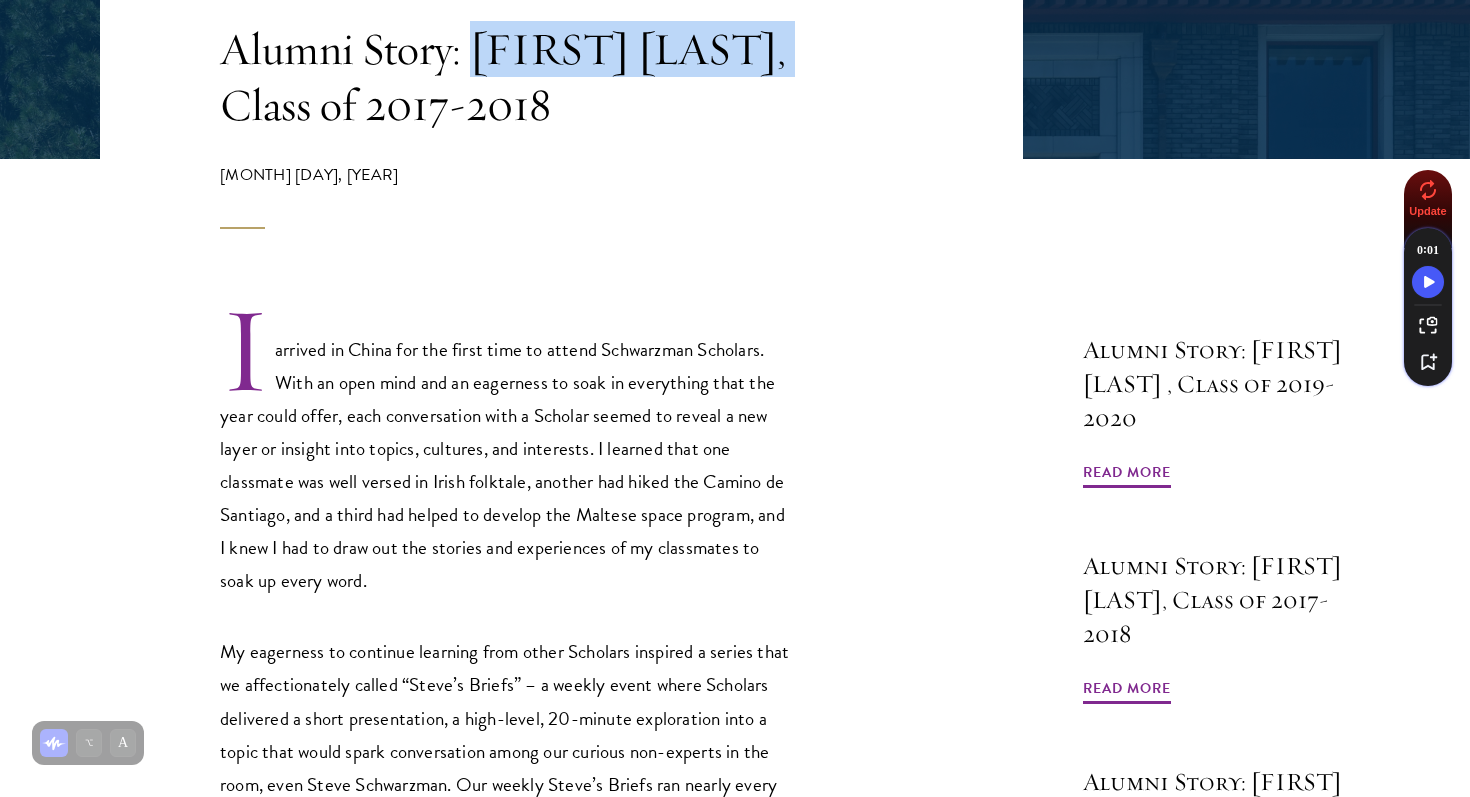 copy on "Miranda Gottlieb" 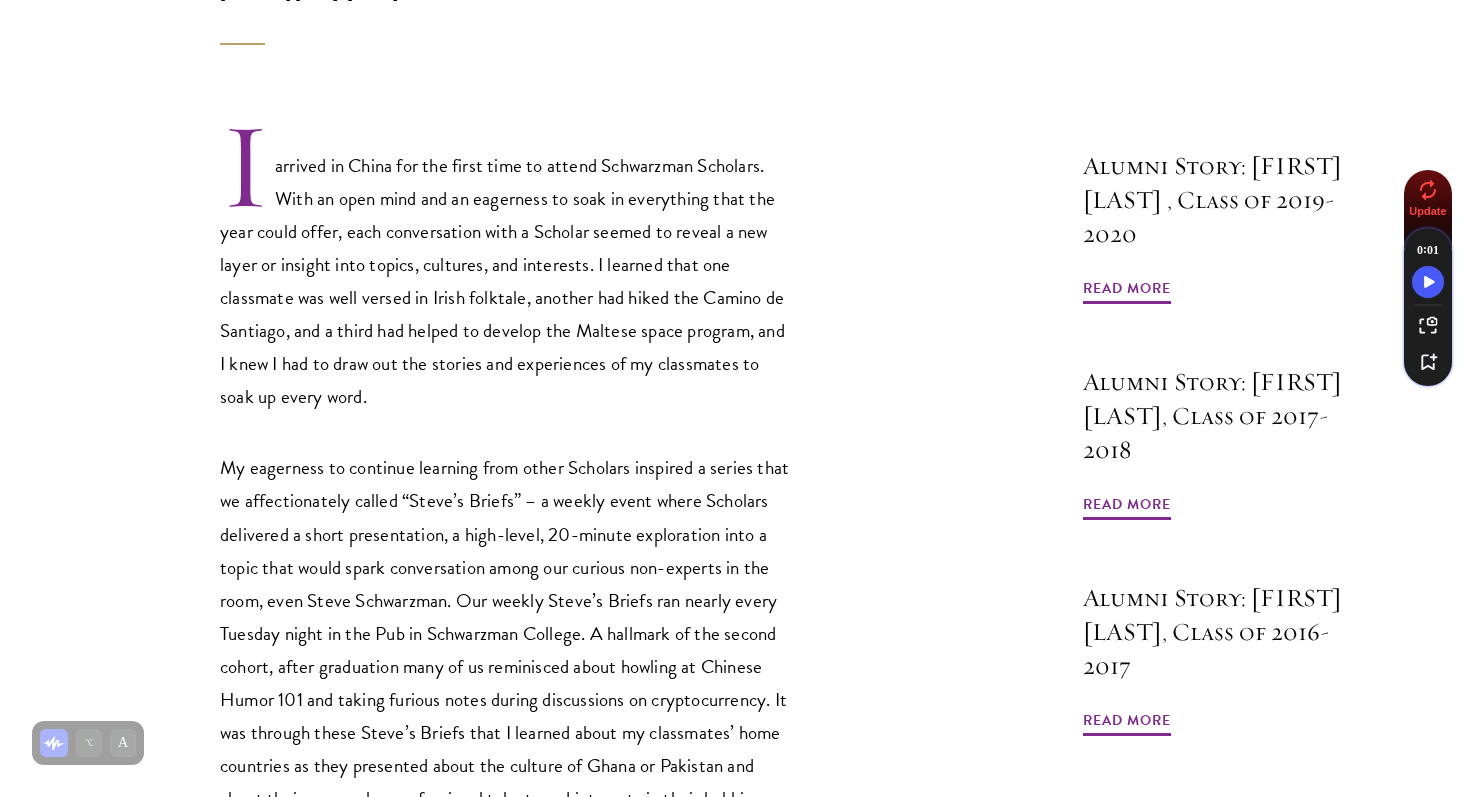 click on "My eagerness to continue learning from other Scholars inspired a series that we affectionately called “Steve’s Briefs” – a weekly event where Scholars delivered a short presentation, a high-level, 20-minute exploration into a topic that would spark conversation among our curious non-experts in the room, even Steve Schwarzman. Our weekly Steve’s Briefs ran nearly every Tuesday night in the Pub in Schwarzman College. A hallmark of the second cohort, after graduation many of us reminisced about howling at Chinese Humor 101 and taking furious notes during discussions on cryptocurrency. It was through these Steve’s Briefs that I learned about my classmates’ home countries as they presented about the culture of Ghana or Pakistan and about their personal or professional talents and interests in their hobbies and work life." at bounding box center (505, 649) 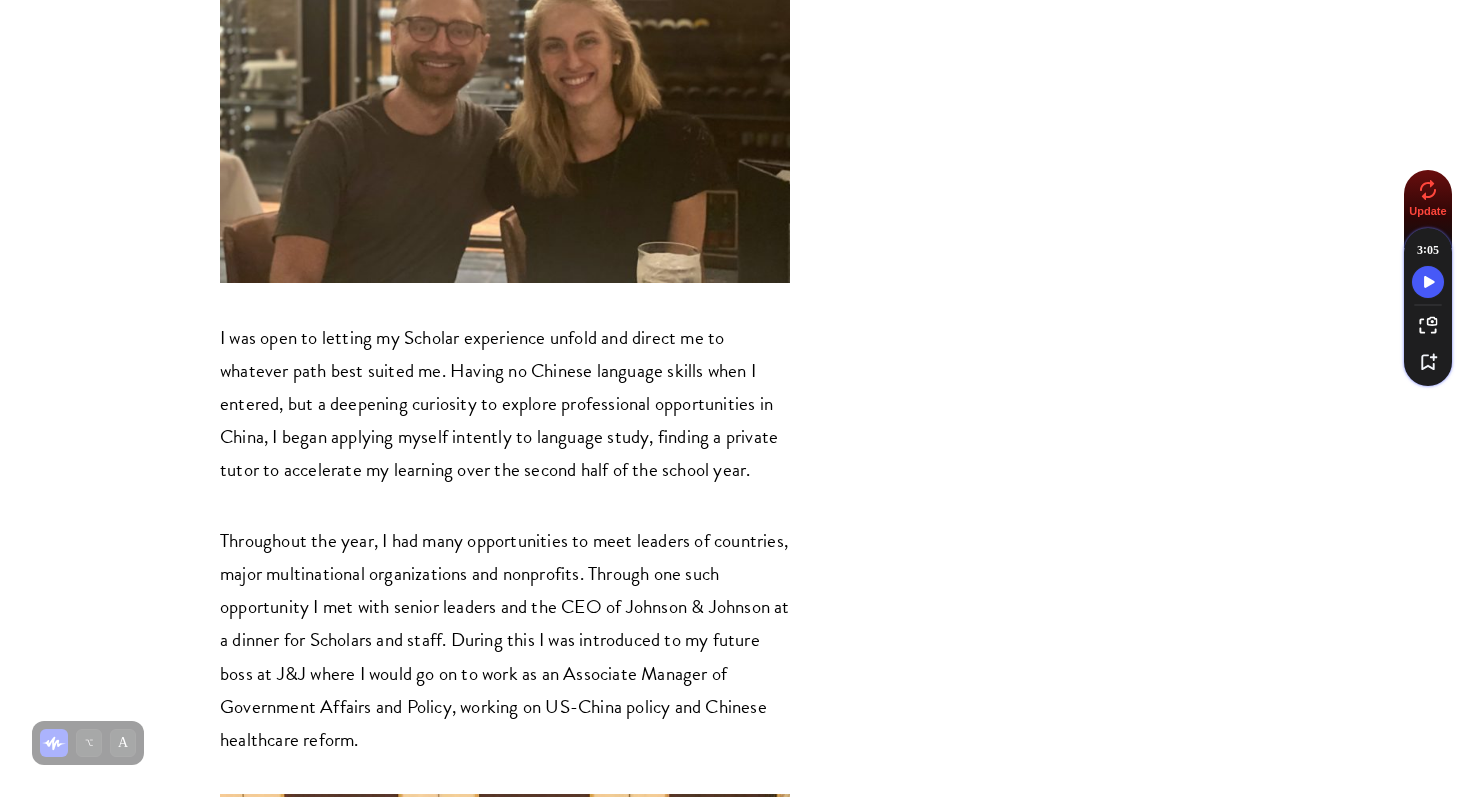 scroll, scrollTop: 1624, scrollLeft: 0, axis: vertical 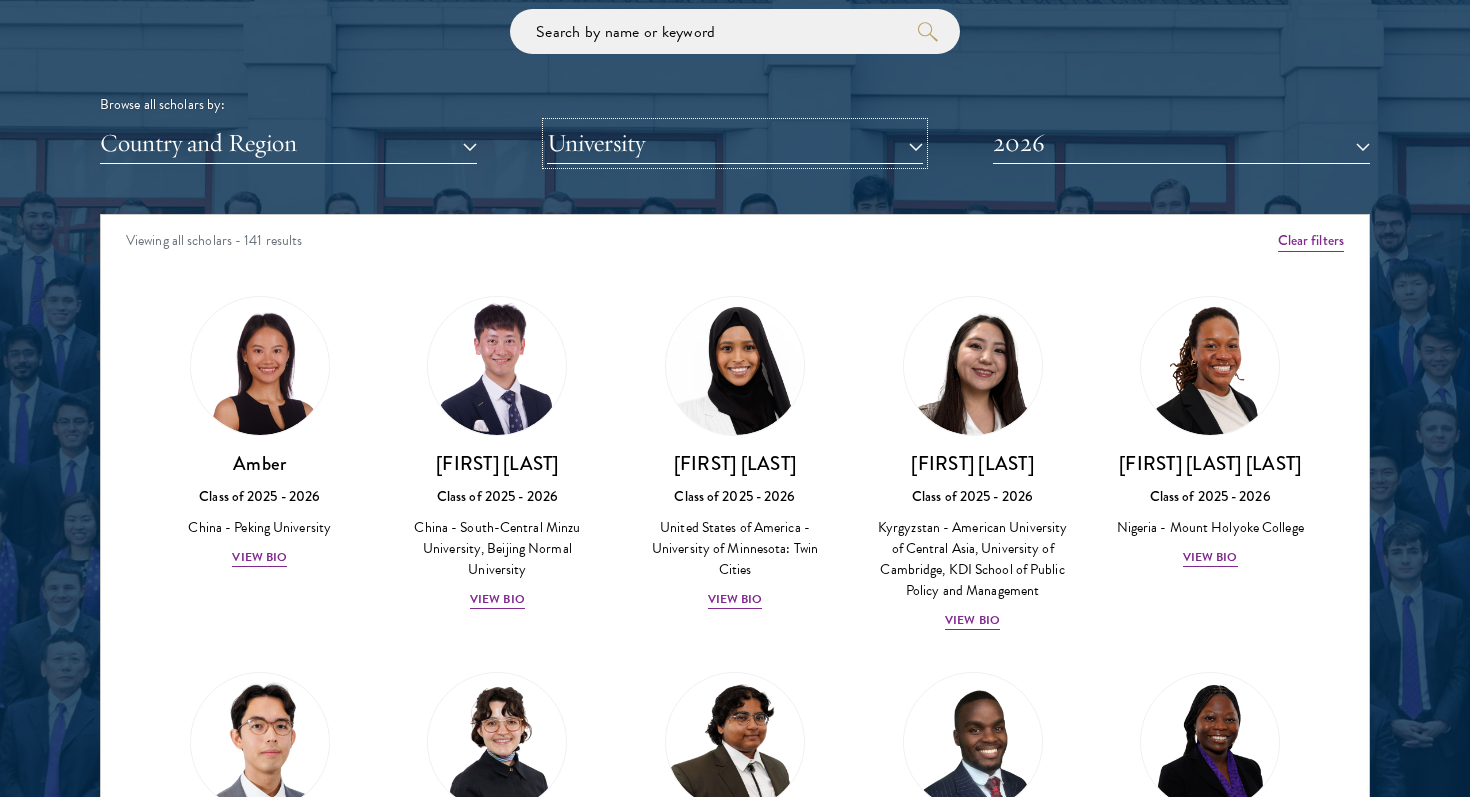 click on "University" at bounding box center (735, 143) 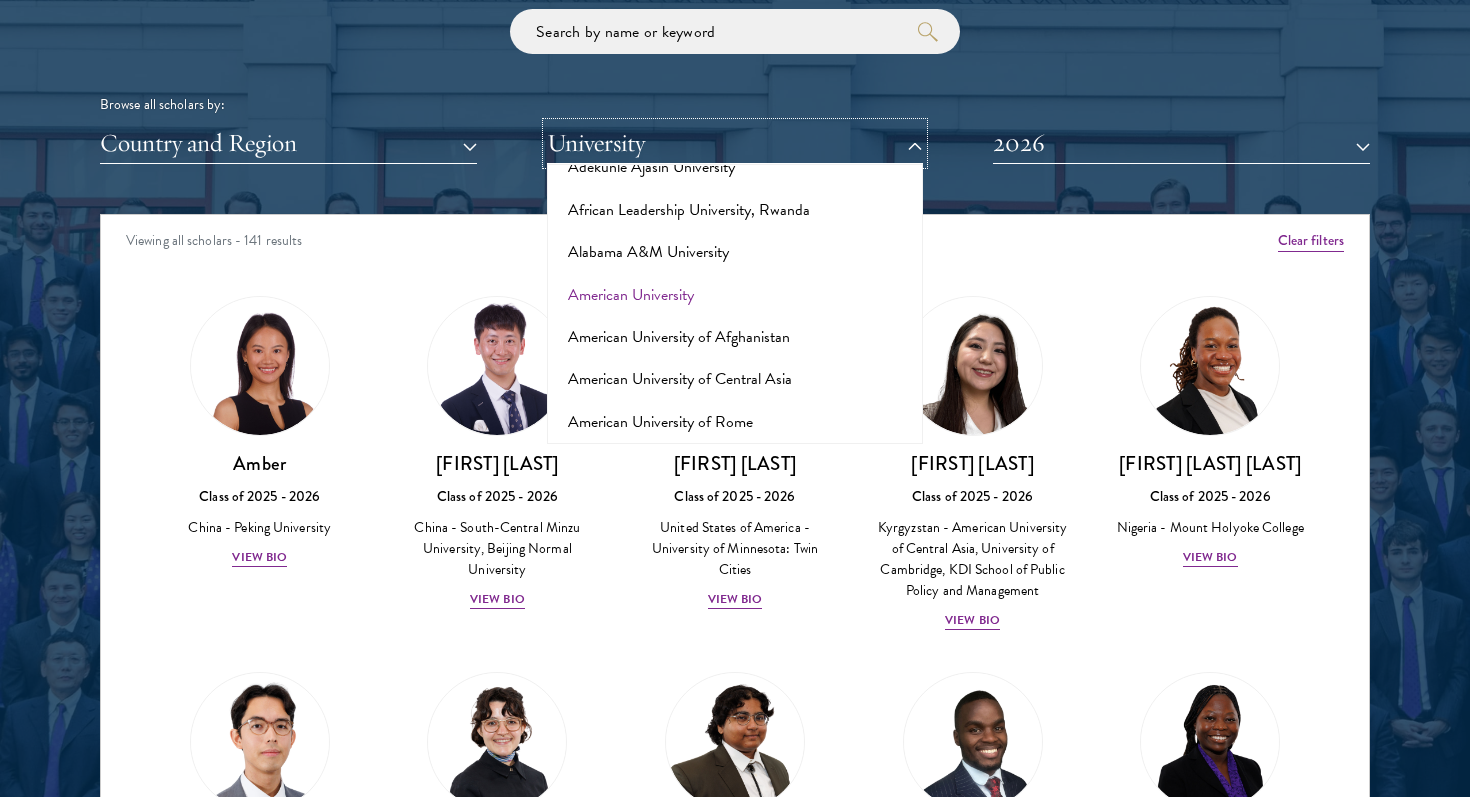 scroll, scrollTop: 83, scrollLeft: 0, axis: vertical 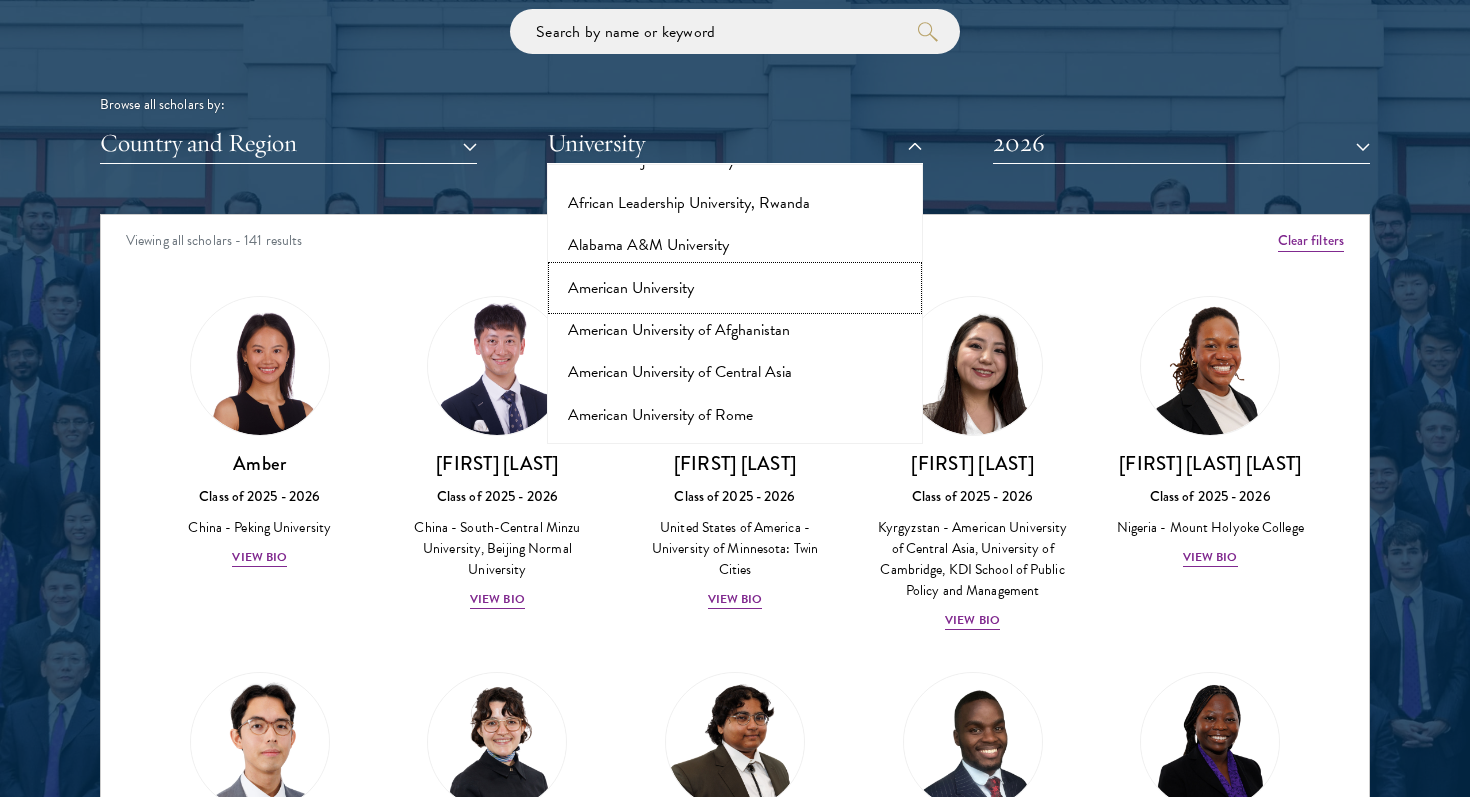 click on "American University" at bounding box center [735, 288] 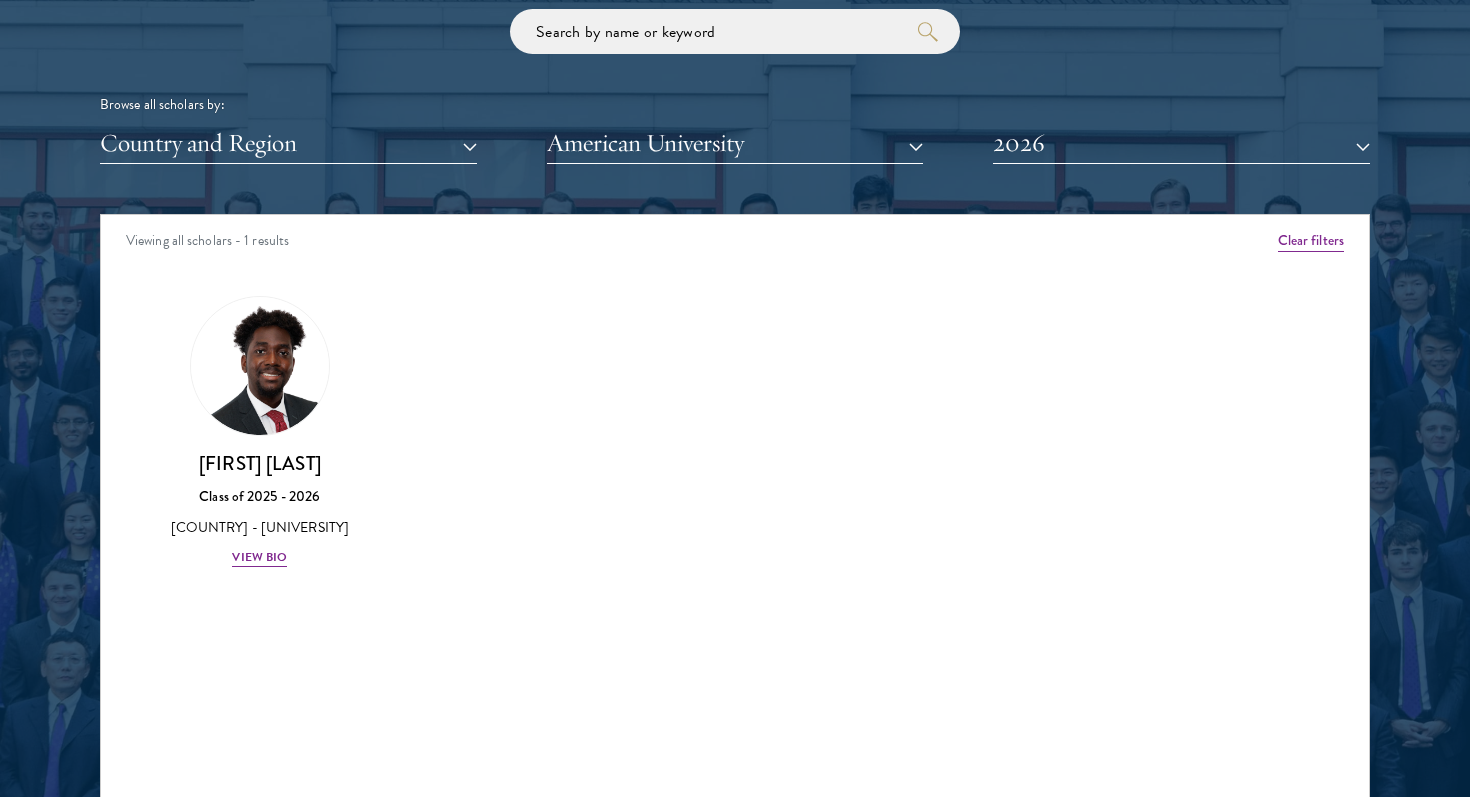 click on "American University" at bounding box center [735, 143] 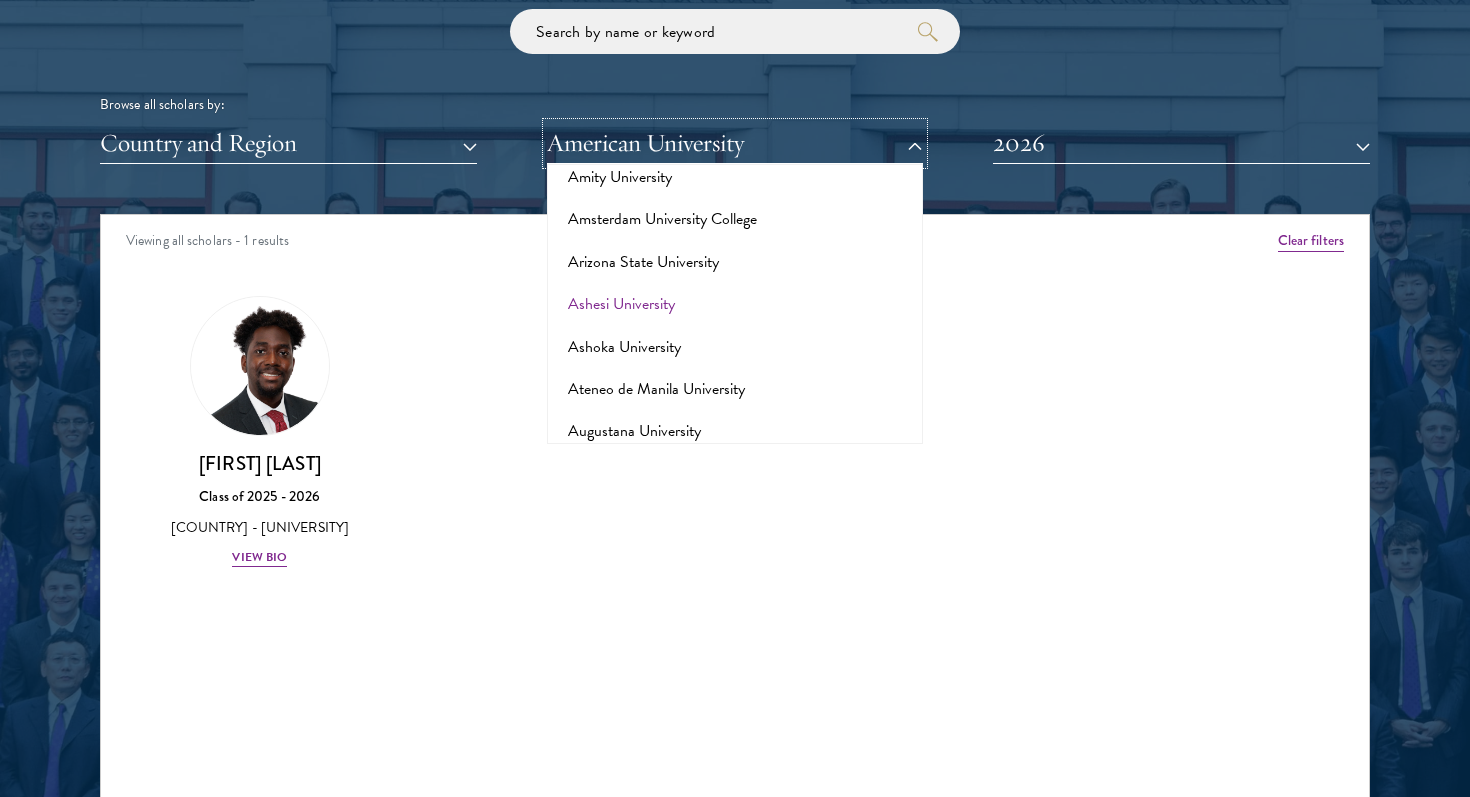 scroll, scrollTop: 457, scrollLeft: 0, axis: vertical 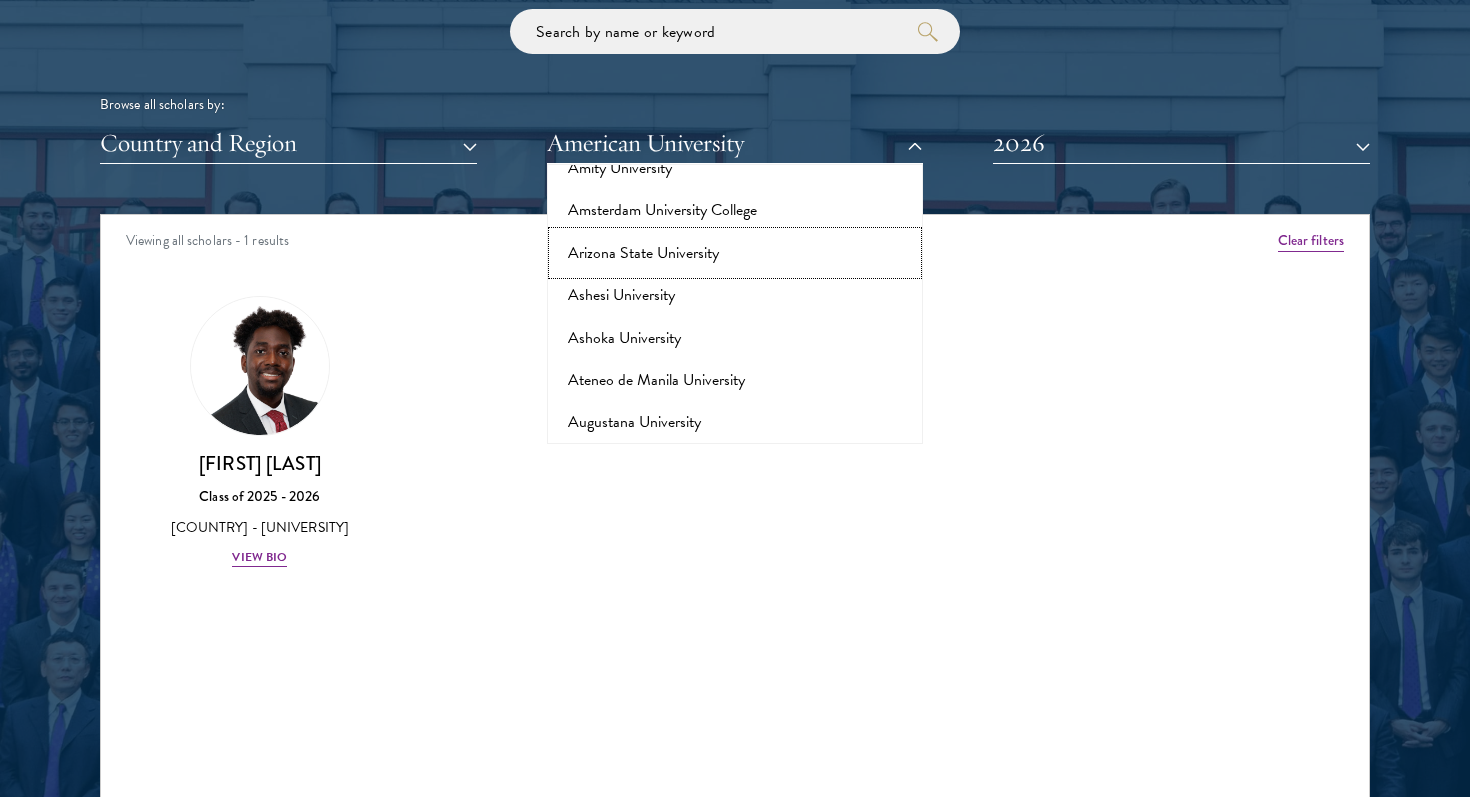 click on "Arizona State University" at bounding box center [735, 253] 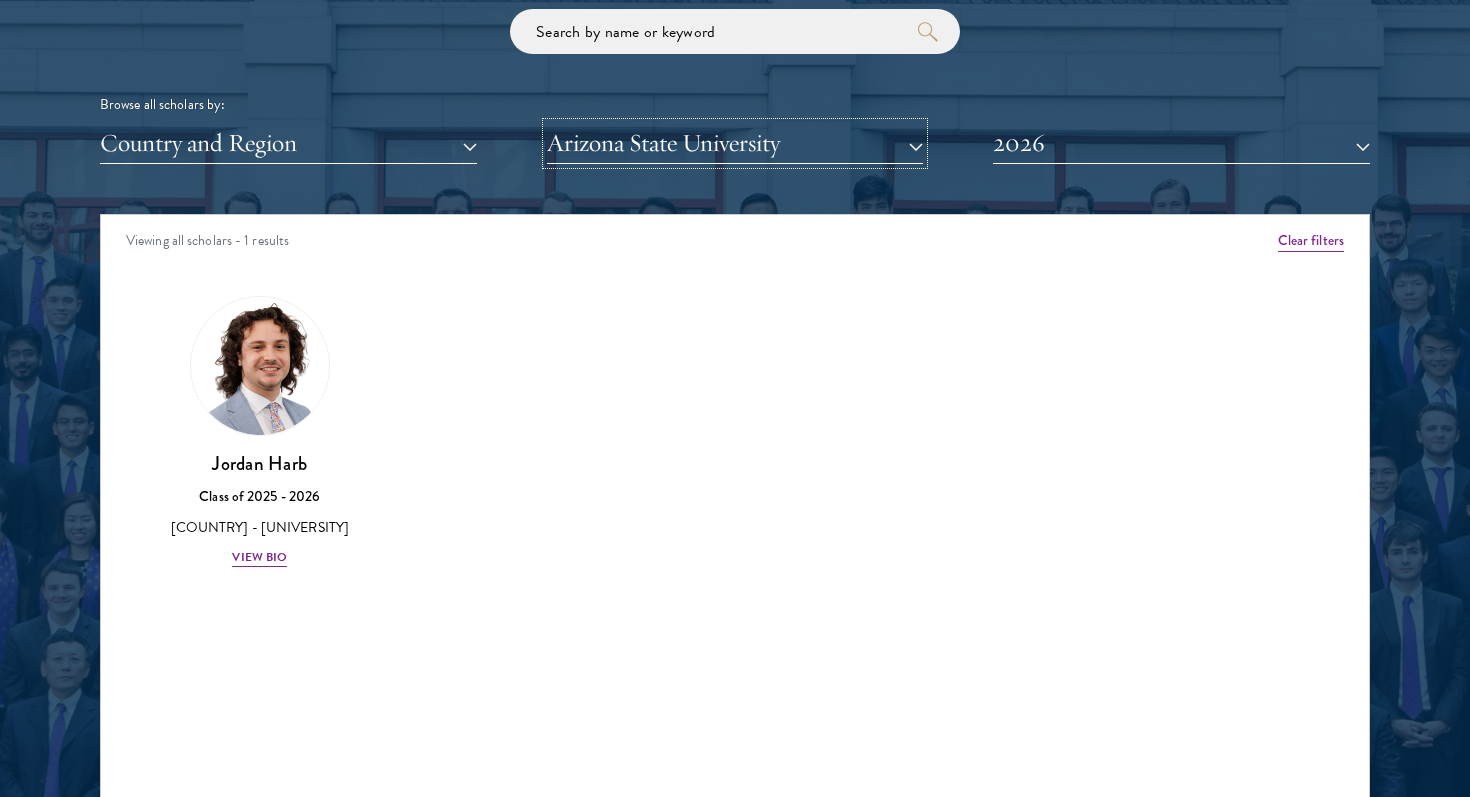 click on "Arizona State University" at bounding box center (735, 143) 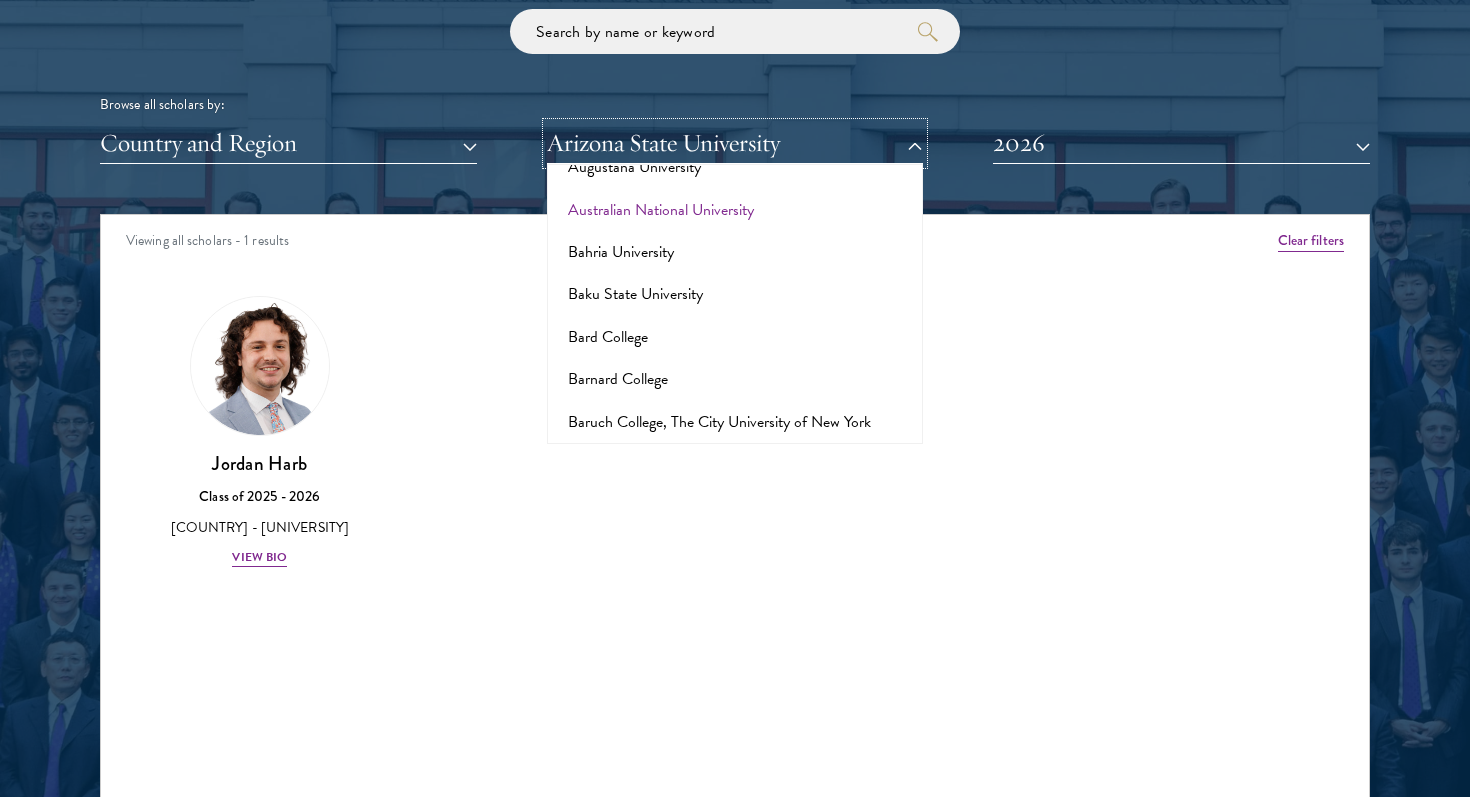 scroll, scrollTop: 713, scrollLeft: 0, axis: vertical 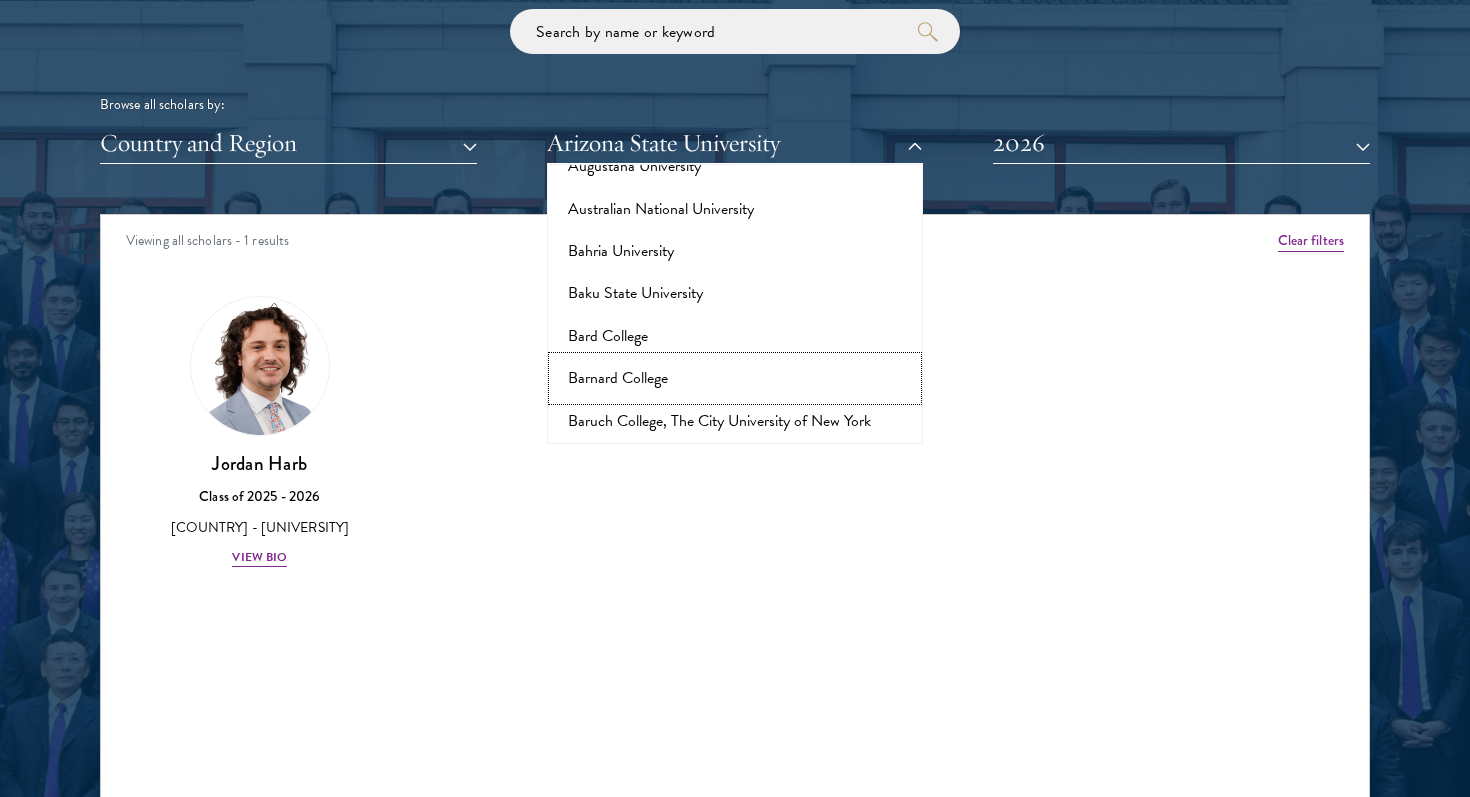 click on "Barnard College" at bounding box center (735, 378) 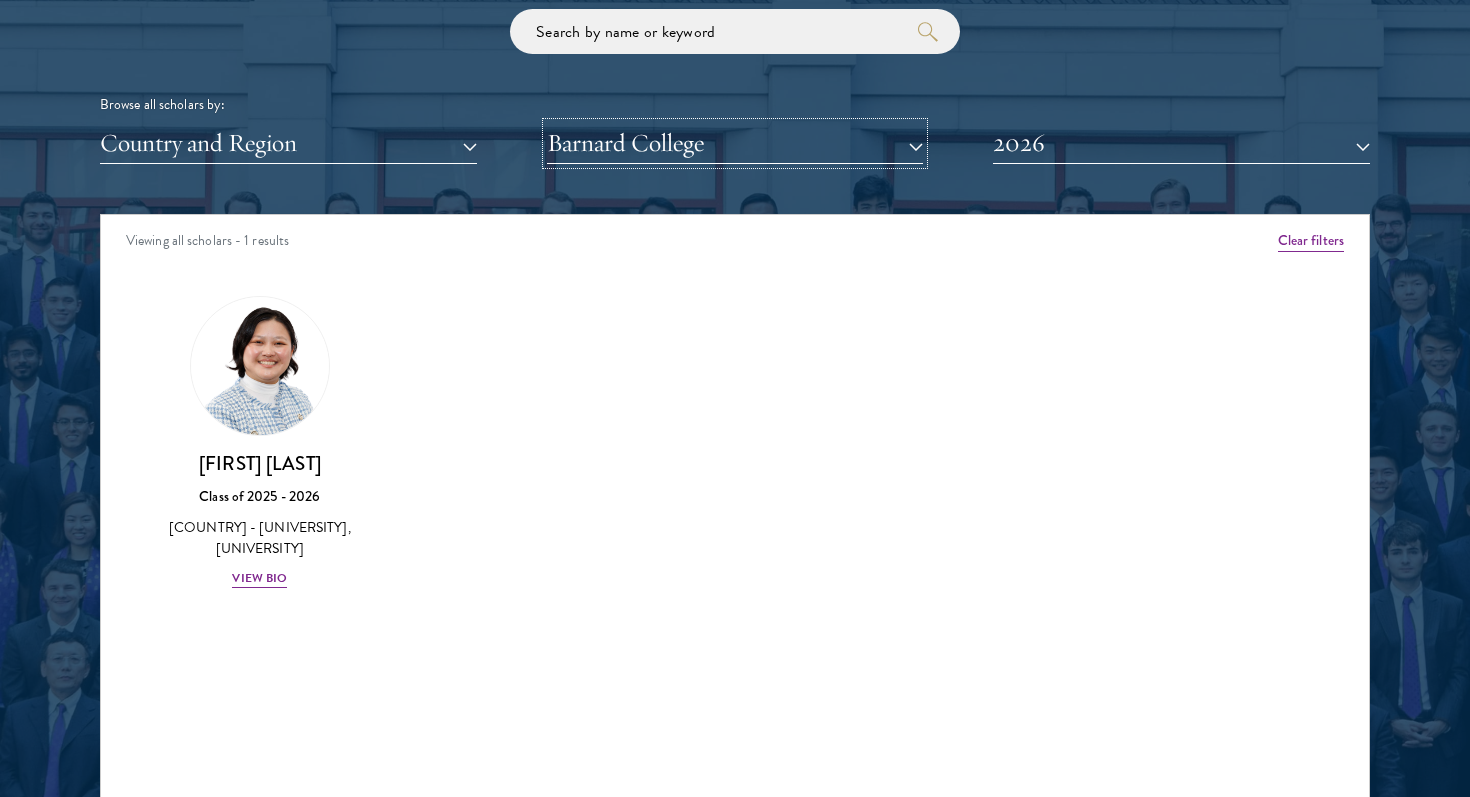 click on "Barnard College" at bounding box center [735, 143] 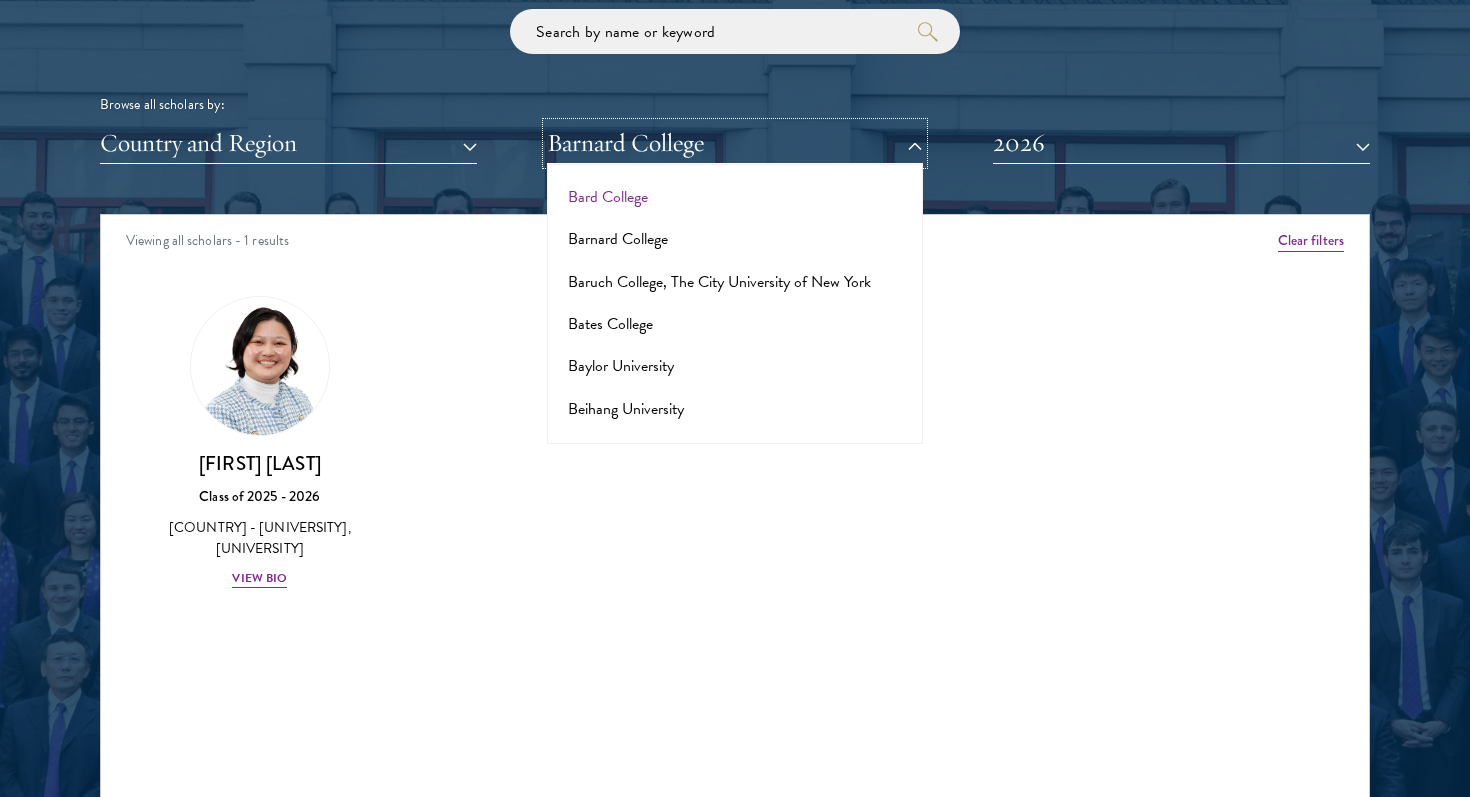 scroll, scrollTop: 942, scrollLeft: 0, axis: vertical 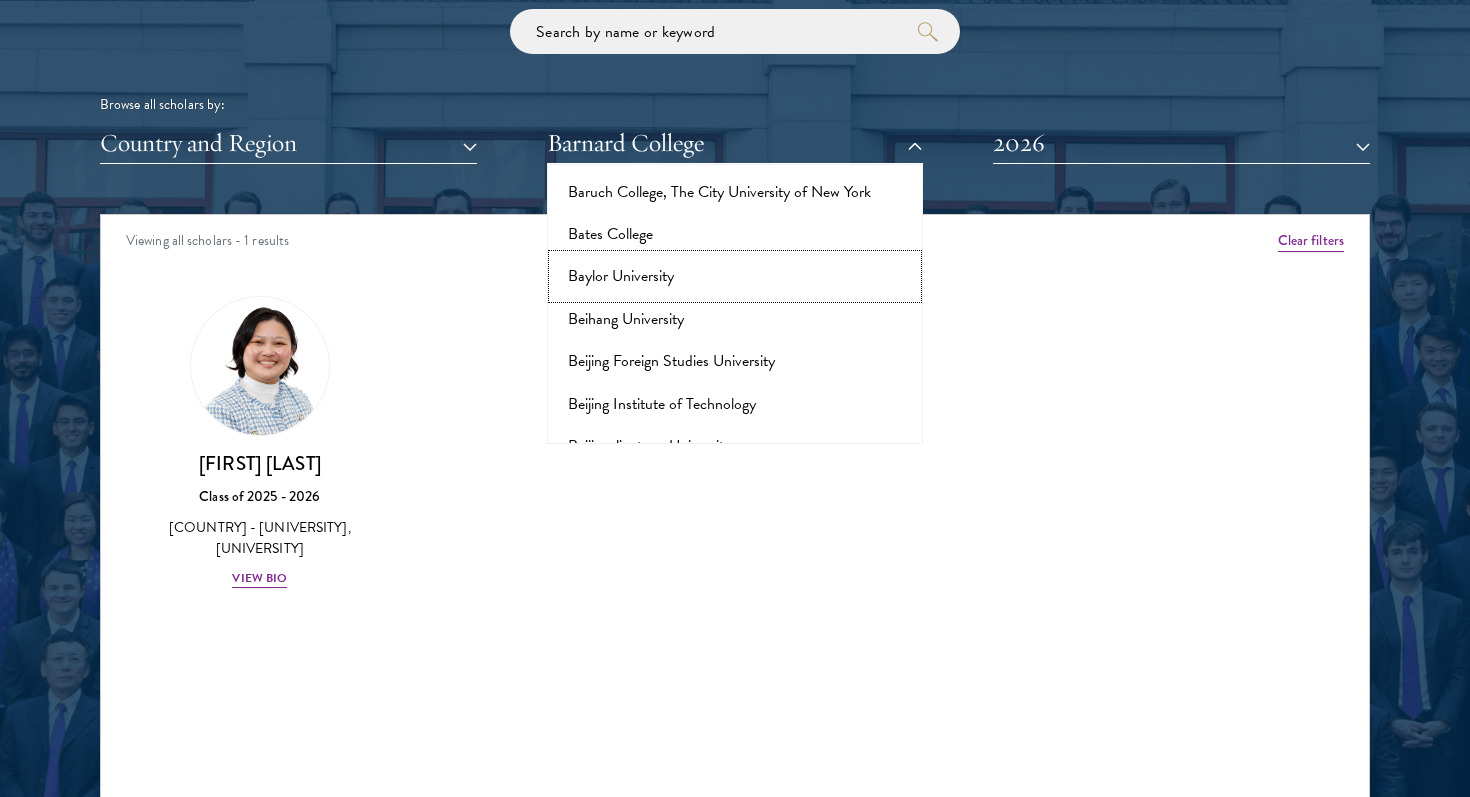 click on "Baylor University" at bounding box center (735, 276) 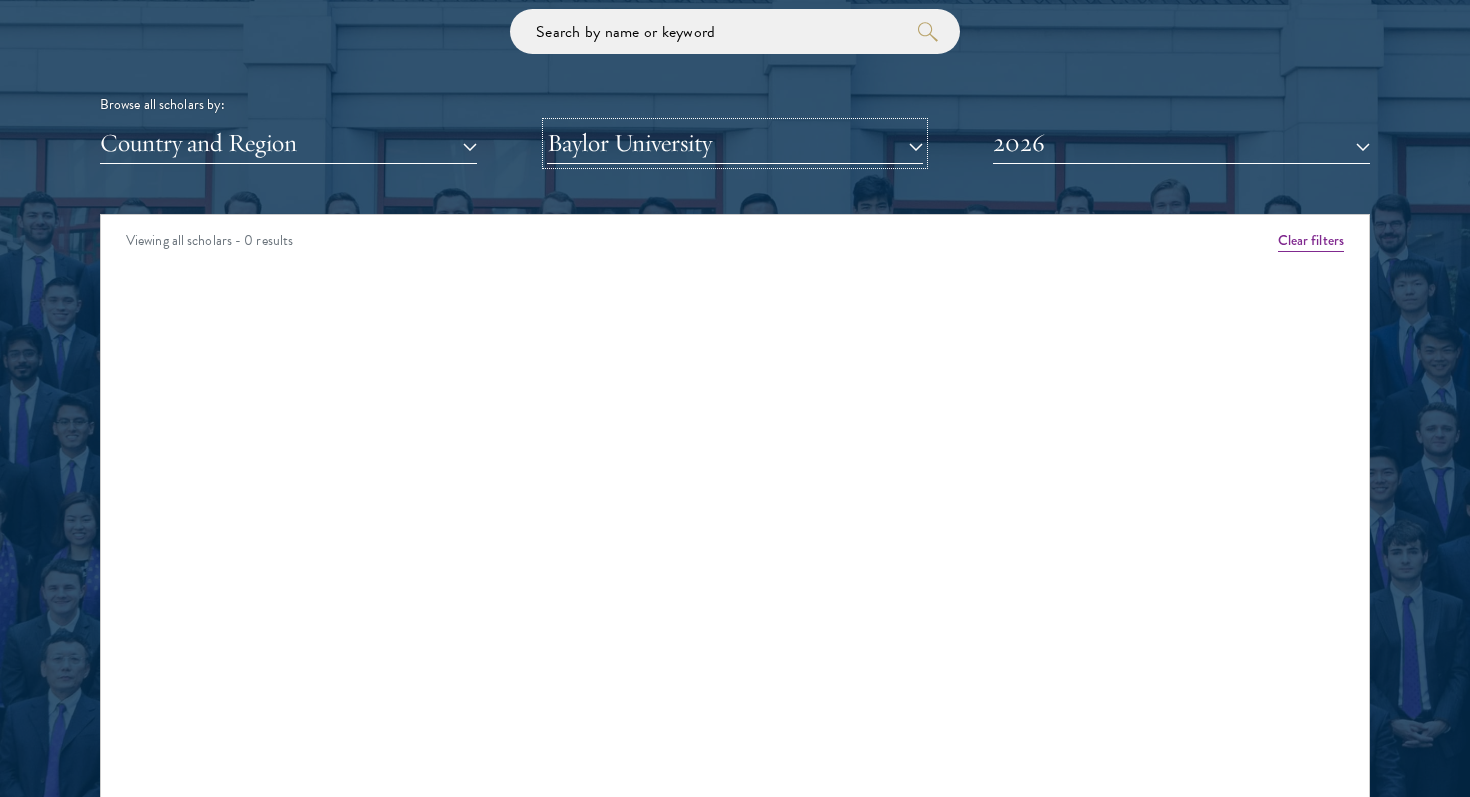 click on "Baylor University" at bounding box center [735, 143] 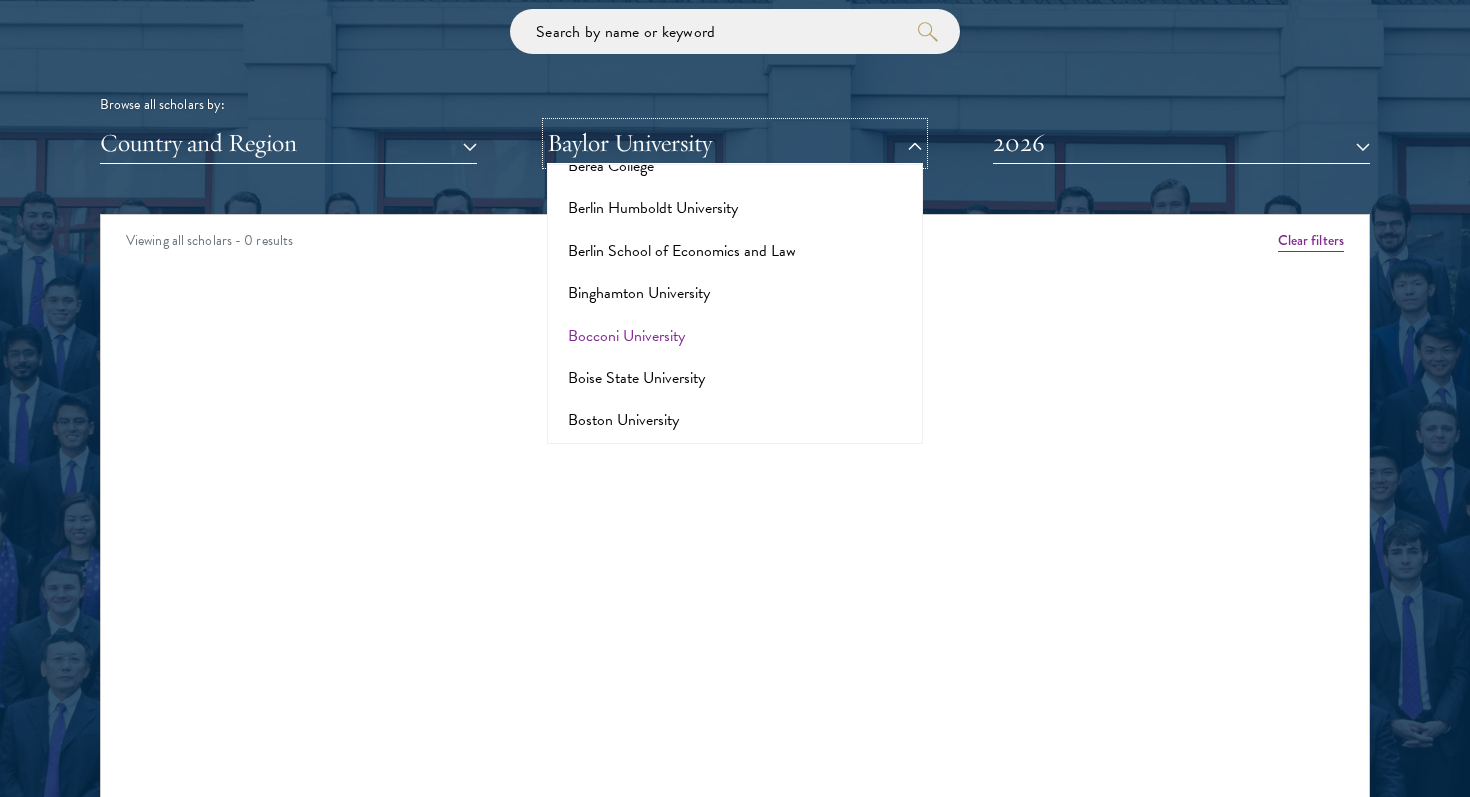 scroll, scrollTop: 1530, scrollLeft: 0, axis: vertical 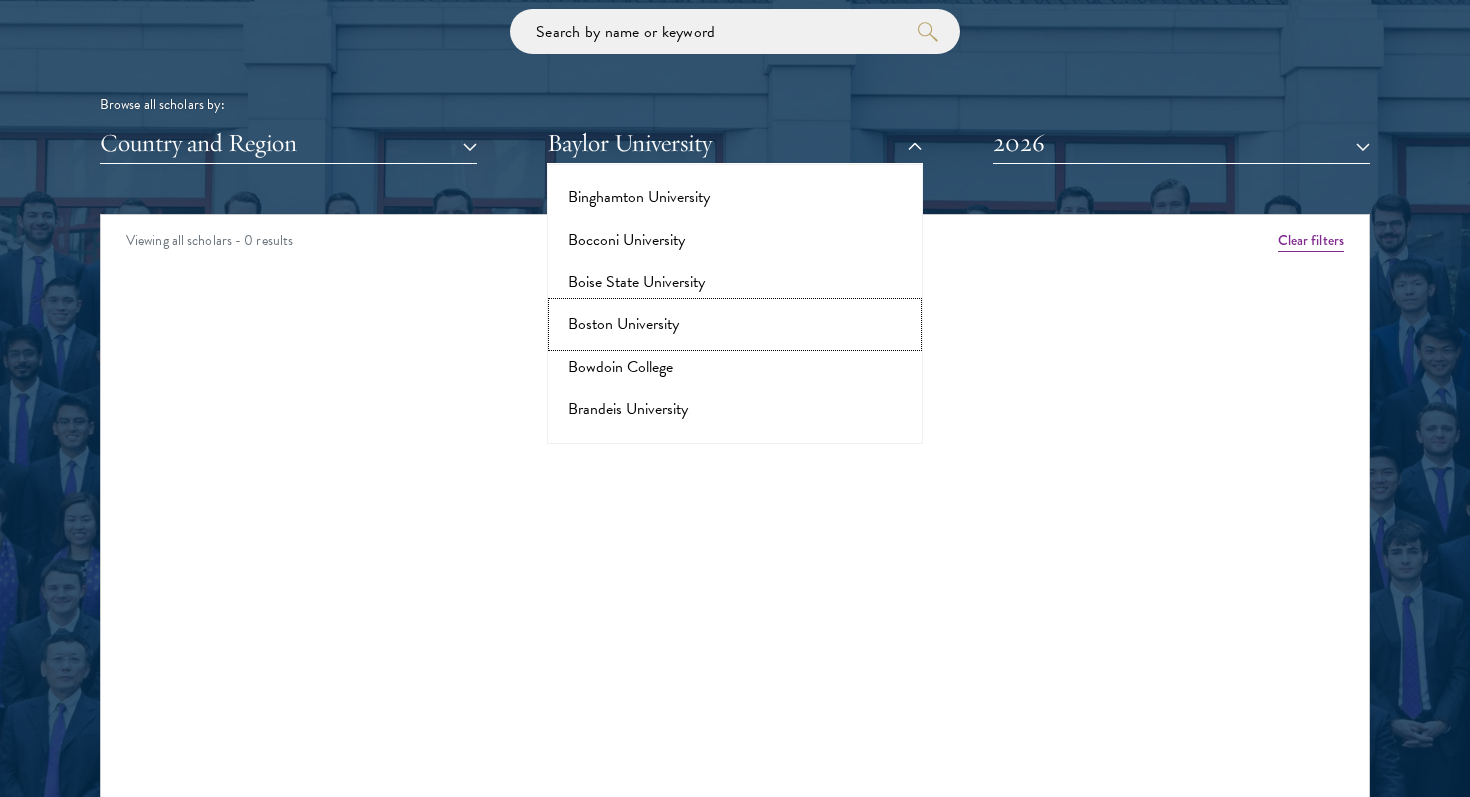 click on "Boston University" at bounding box center [735, 324] 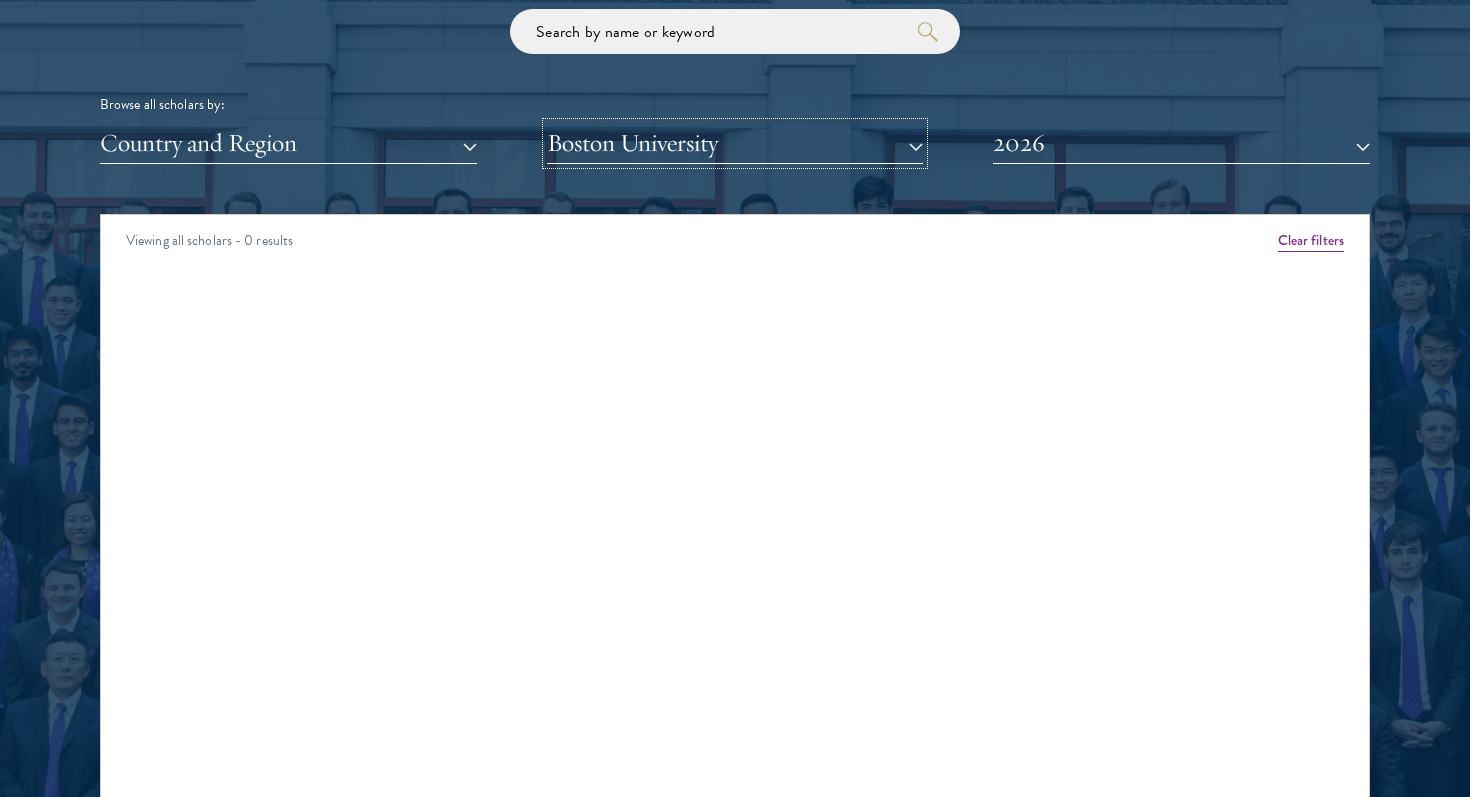 click on "Boston University" at bounding box center [735, 143] 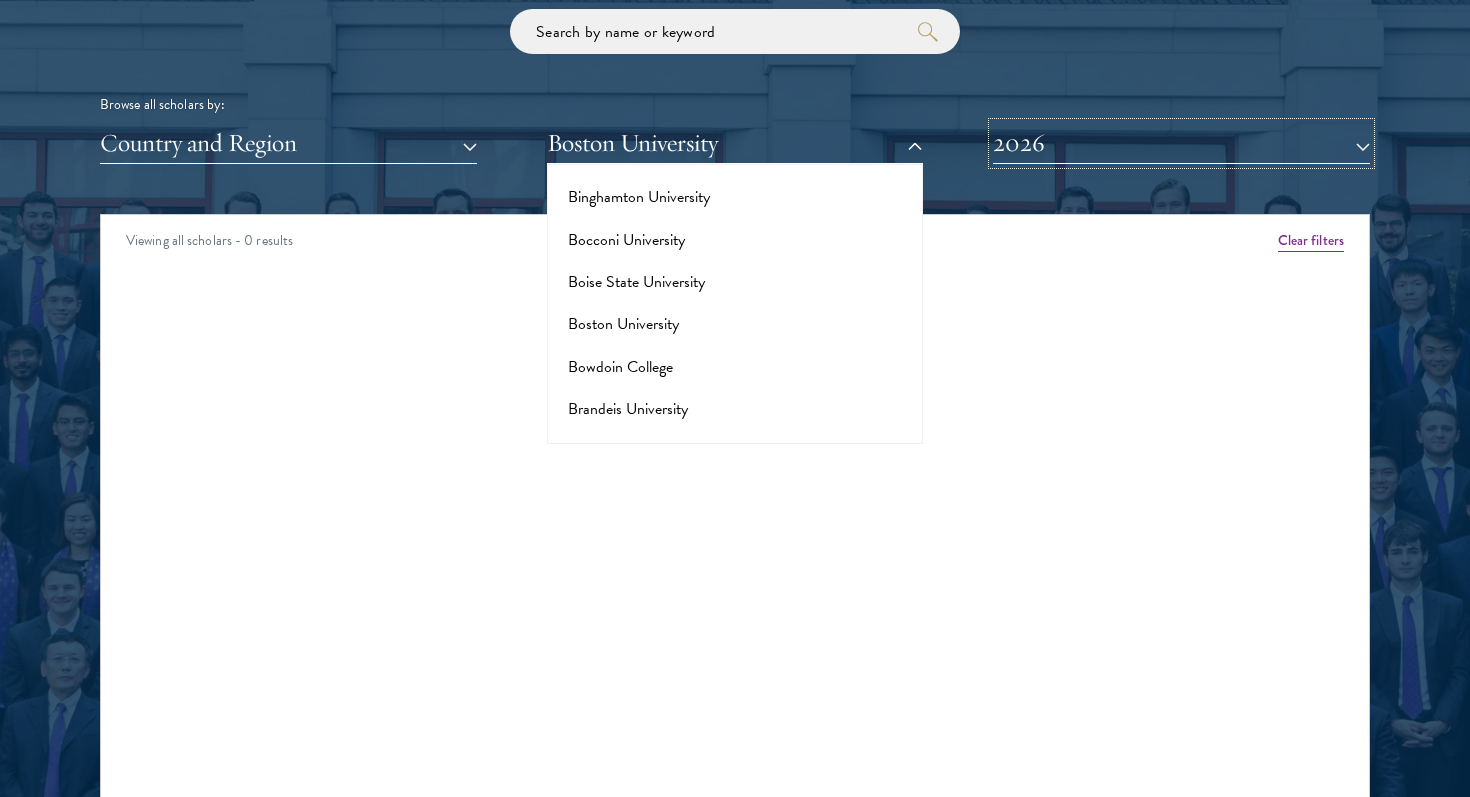 click on "2026" at bounding box center [1181, 143] 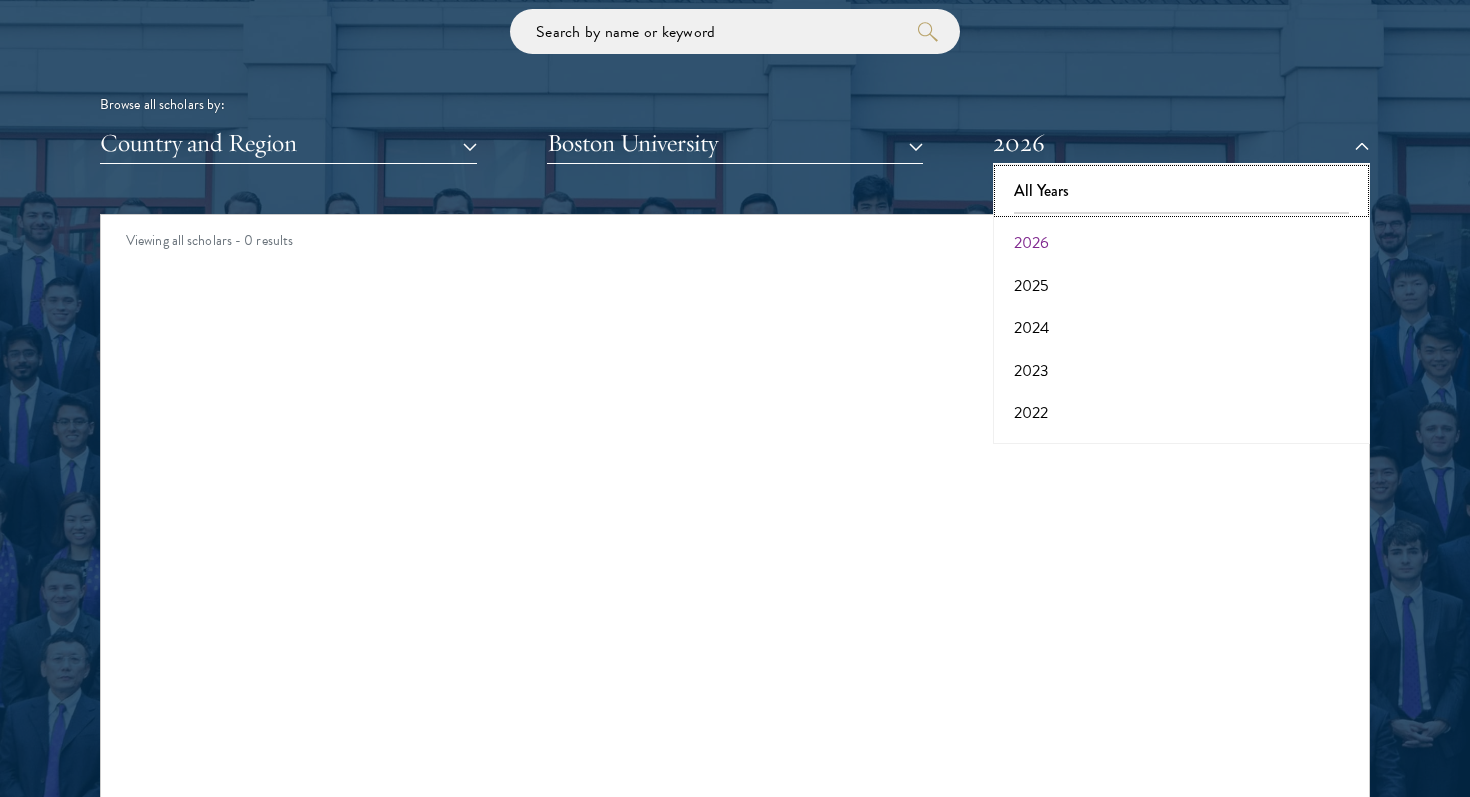 click on "All Years" at bounding box center [1181, 191] 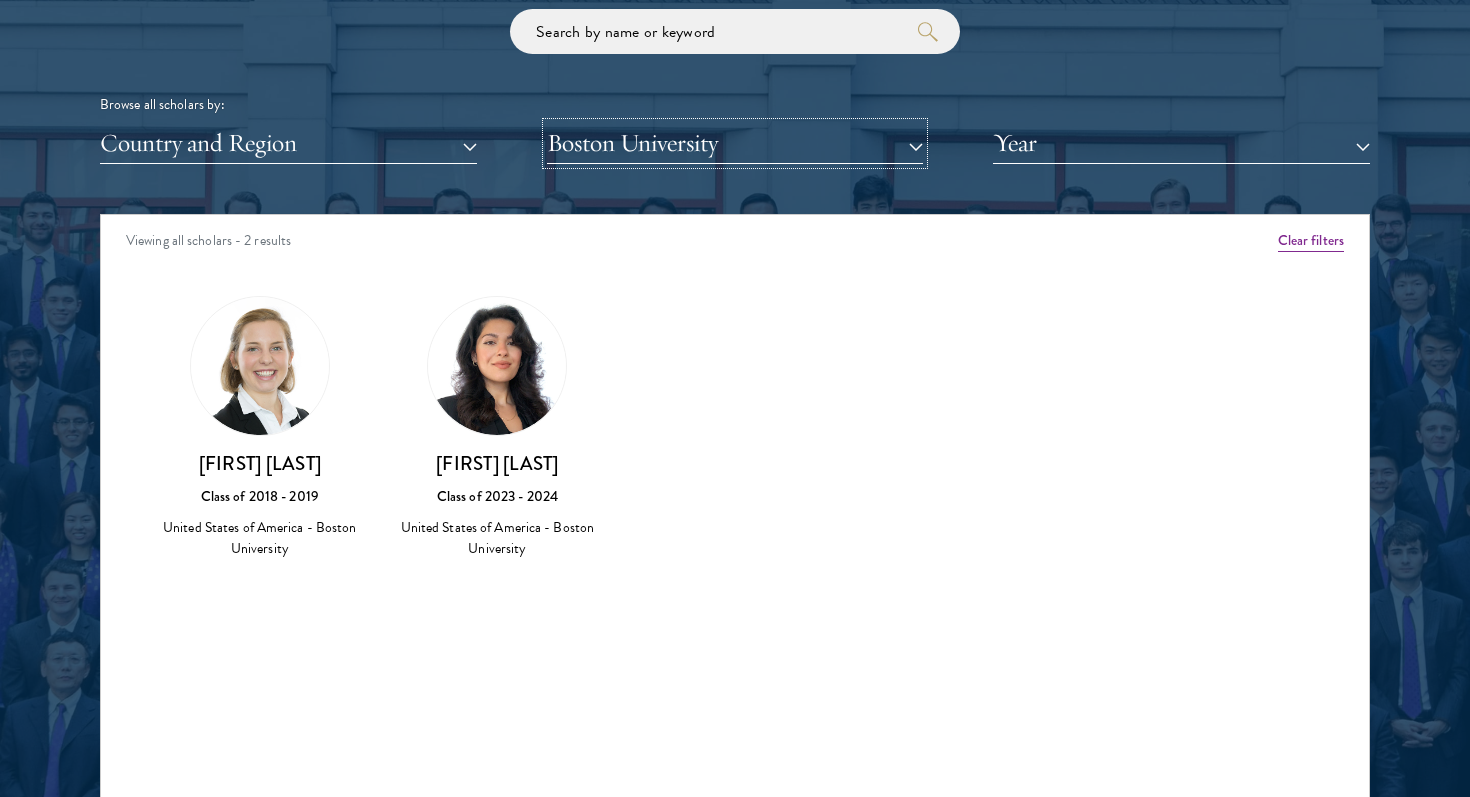 click on "Boston University" at bounding box center (735, 143) 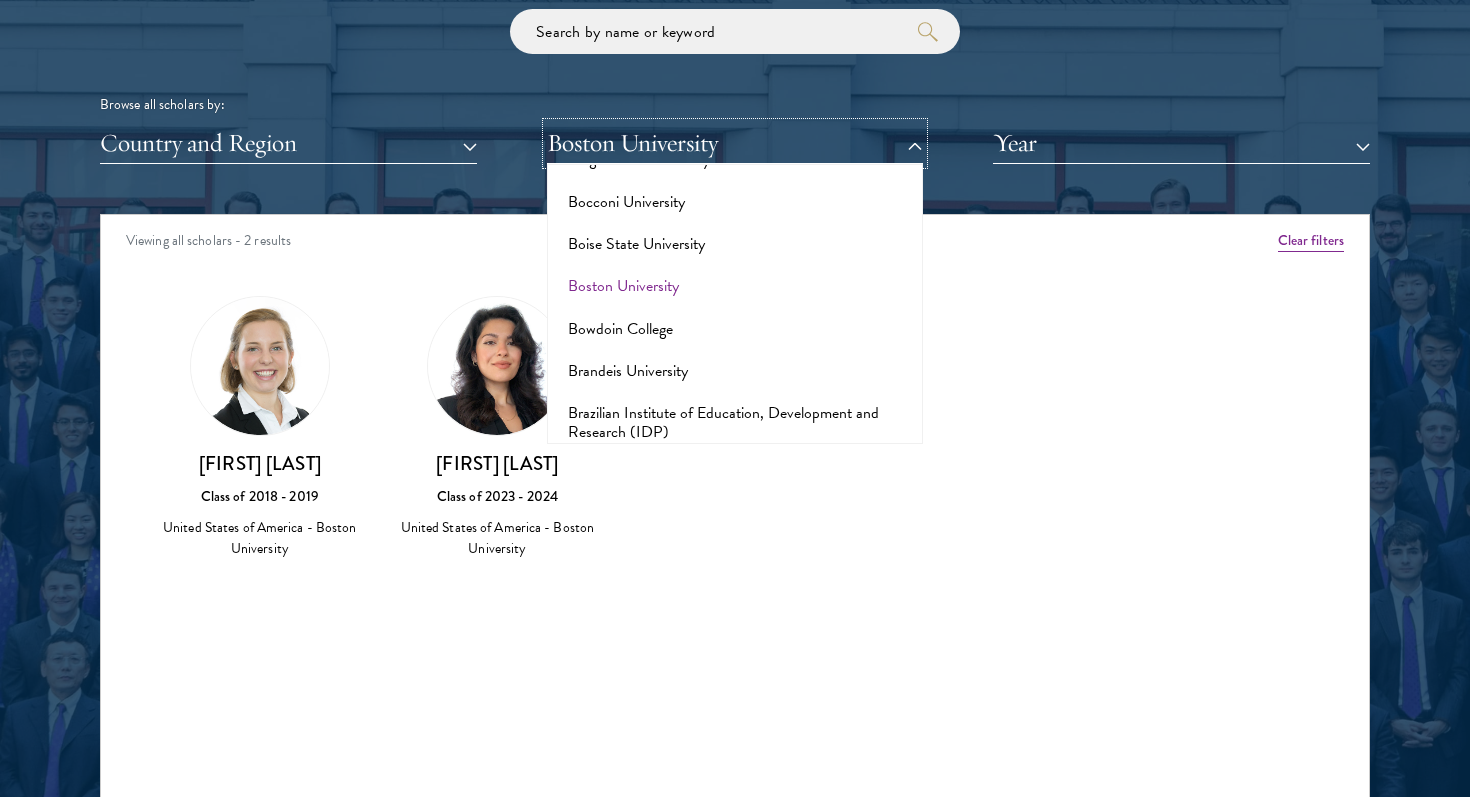 scroll, scrollTop: 1575, scrollLeft: 0, axis: vertical 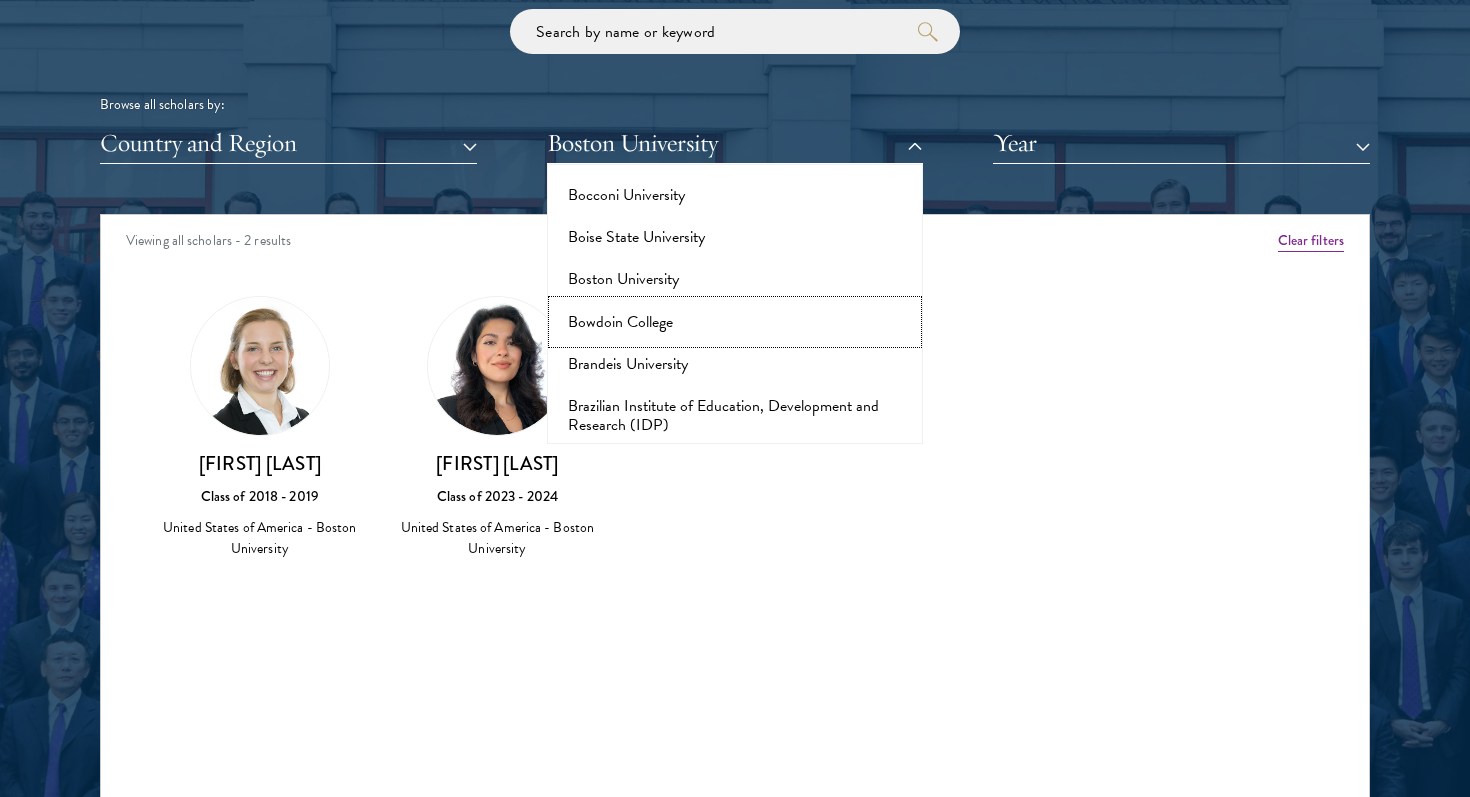 click on "Bowdoin College" at bounding box center (735, 322) 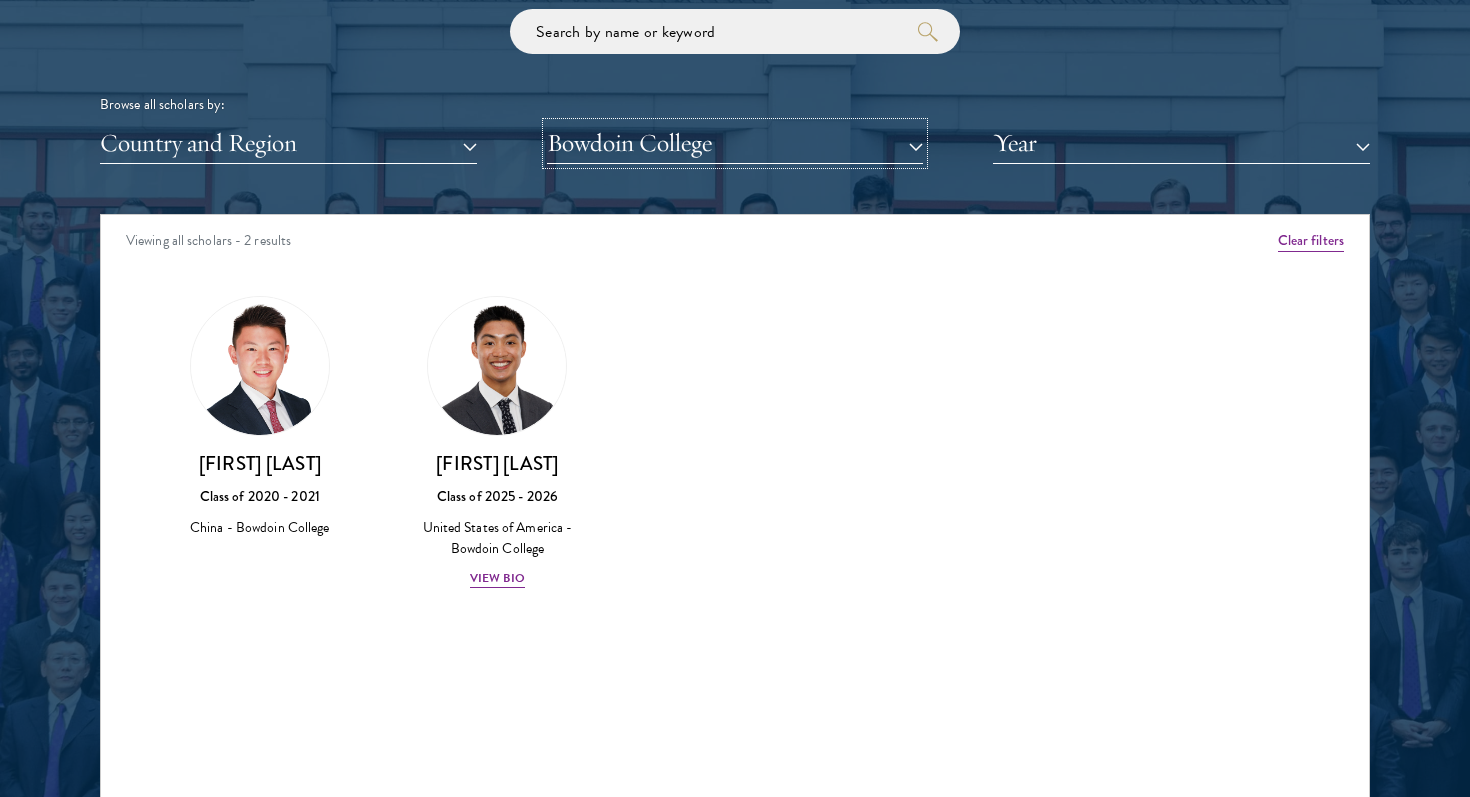 click on "Bowdoin College" at bounding box center [735, 143] 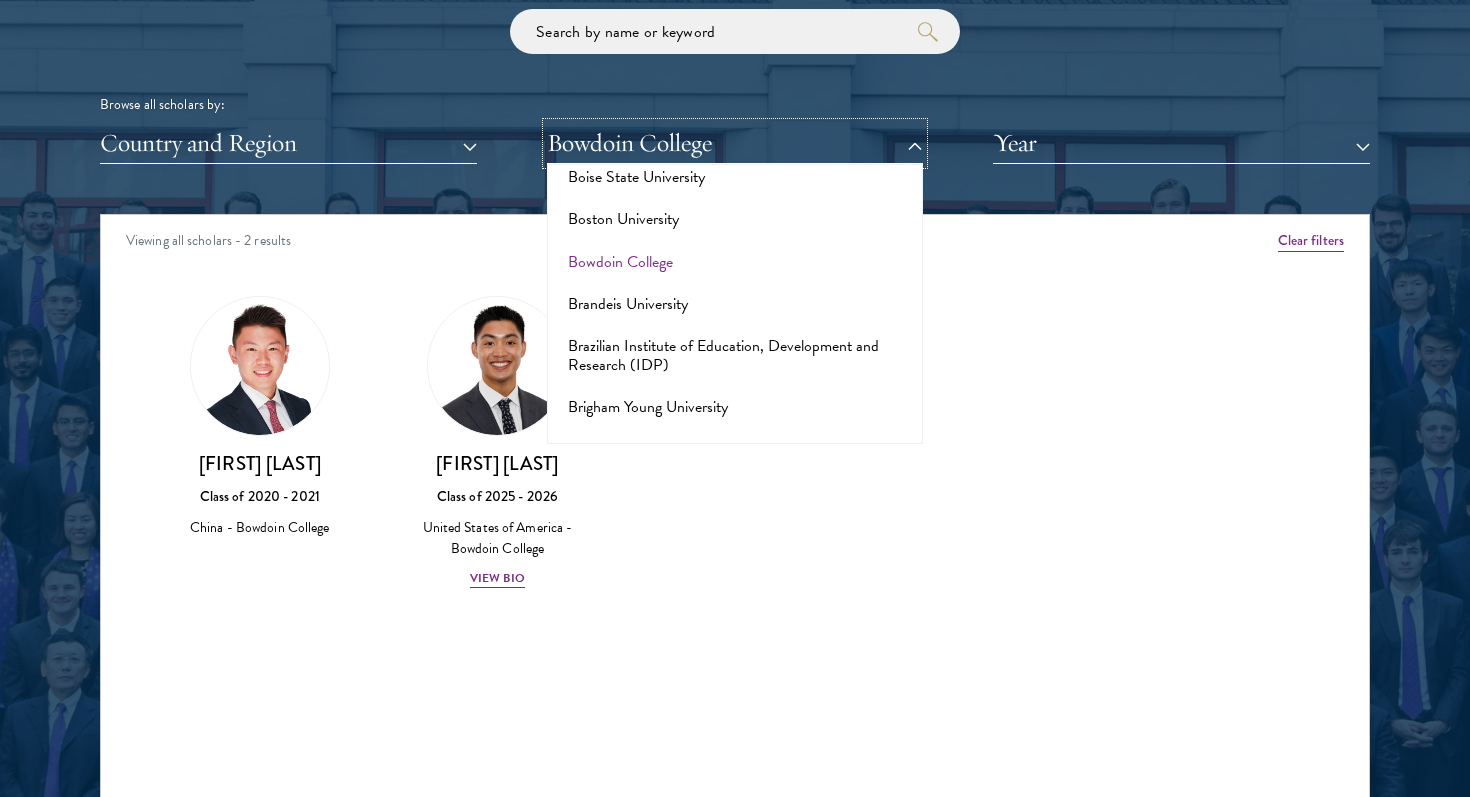 scroll, scrollTop: 1656, scrollLeft: 0, axis: vertical 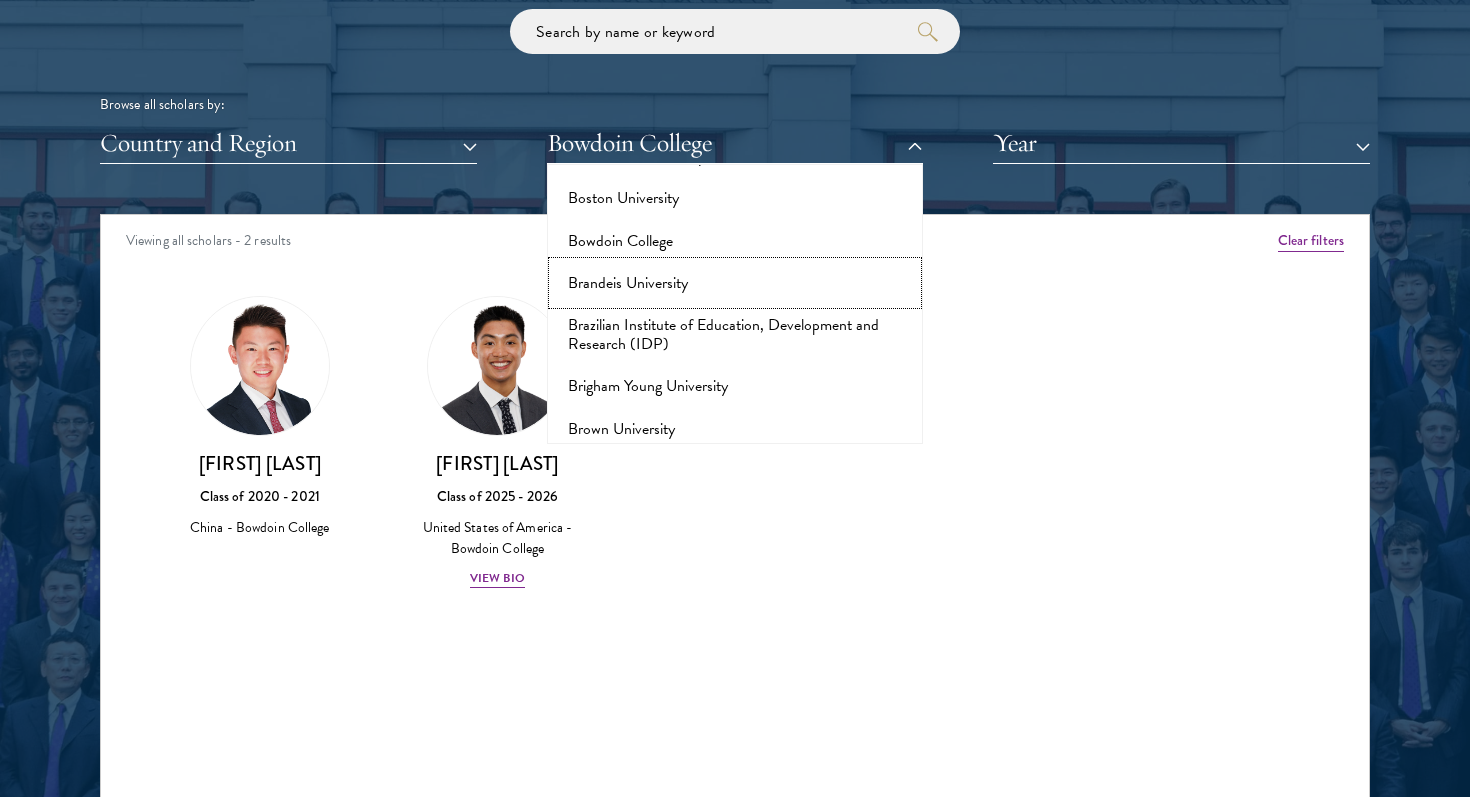 click on "Brandeis University" at bounding box center (735, 283) 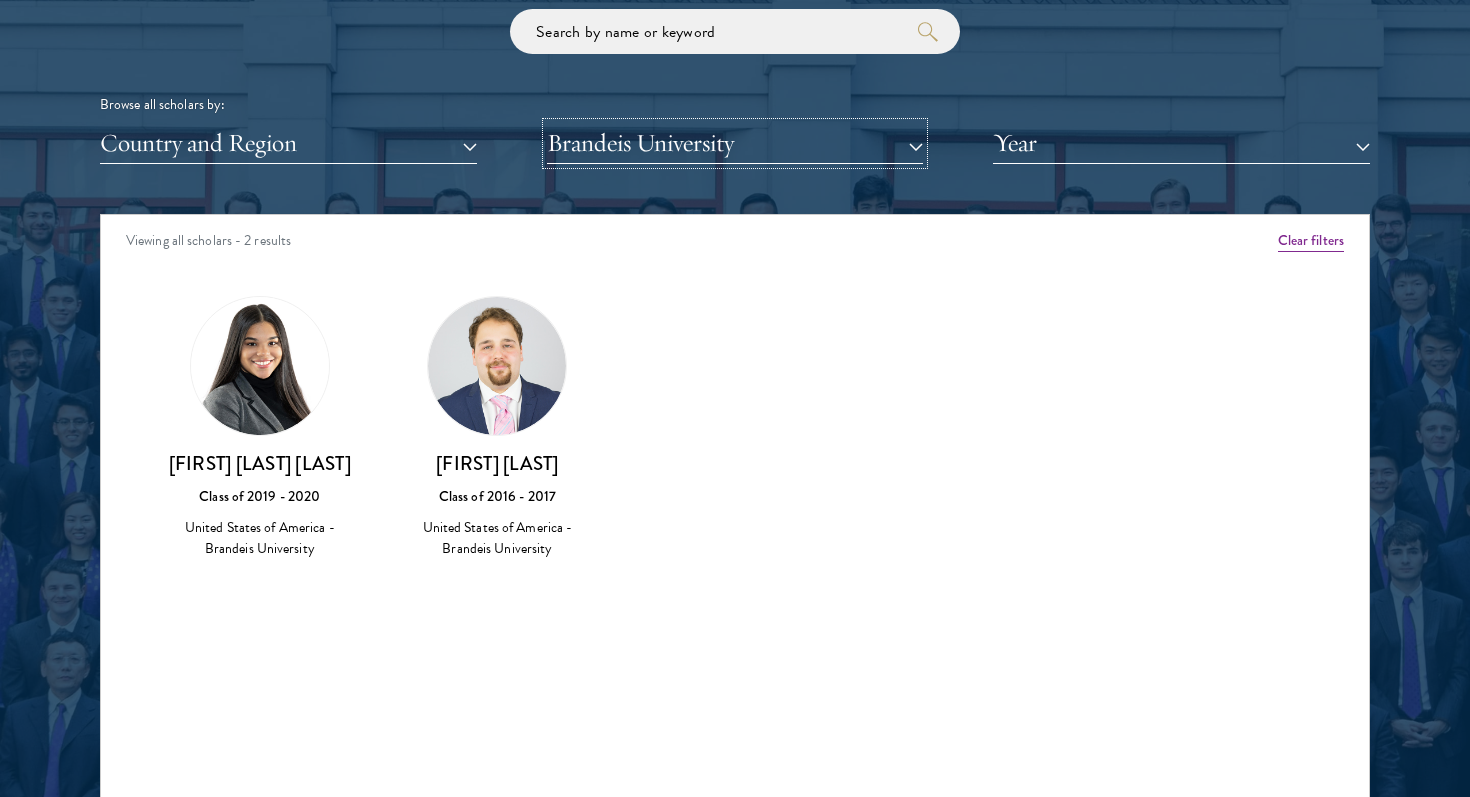 click on "Brandeis University" at bounding box center [735, 143] 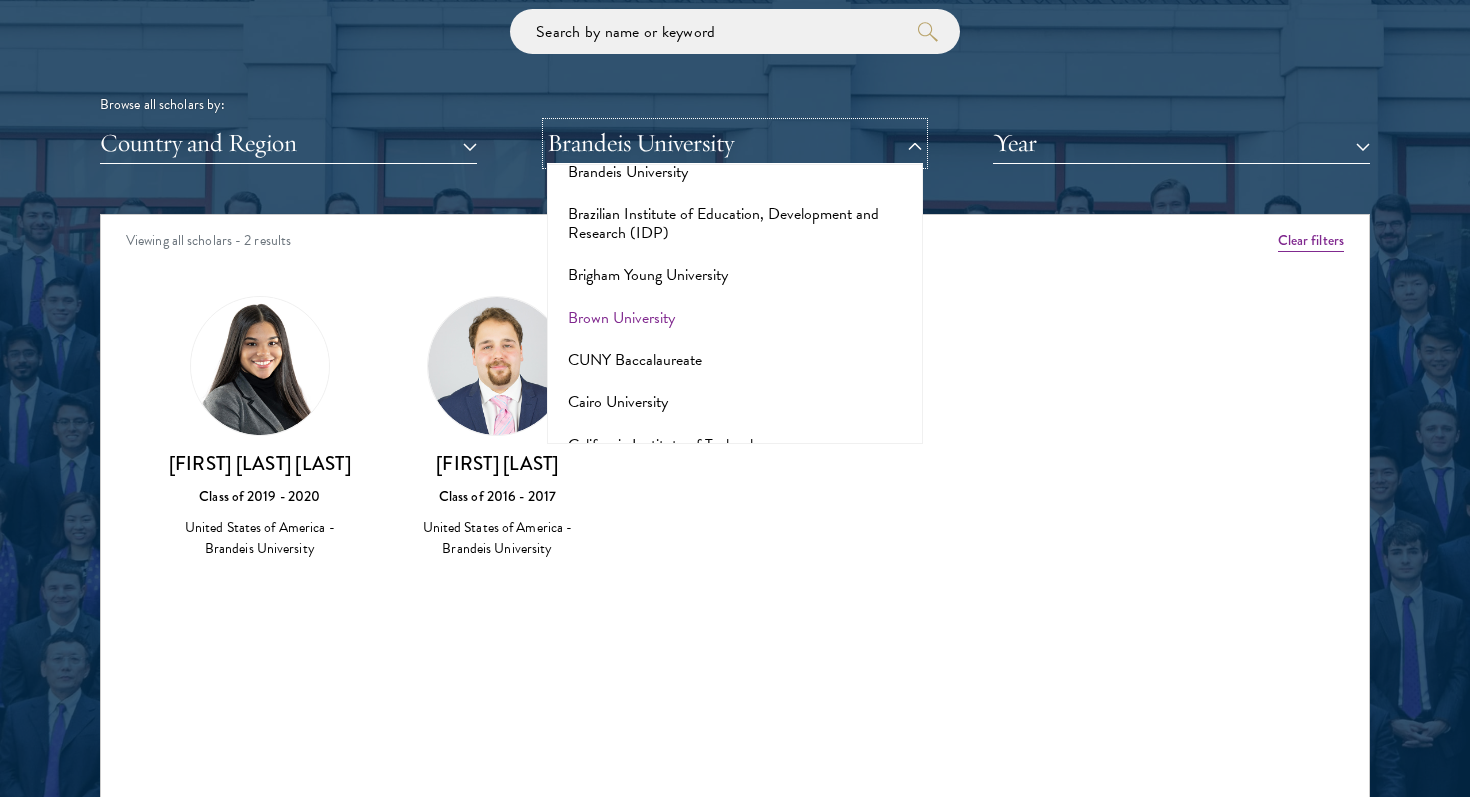 scroll, scrollTop: 1768, scrollLeft: 0, axis: vertical 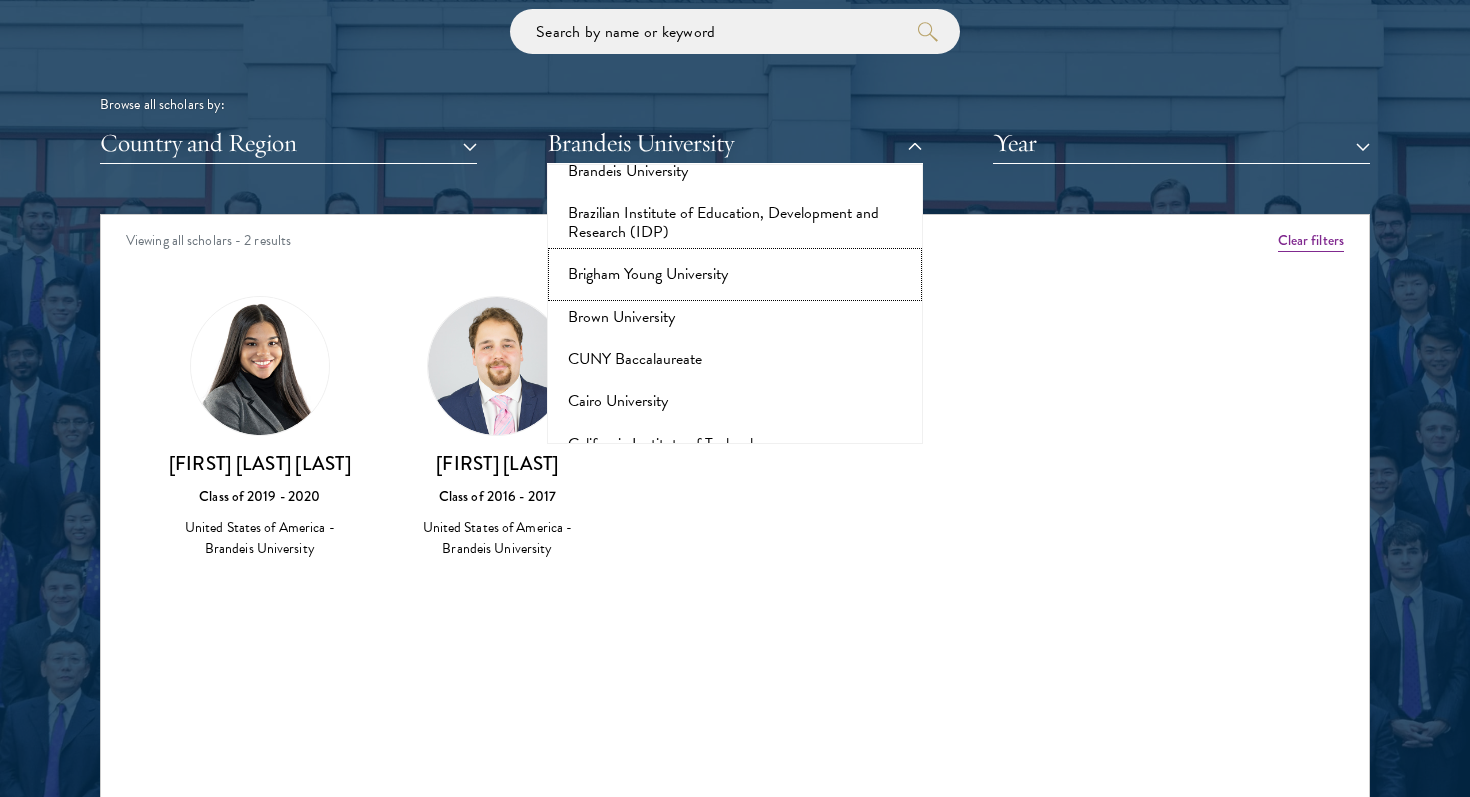click on "Brigham Young University" at bounding box center [735, 274] 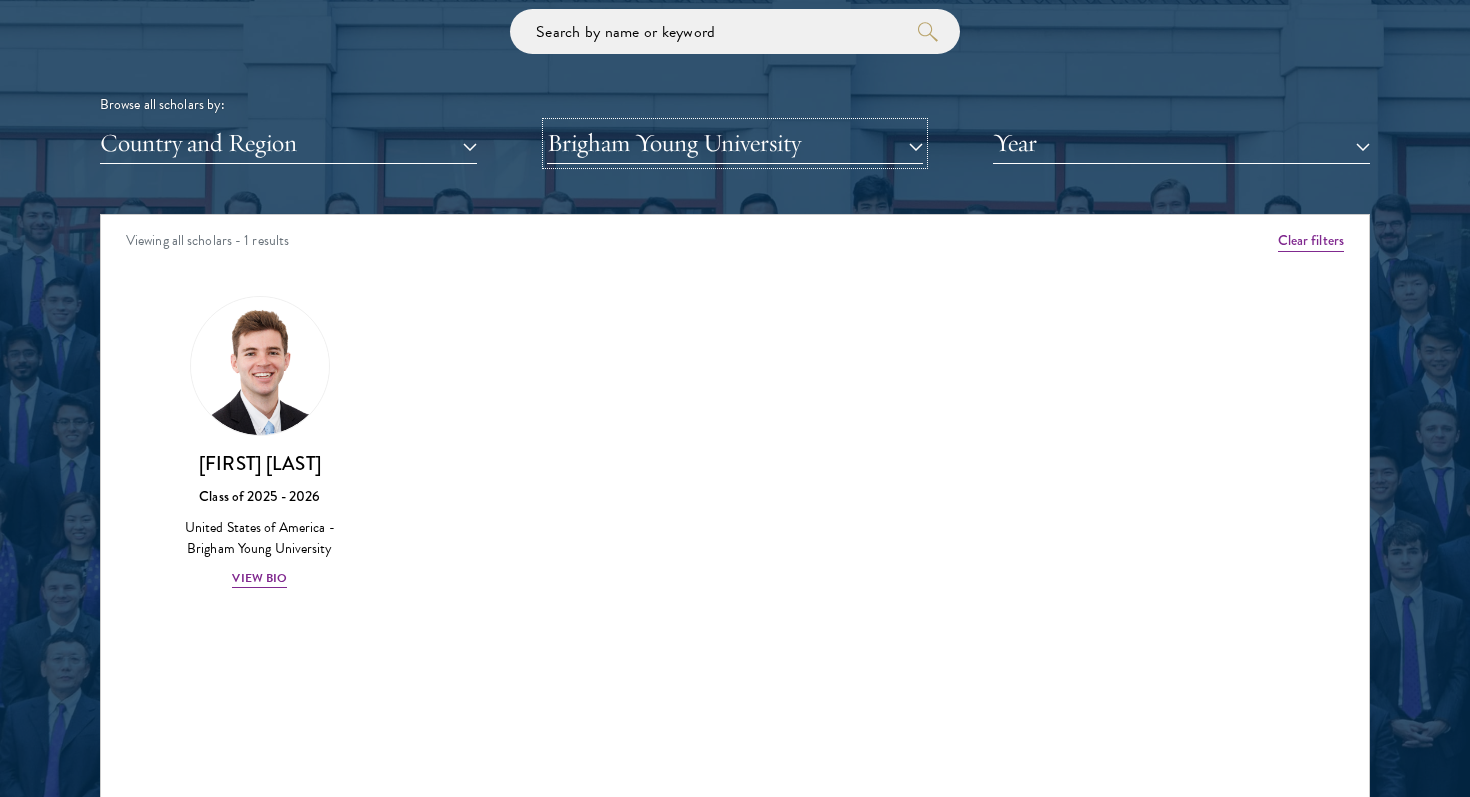 click on "Brigham Young University" at bounding box center [735, 143] 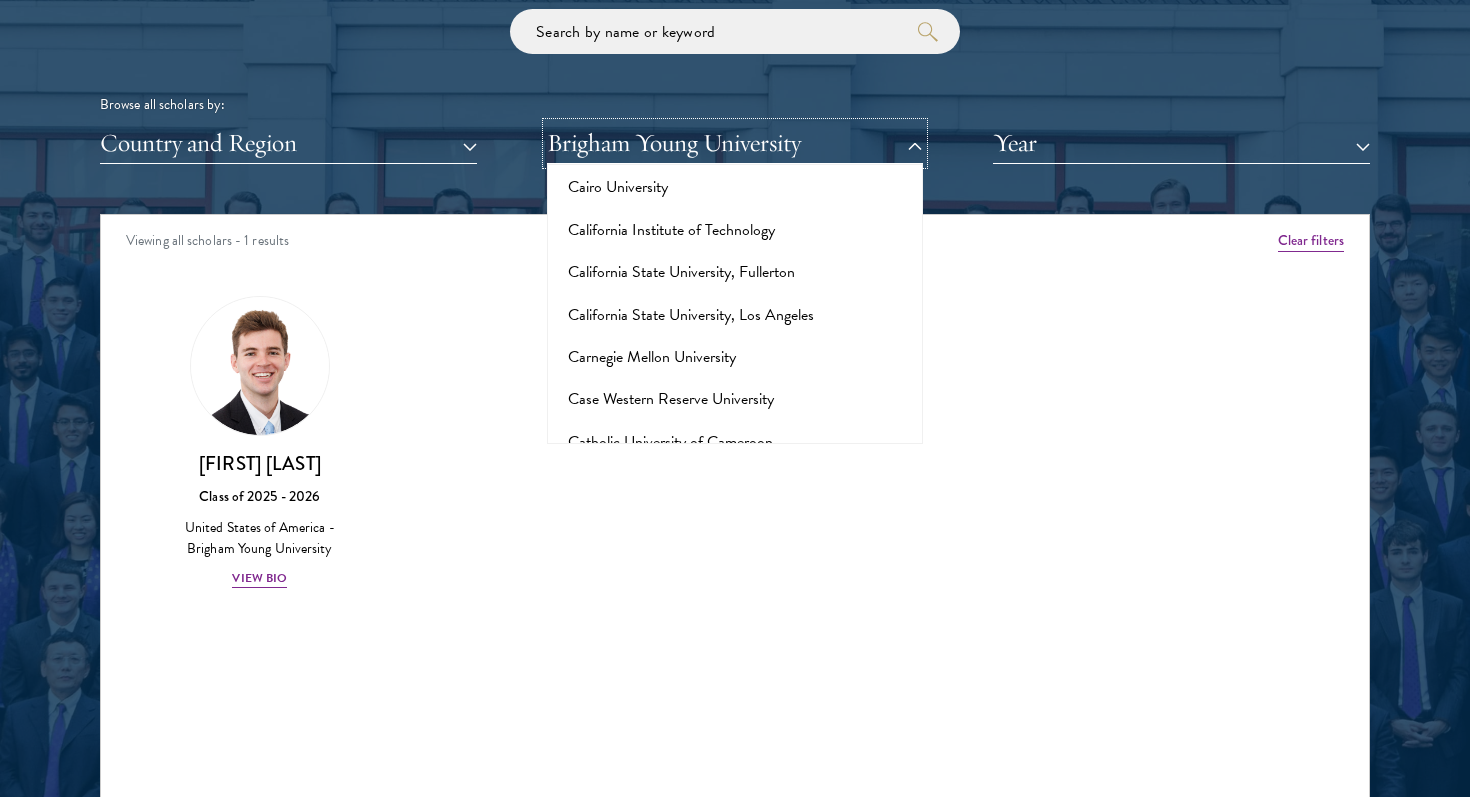 scroll, scrollTop: 1999, scrollLeft: 0, axis: vertical 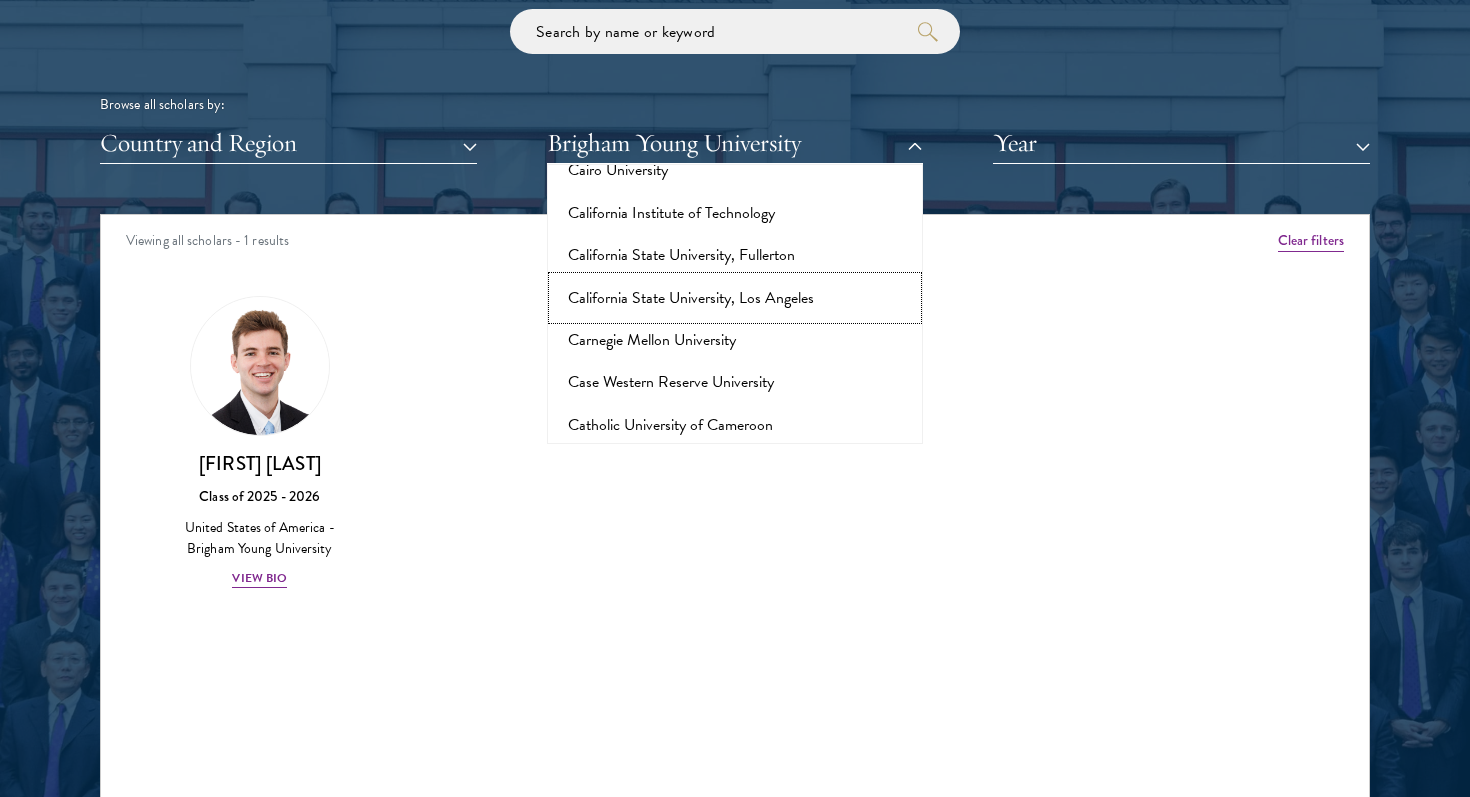 click on "California State University, Los Angeles" at bounding box center (735, 298) 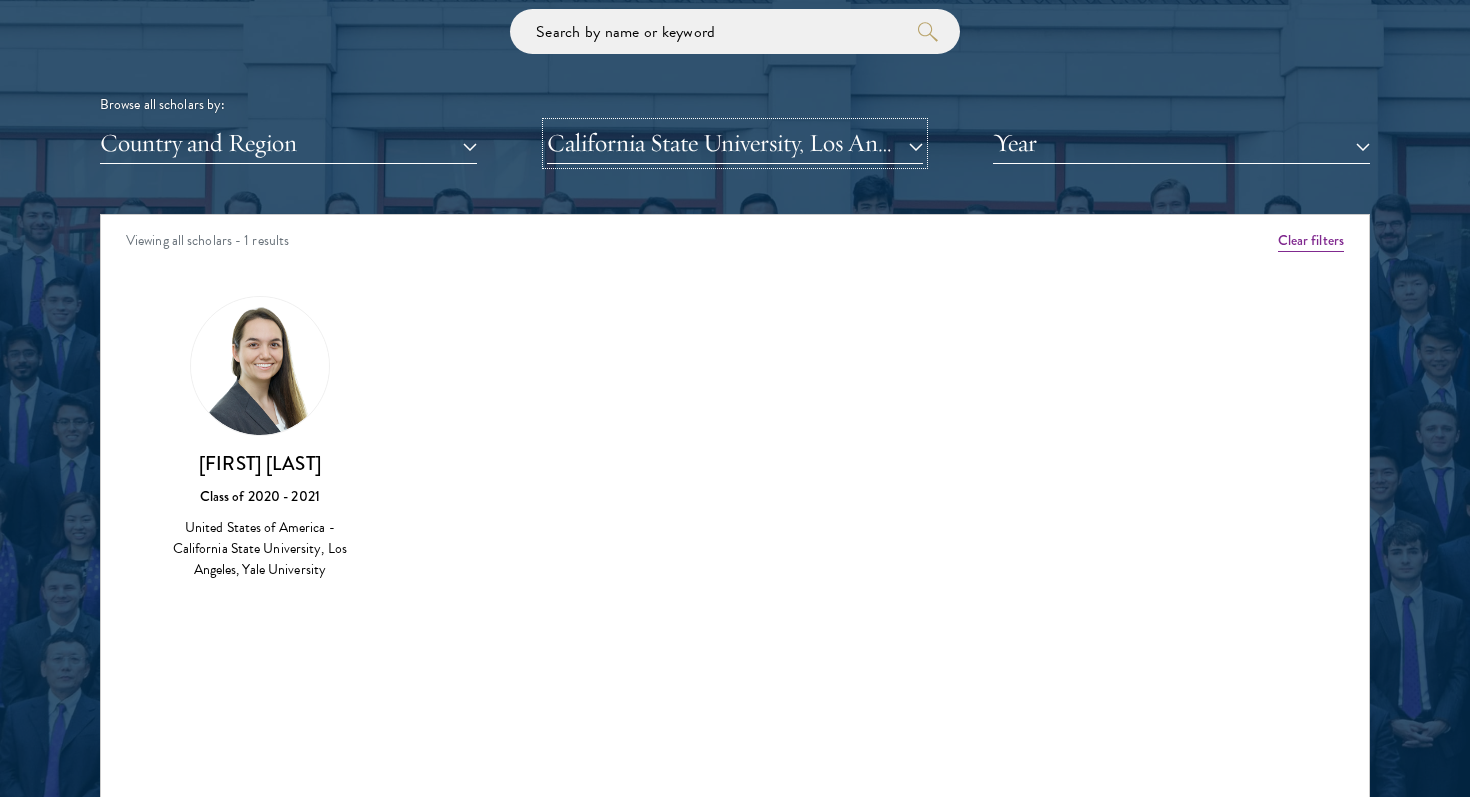 click on "California State University, Los Angeles" at bounding box center (735, 143) 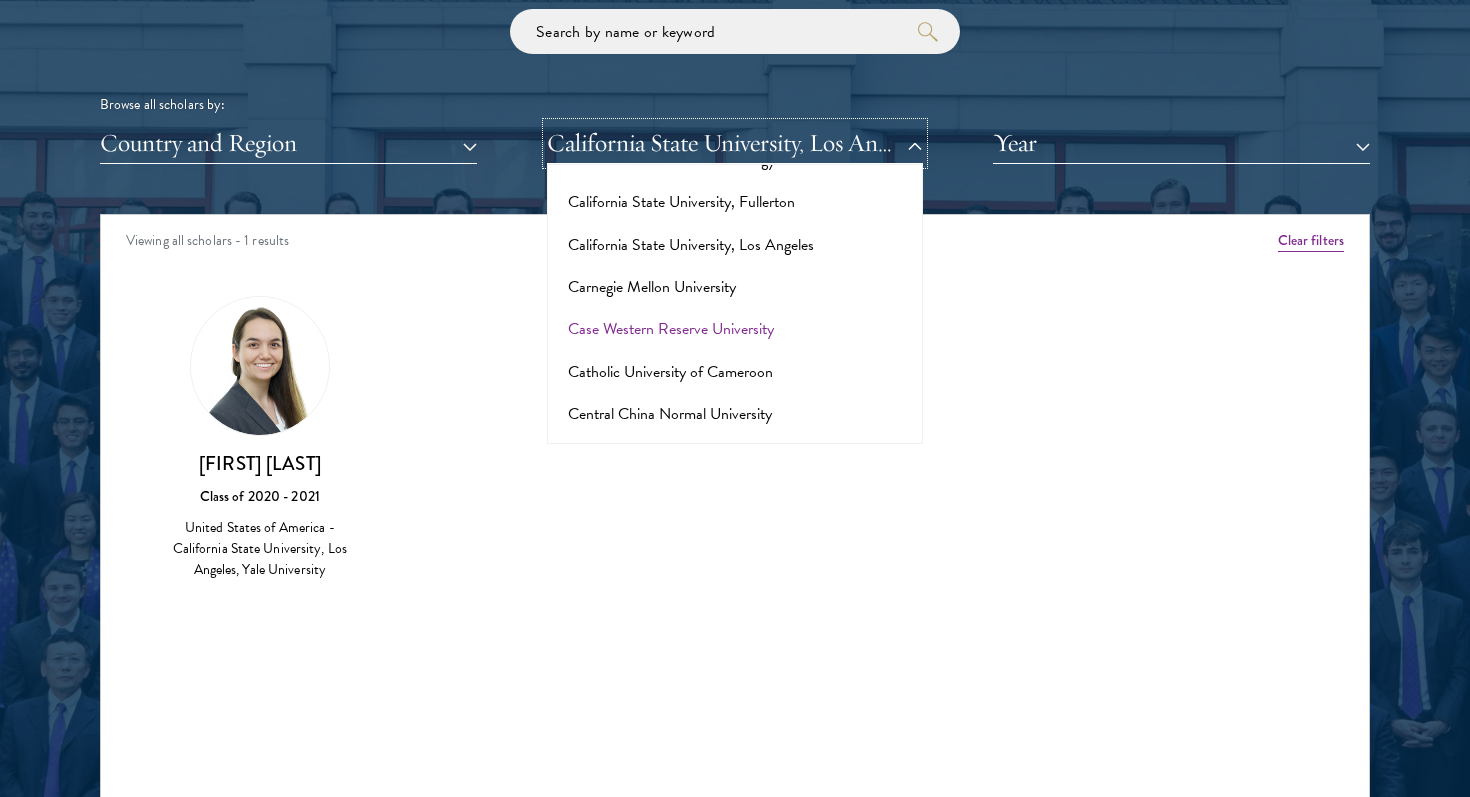 scroll, scrollTop: 2062, scrollLeft: 0, axis: vertical 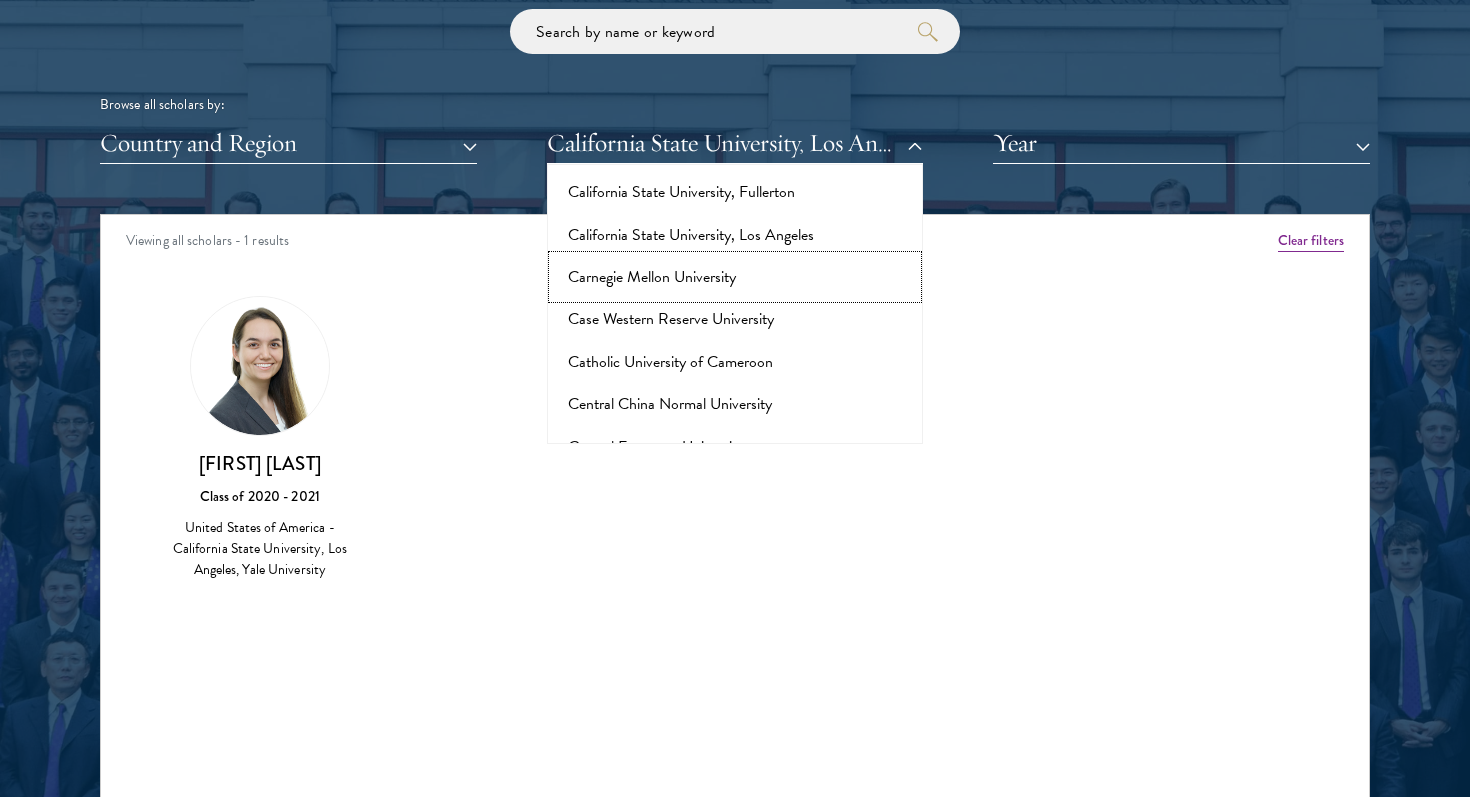 click on "Carnegie Mellon University" at bounding box center [735, 277] 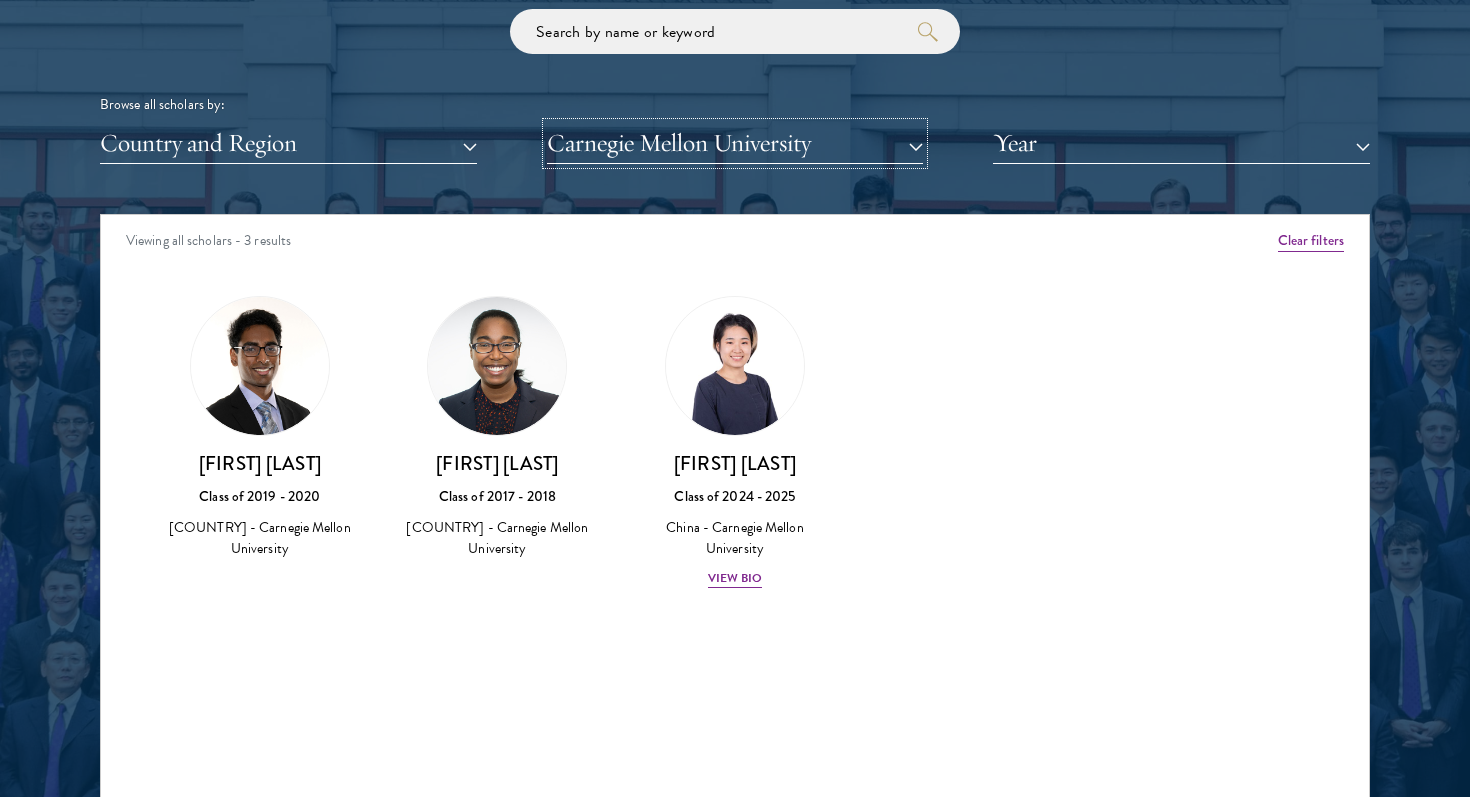 click on "Carnegie Mellon University" at bounding box center [735, 143] 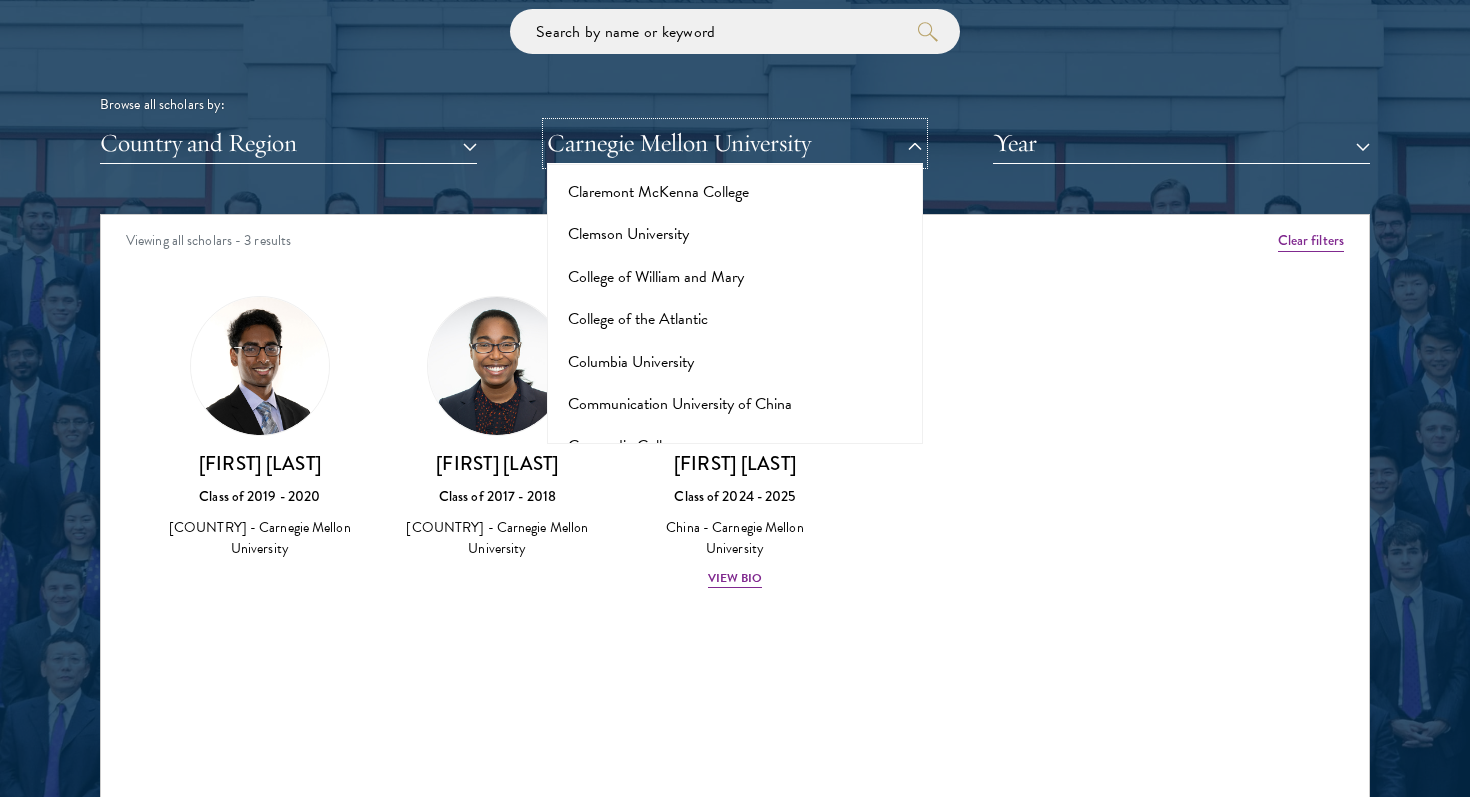 scroll, scrollTop: 2704, scrollLeft: 0, axis: vertical 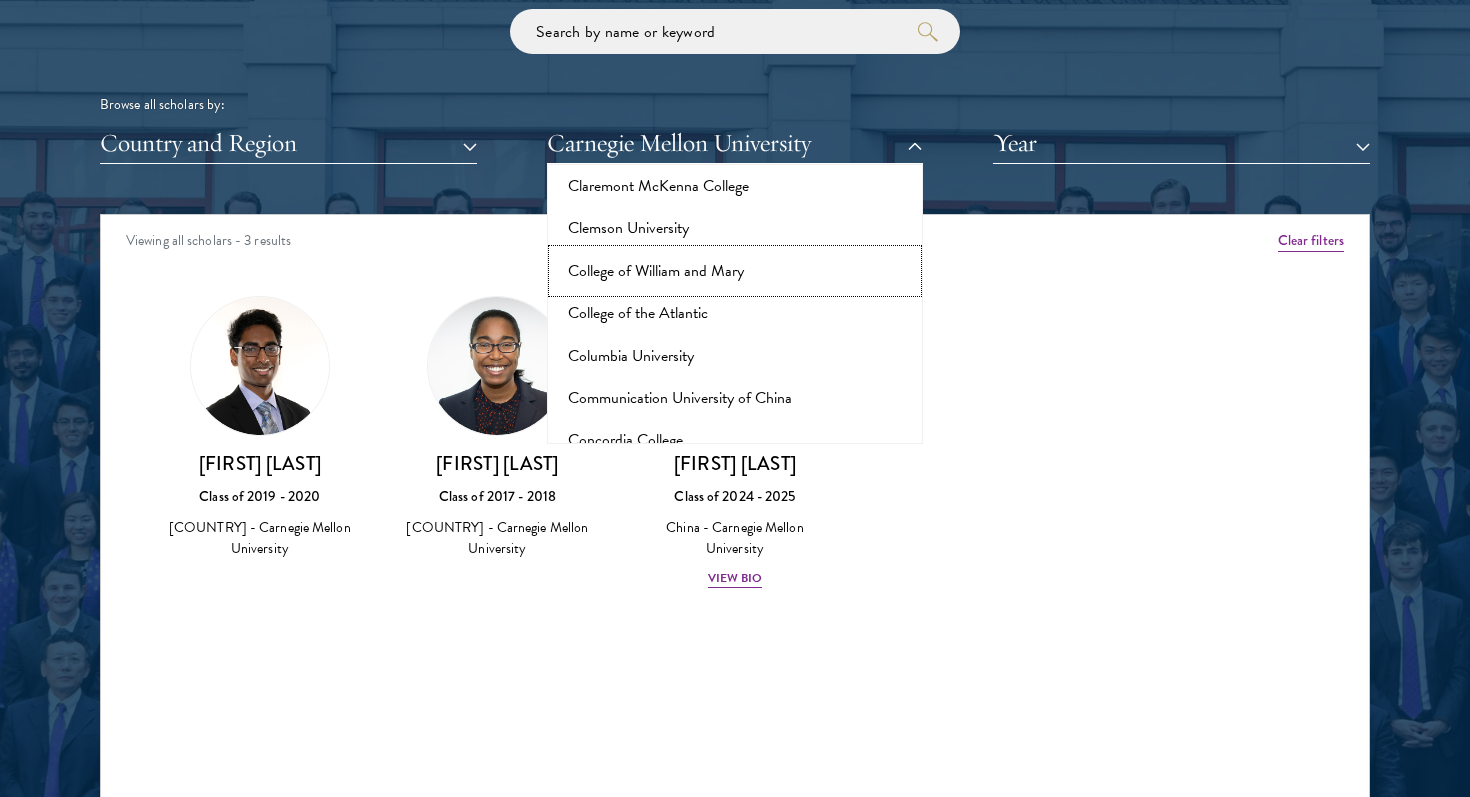 click on "College of William and Mary" at bounding box center (735, 271) 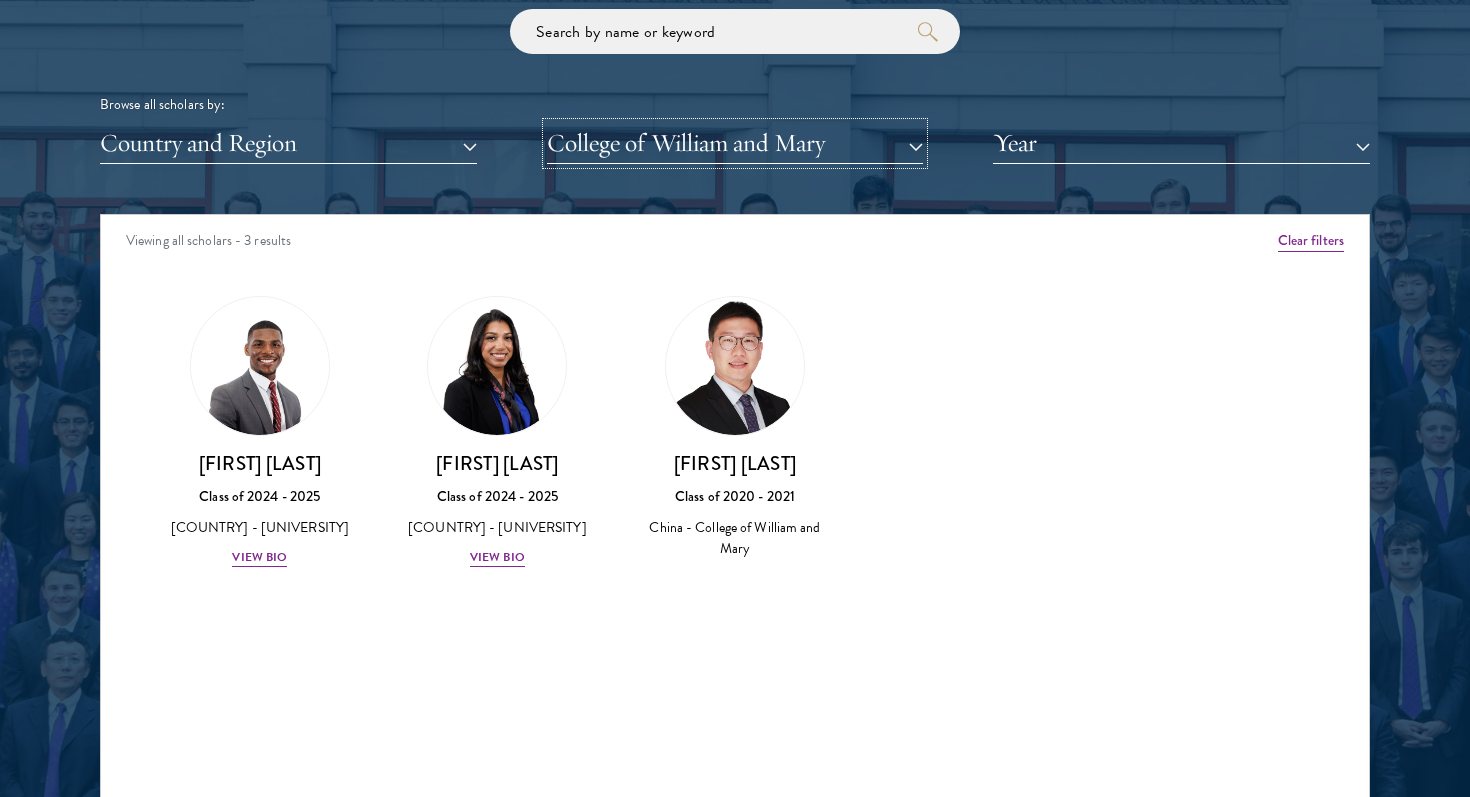click on "College of William and Mary" at bounding box center (735, 143) 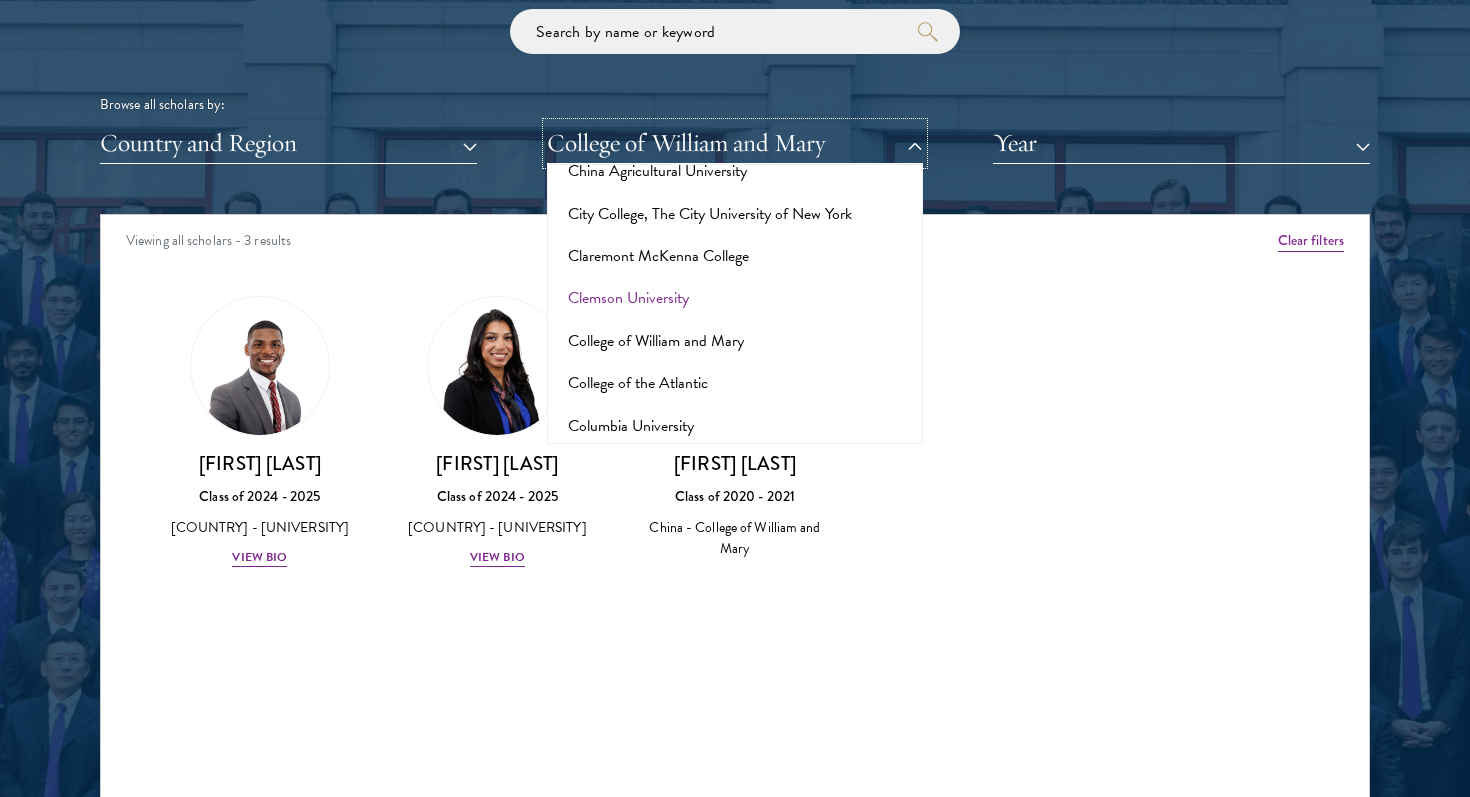 scroll, scrollTop: 2630, scrollLeft: 0, axis: vertical 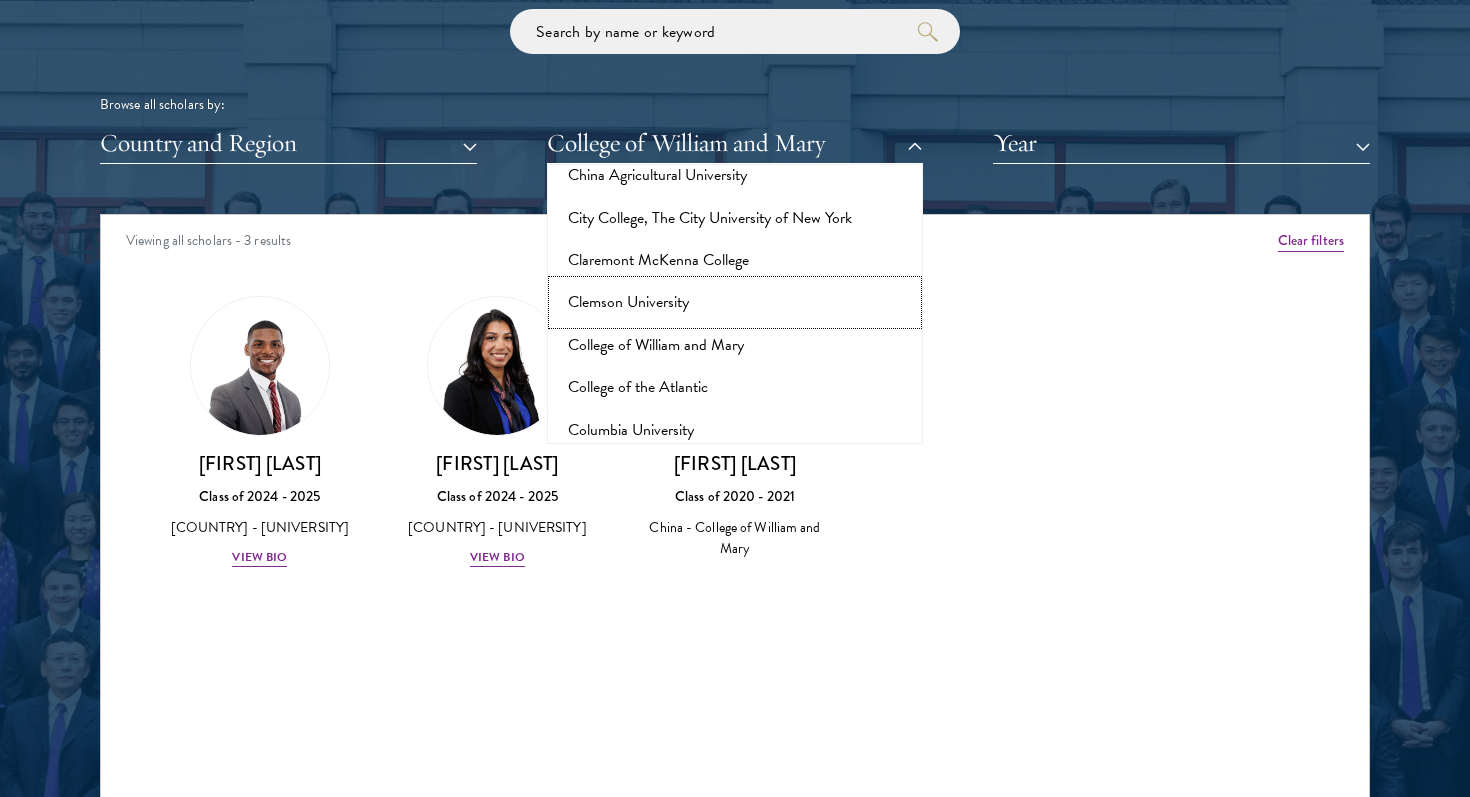 click on "Clemson University" at bounding box center [735, 302] 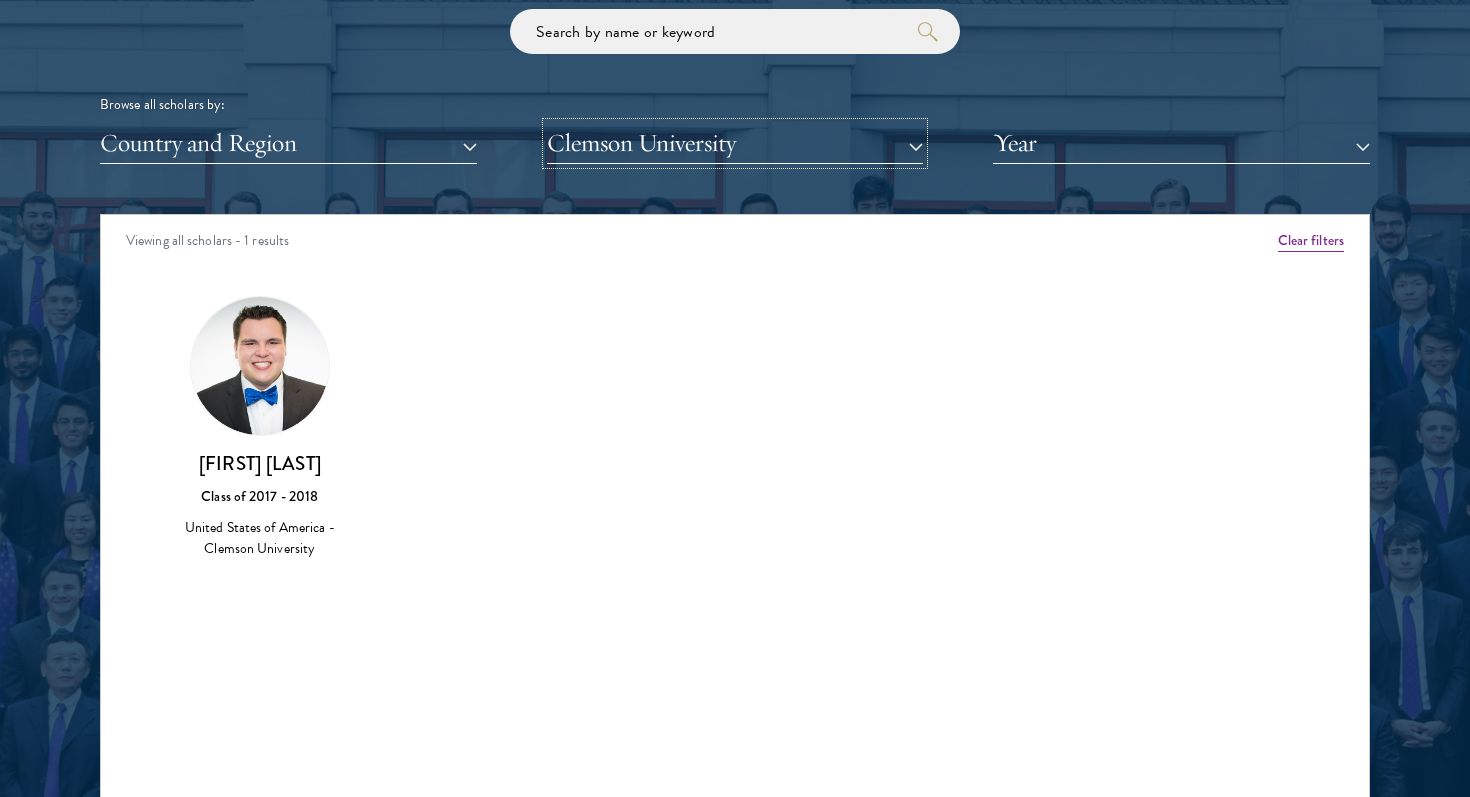 click on "Clemson University" at bounding box center (735, 143) 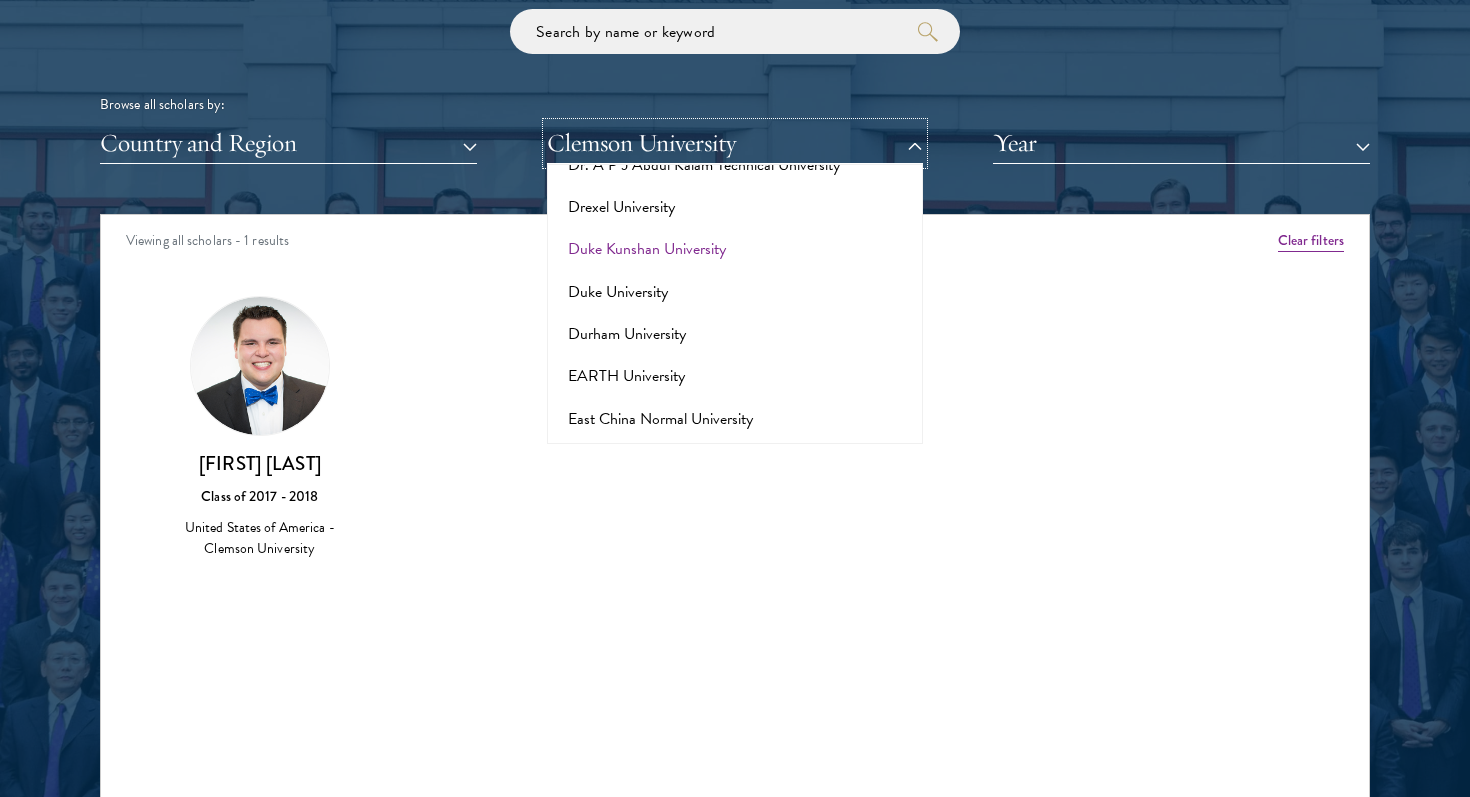scroll, scrollTop: 3330, scrollLeft: 0, axis: vertical 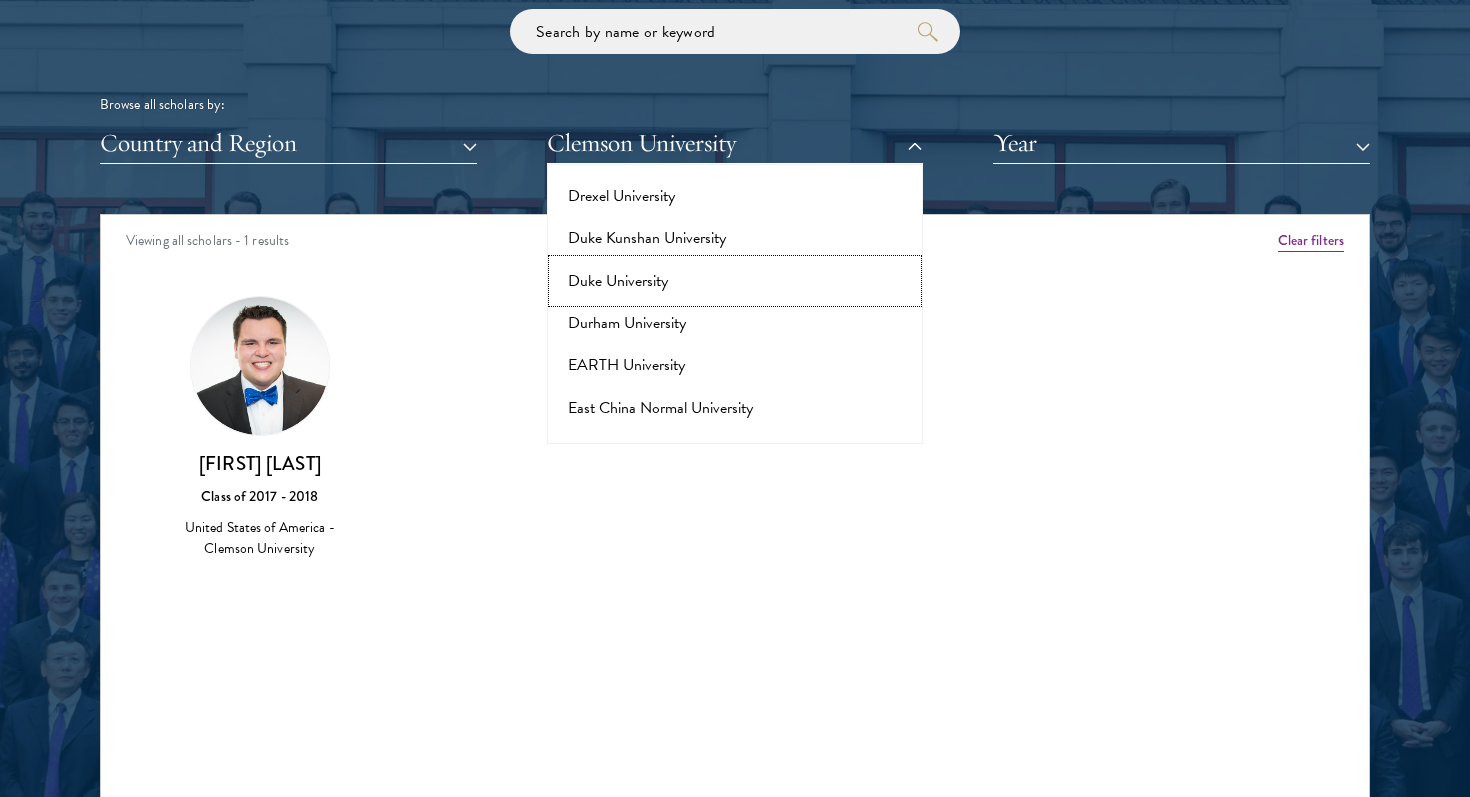 click on "Duke University" at bounding box center [735, 281] 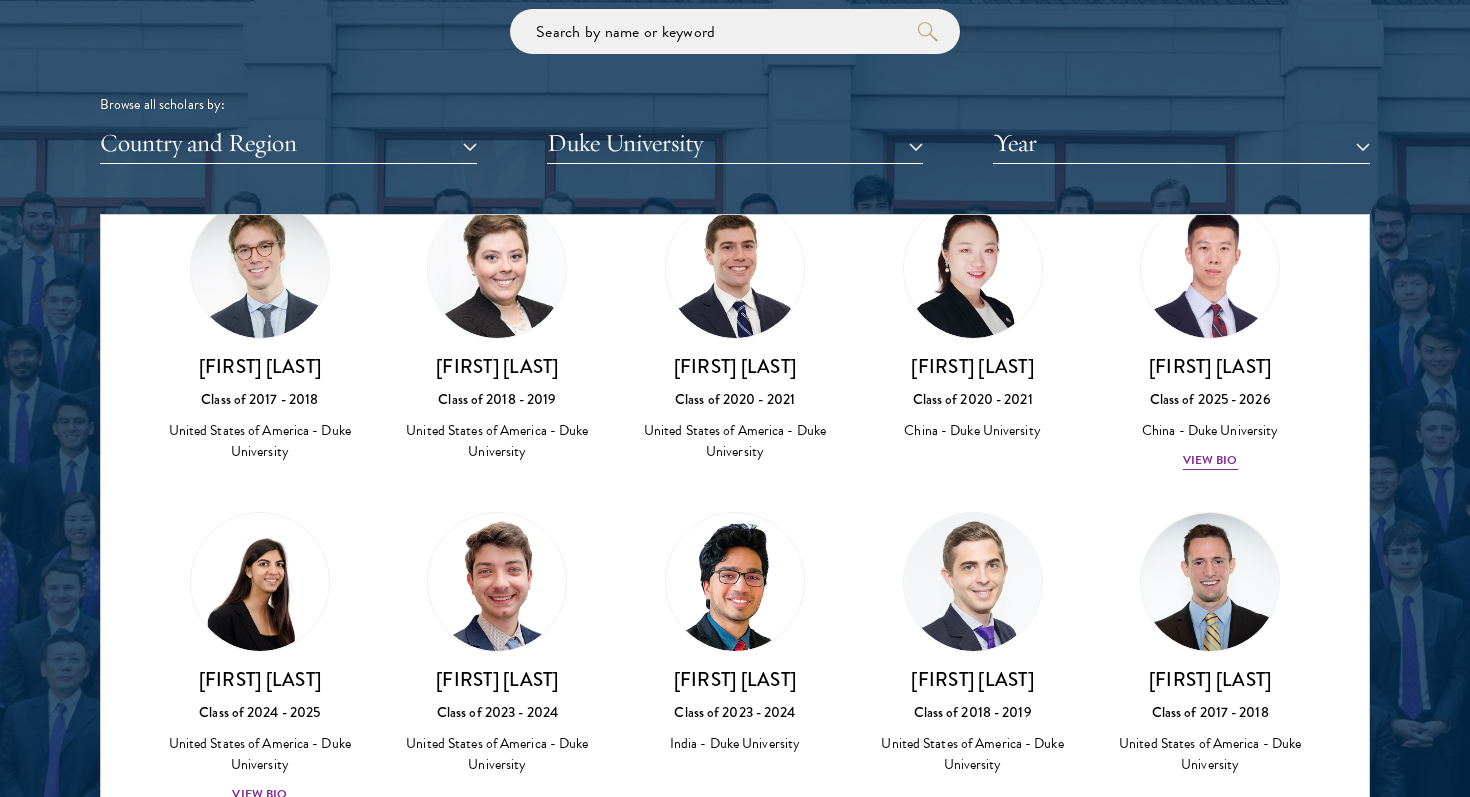scroll, scrollTop: 1144, scrollLeft: 0, axis: vertical 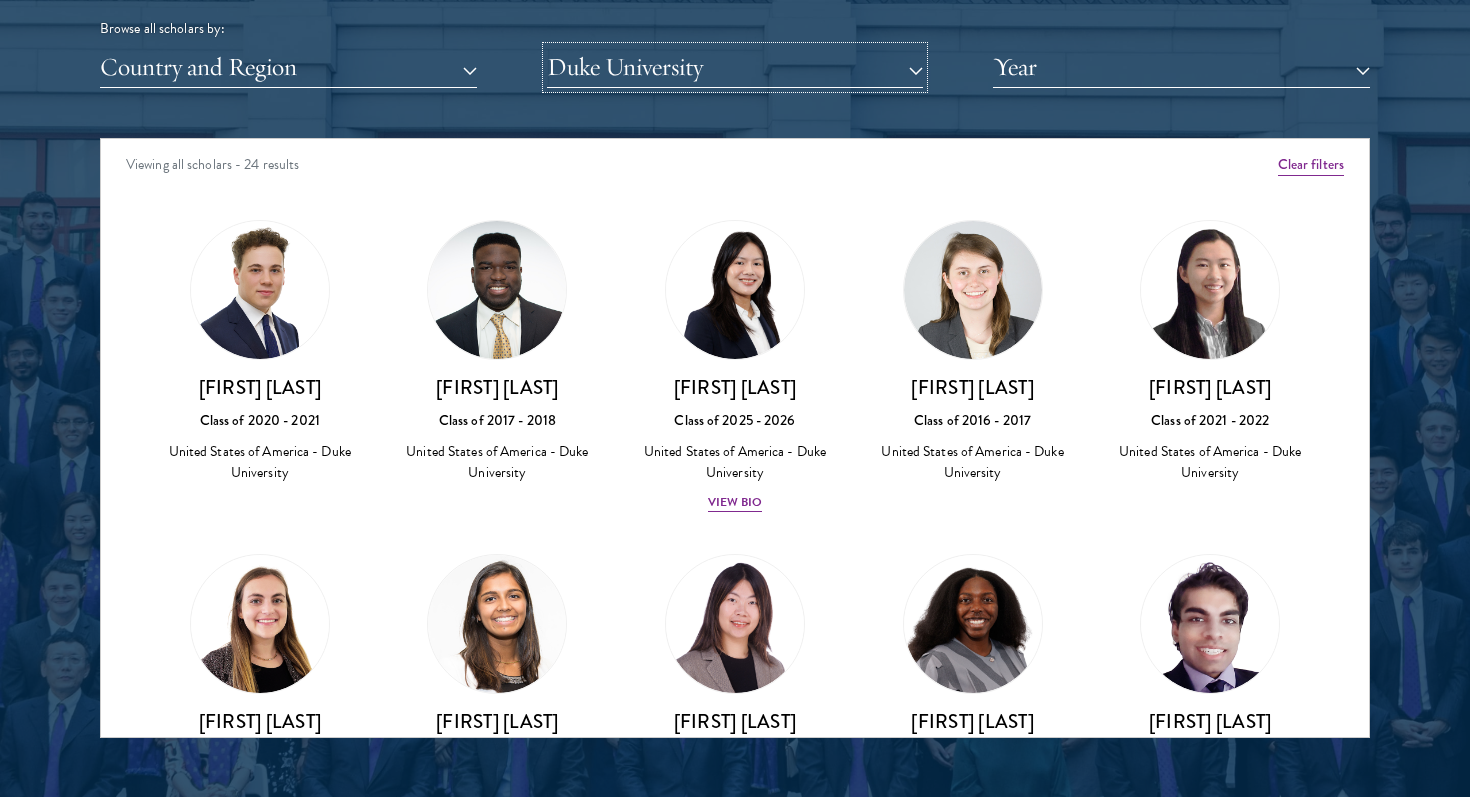 click on "Duke University" at bounding box center (735, 67) 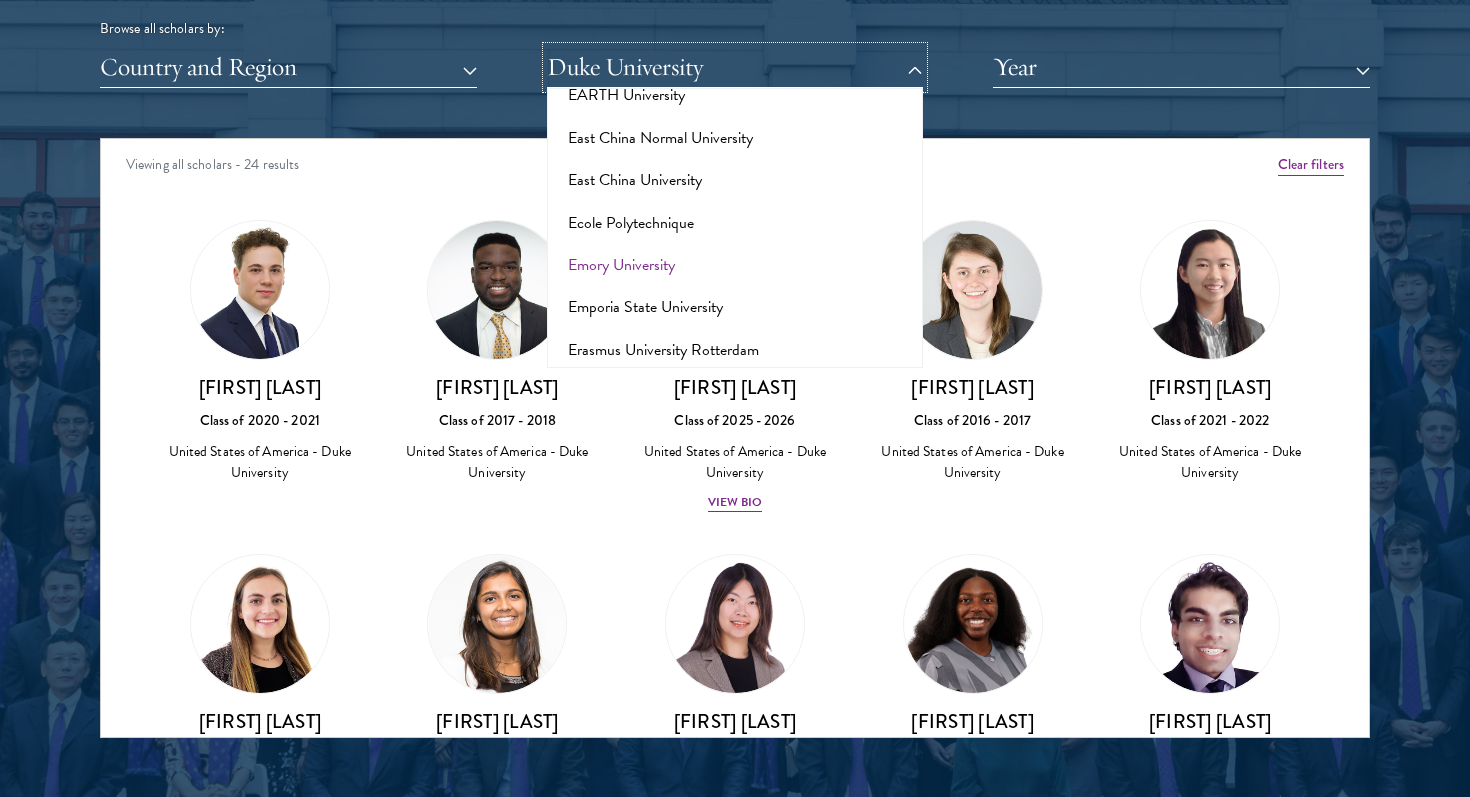 scroll, scrollTop: 3584, scrollLeft: 0, axis: vertical 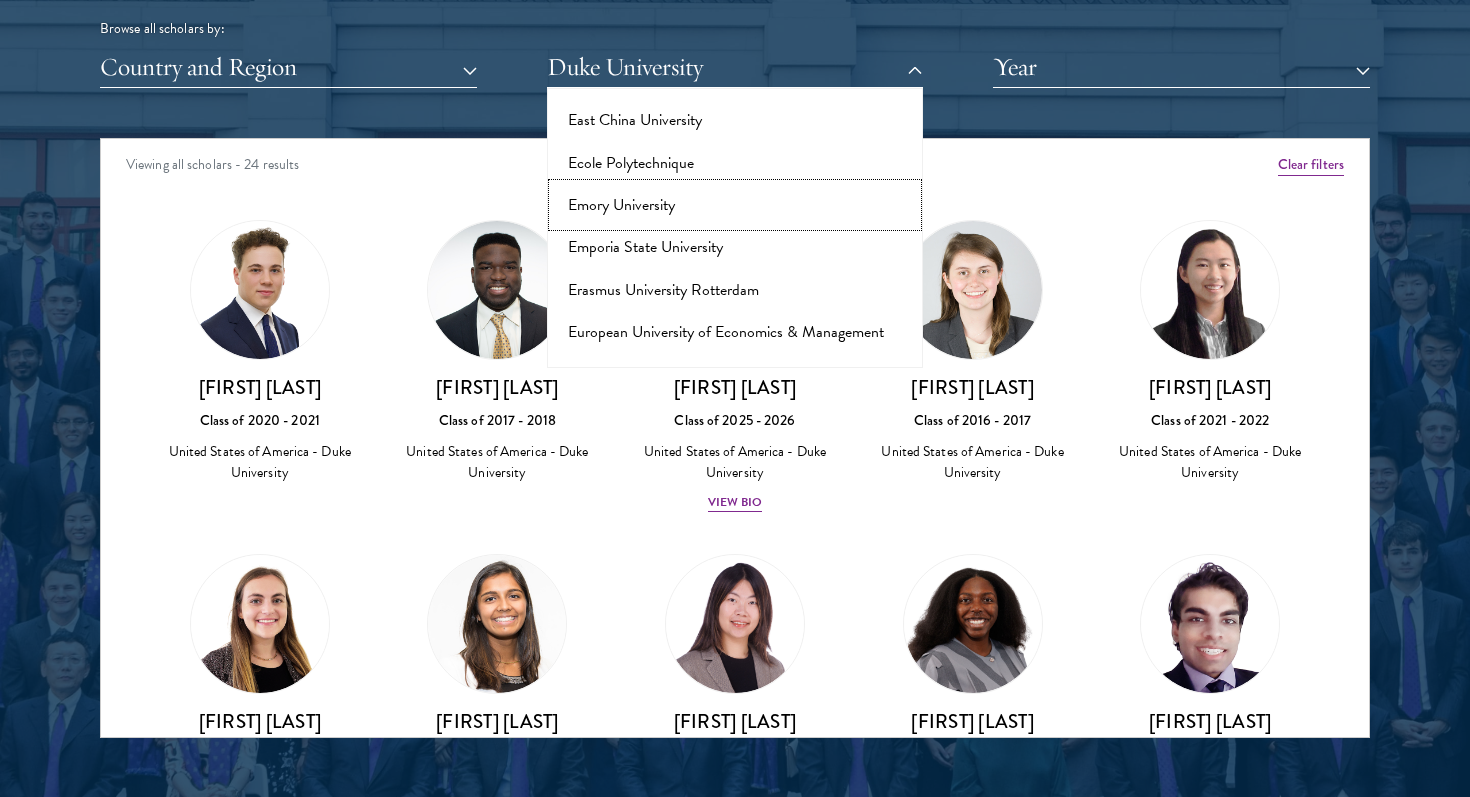 click on "Emory University" at bounding box center [735, 205] 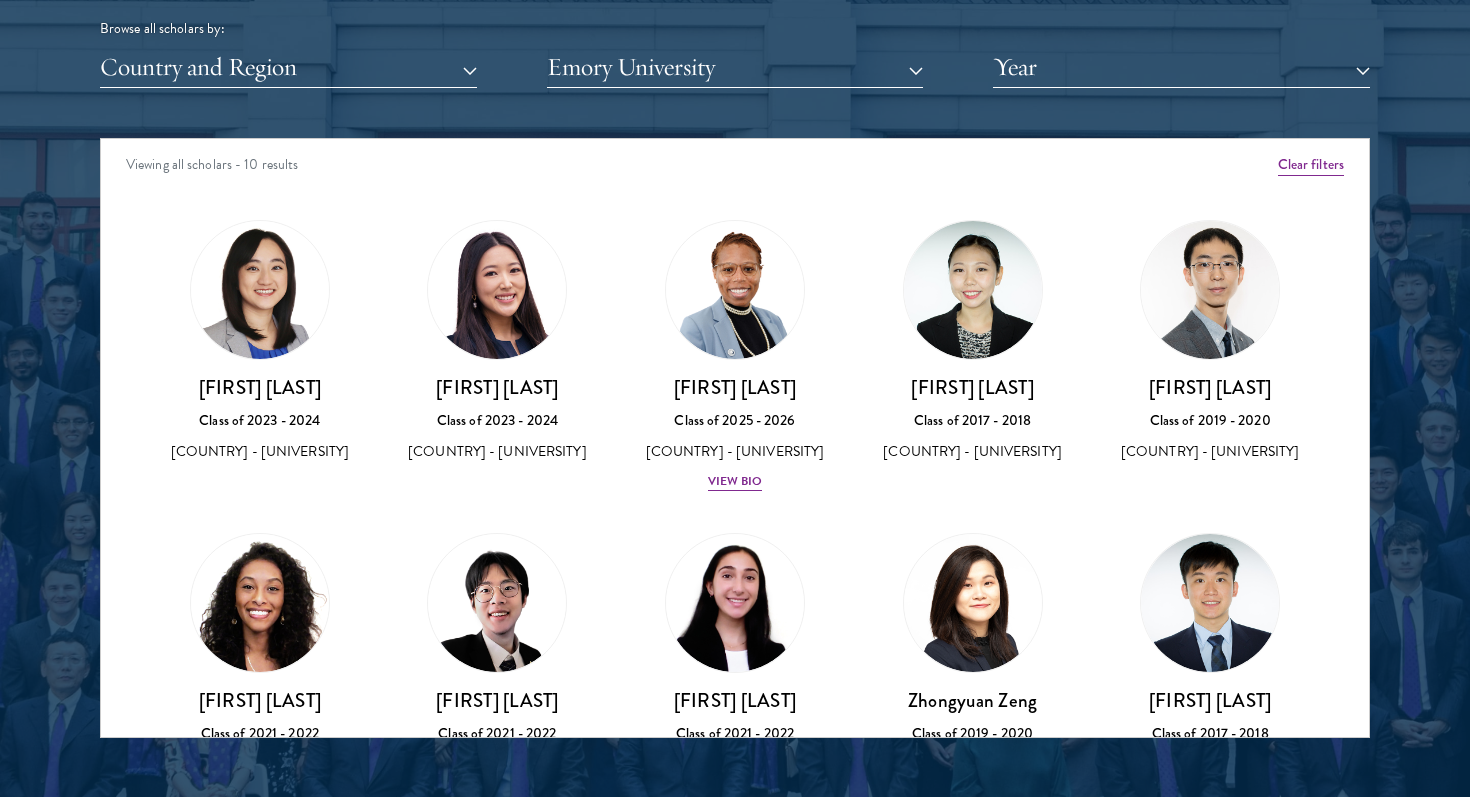 scroll, scrollTop: 142, scrollLeft: 0, axis: vertical 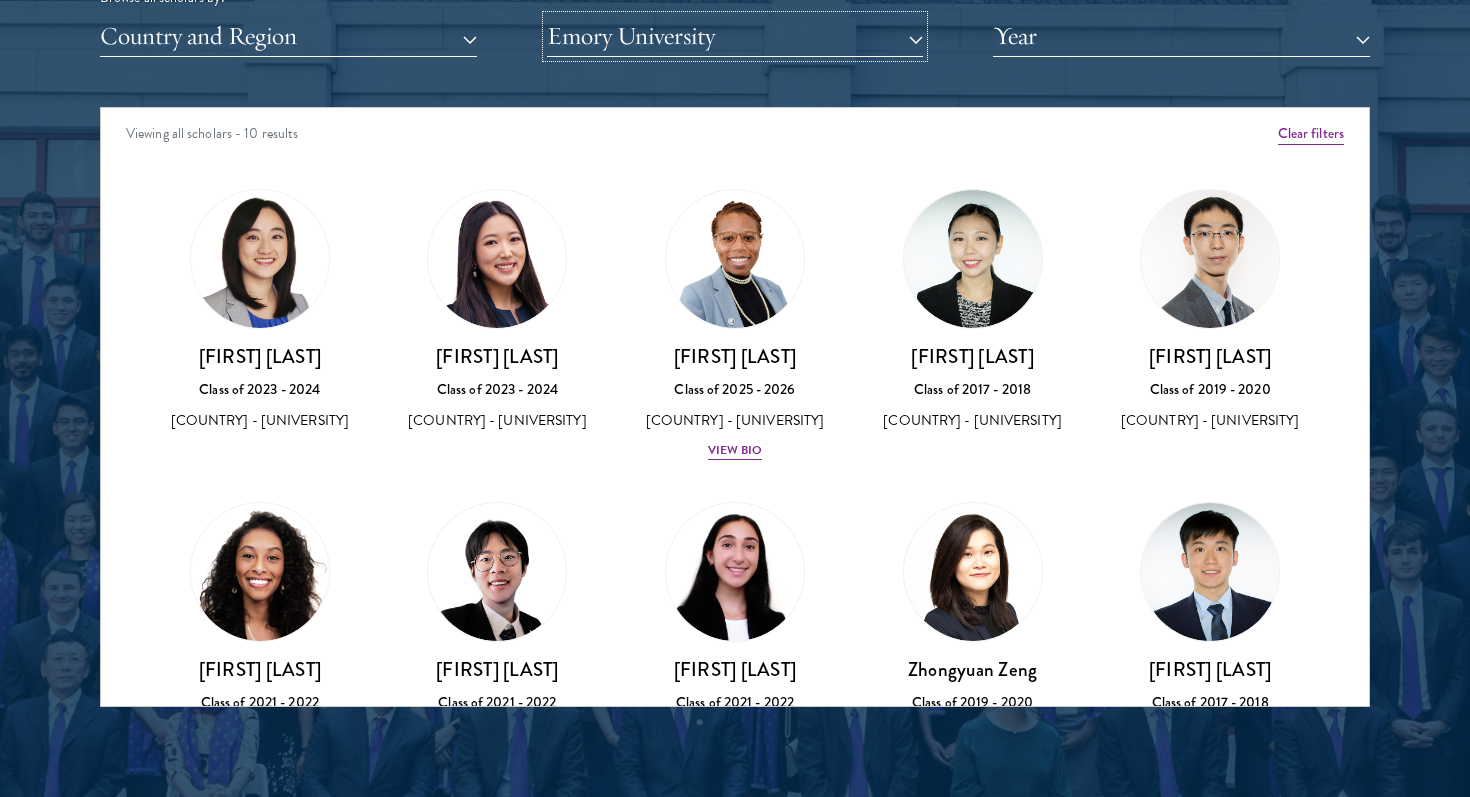 click on "Emory University" at bounding box center [735, 36] 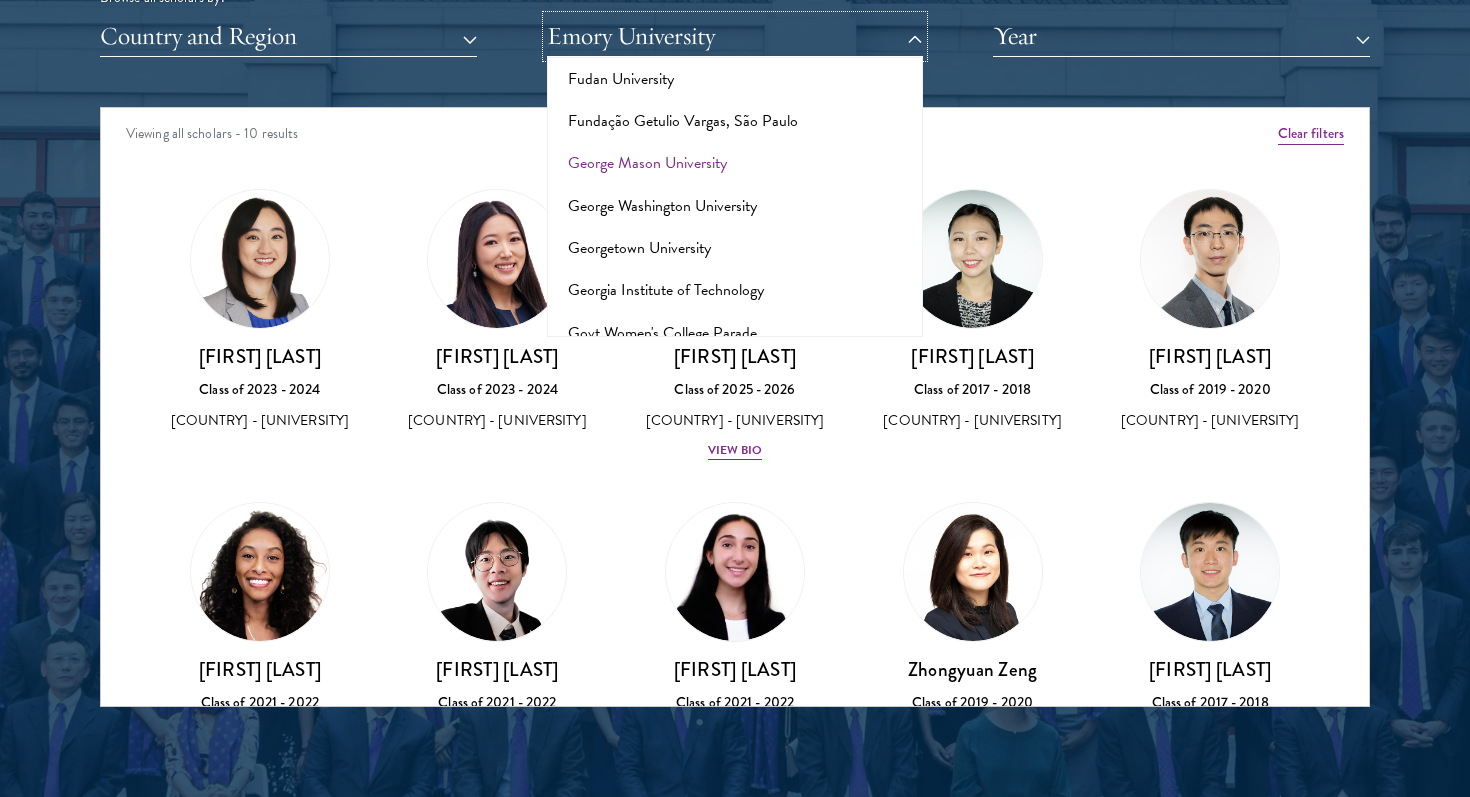scroll, scrollTop: 4275, scrollLeft: 0, axis: vertical 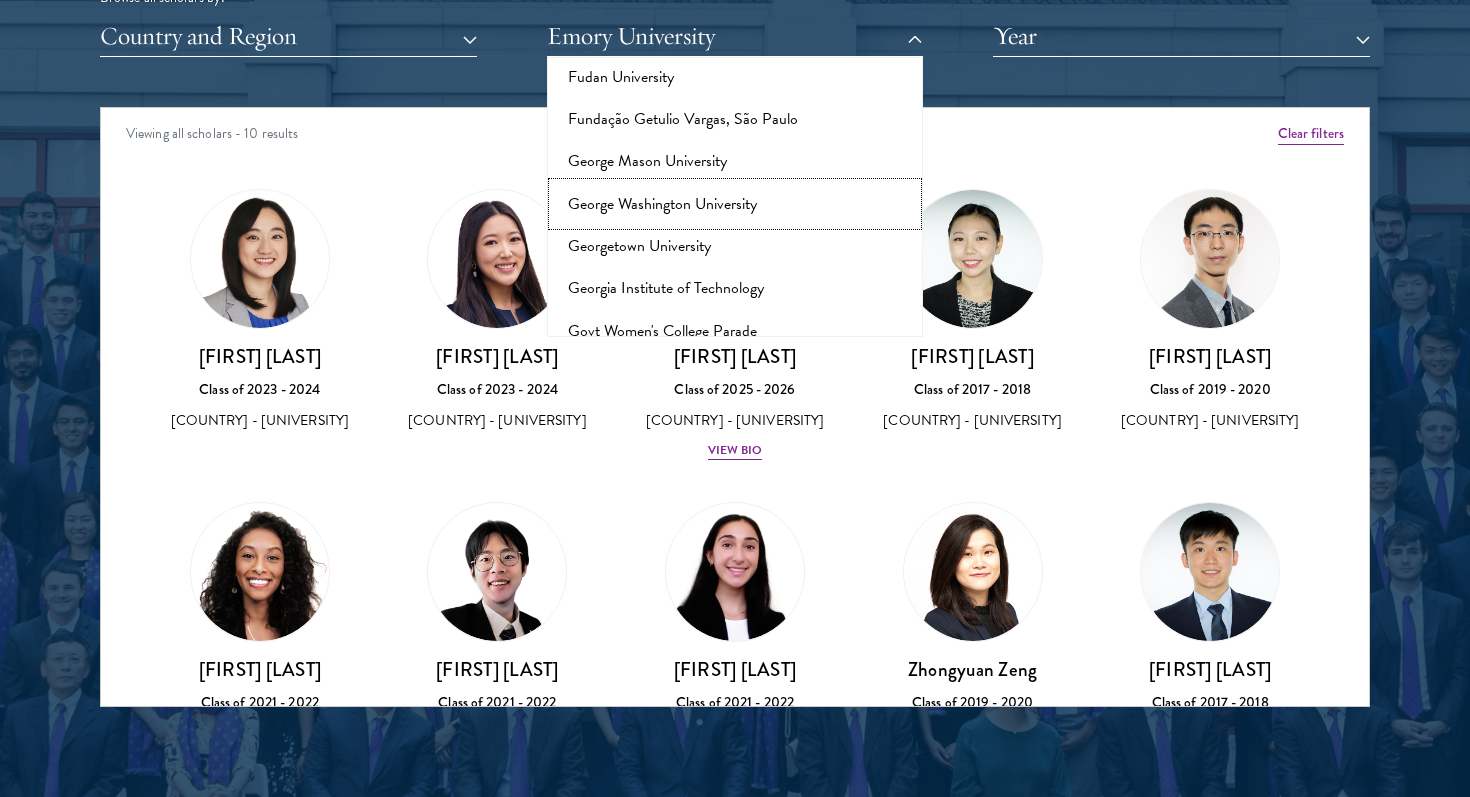 click on "George Washington University" at bounding box center [735, 204] 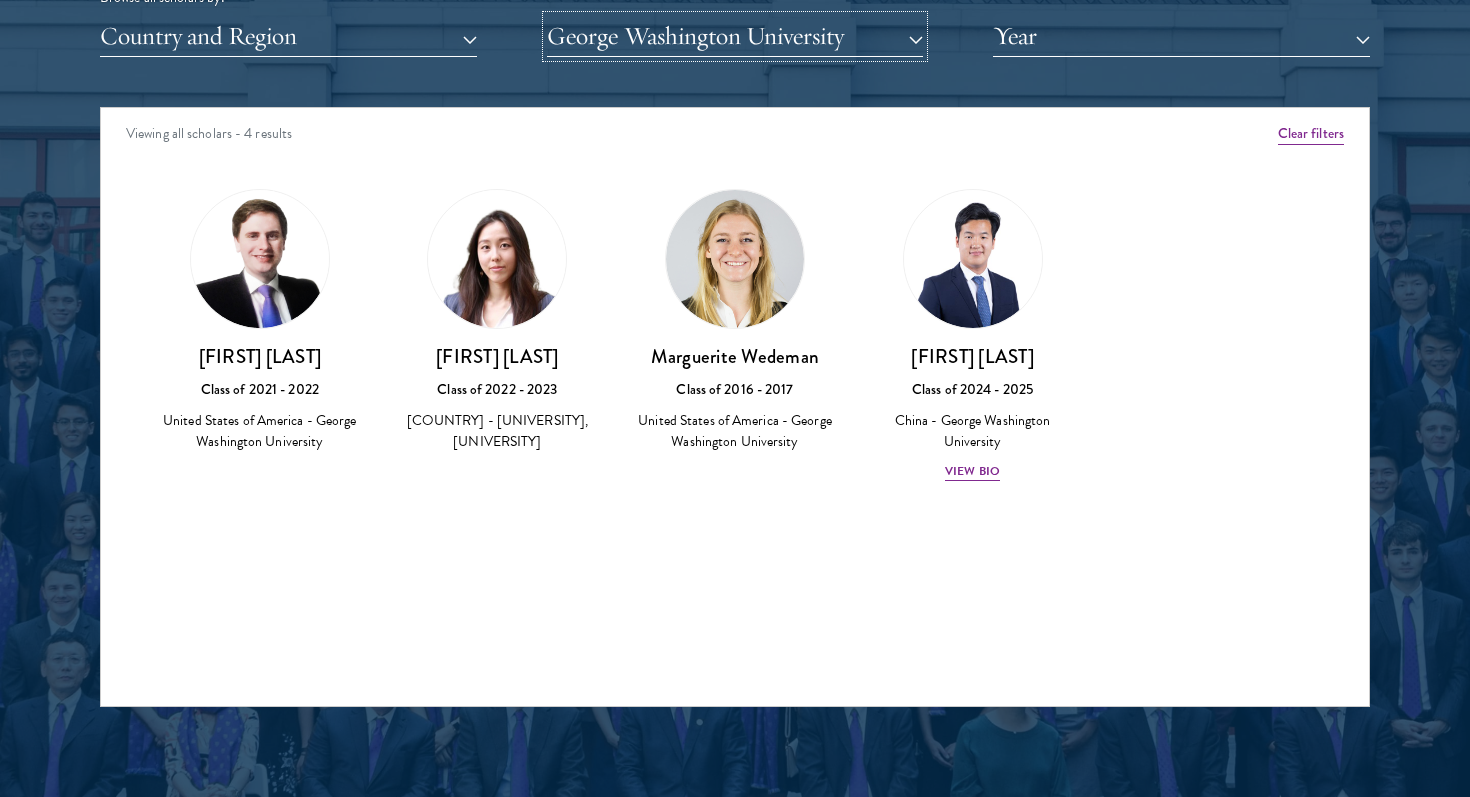 click on "George Washington University" at bounding box center (735, 36) 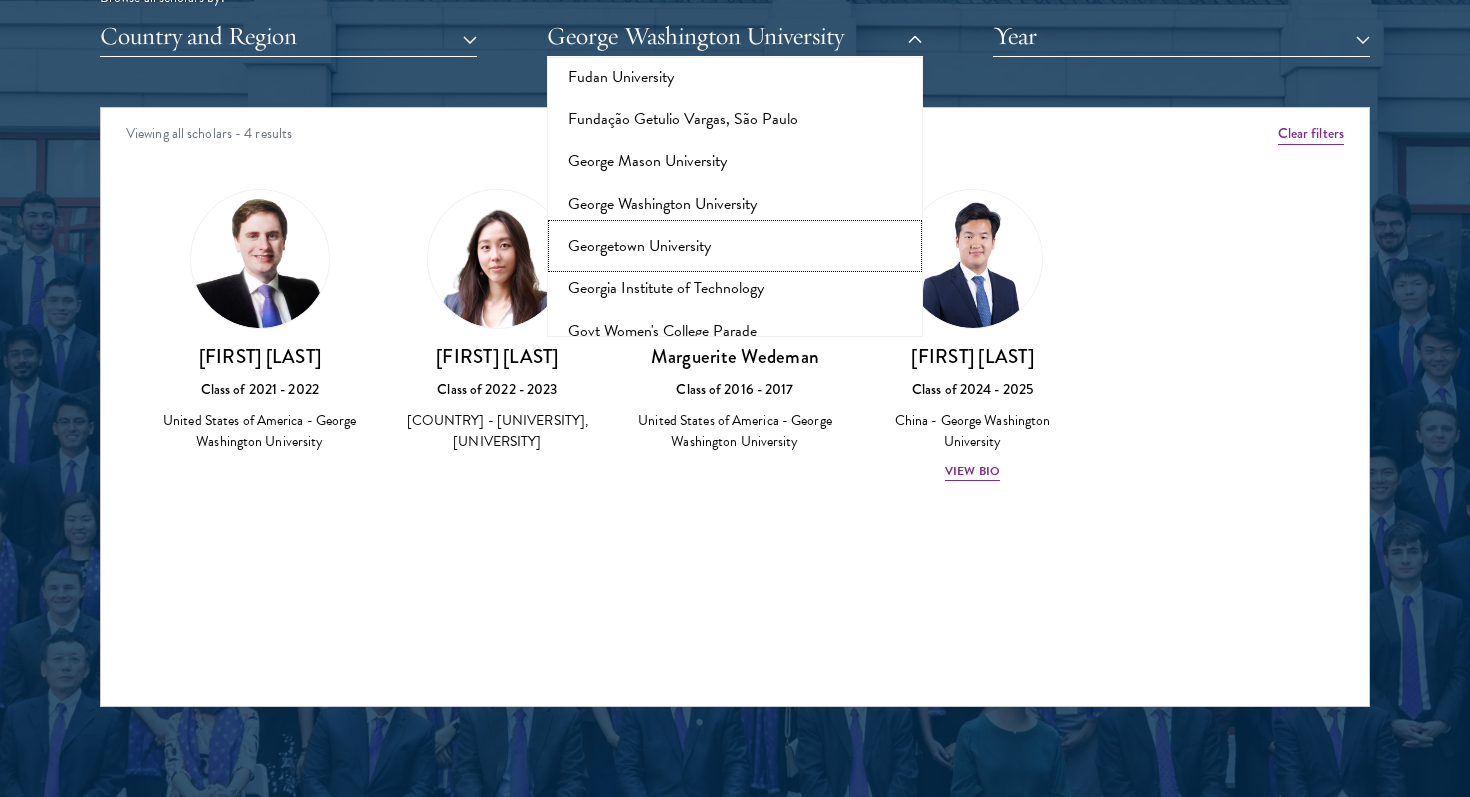 click on "Georgetown University" at bounding box center (735, 246) 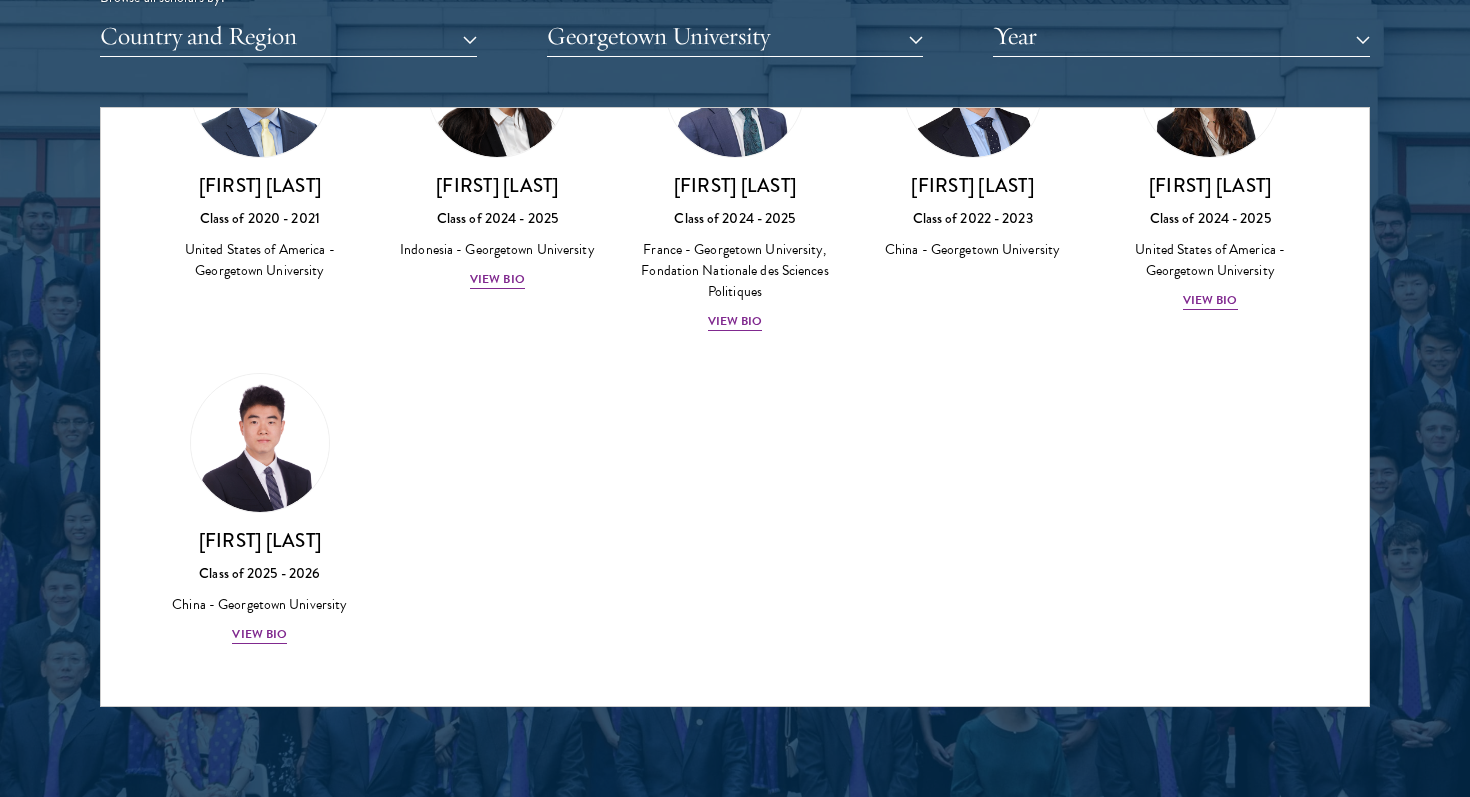 scroll, scrollTop: 0, scrollLeft: 0, axis: both 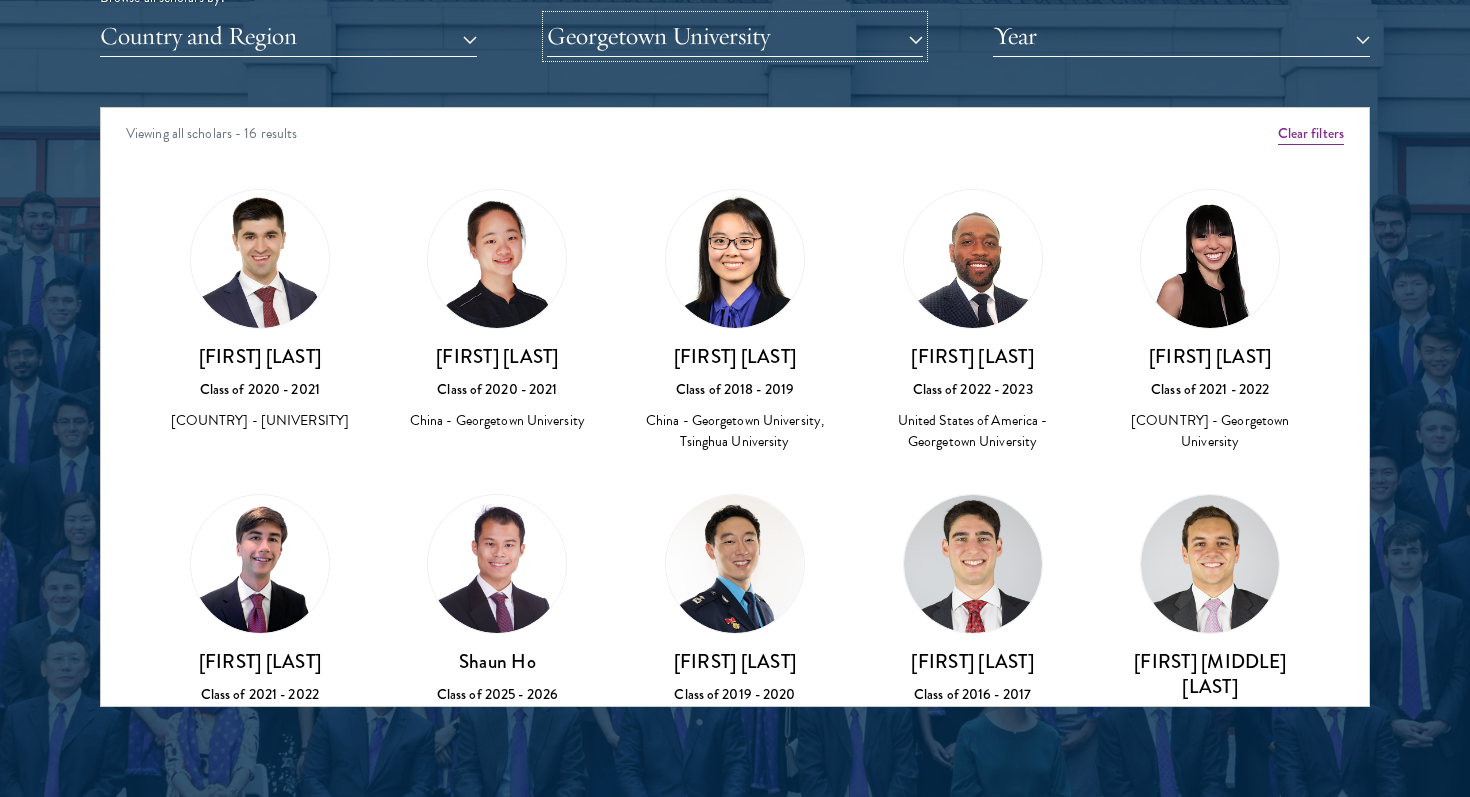 click on "Georgetown University" at bounding box center (735, 36) 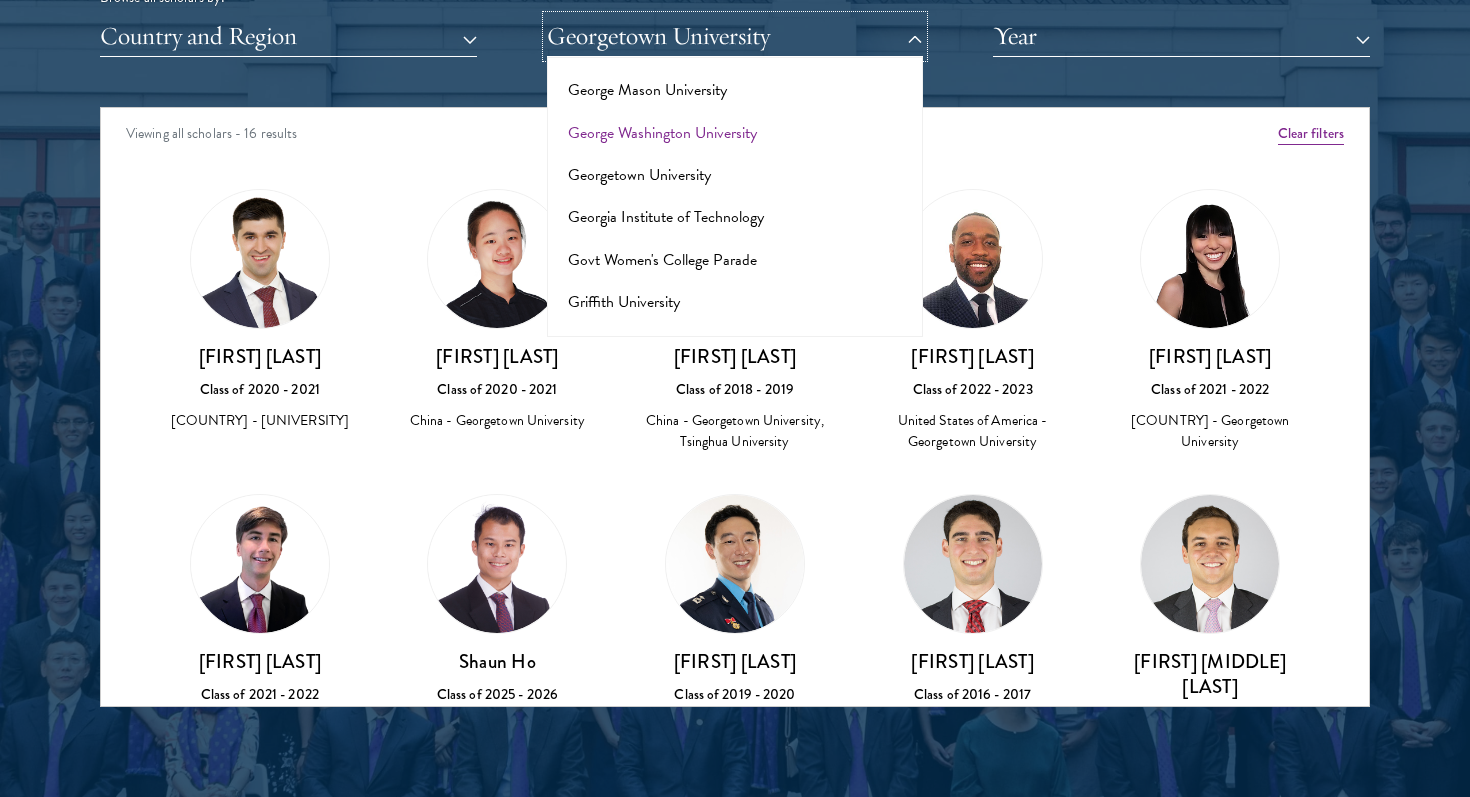 scroll, scrollTop: 4358, scrollLeft: 0, axis: vertical 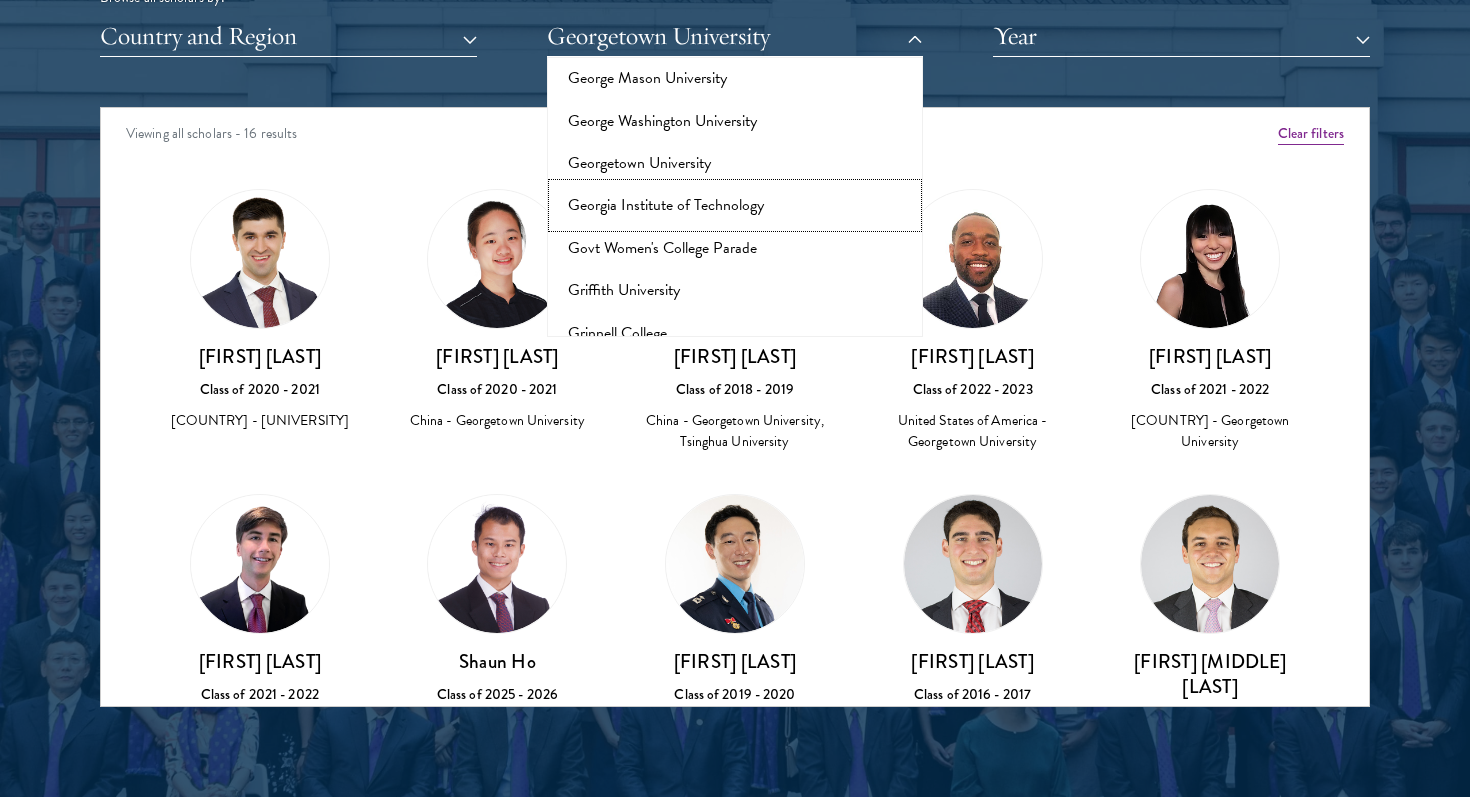 click on "Georgia Institute of Technology" at bounding box center (735, 205) 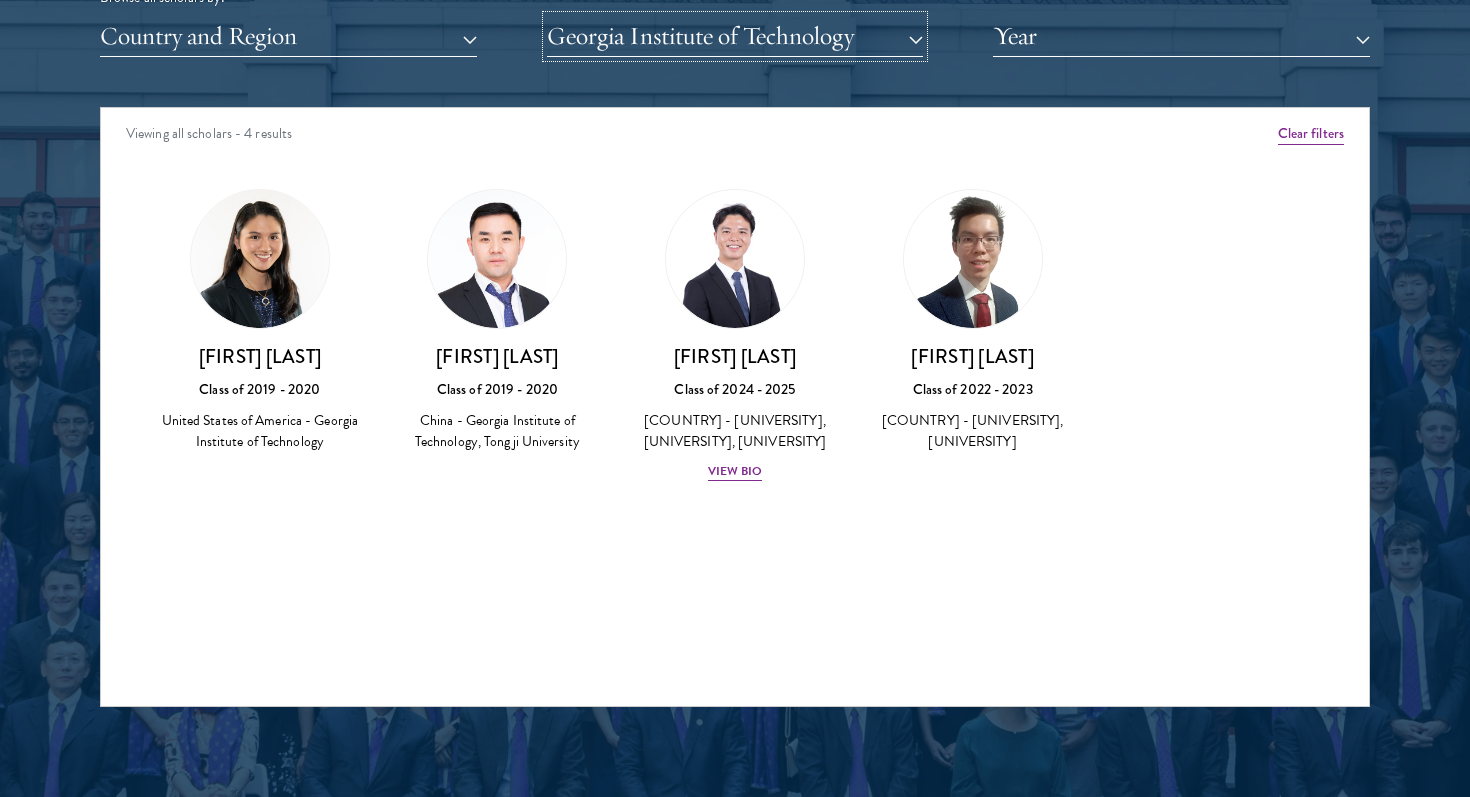 click on "Georgia Institute of Technology" at bounding box center (735, 36) 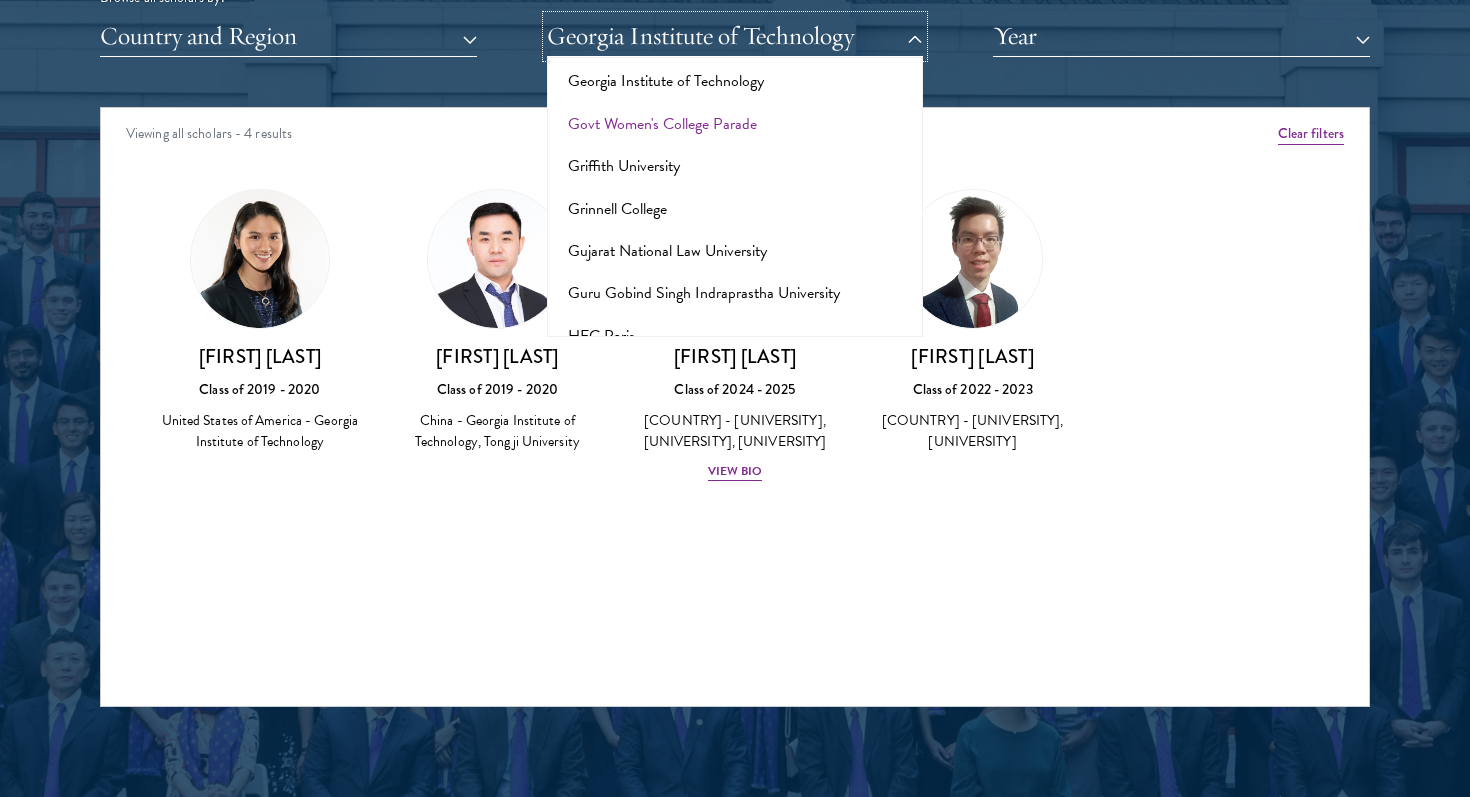 scroll, scrollTop: 4483, scrollLeft: 0, axis: vertical 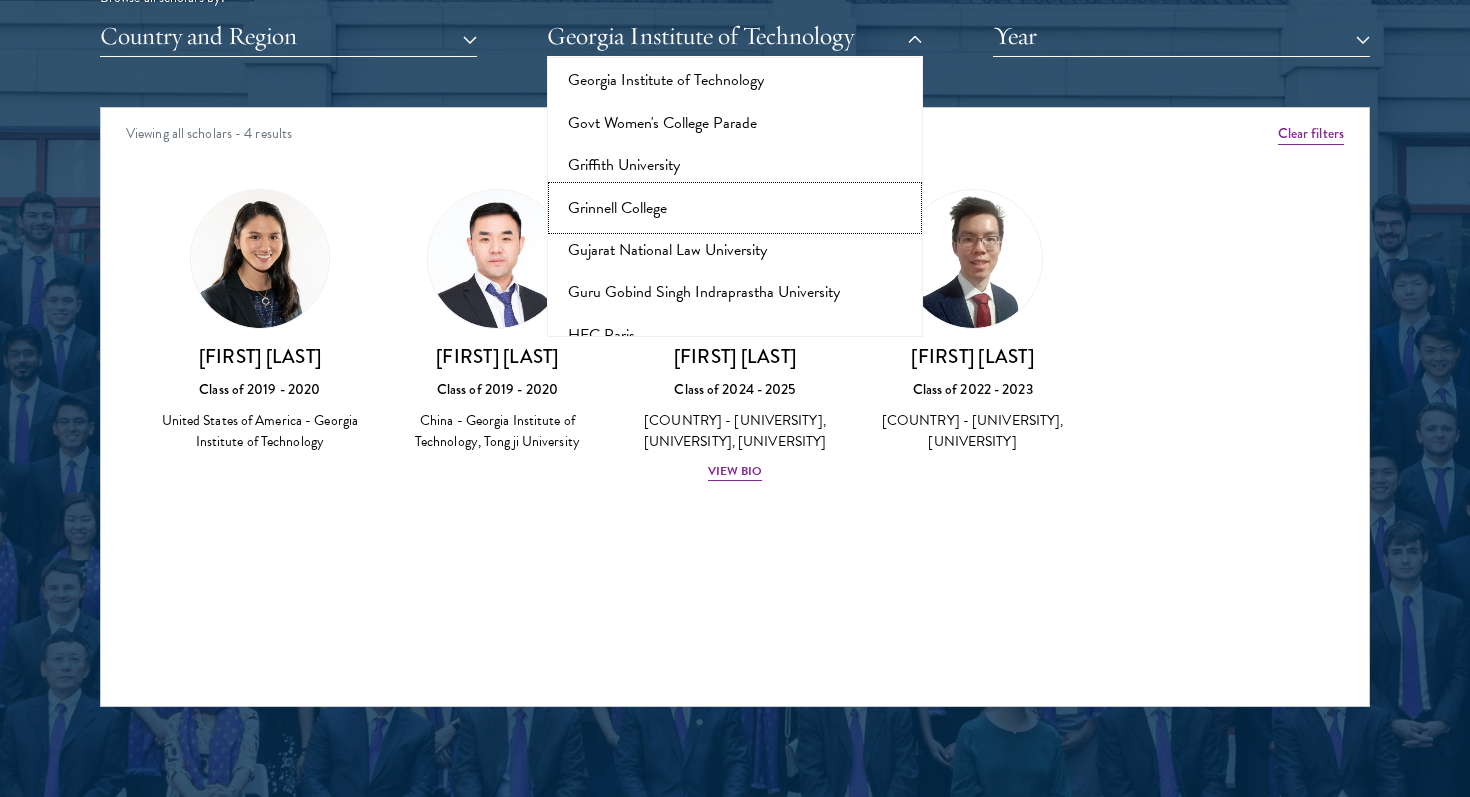click on "Grinnell College" at bounding box center (735, 208) 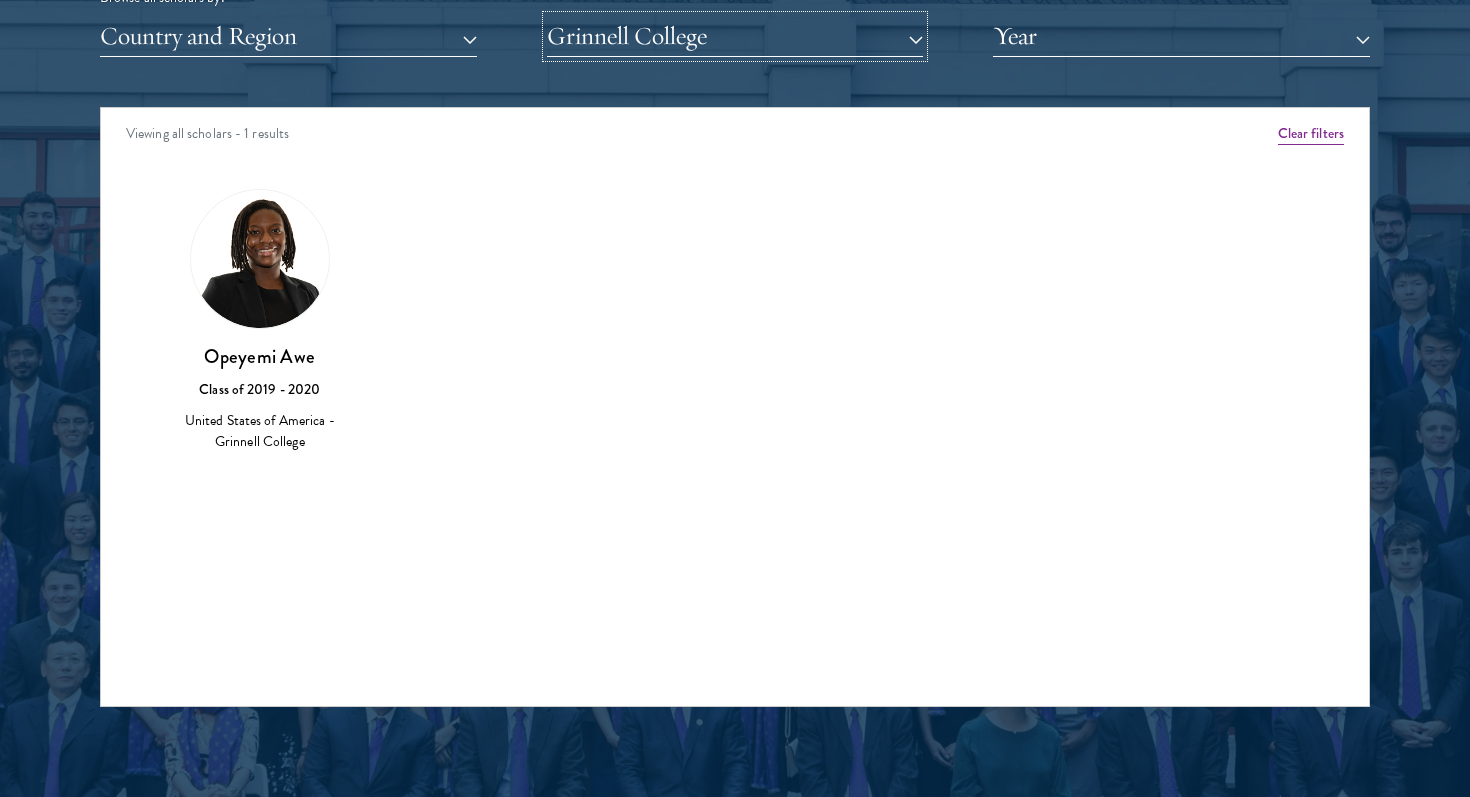 click on "Grinnell College" at bounding box center (735, 36) 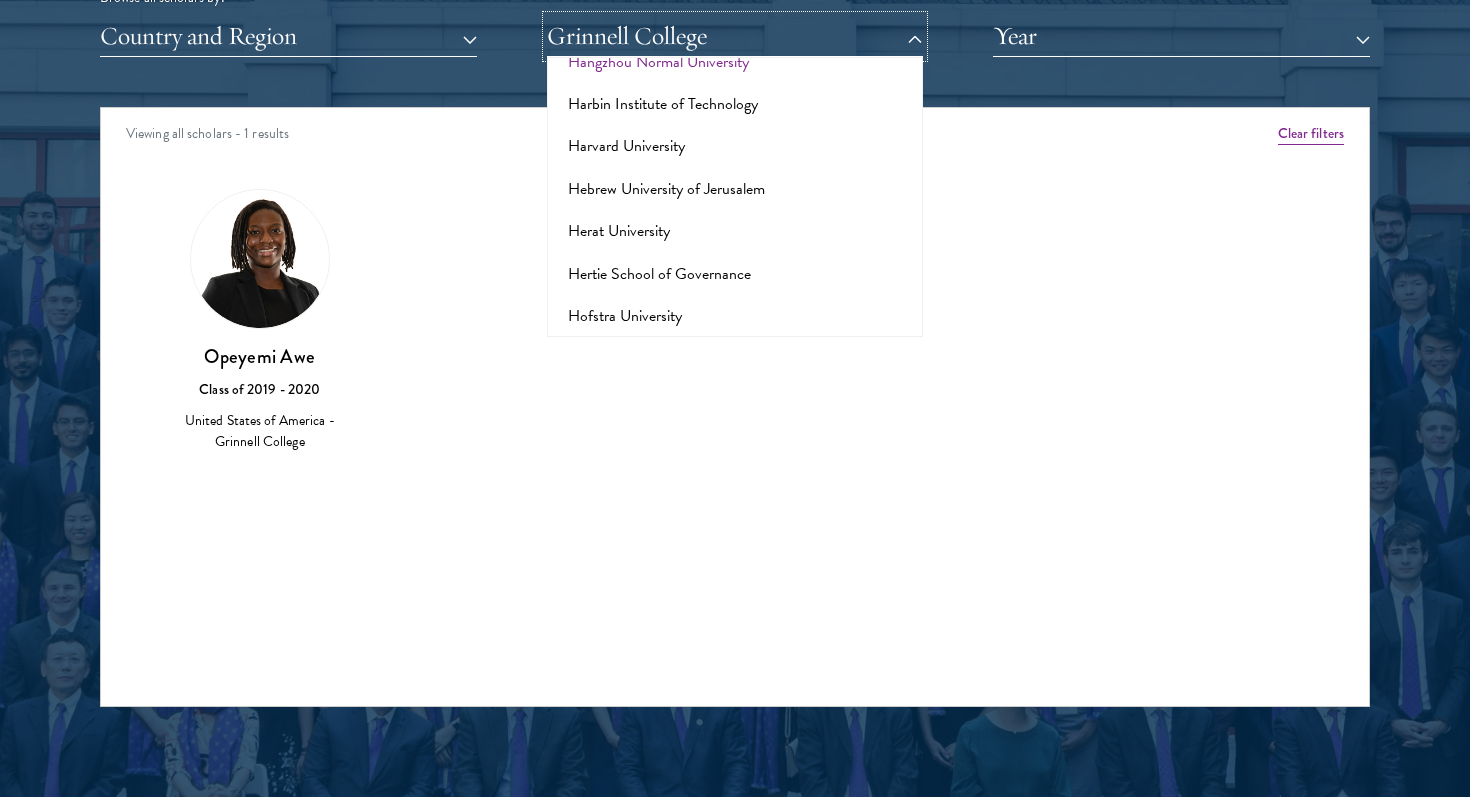 scroll, scrollTop: 4854, scrollLeft: 0, axis: vertical 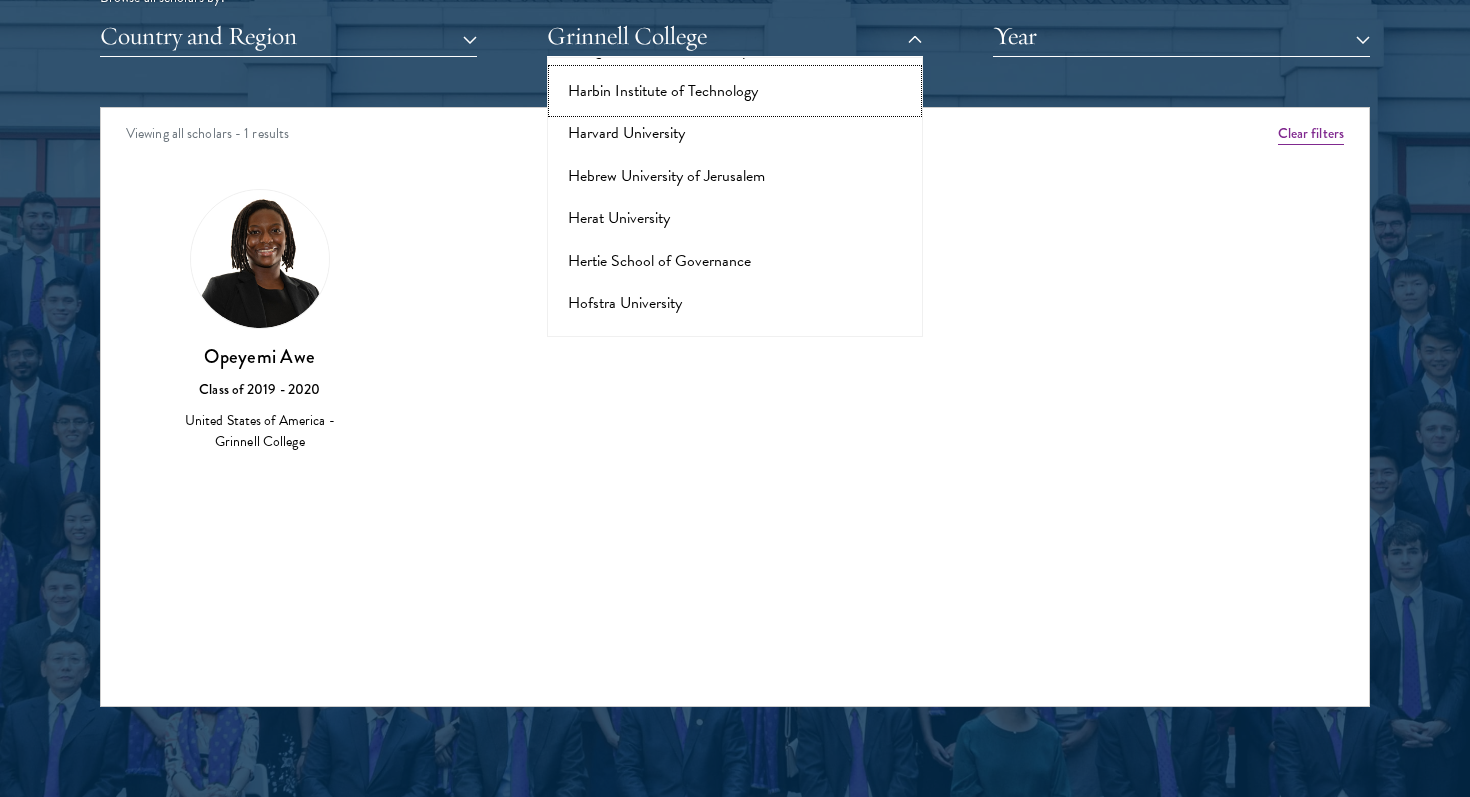 click on "Harbin Institute of Technology" at bounding box center [735, 91] 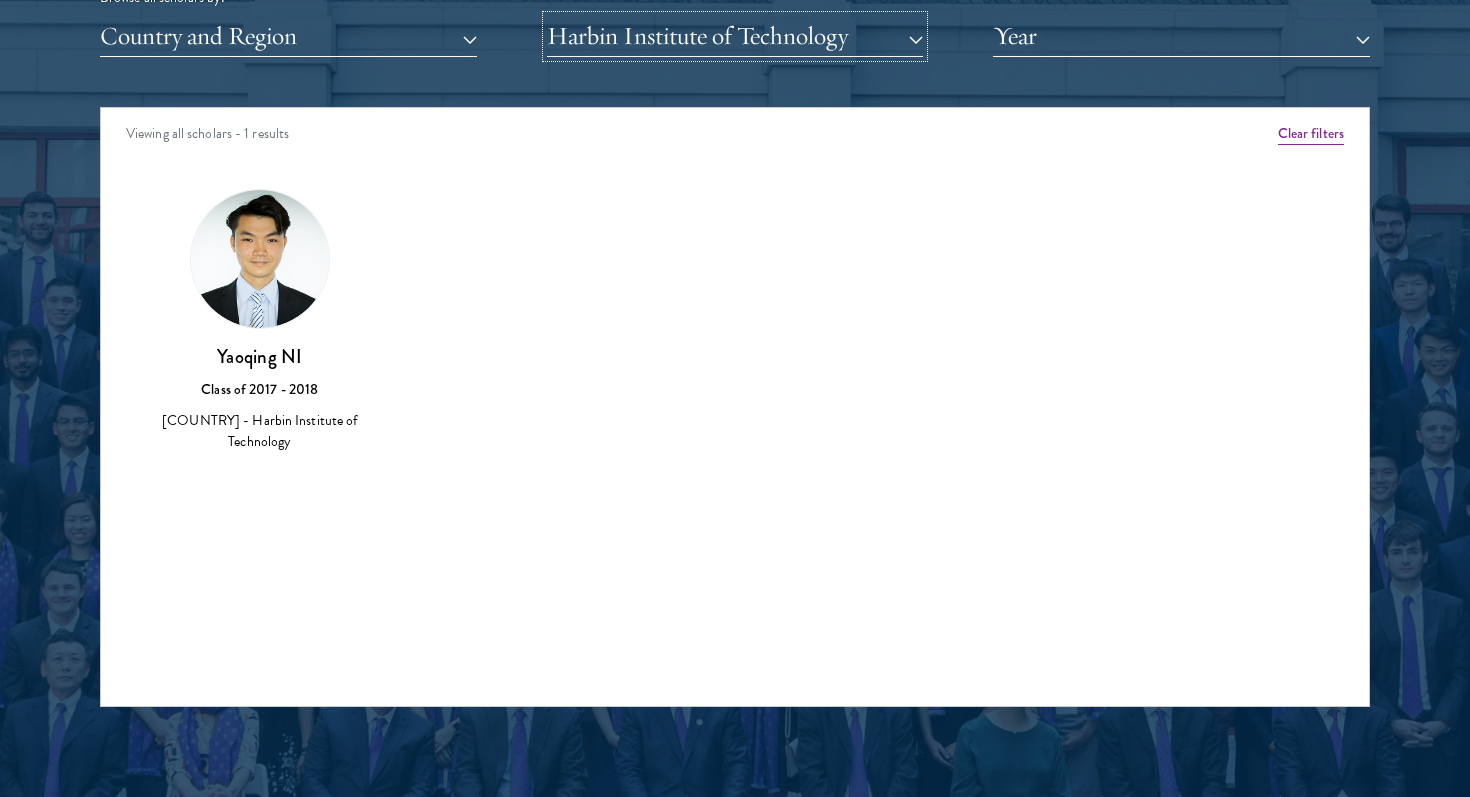 click on "Harbin Institute of Technology" at bounding box center [735, 36] 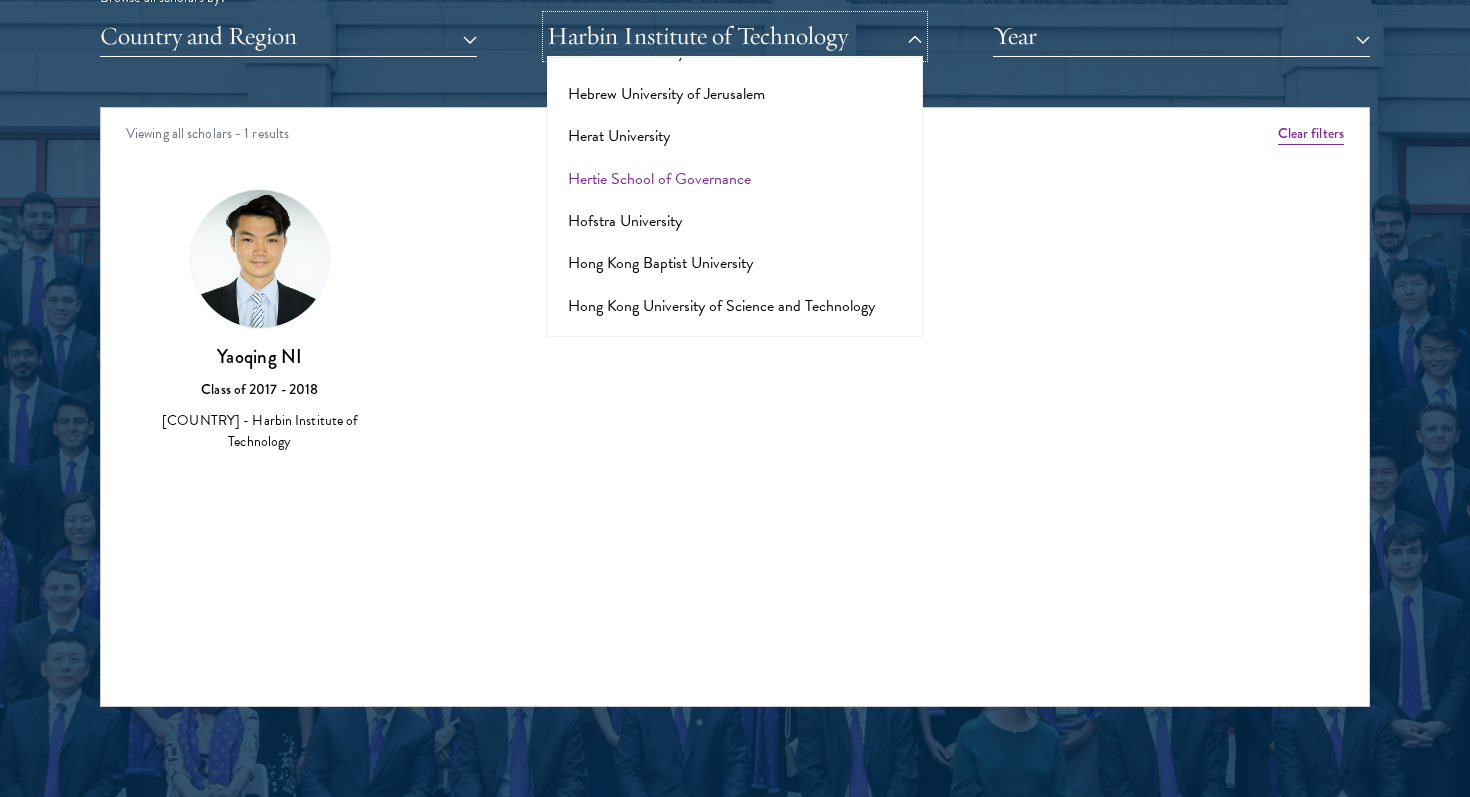 scroll, scrollTop: 4859, scrollLeft: 0, axis: vertical 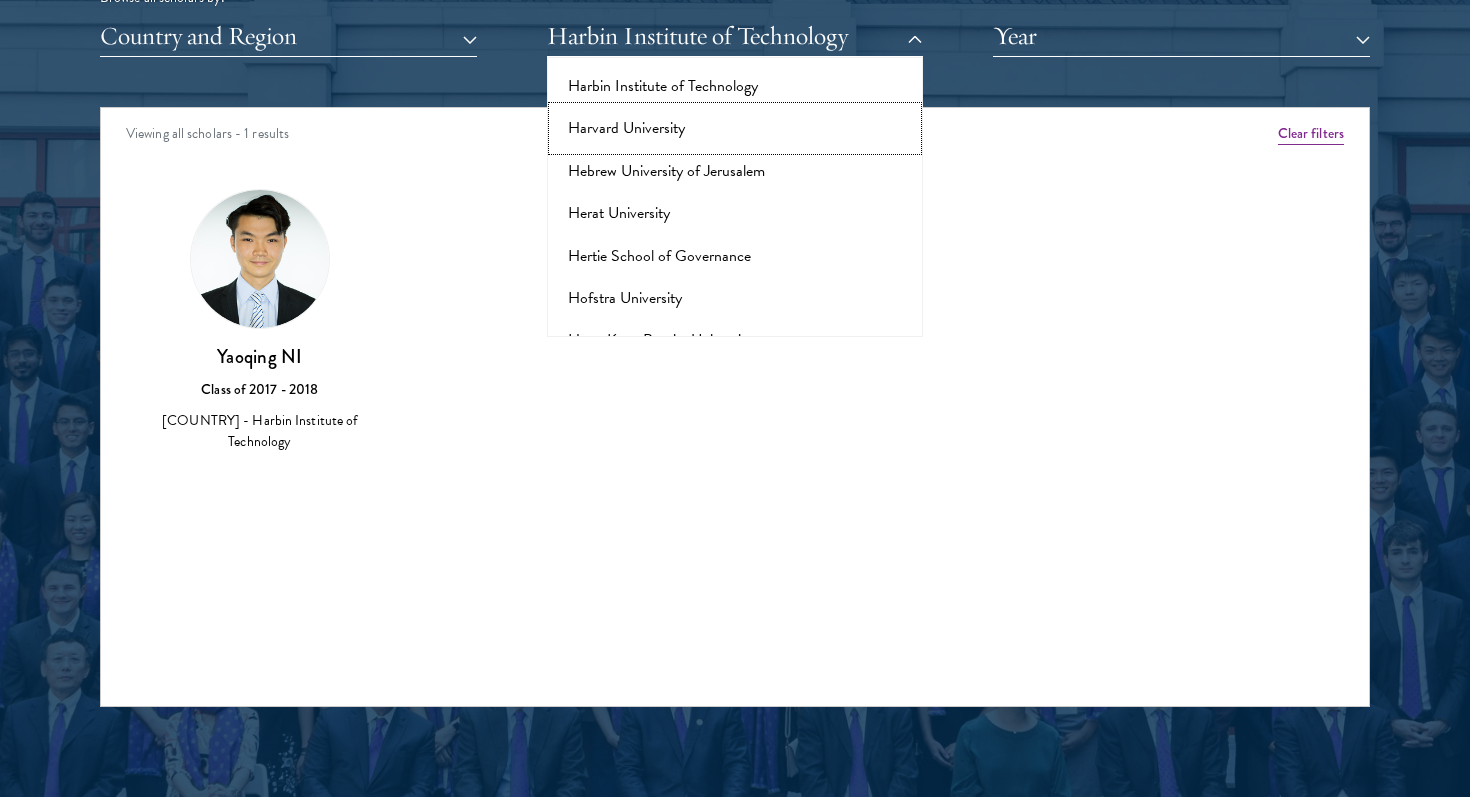 click on "Harvard University" at bounding box center [735, 128] 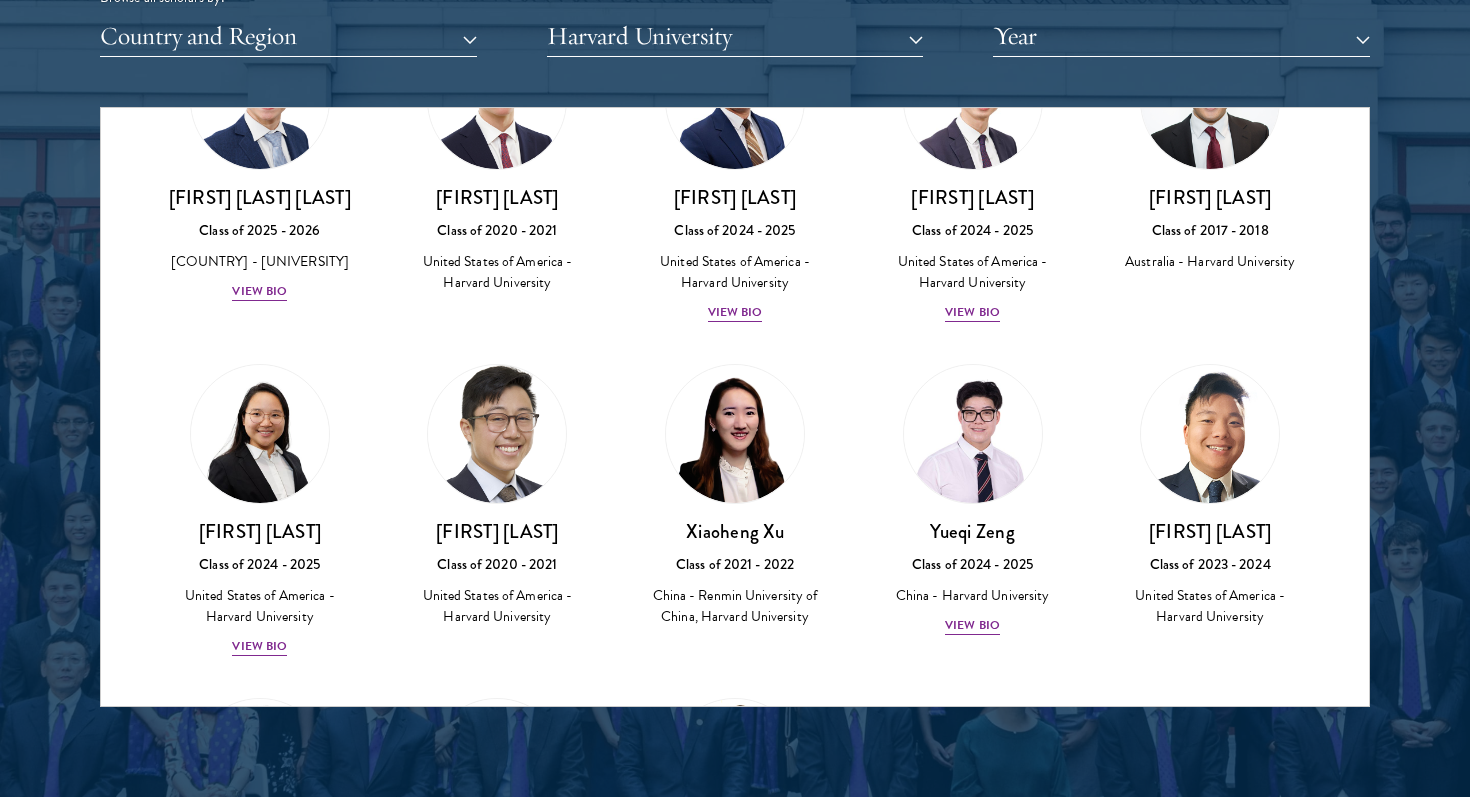 scroll, scrollTop: 5763, scrollLeft: 0, axis: vertical 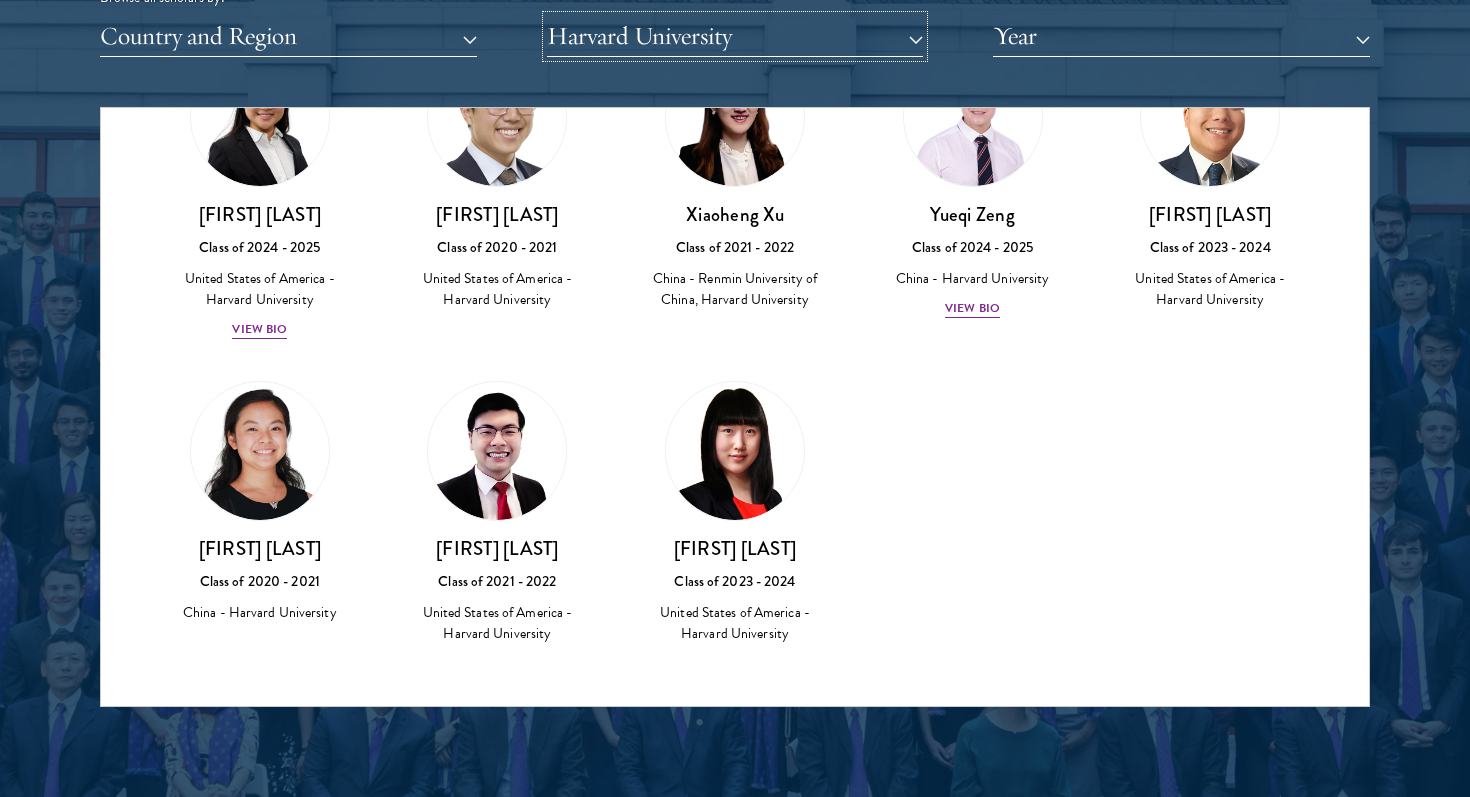 click on "Harvard University" at bounding box center (735, 36) 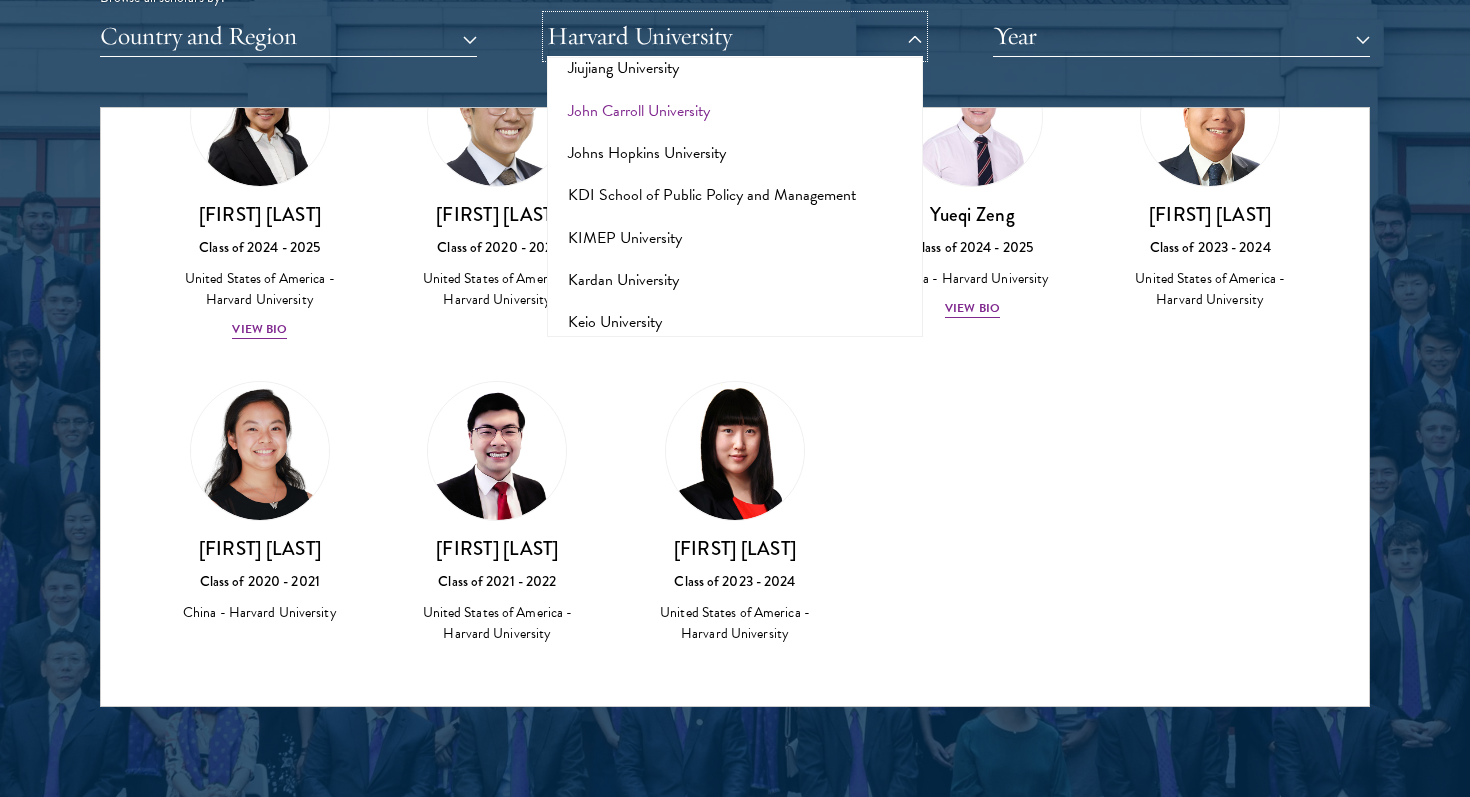 scroll, scrollTop: 6018, scrollLeft: 0, axis: vertical 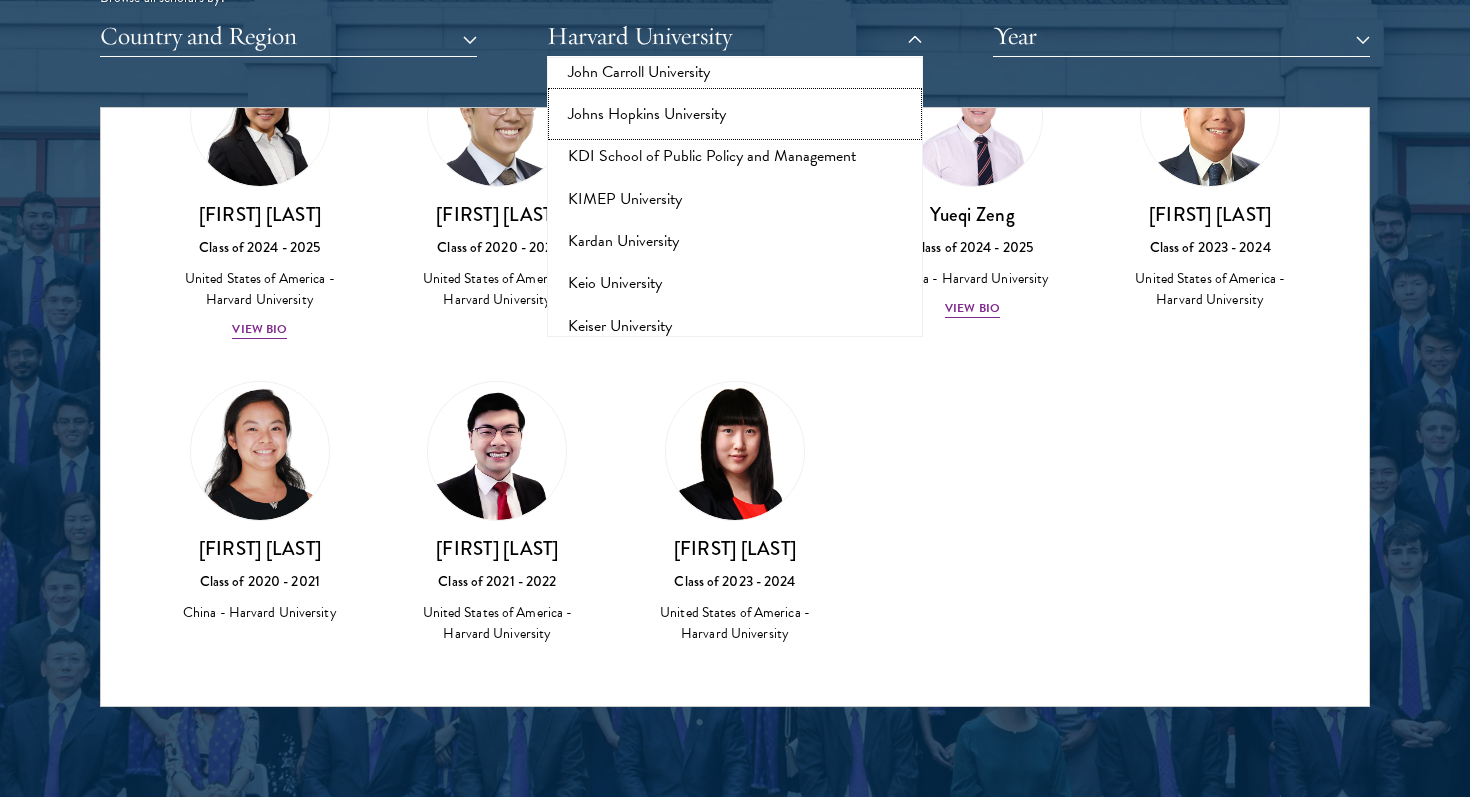 click on "Johns Hopkins University" at bounding box center [735, 114] 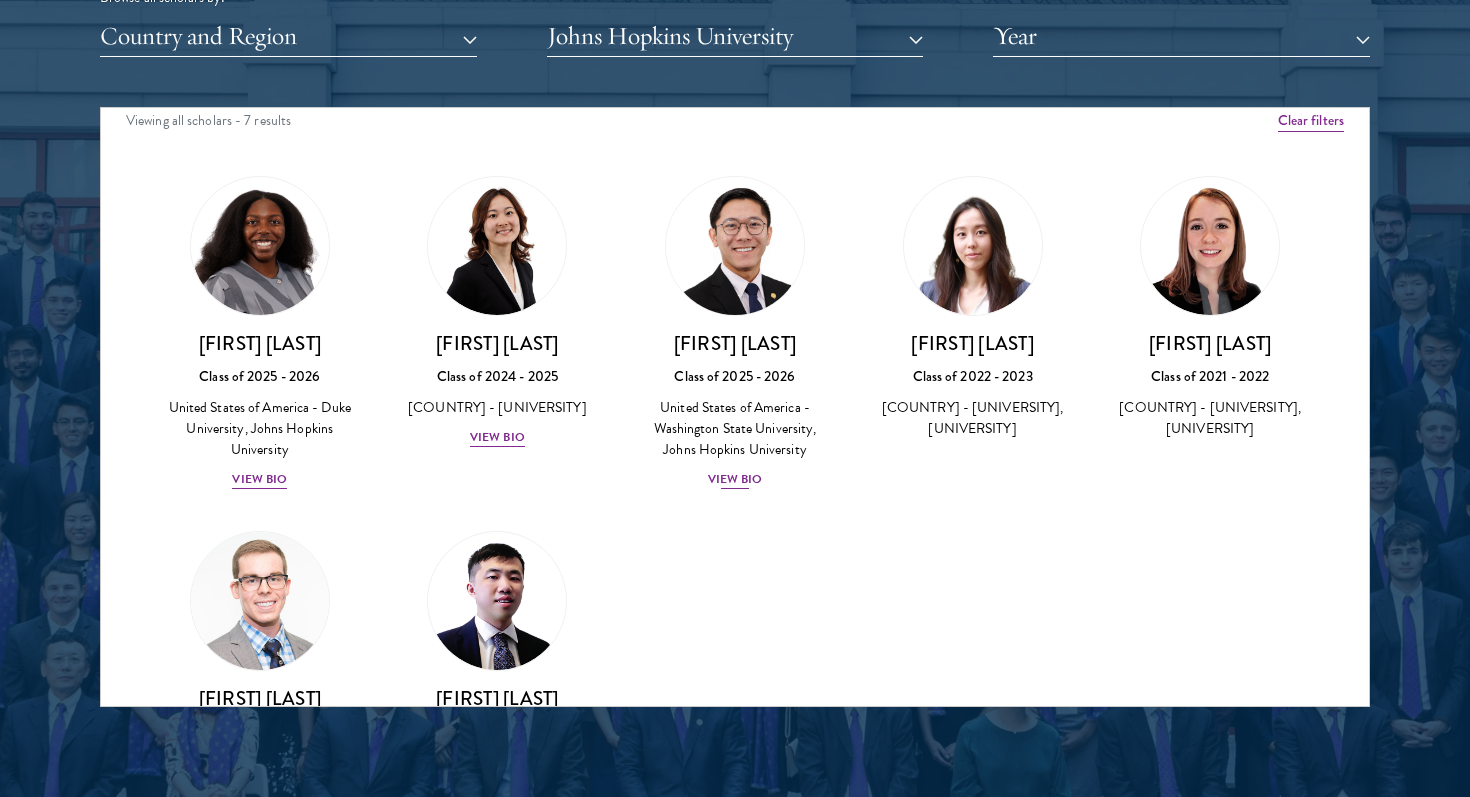 scroll, scrollTop: 0, scrollLeft: 0, axis: both 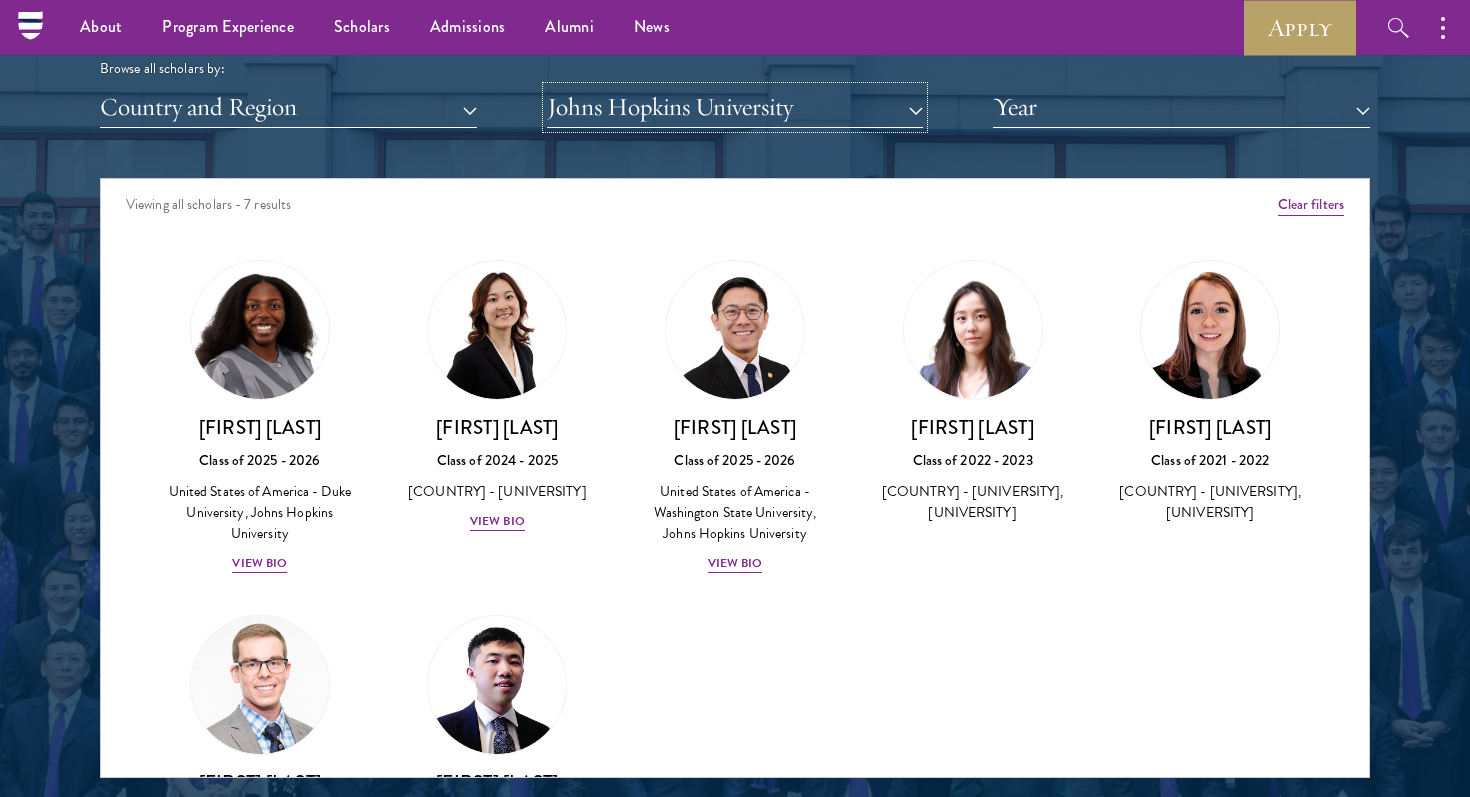 click on "Johns Hopkins University" at bounding box center (735, 107) 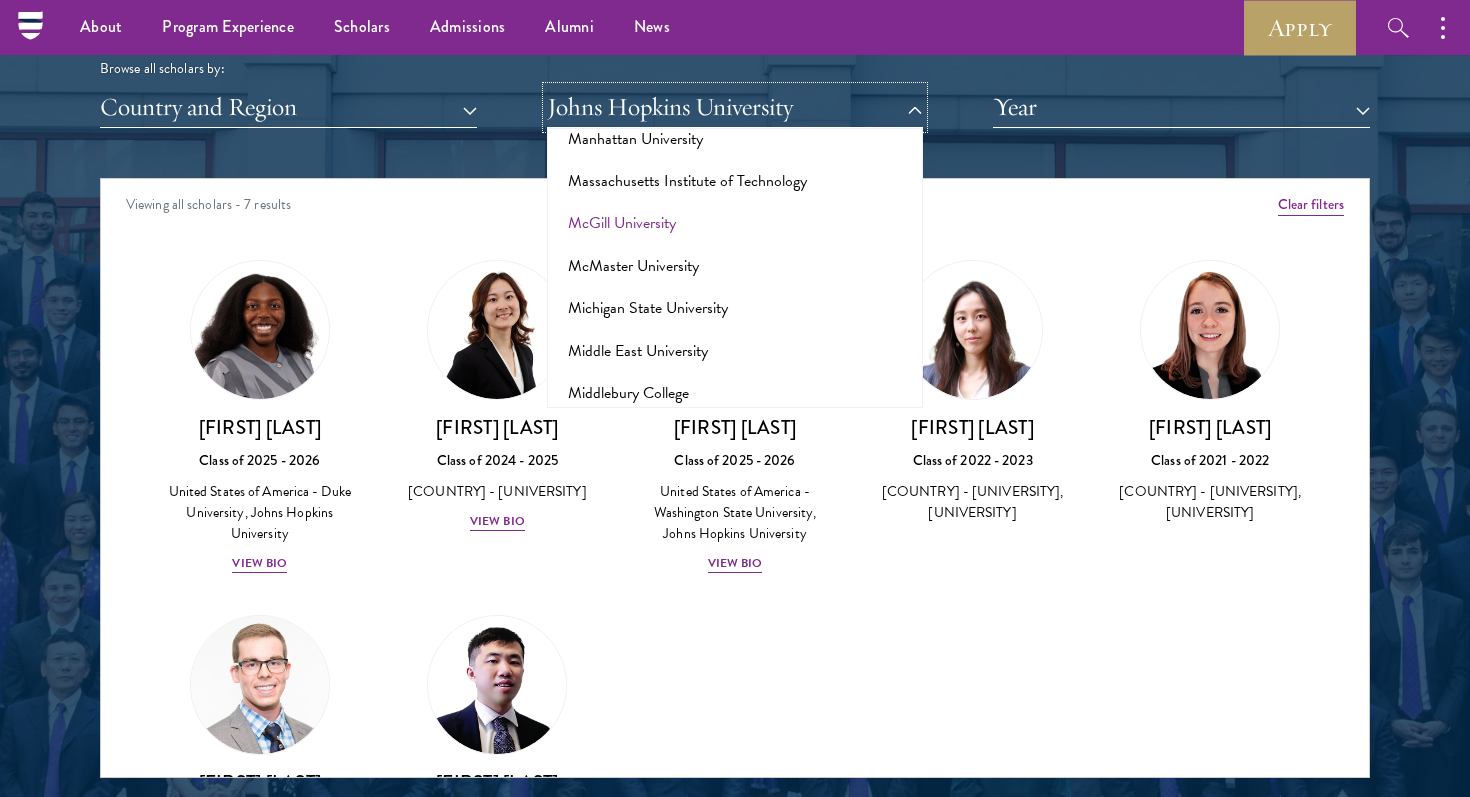 scroll, scrollTop: 7134, scrollLeft: 0, axis: vertical 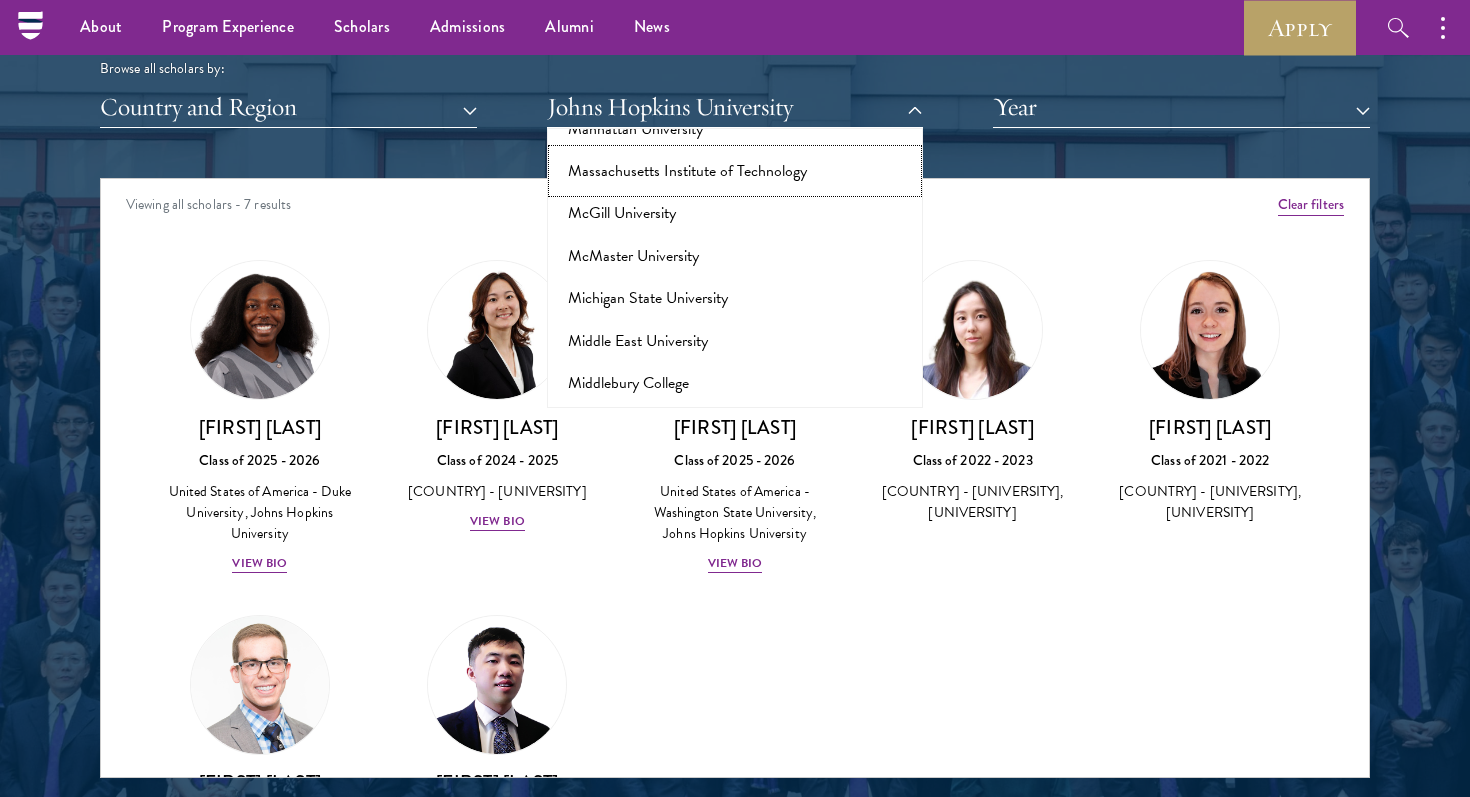 click on "Massachusetts Institute of Technology" at bounding box center [735, 171] 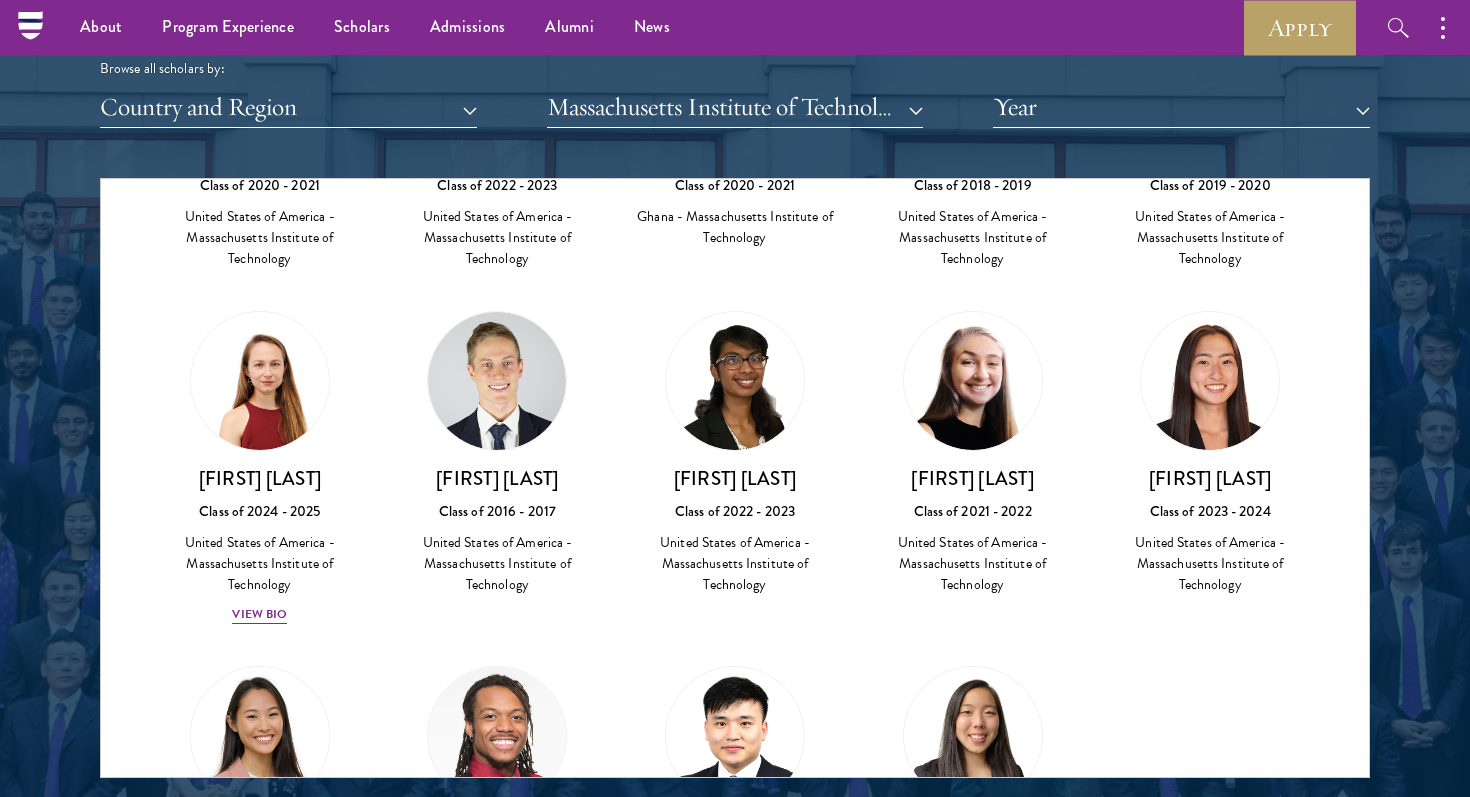 scroll, scrollTop: 1897, scrollLeft: 0, axis: vertical 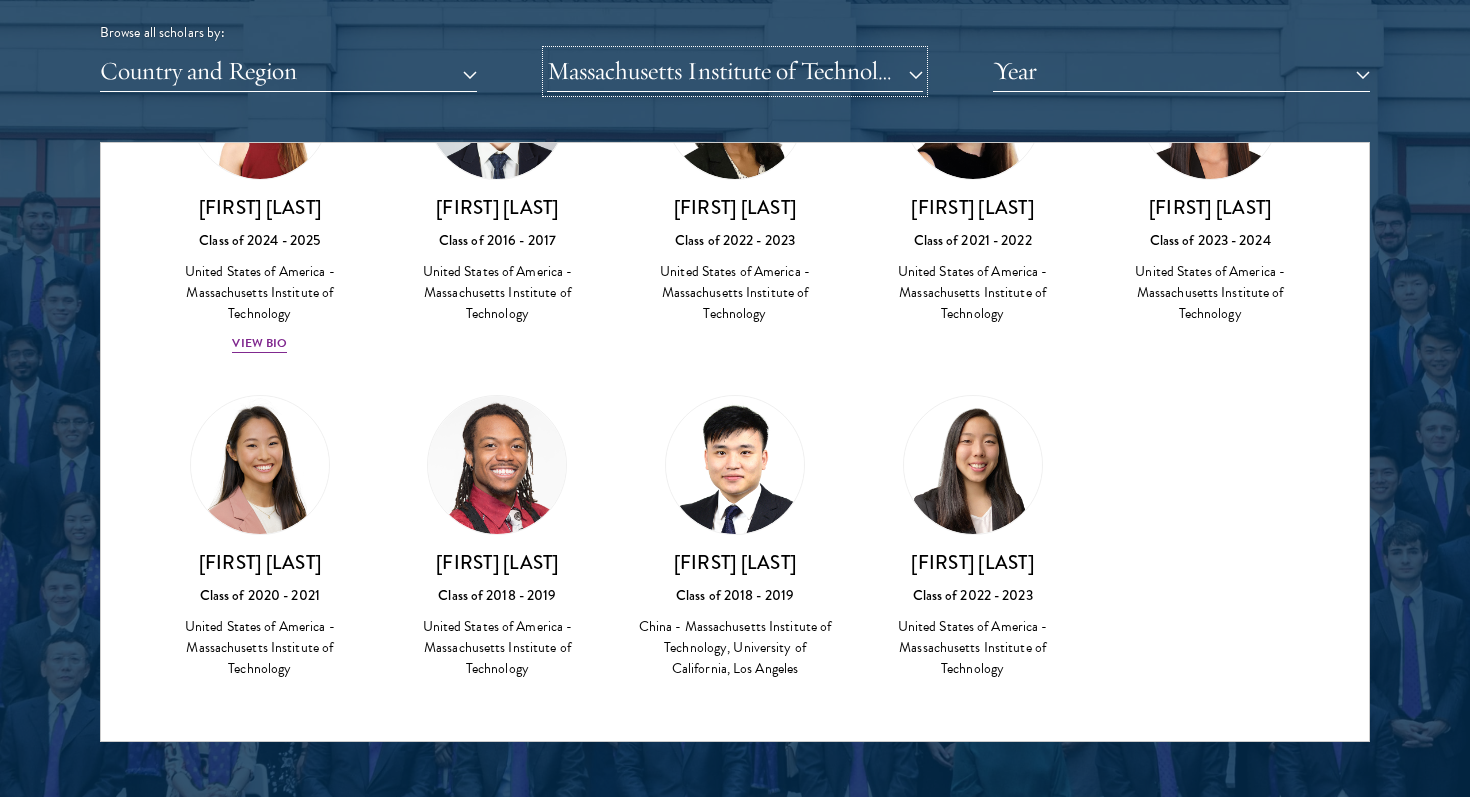 click on "Massachusetts Institute of Technology" at bounding box center (735, 71) 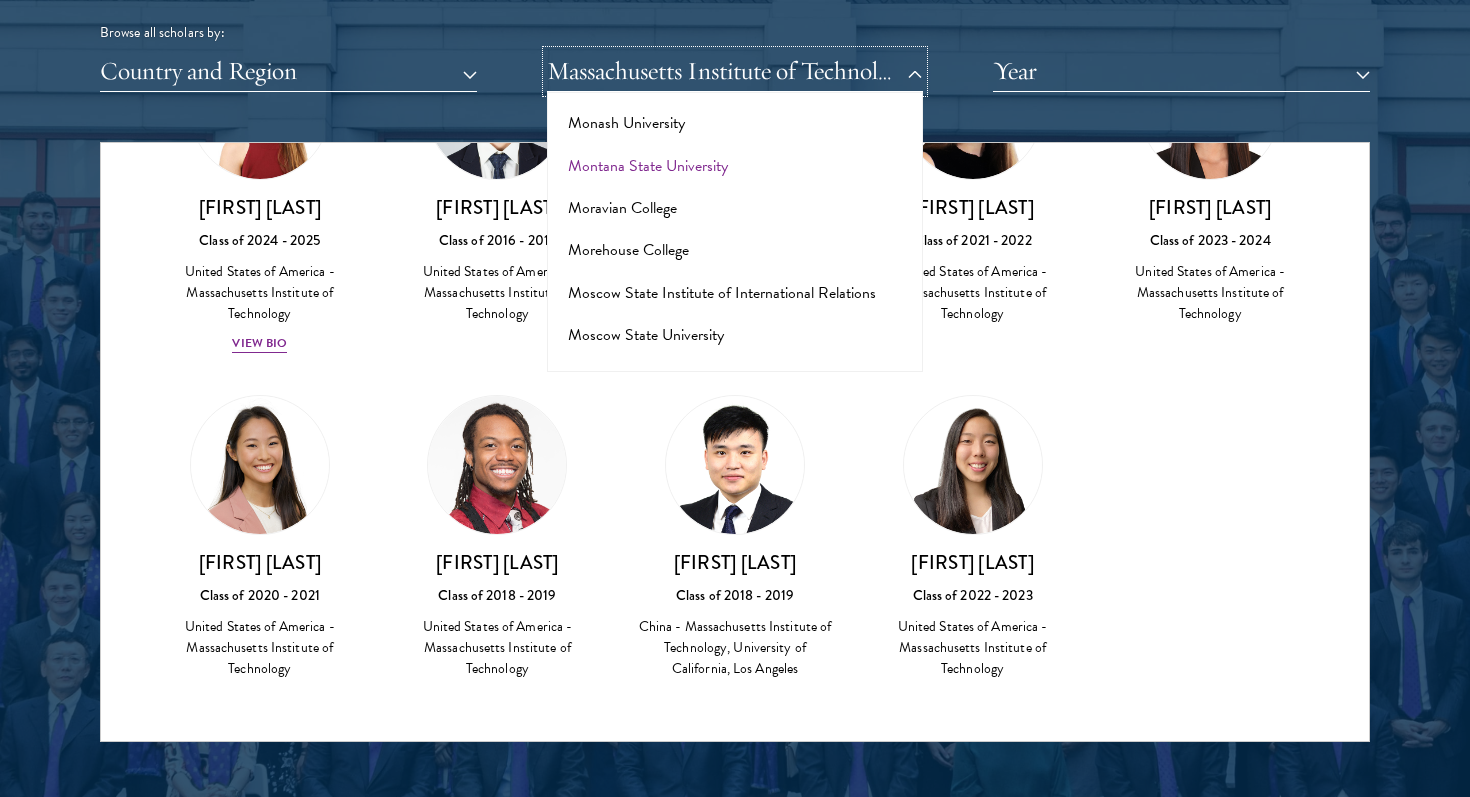 scroll, scrollTop: 7486, scrollLeft: 0, axis: vertical 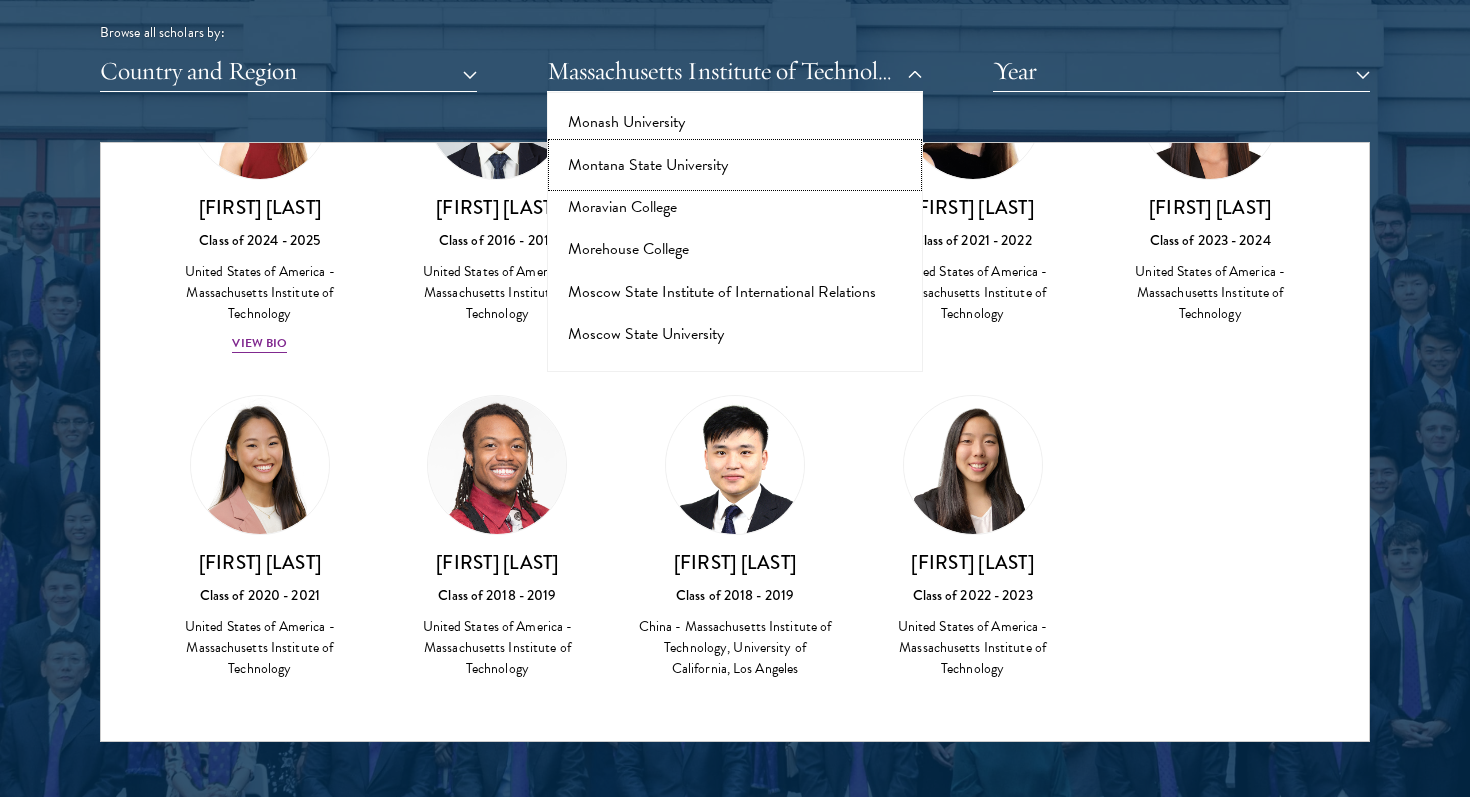 click on "Montana State University" at bounding box center [735, 165] 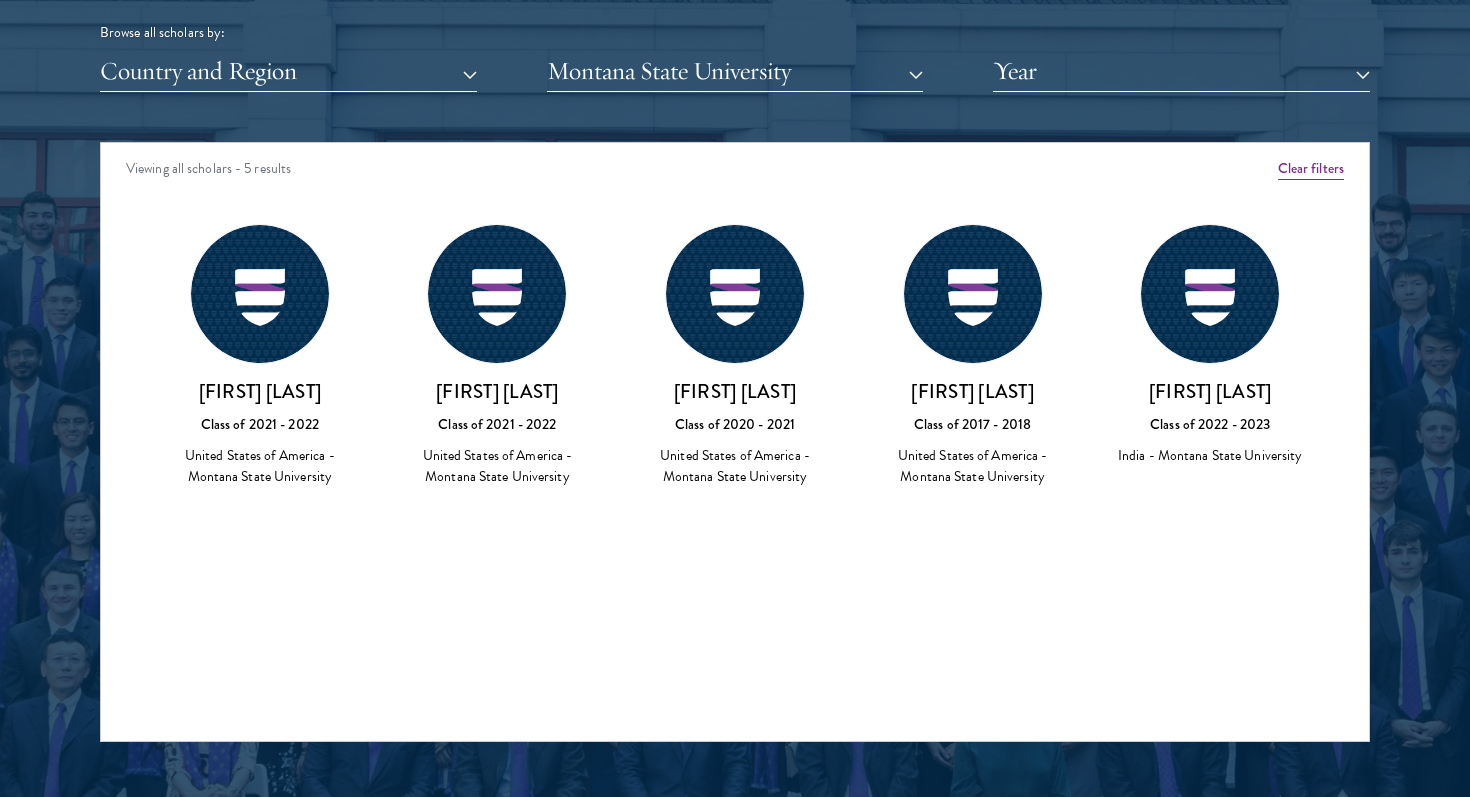 scroll, scrollTop: 0, scrollLeft: 0, axis: both 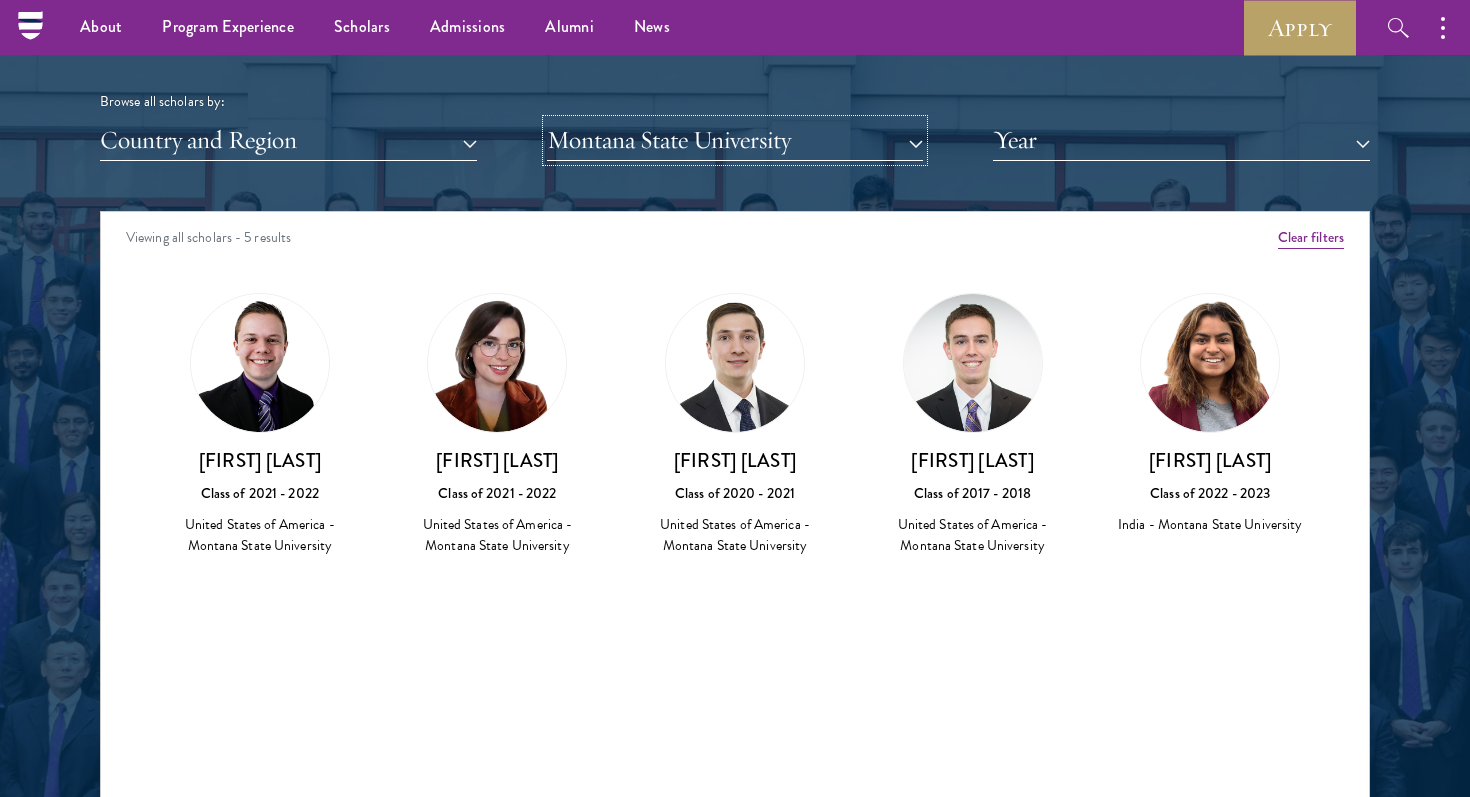 click on "Montana State University" at bounding box center (735, 140) 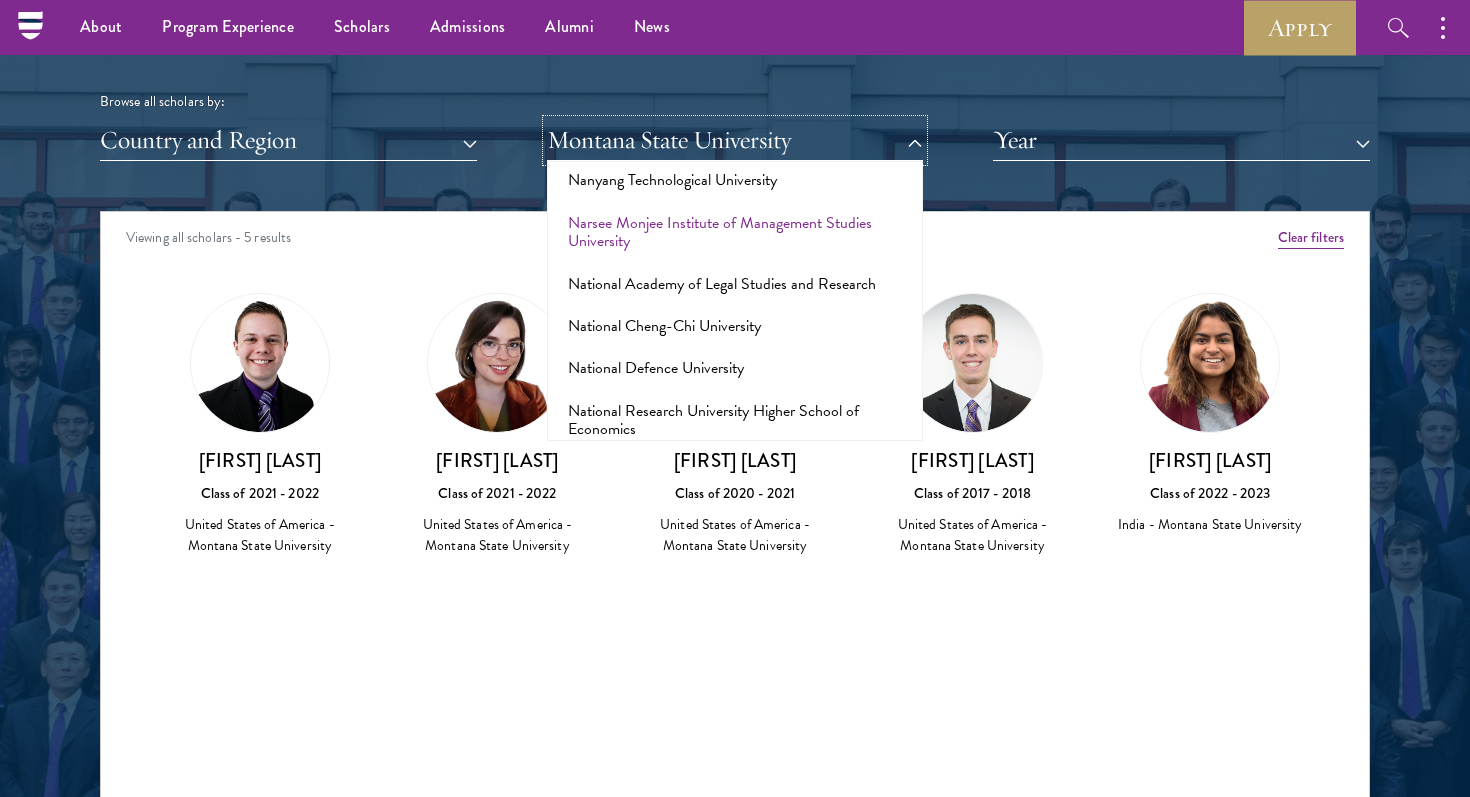 scroll, scrollTop: 7965, scrollLeft: 0, axis: vertical 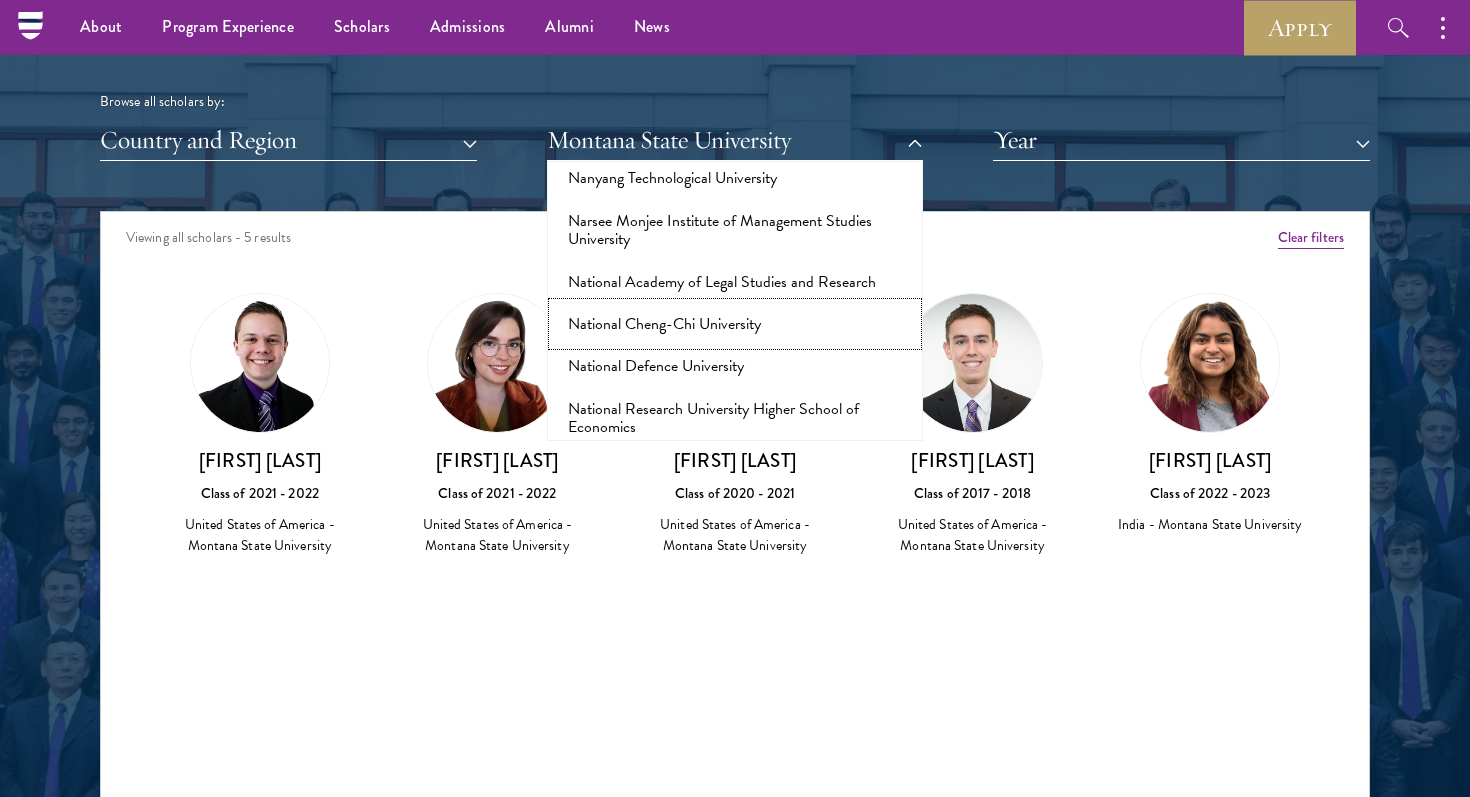 click on "National Cheng-Chi University" at bounding box center (735, 324) 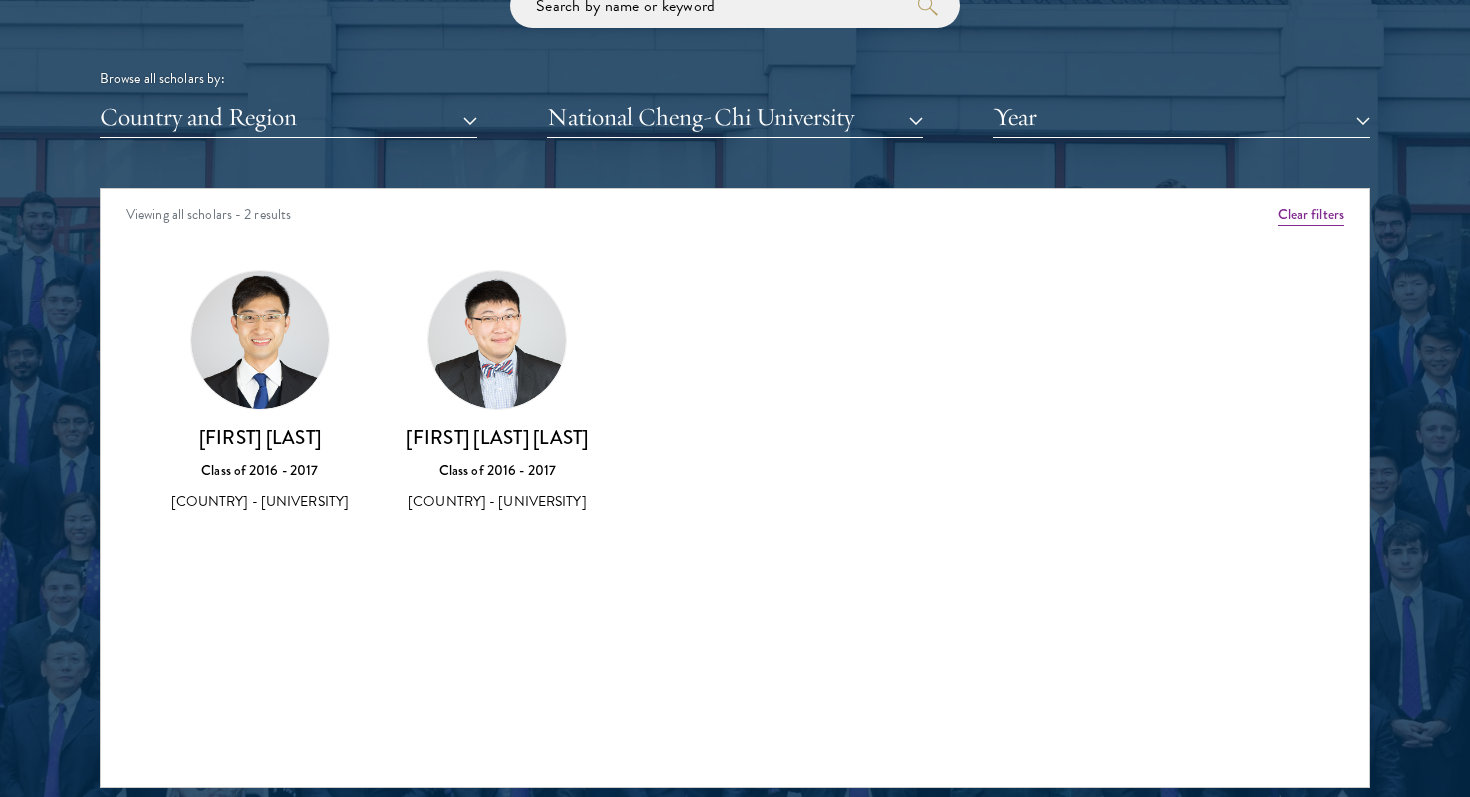 scroll, scrollTop: 2470, scrollLeft: 0, axis: vertical 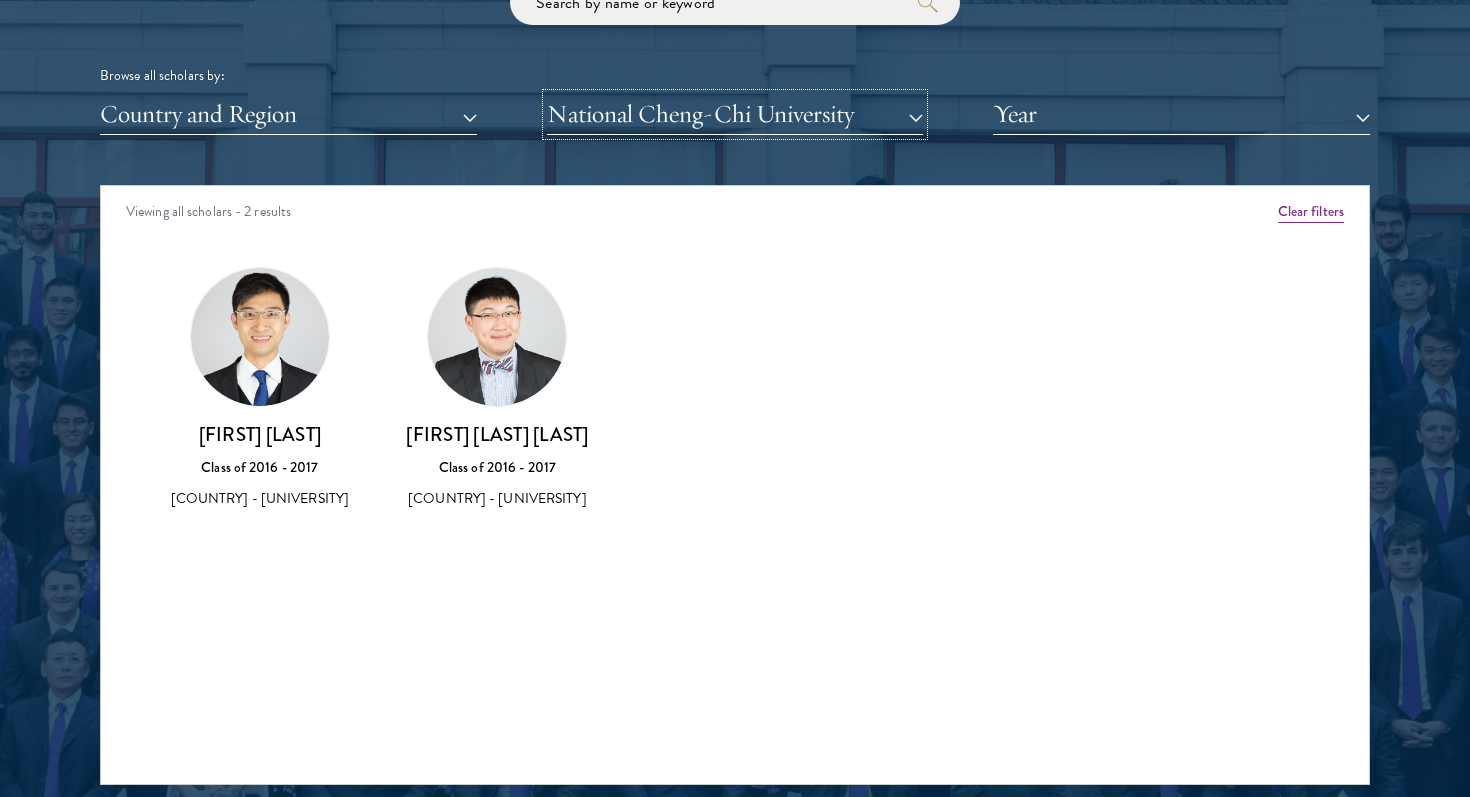click on "National Cheng-Chi University" at bounding box center [735, 114] 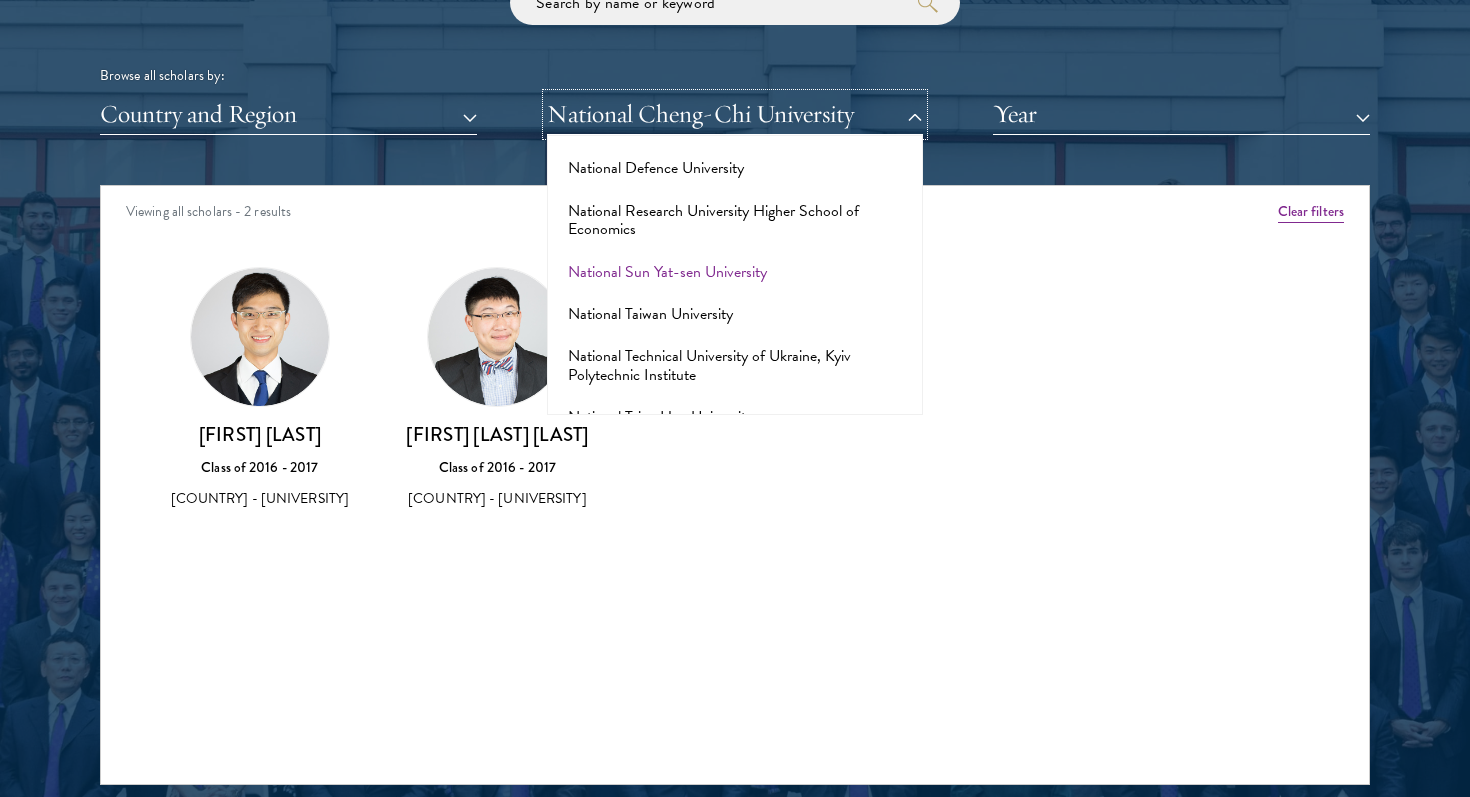 scroll, scrollTop: 8154, scrollLeft: 0, axis: vertical 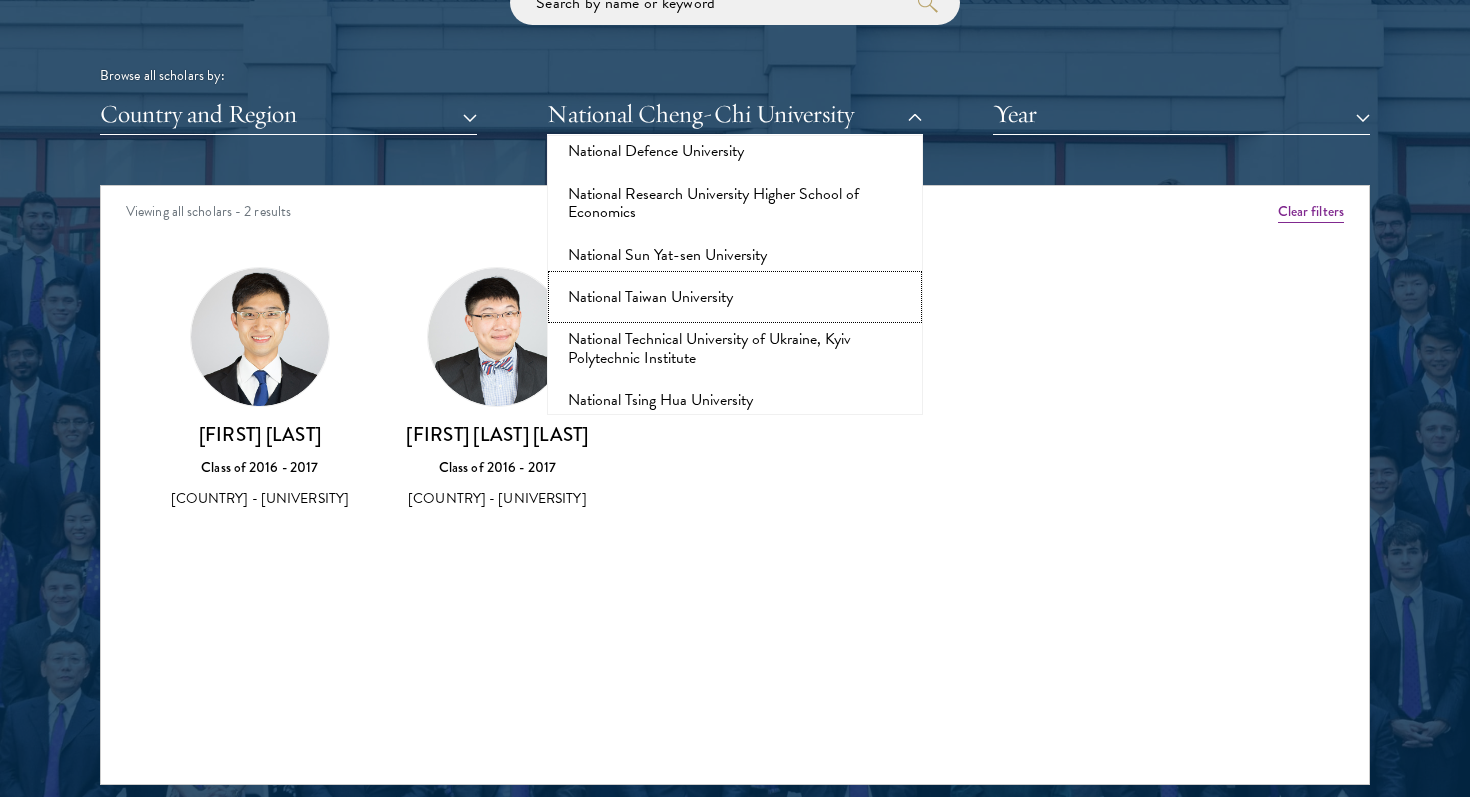 click on "National Taiwan University" at bounding box center [735, 297] 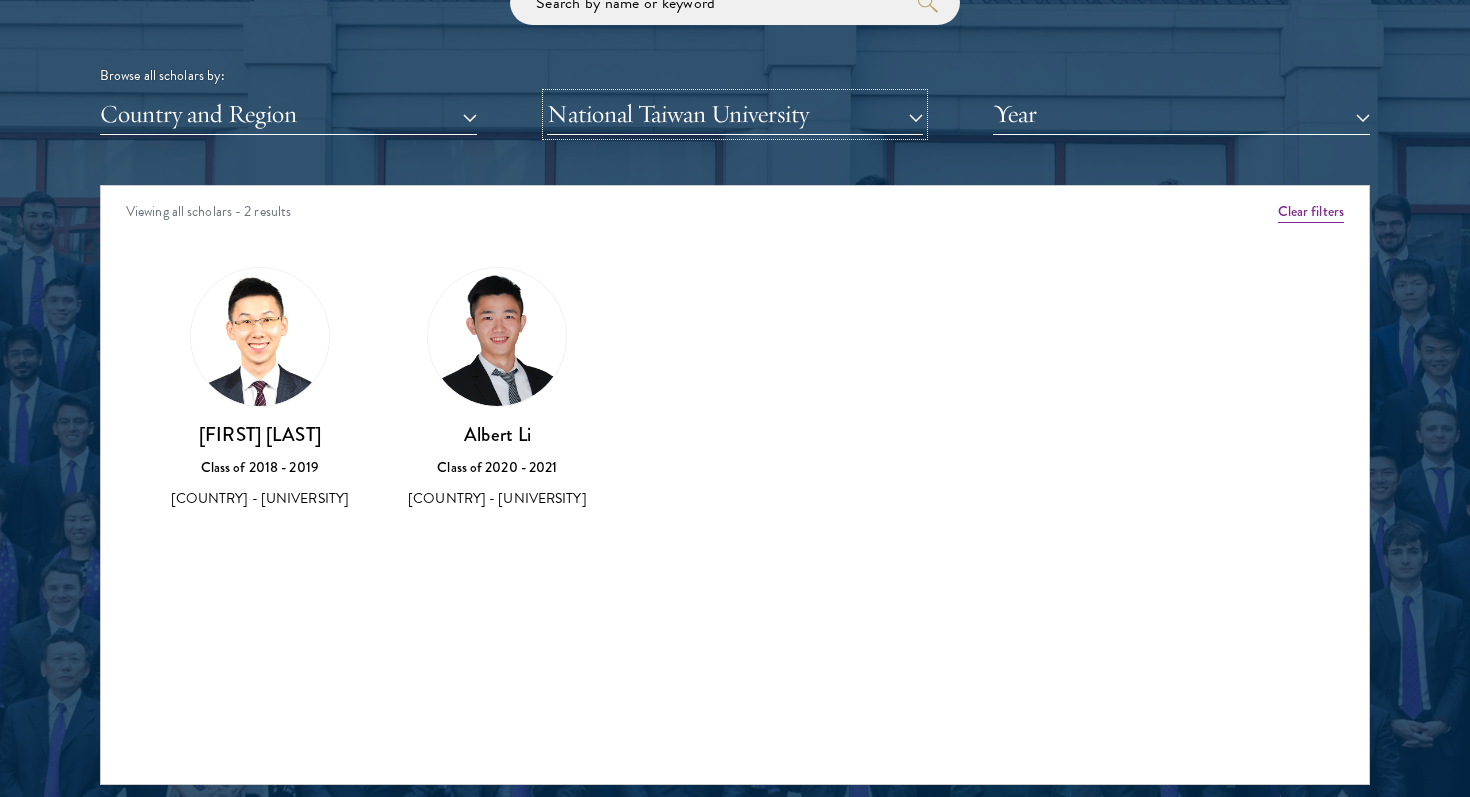 click on "National Taiwan University" at bounding box center [735, 114] 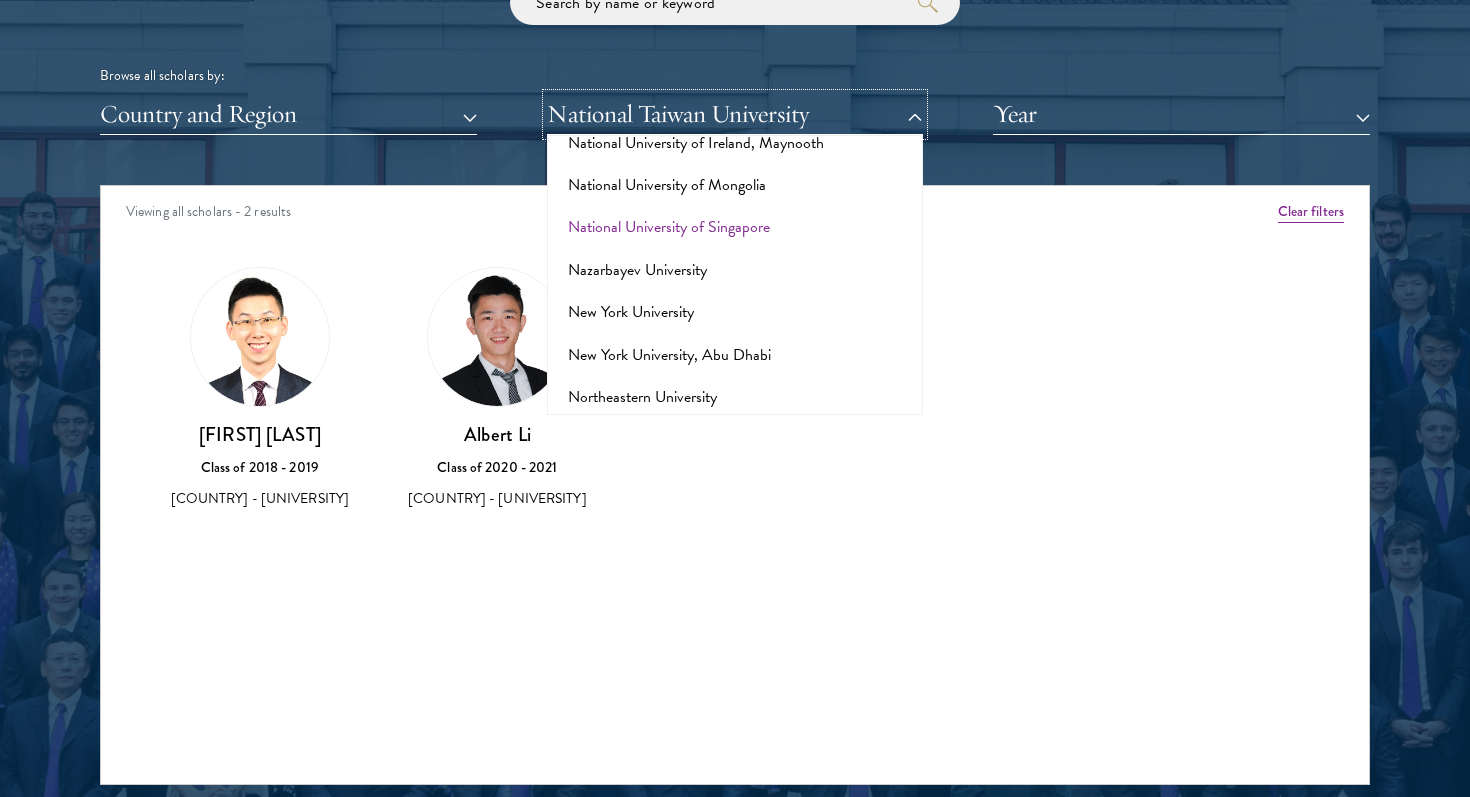 scroll, scrollTop: 8456, scrollLeft: 0, axis: vertical 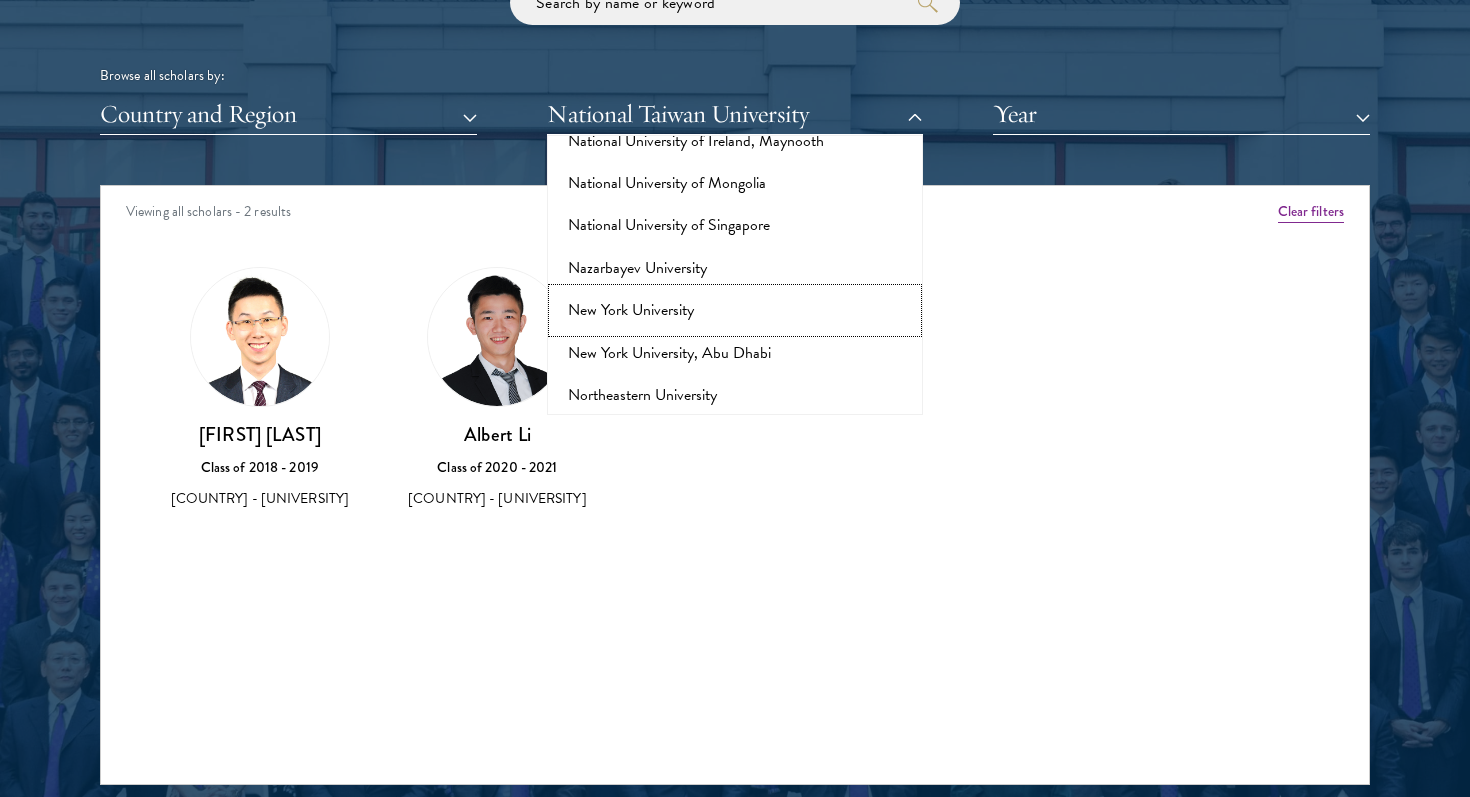 click on "New York University" at bounding box center [735, 310] 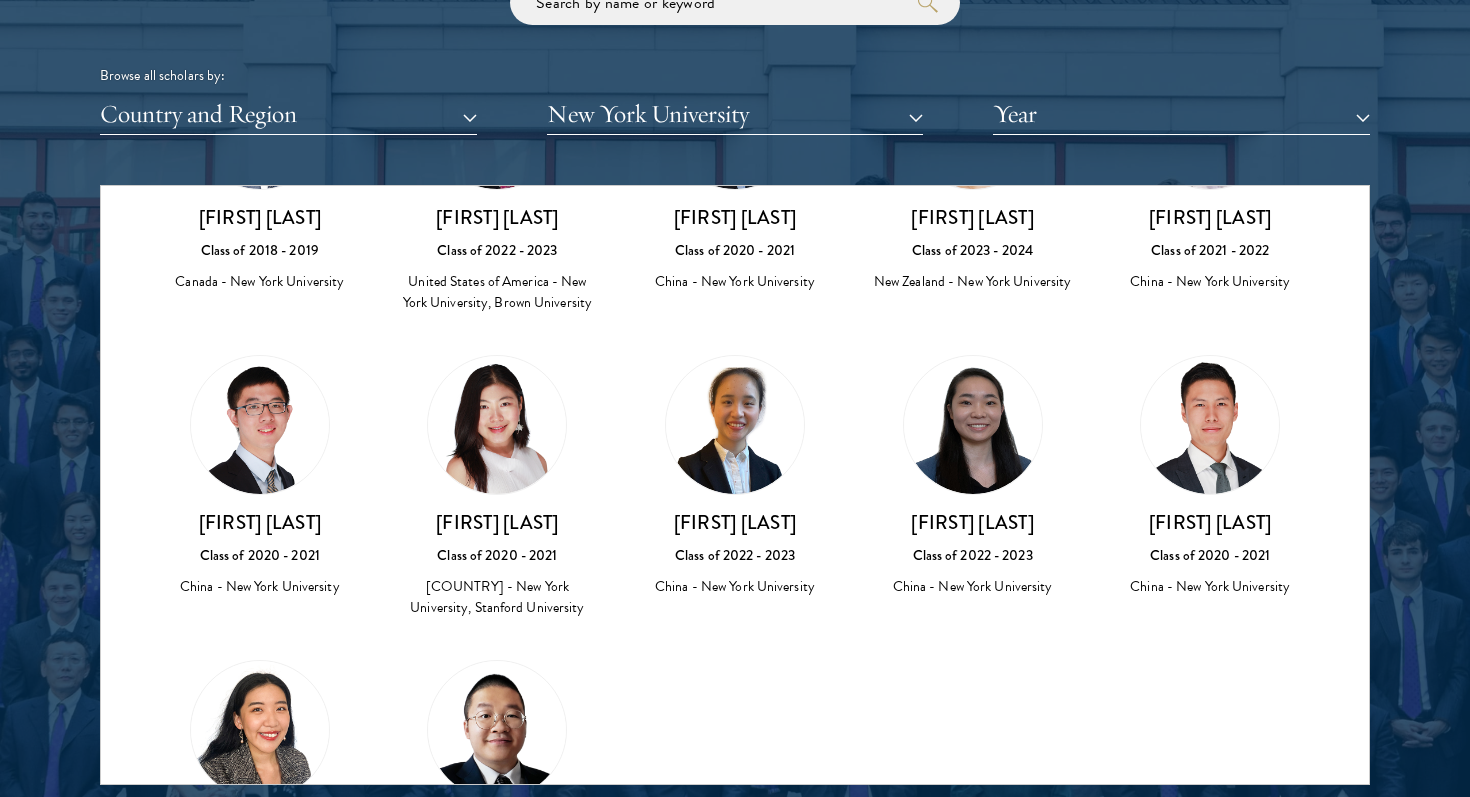 scroll, scrollTop: 2577, scrollLeft: 0, axis: vertical 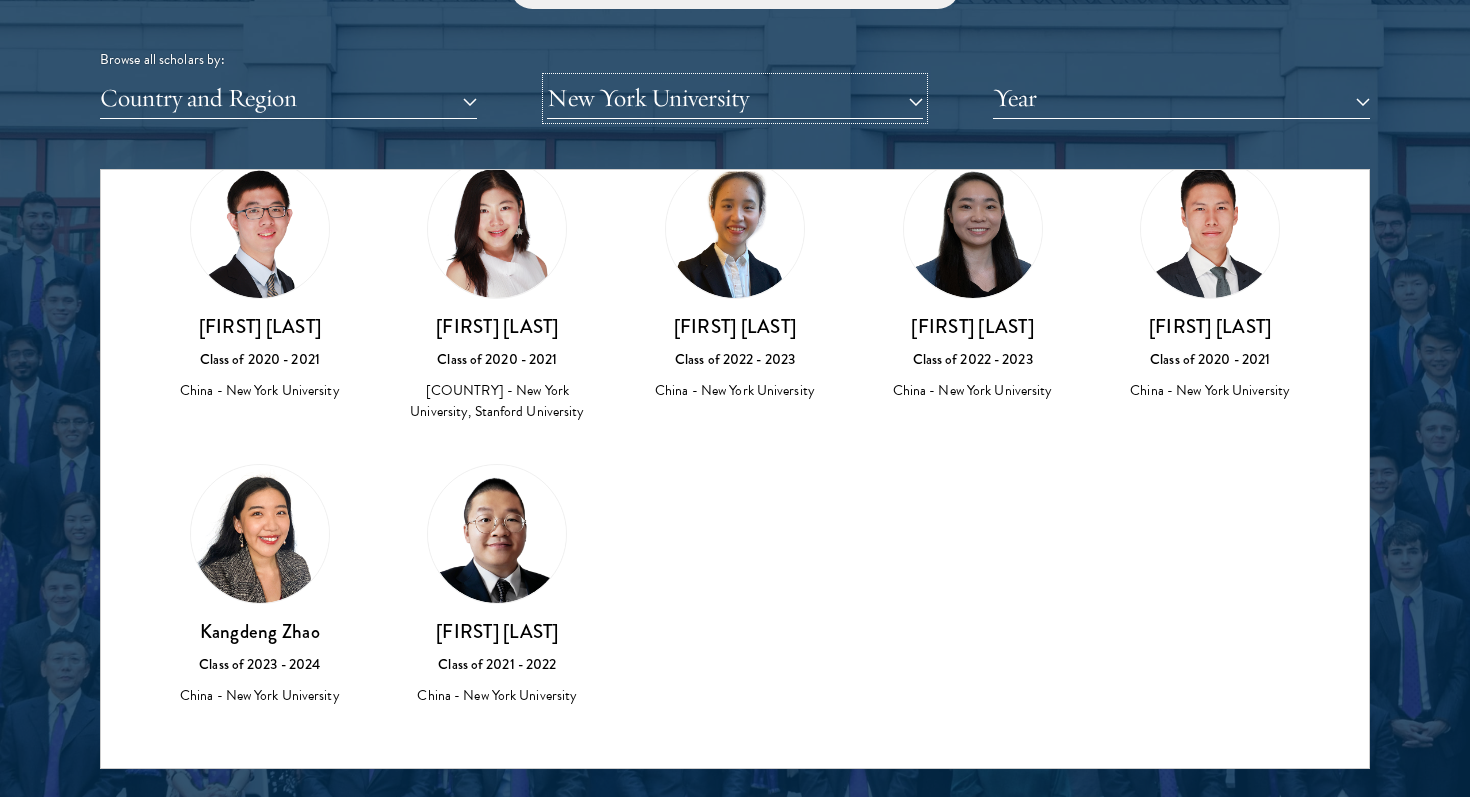 click on "New York University" at bounding box center [735, 98] 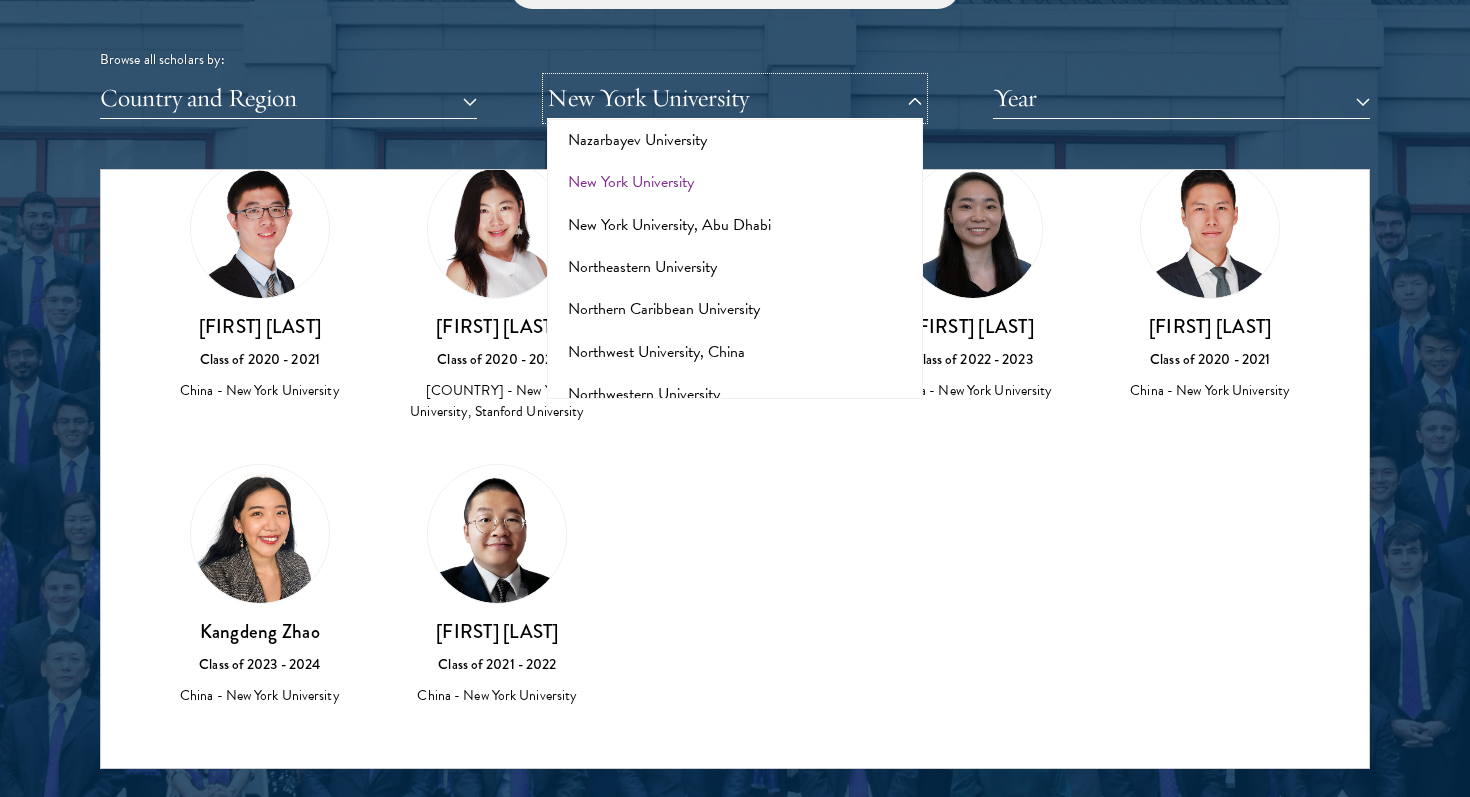 scroll, scrollTop: 8617, scrollLeft: 0, axis: vertical 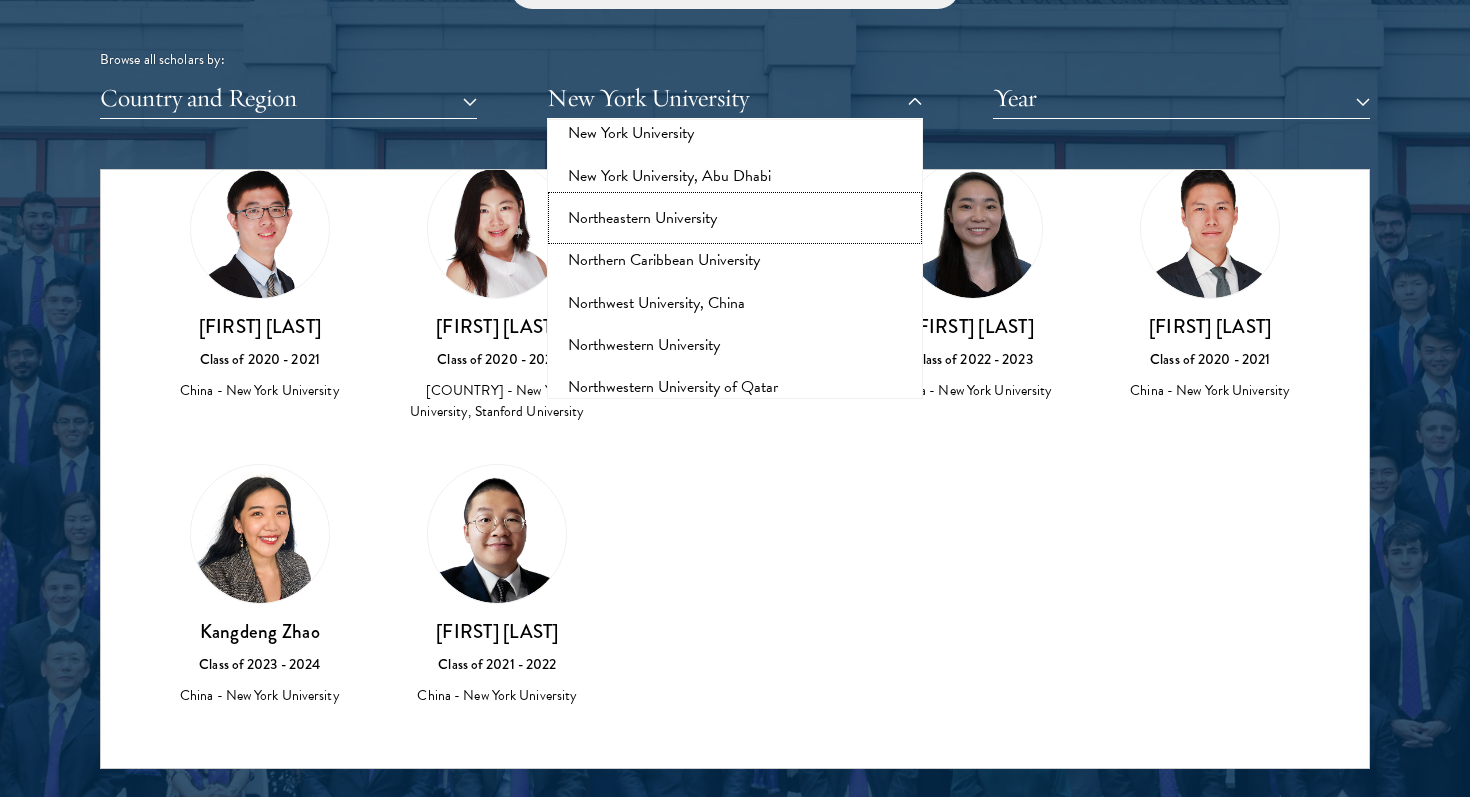 click on "Northeastern University" at bounding box center [735, 218] 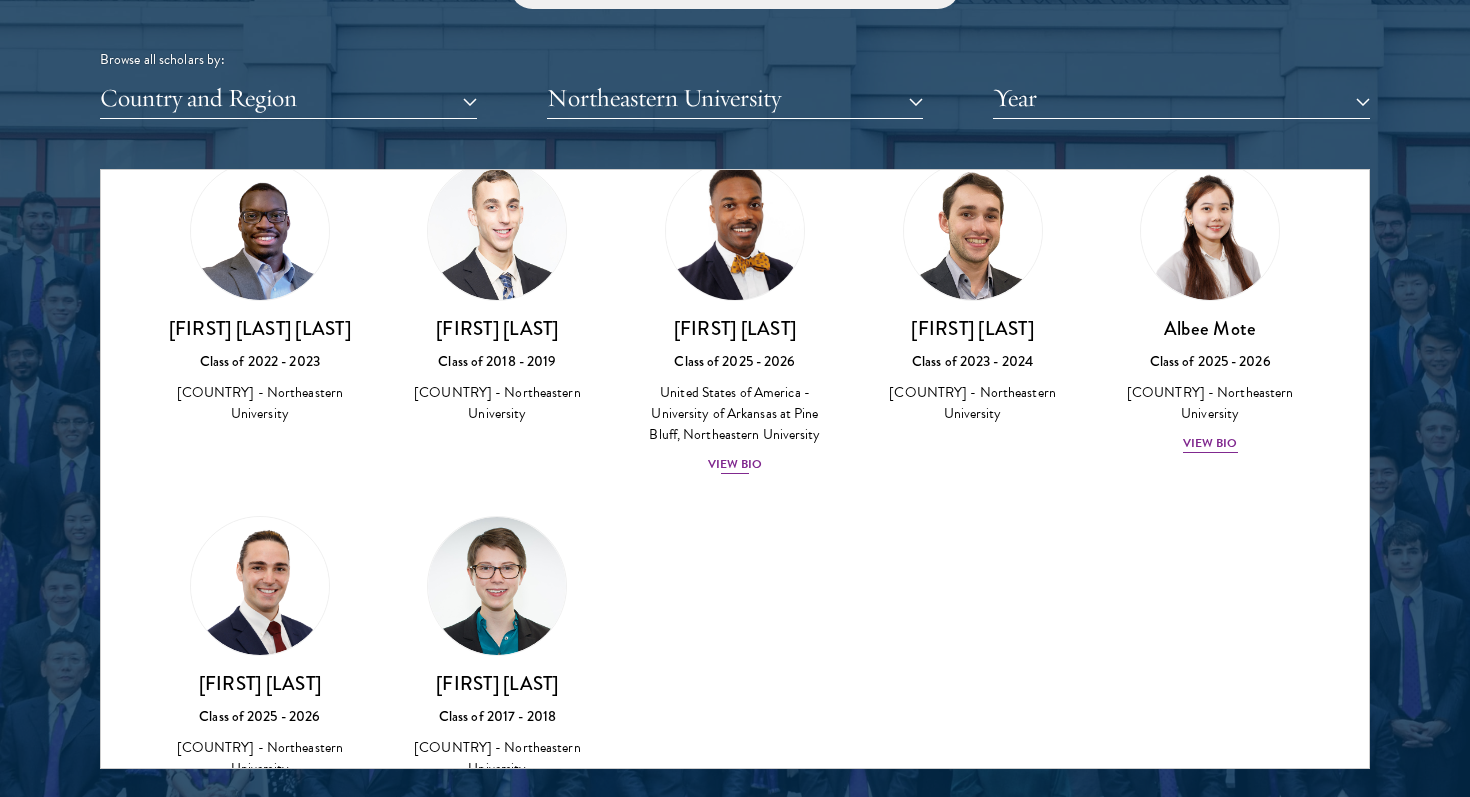 scroll, scrollTop: 0, scrollLeft: 0, axis: both 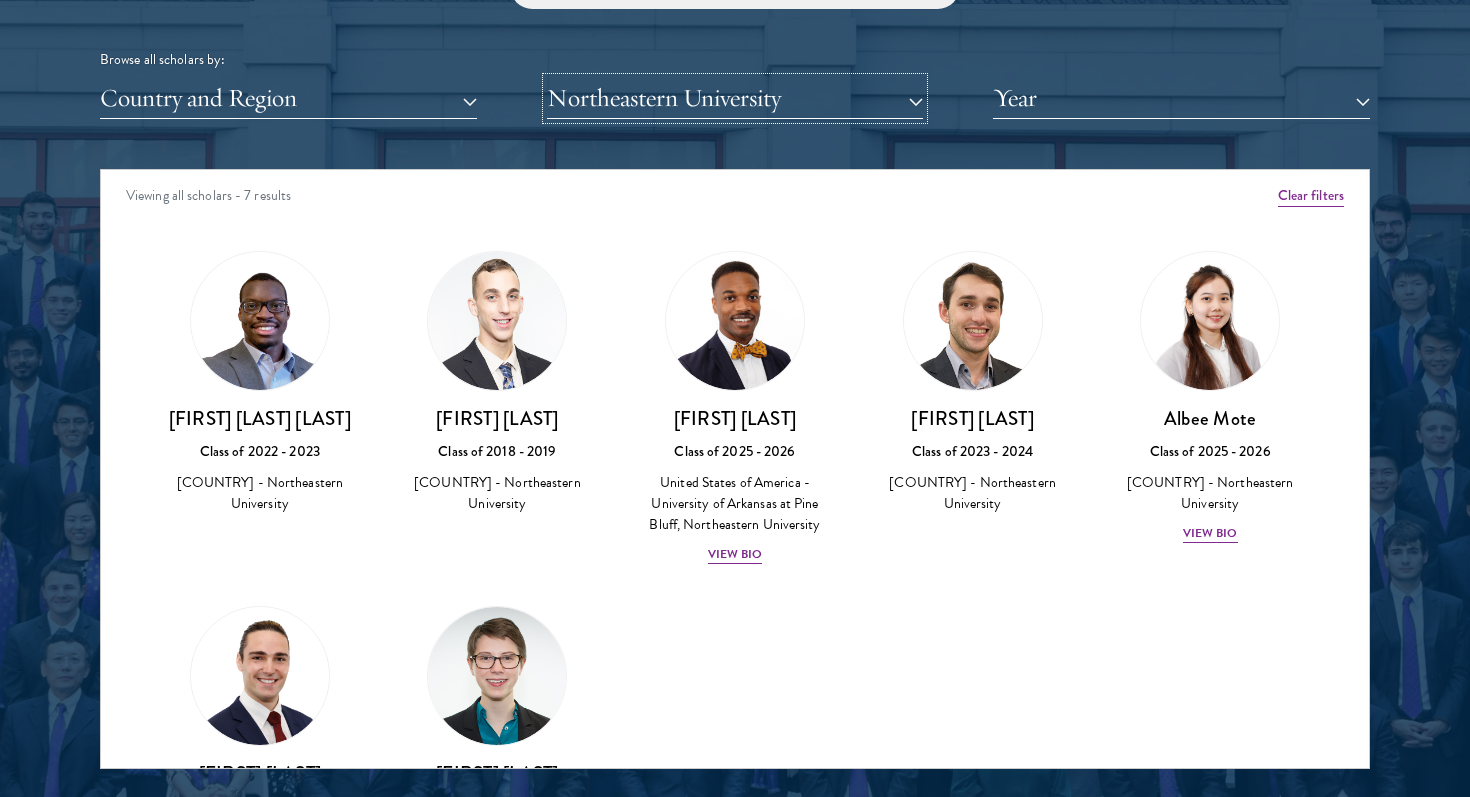 click on "Northeastern University" at bounding box center (735, 98) 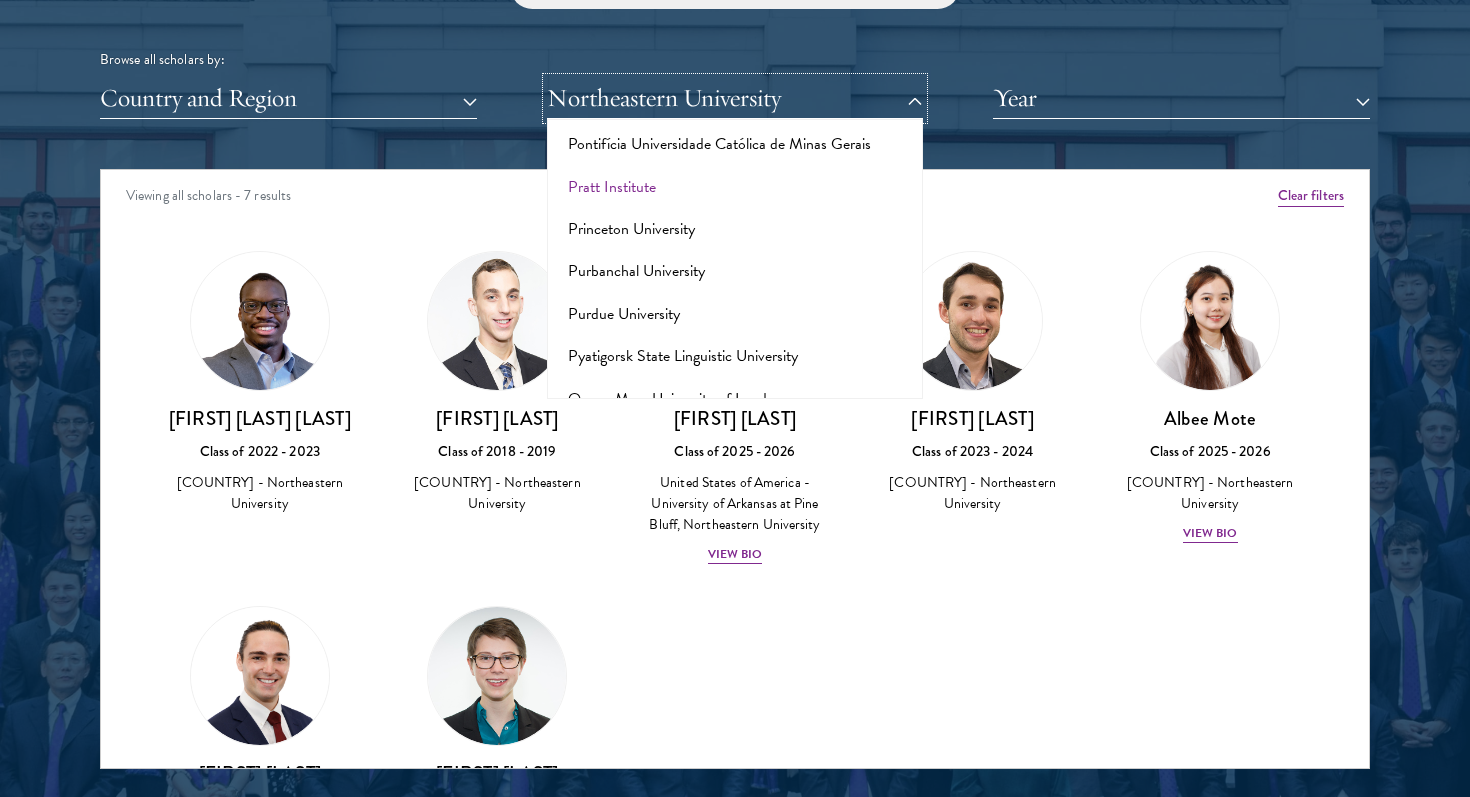scroll, scrollTop: 9393, scrollLeft: 0, axis: vertical 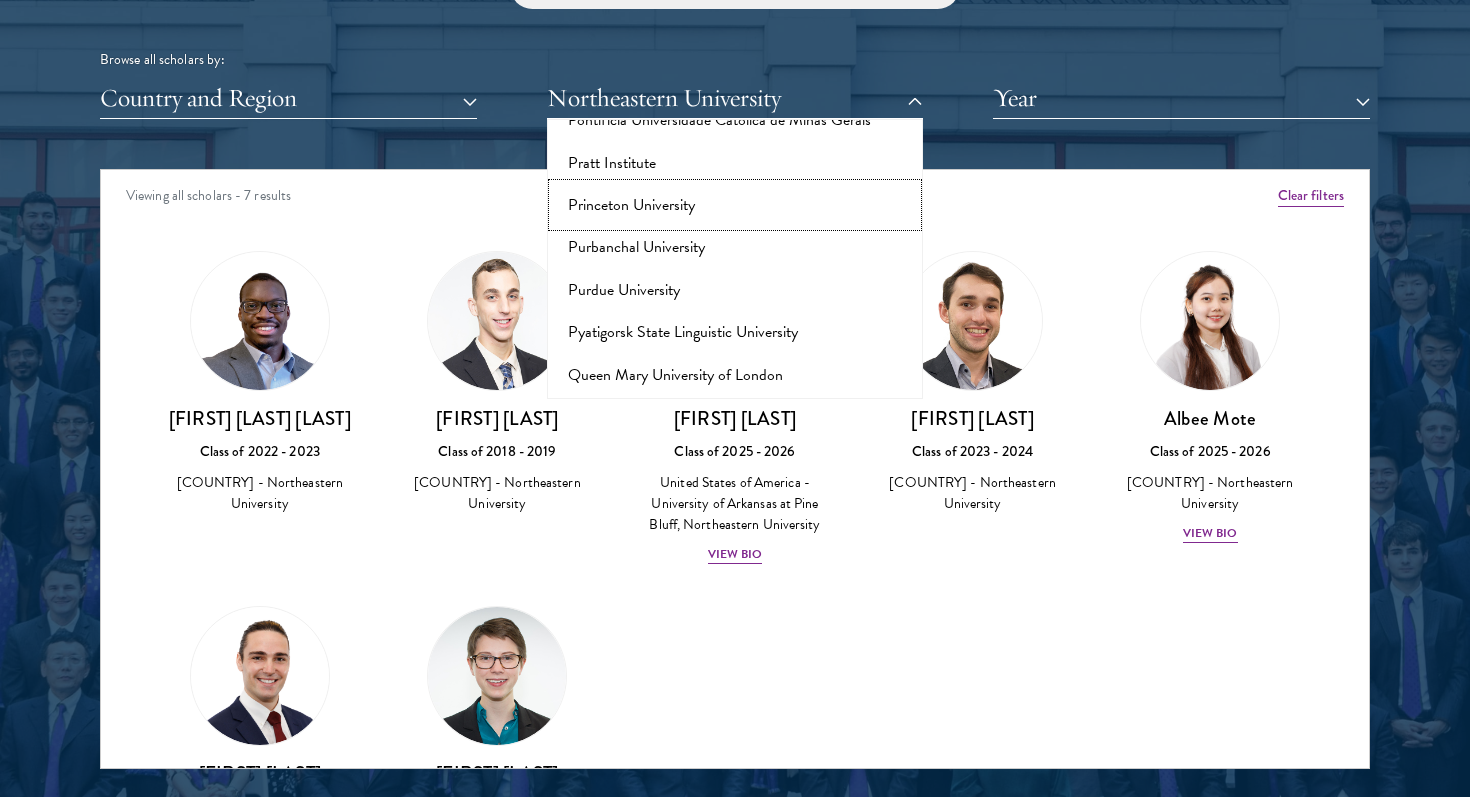 click on "Princeton University" at bounding box center (735, 205) 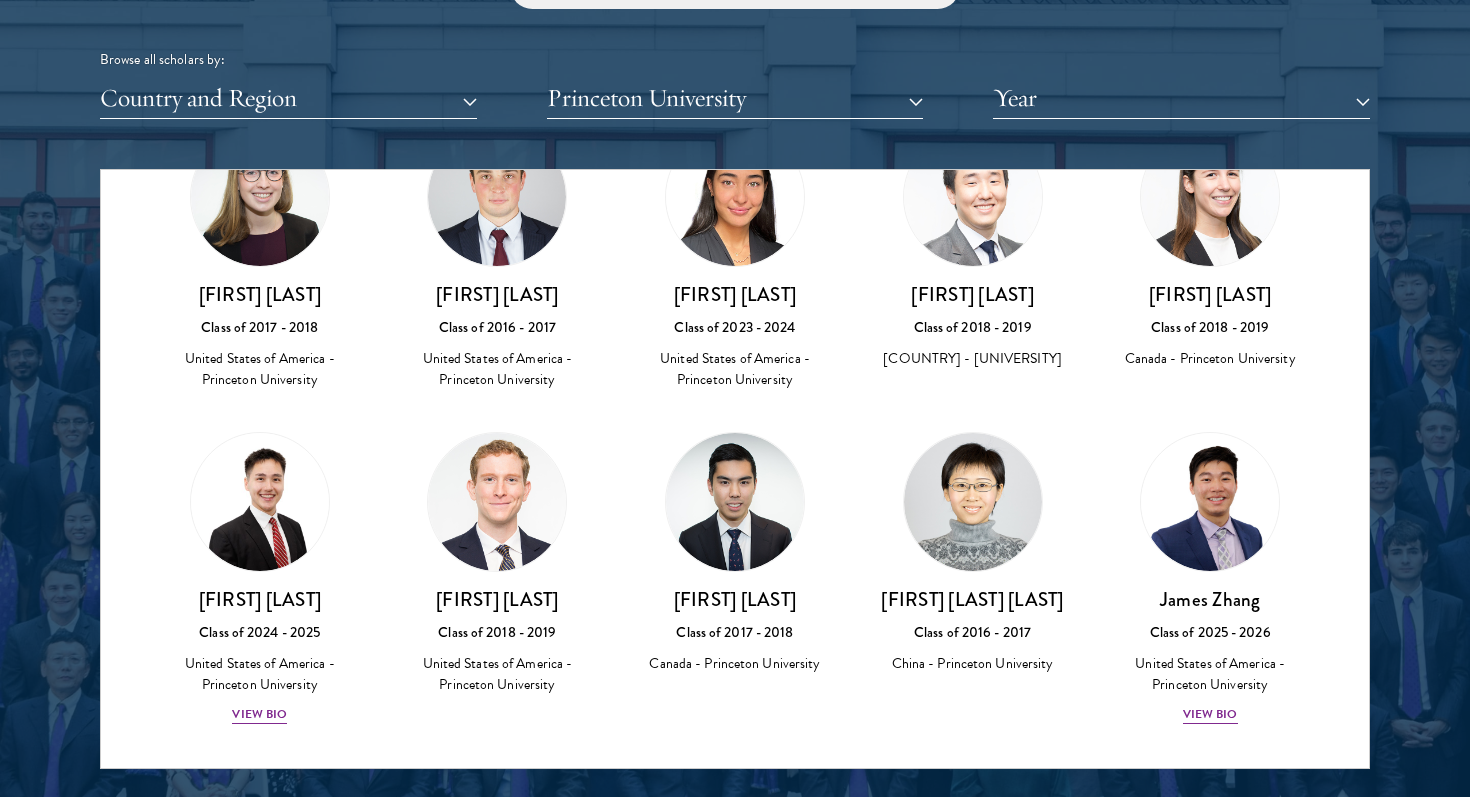 scroll, scrollTop: 2113, scrollLeft: 0, axis: vertical 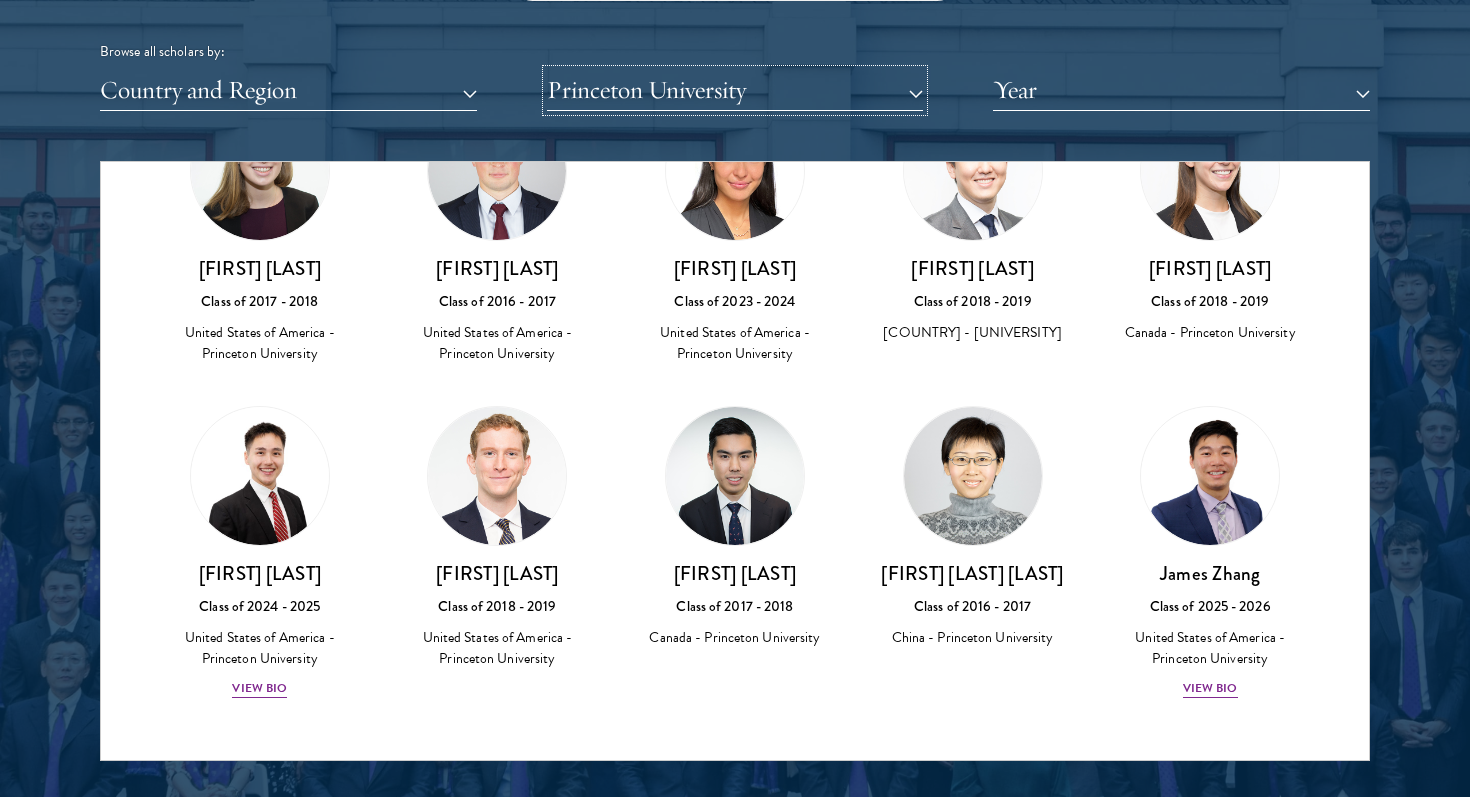 click on "Princeton University" at bounding box center [735, 90] 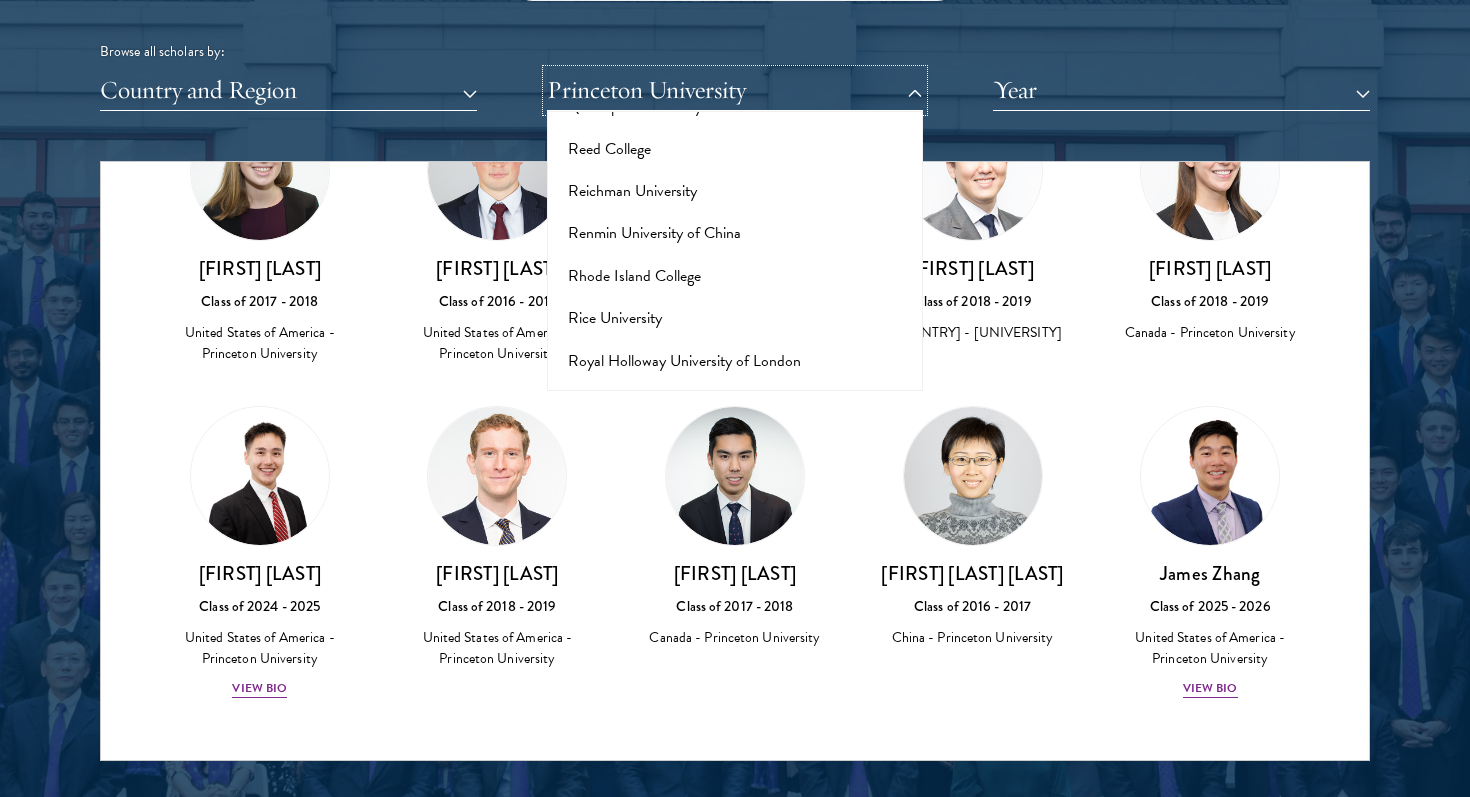 scroll, scrollTop: 9769, scrollLeft: 0, axis: vertical 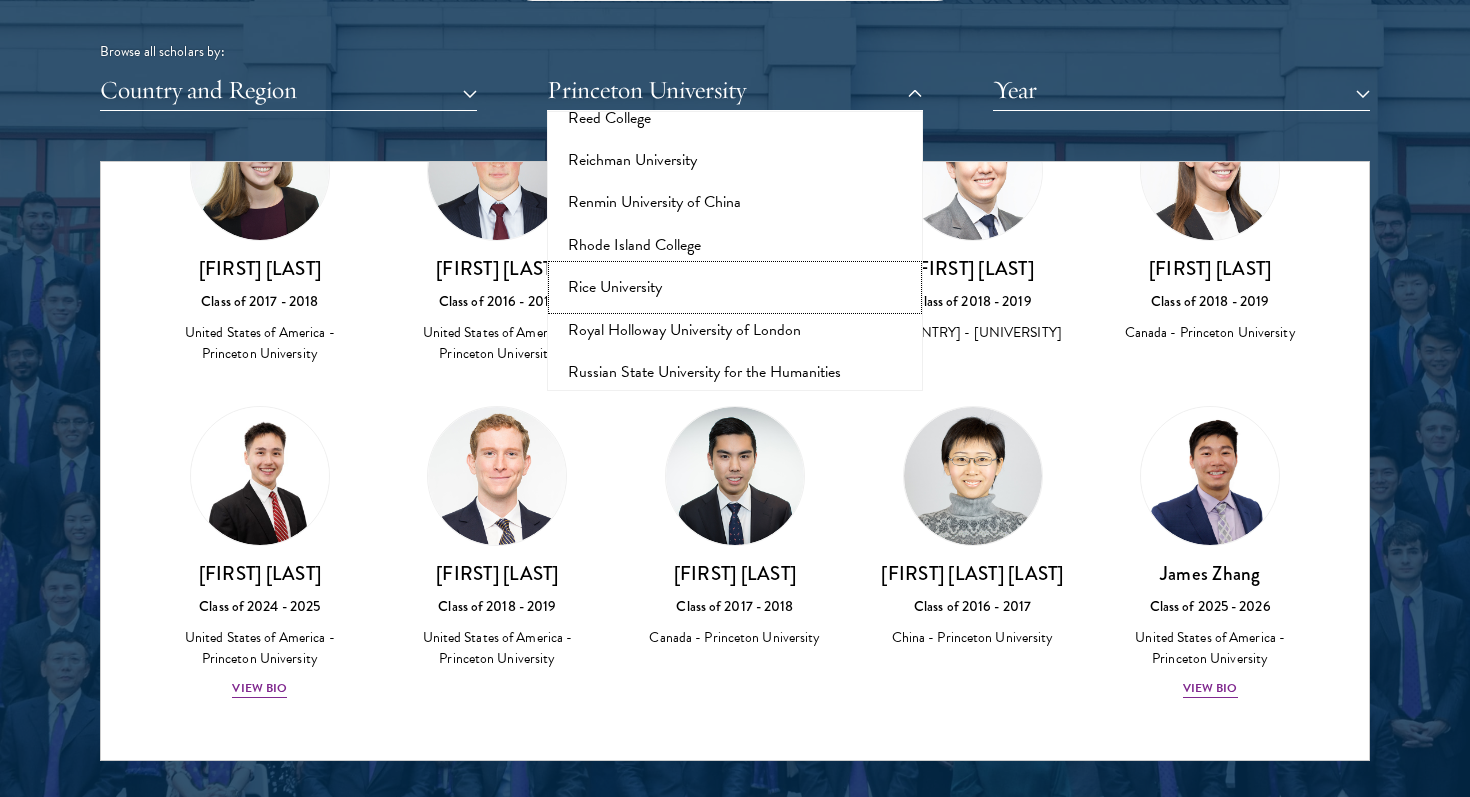 click on "Rice University" at bounding box center (735, 287) 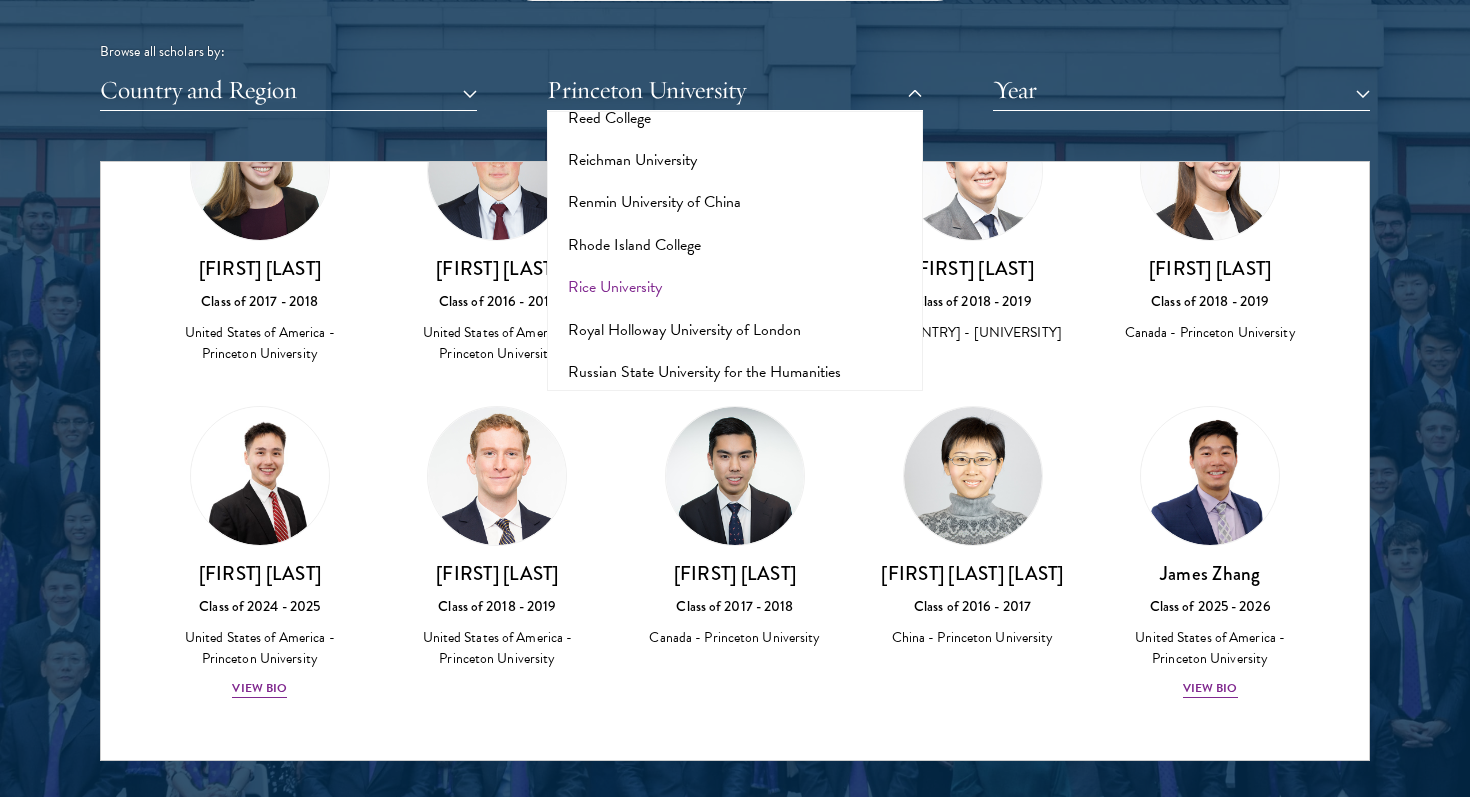 scroll, scrollTop: 0, scrollLeft: 0, axis: both 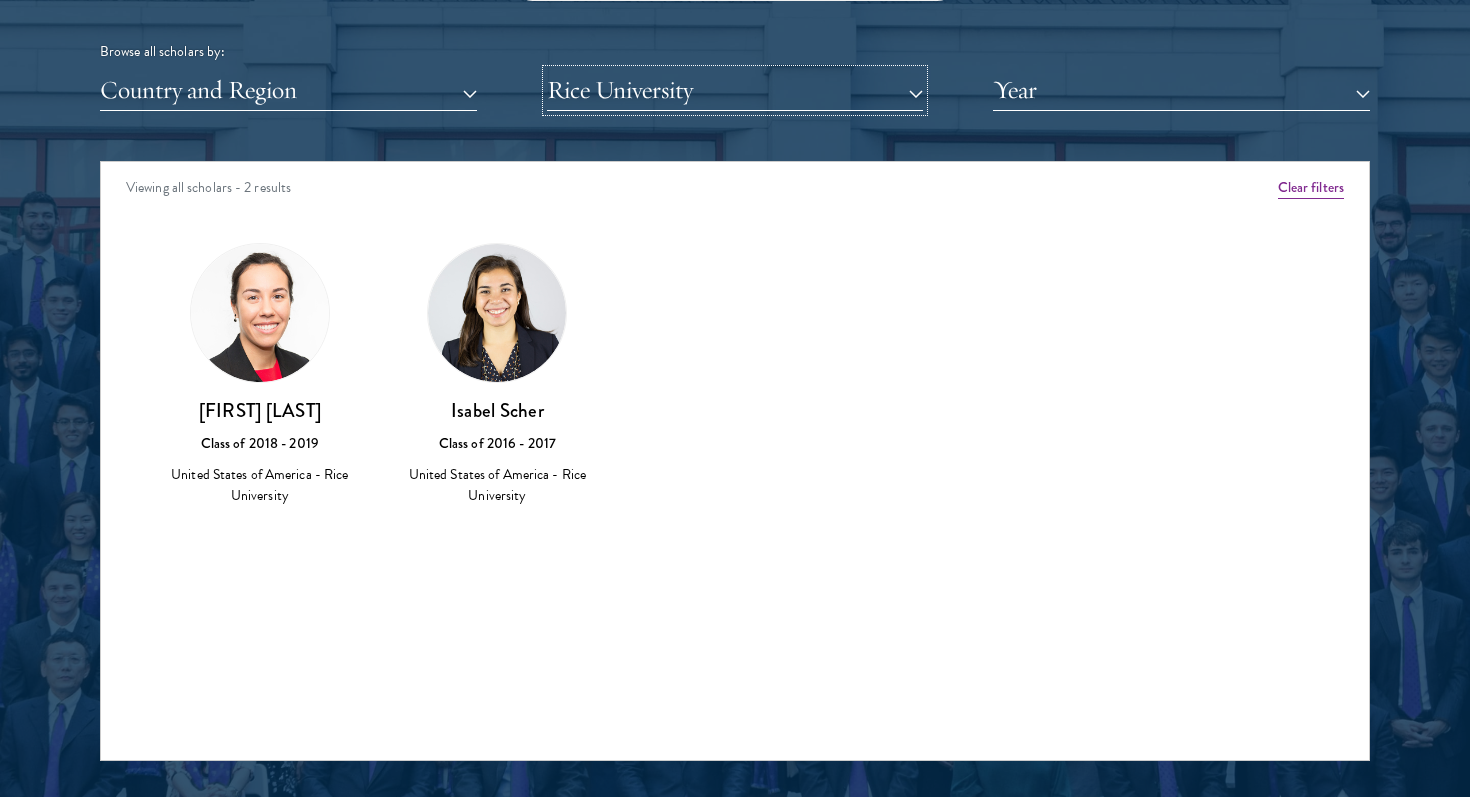 click on "Rice University" at bounding box center [735, 90] 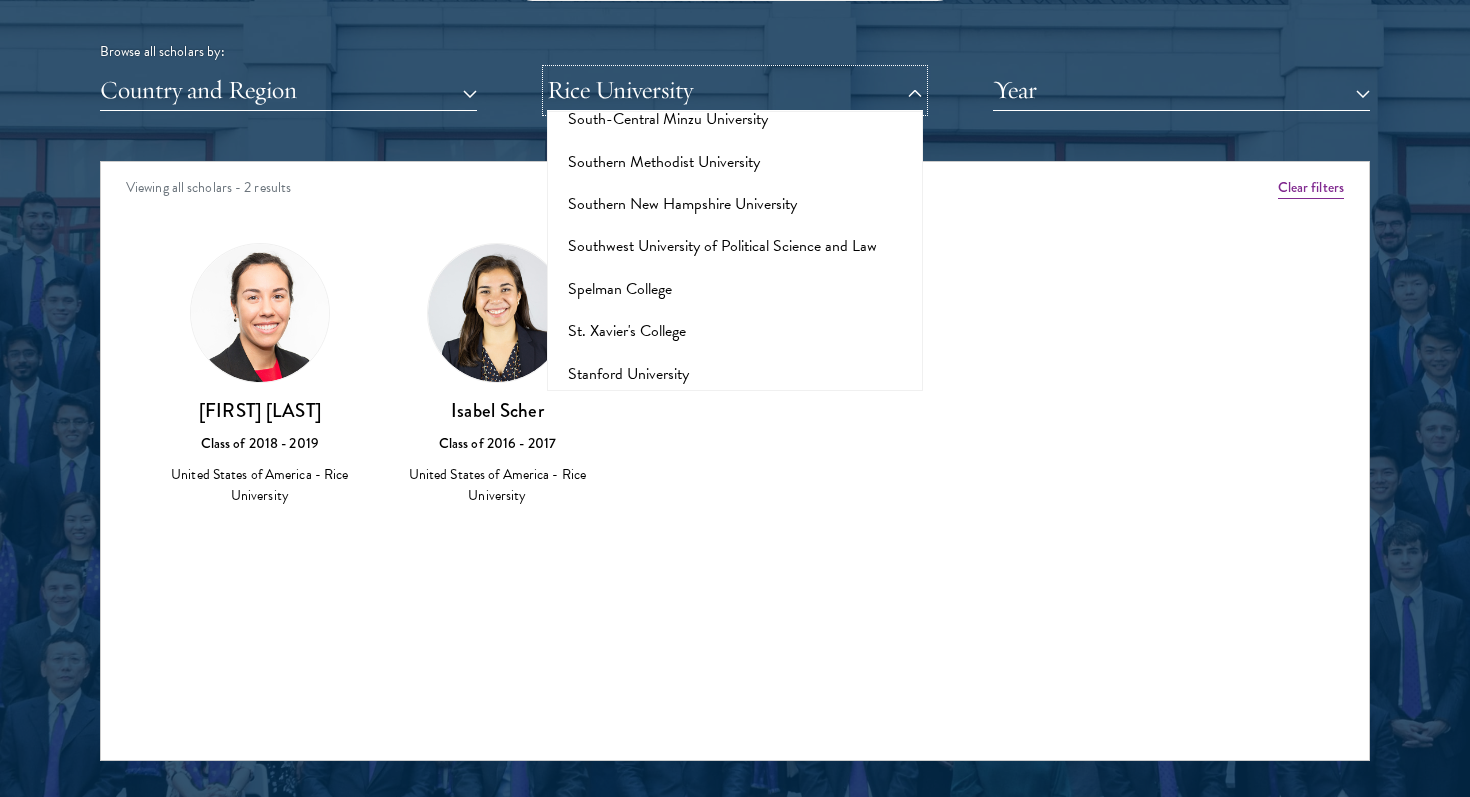 scroll, scrollTop: 11023, scrollLeft: 0, axis: vertical 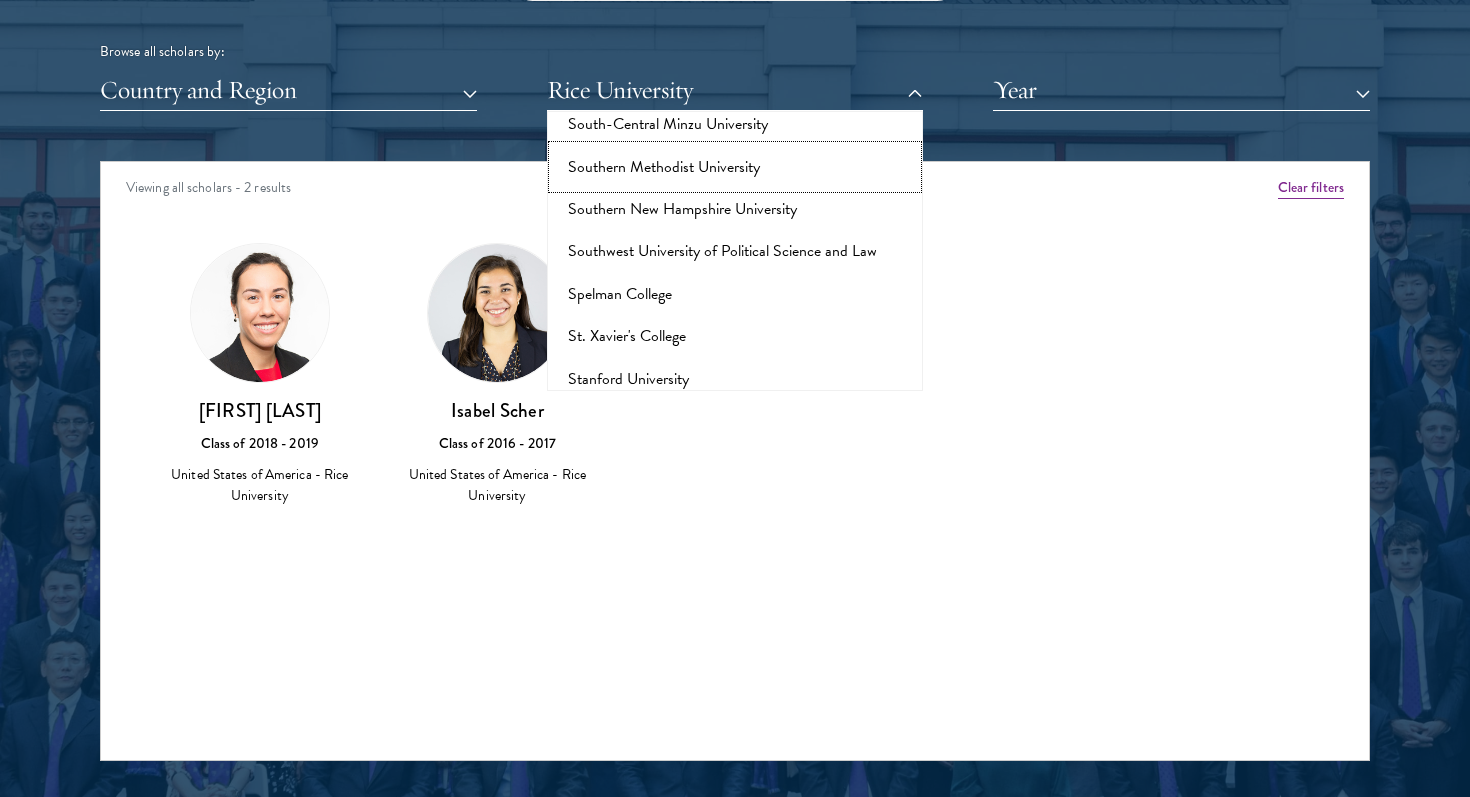 click on "Southern Methodist University" at bounding box center (735, 167) 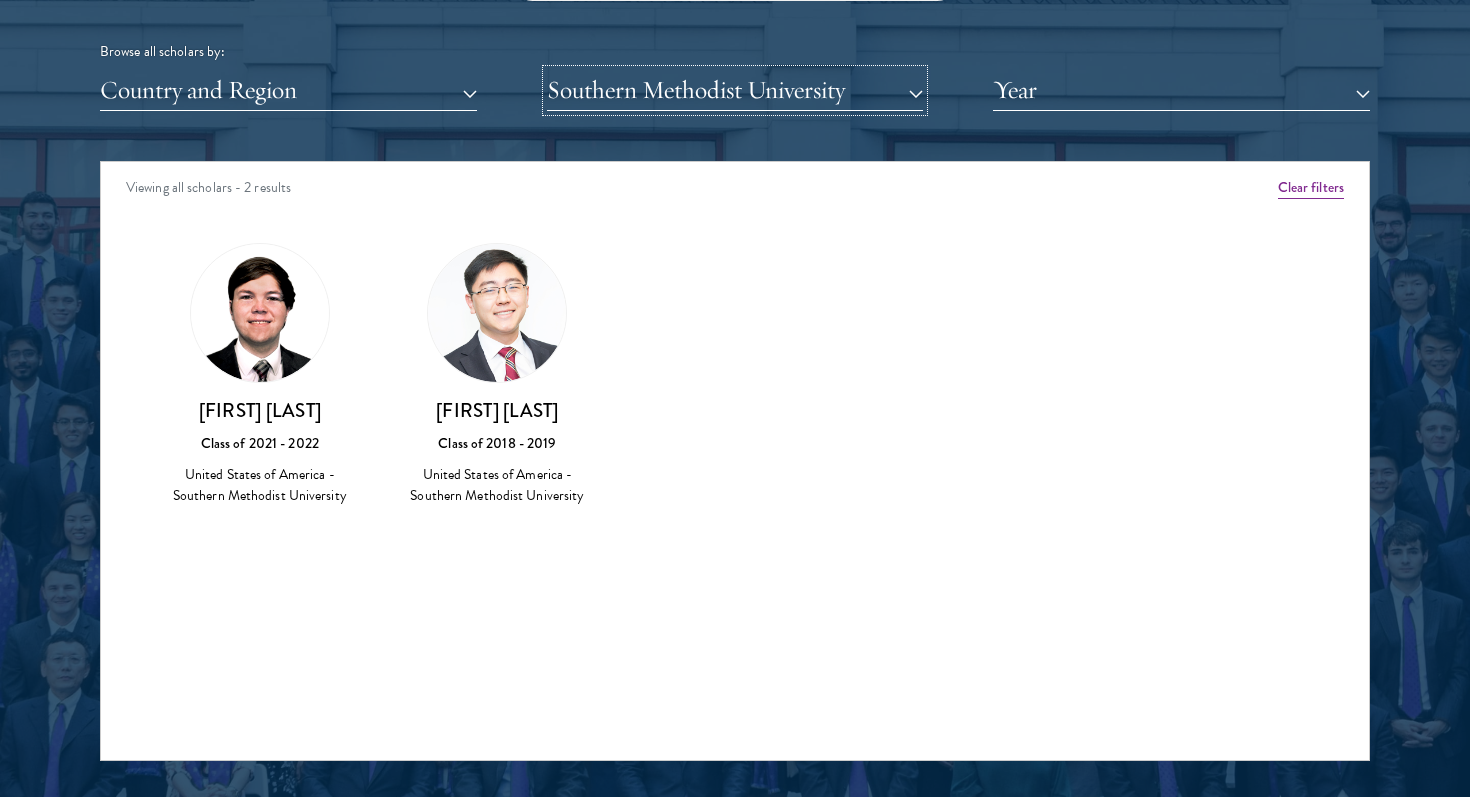click on "Southern Methodist University" at bounding box center (735, 90) 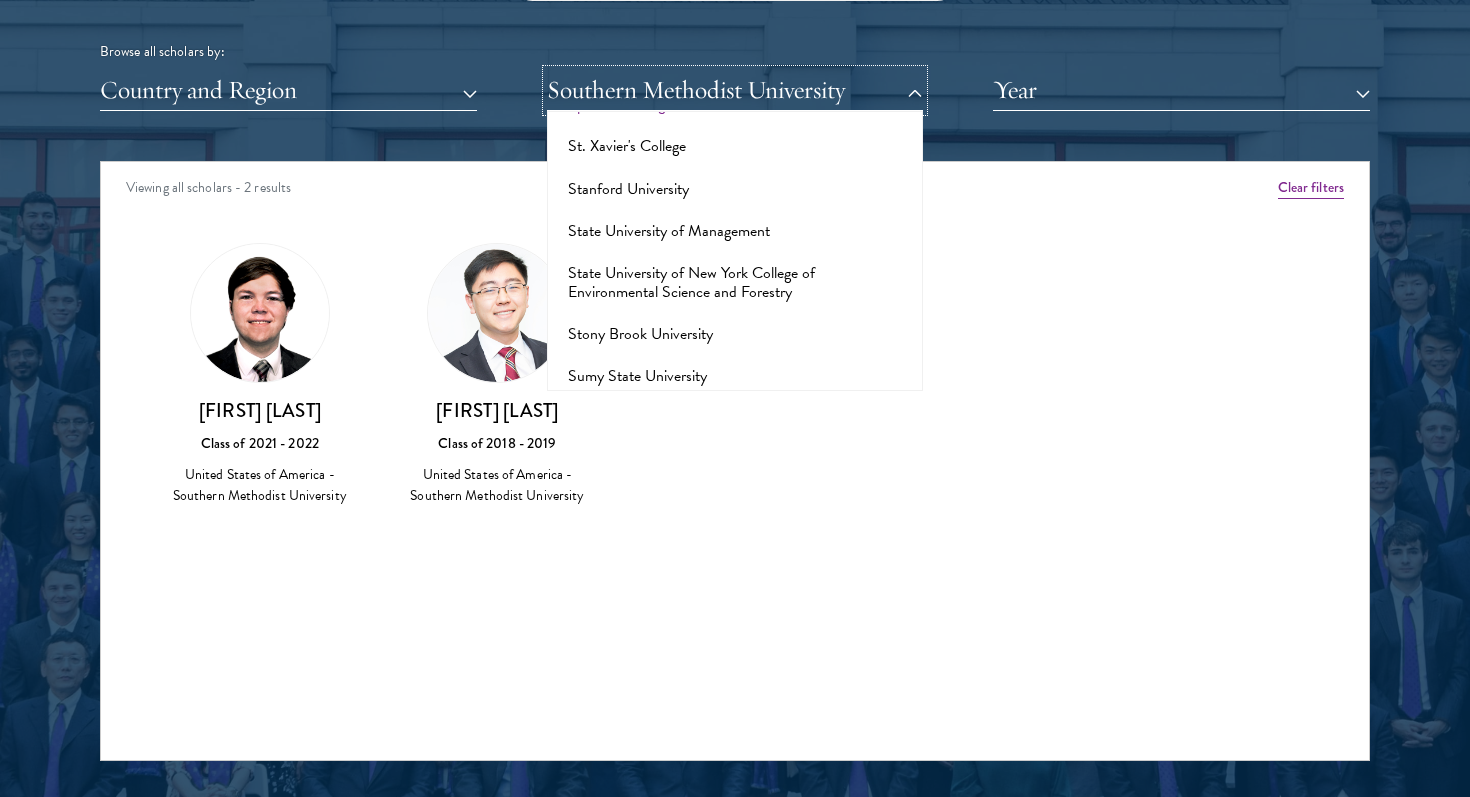 scroll, scrollTop: 11189, scrollLeft: 0, axis: vertical 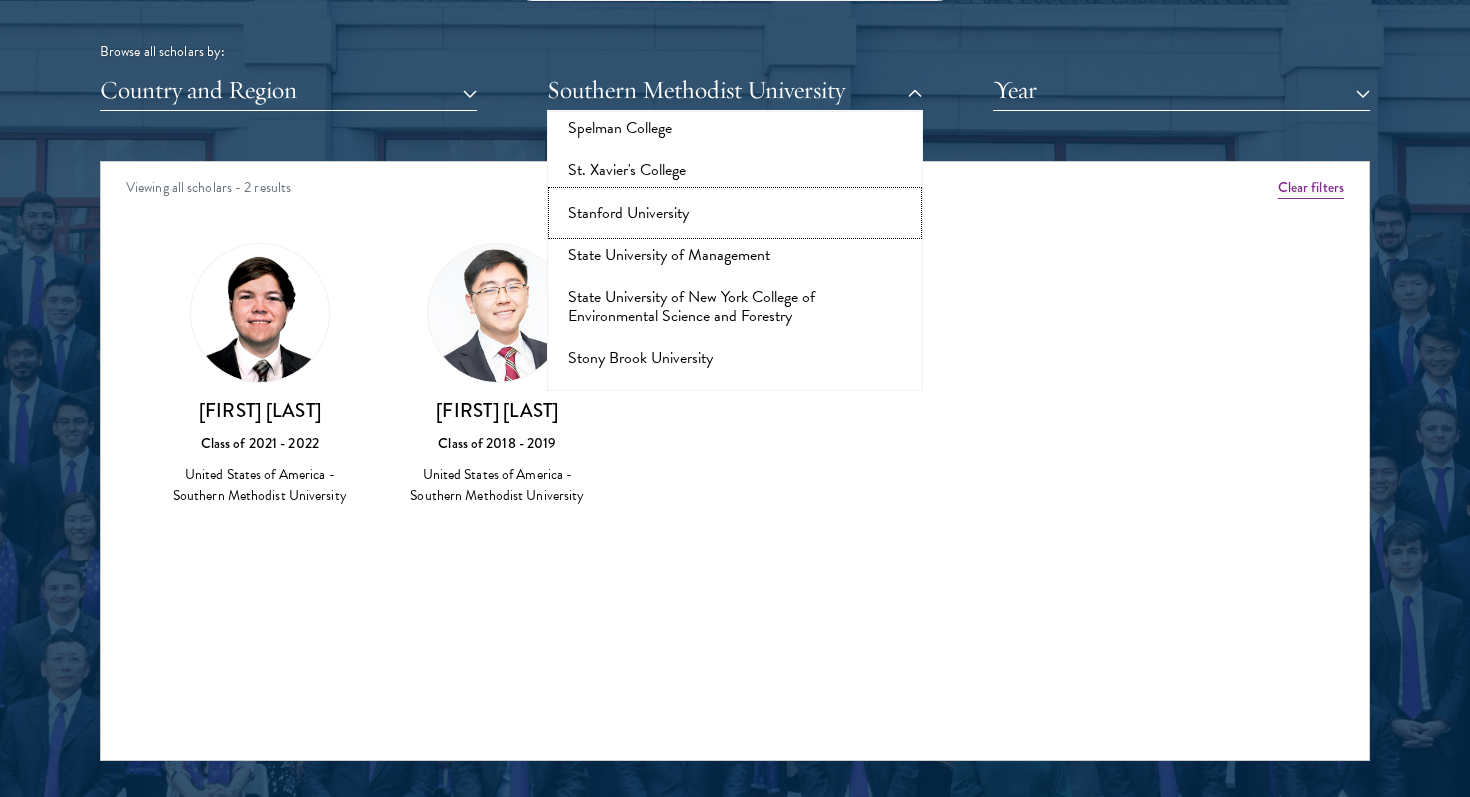 click on "Stanford University" at bounding box center (735, 213) 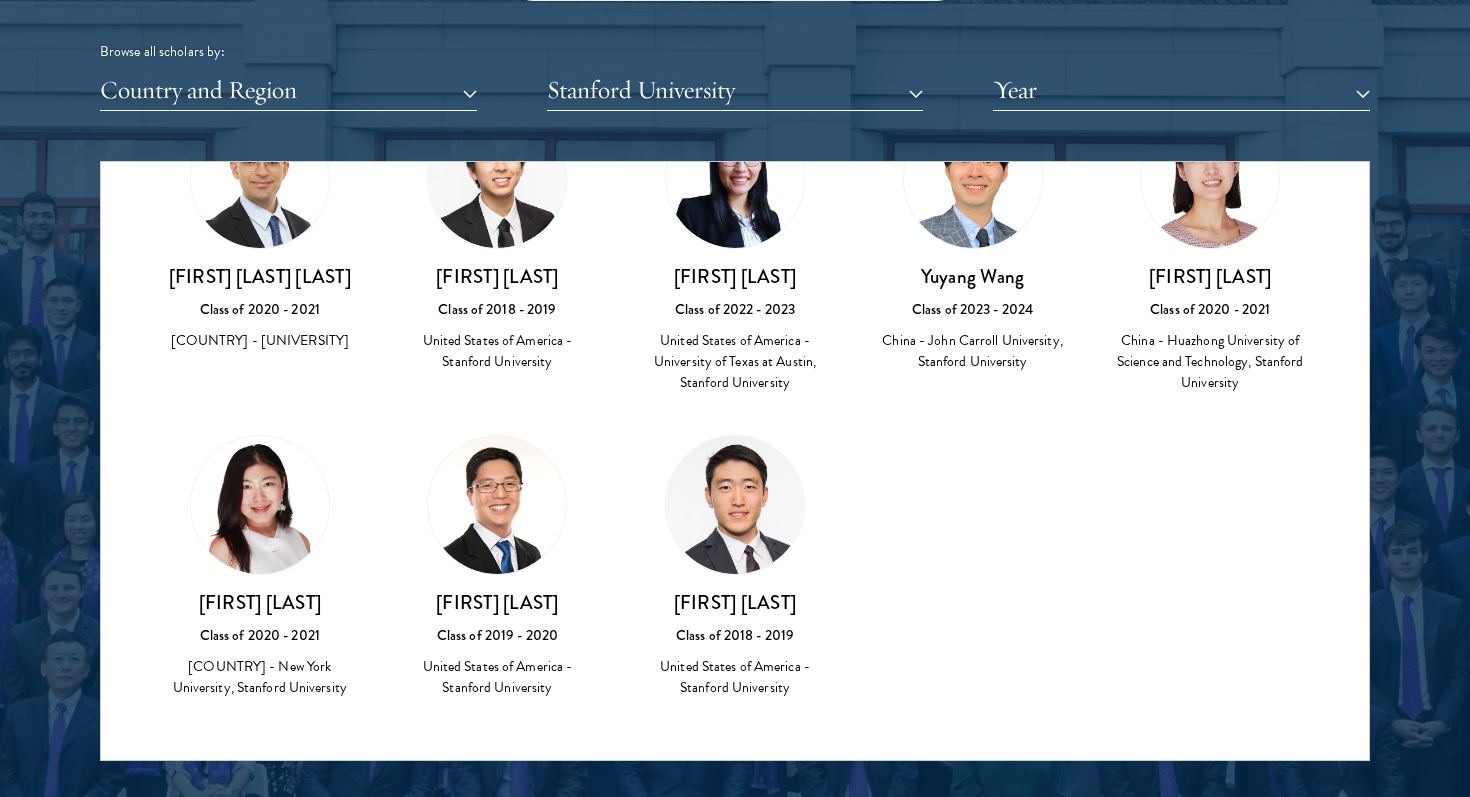 scroll, scrollTop: 1767, scrollLeft: 0, axis: vertical 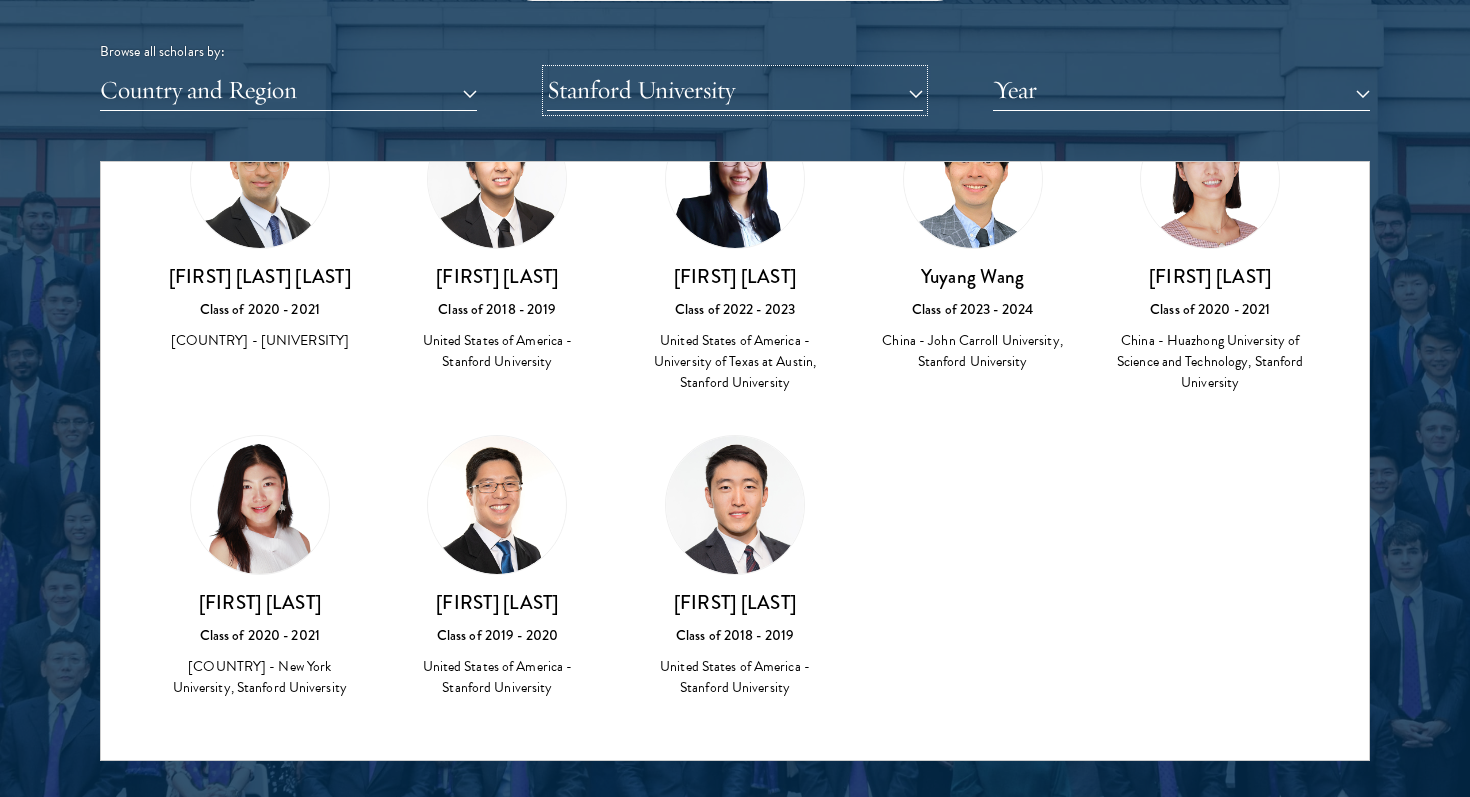 click on "Stanford University" at bounding box center (735, 90) 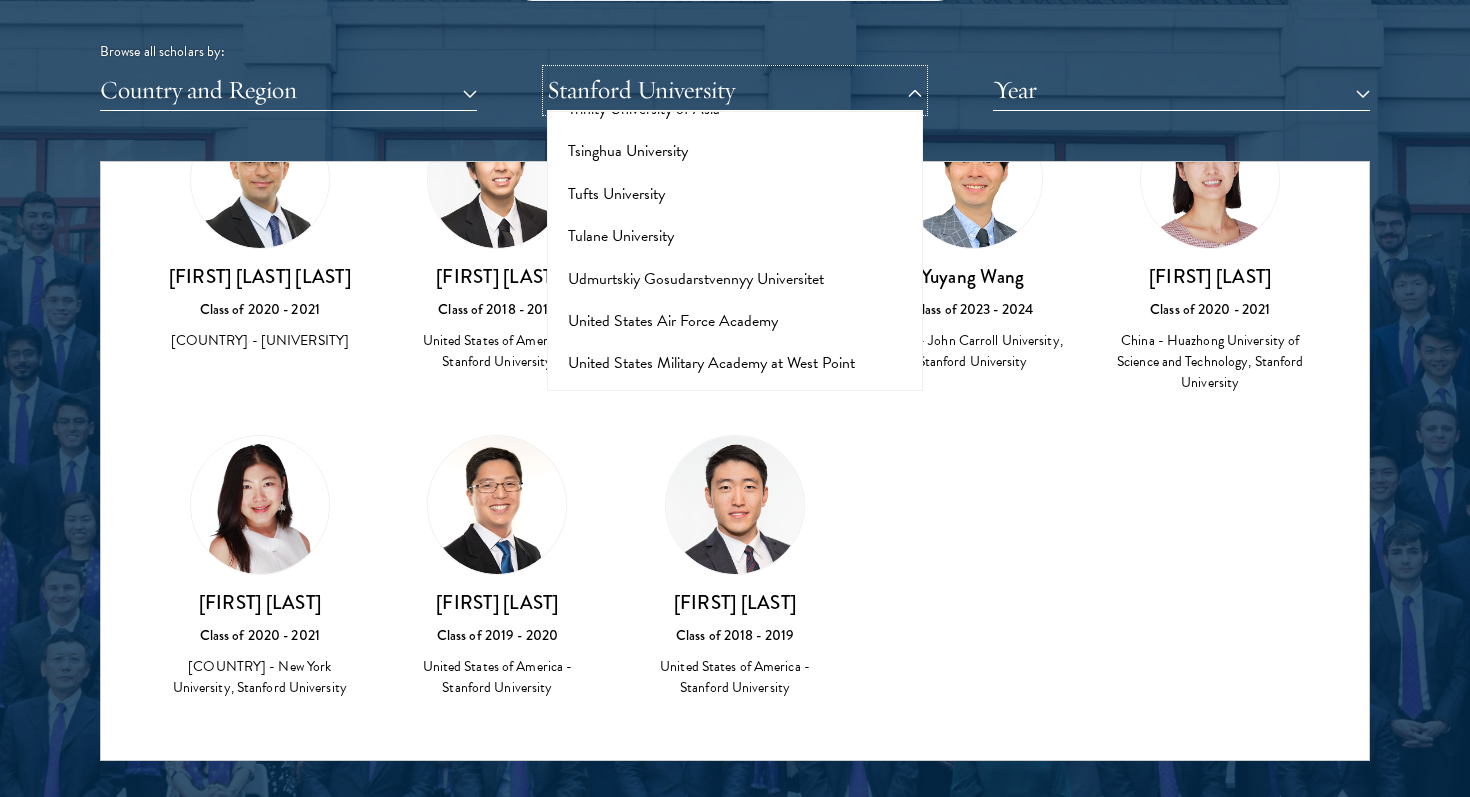 scroll, scrollTop: 12813, scrollLeft: 0, axis: vertical 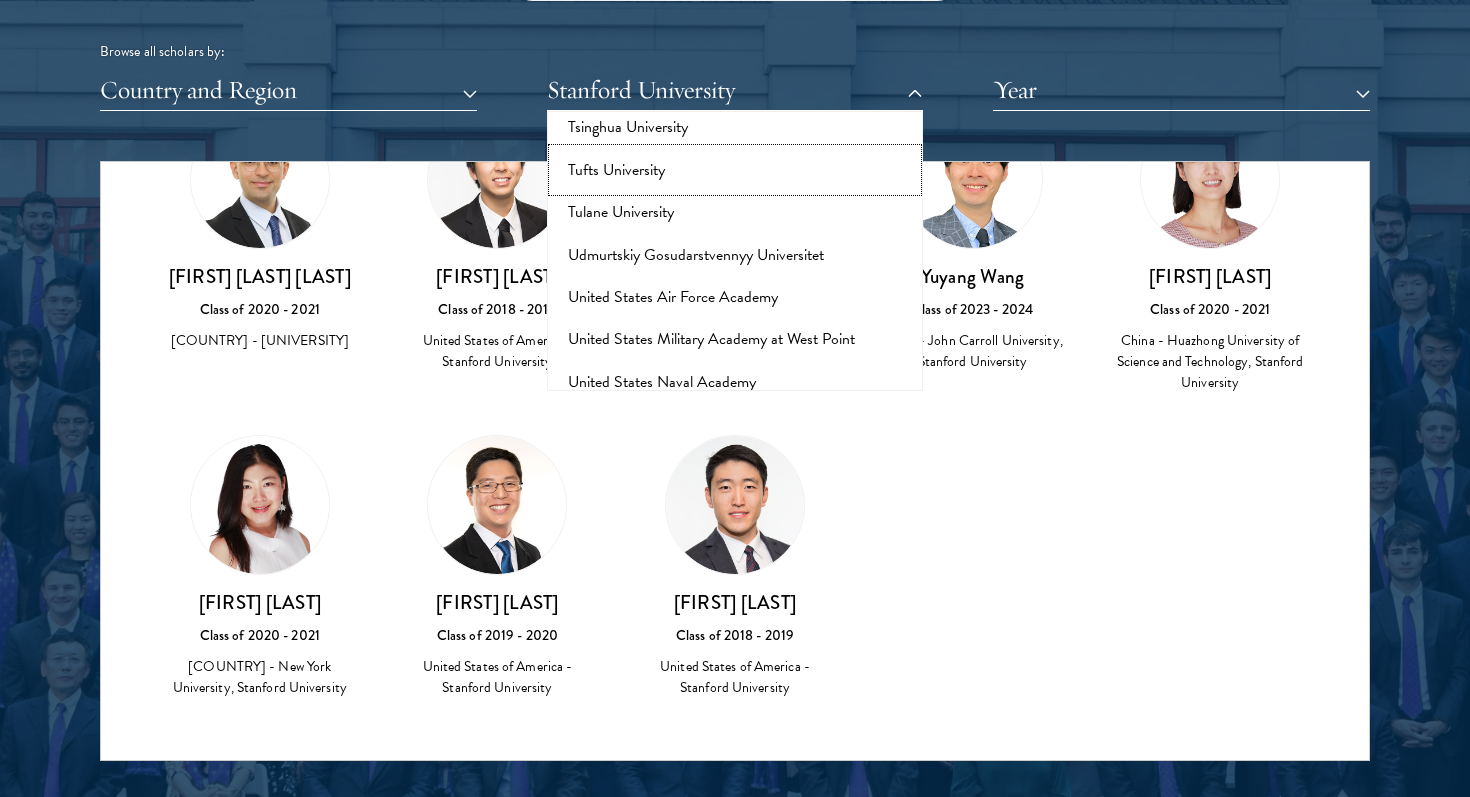 click on "Tufts University" at bounding box center [735, 170] 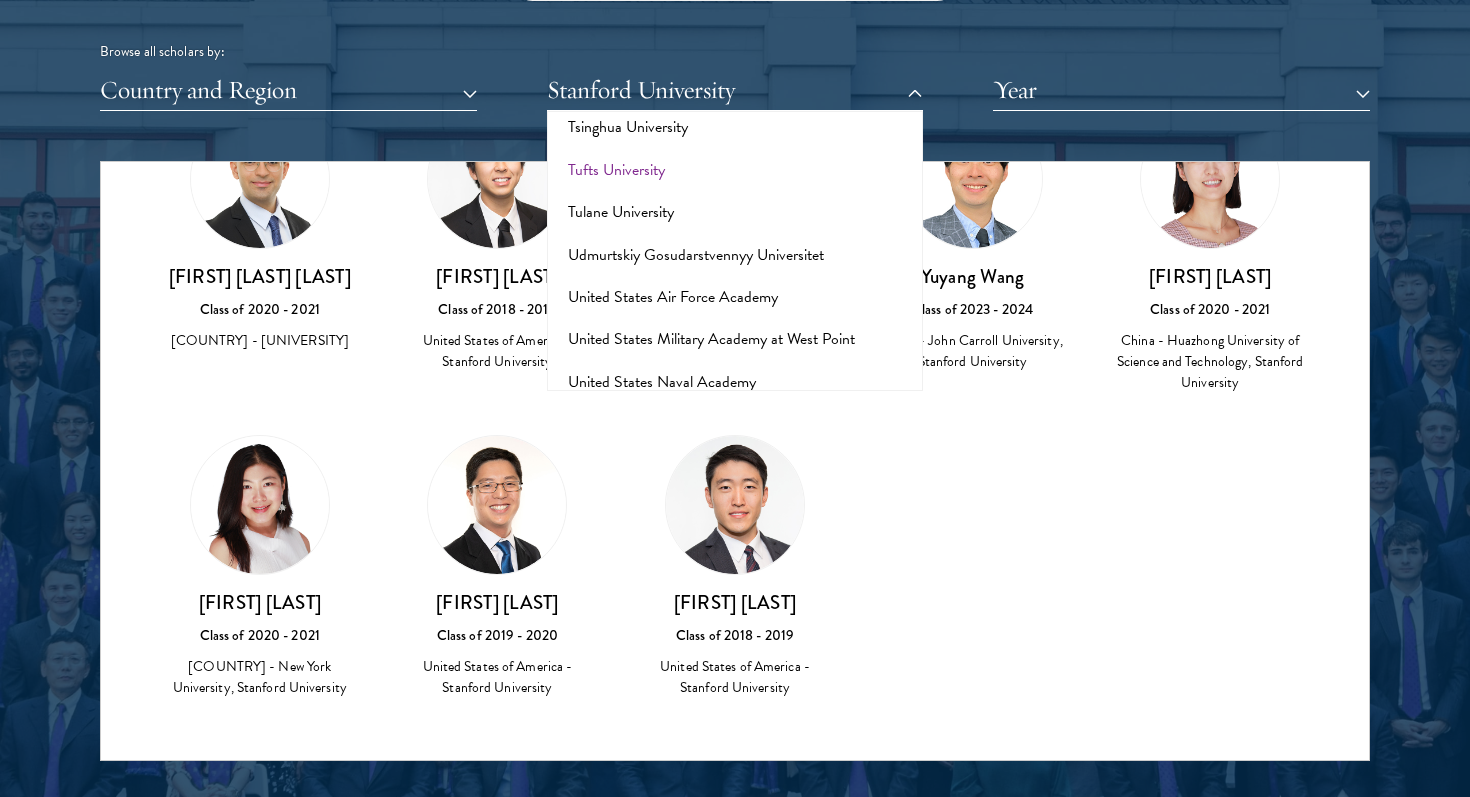 scroll, scrollTop: 0, scrollLeft: 0, axis: both 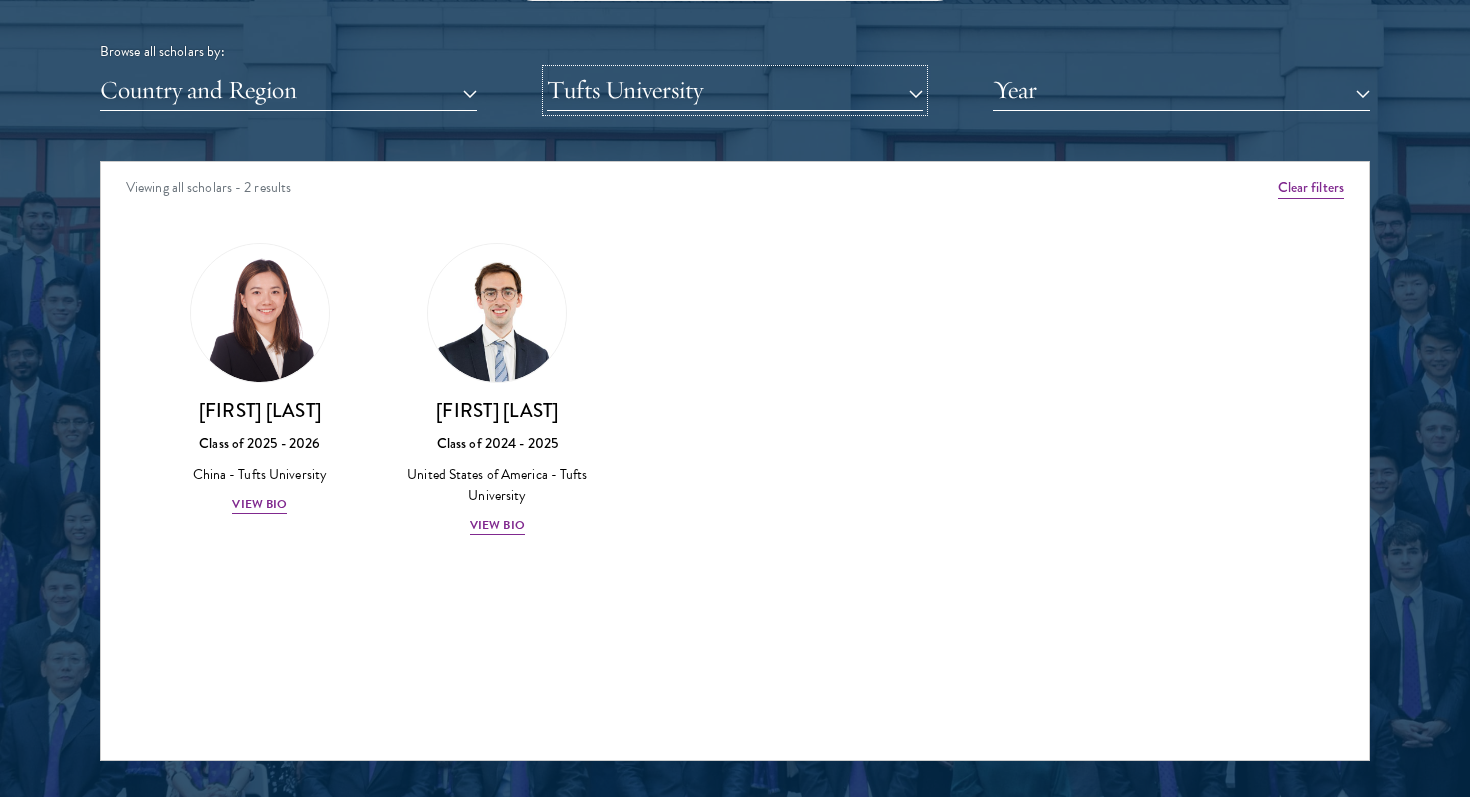 click on "Tufts University" at bounding box center [735, 90] 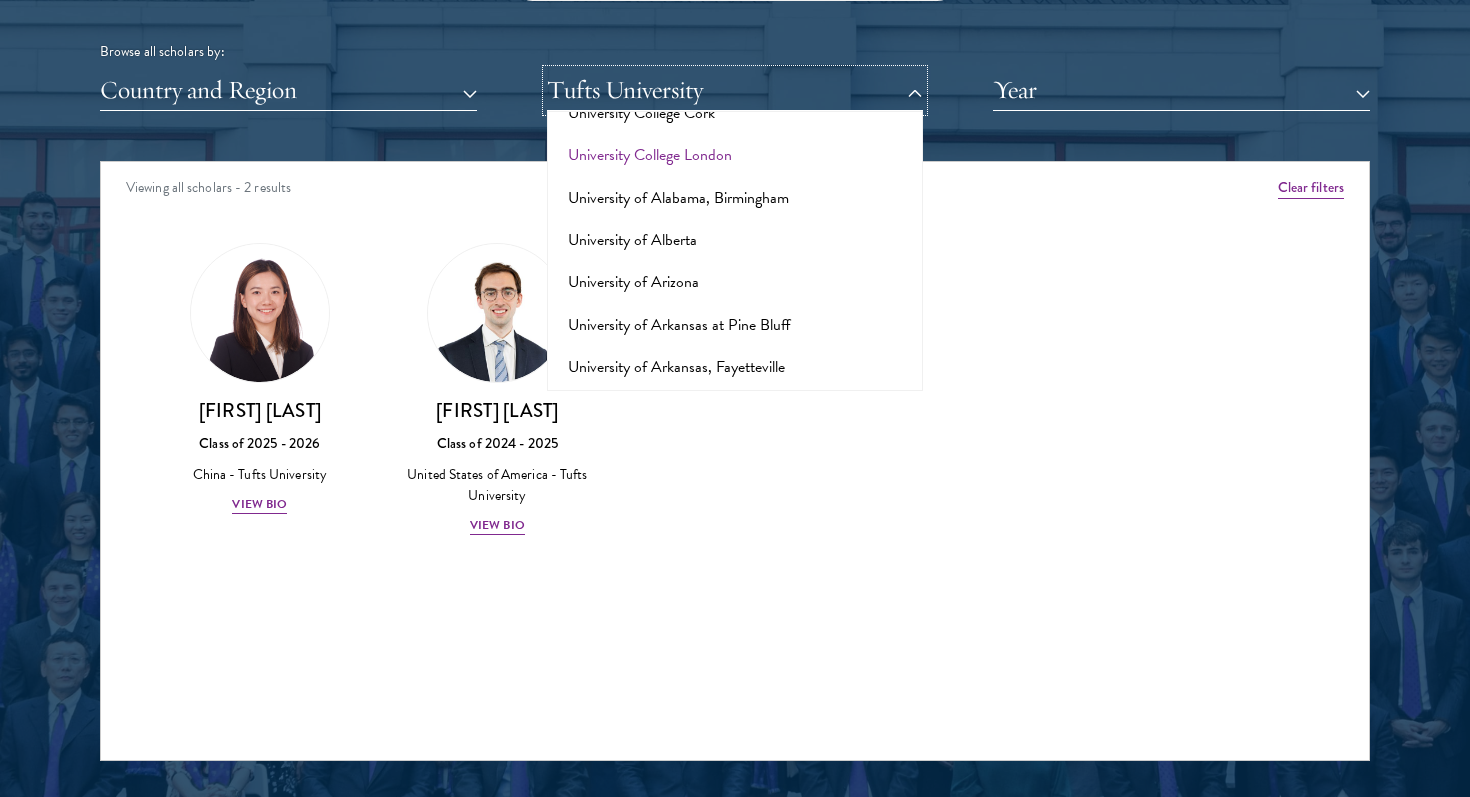 scroll, scrollTop: 14186, scrollLeft: 0, axis: vertical 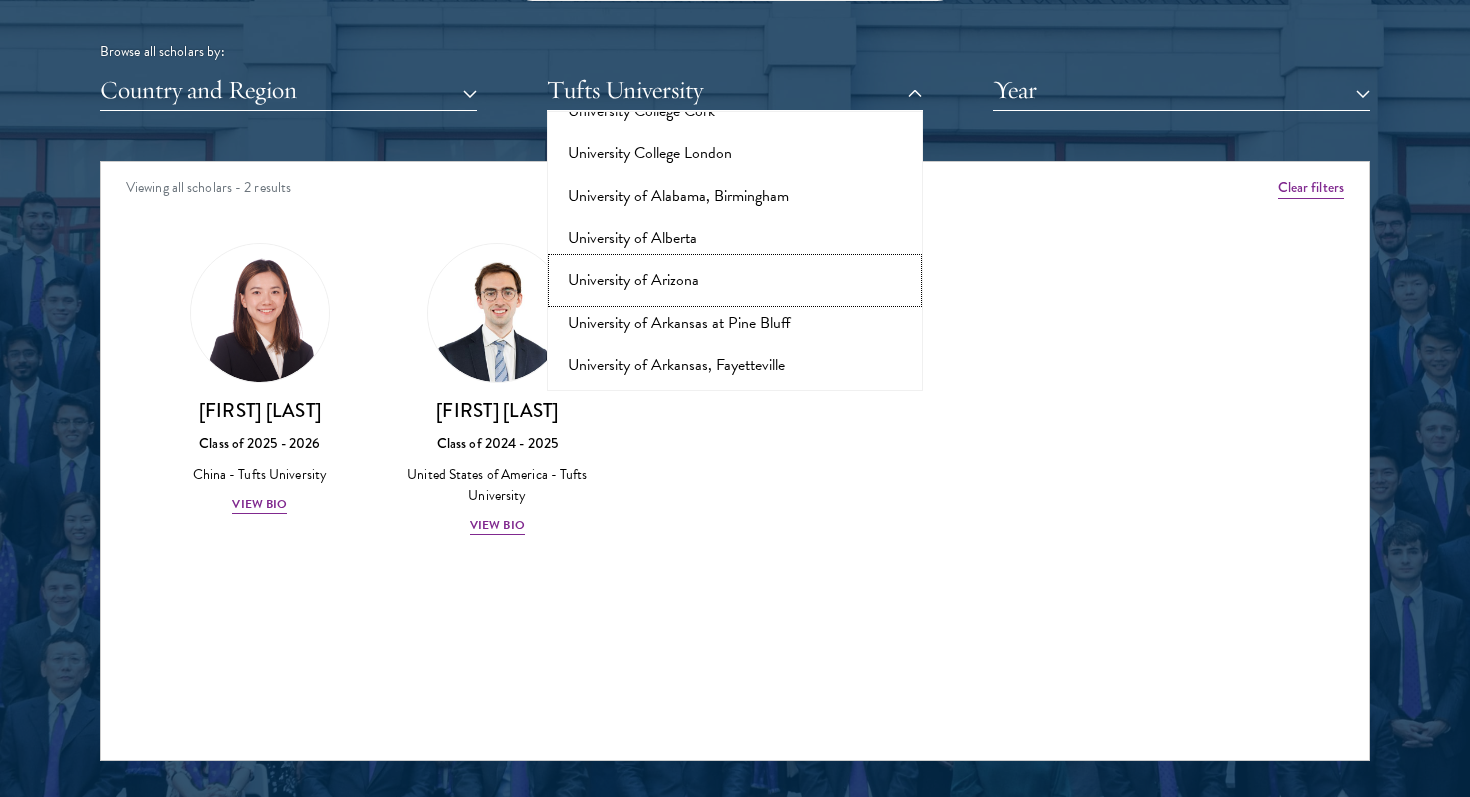 click on "University of Arizona" at bounding box center (735, 280) 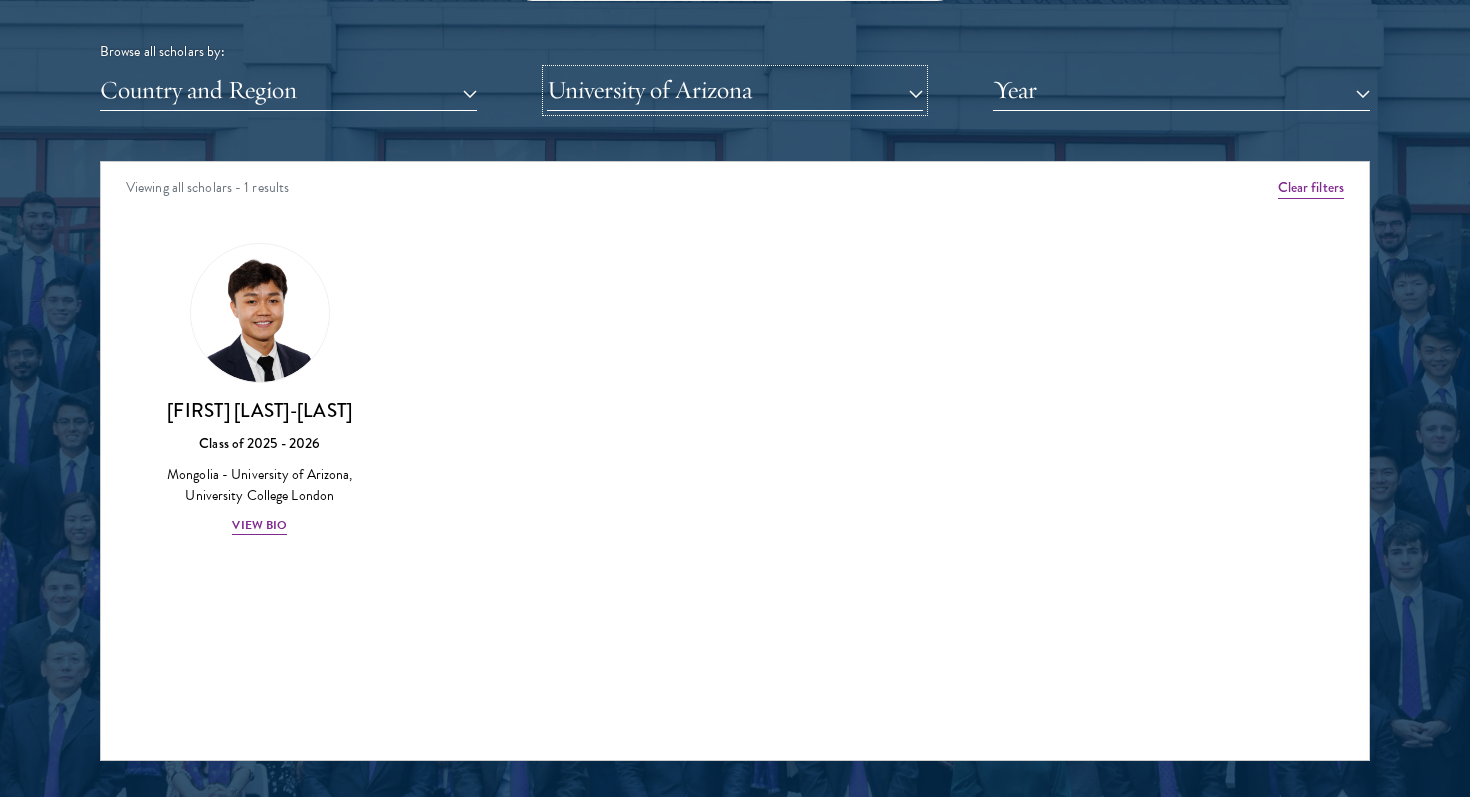 click on "University of Arizona" at bounding box center [735, 90] 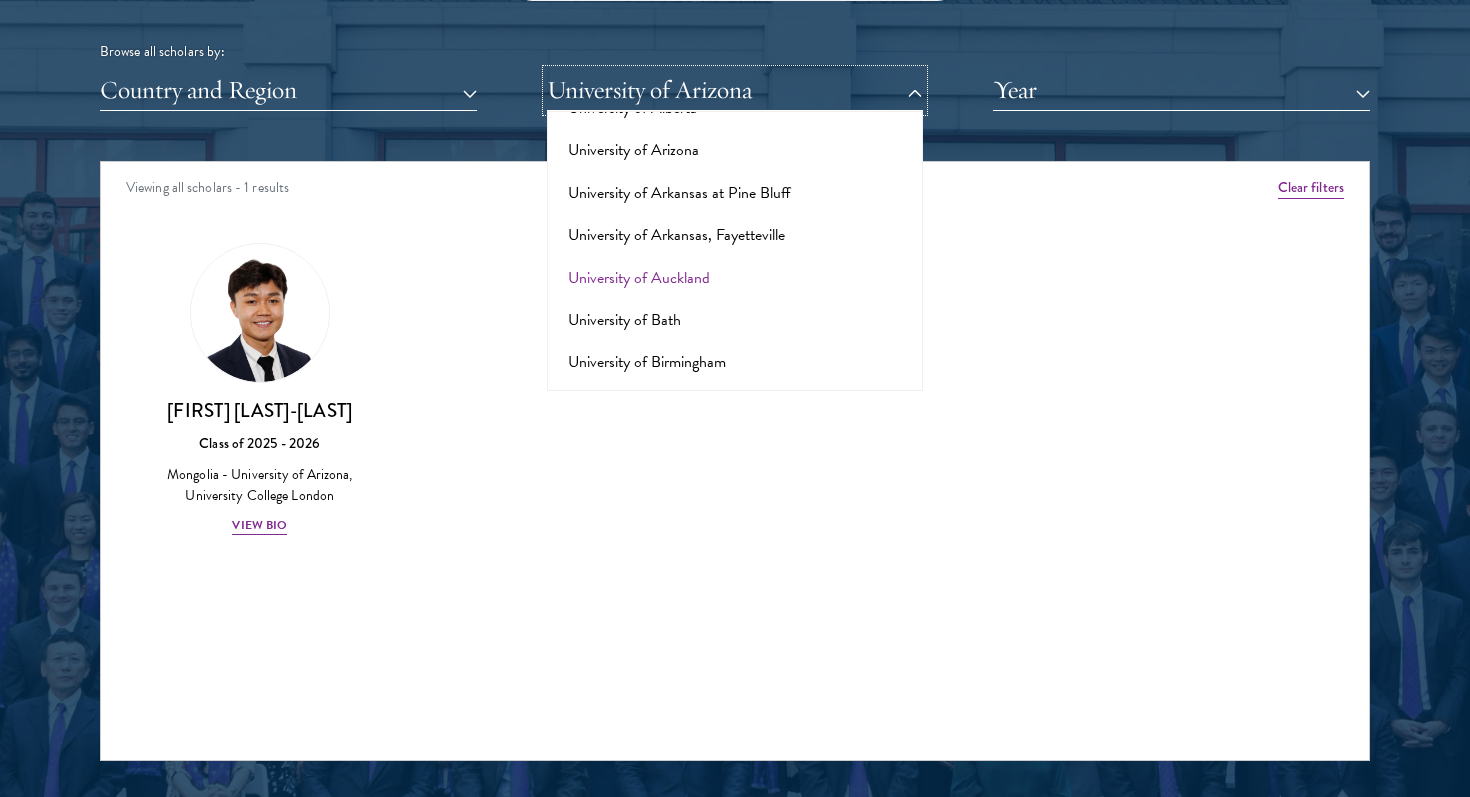 scroll, scrollTop: 14388, scrollLeft: 0, axis: vertical 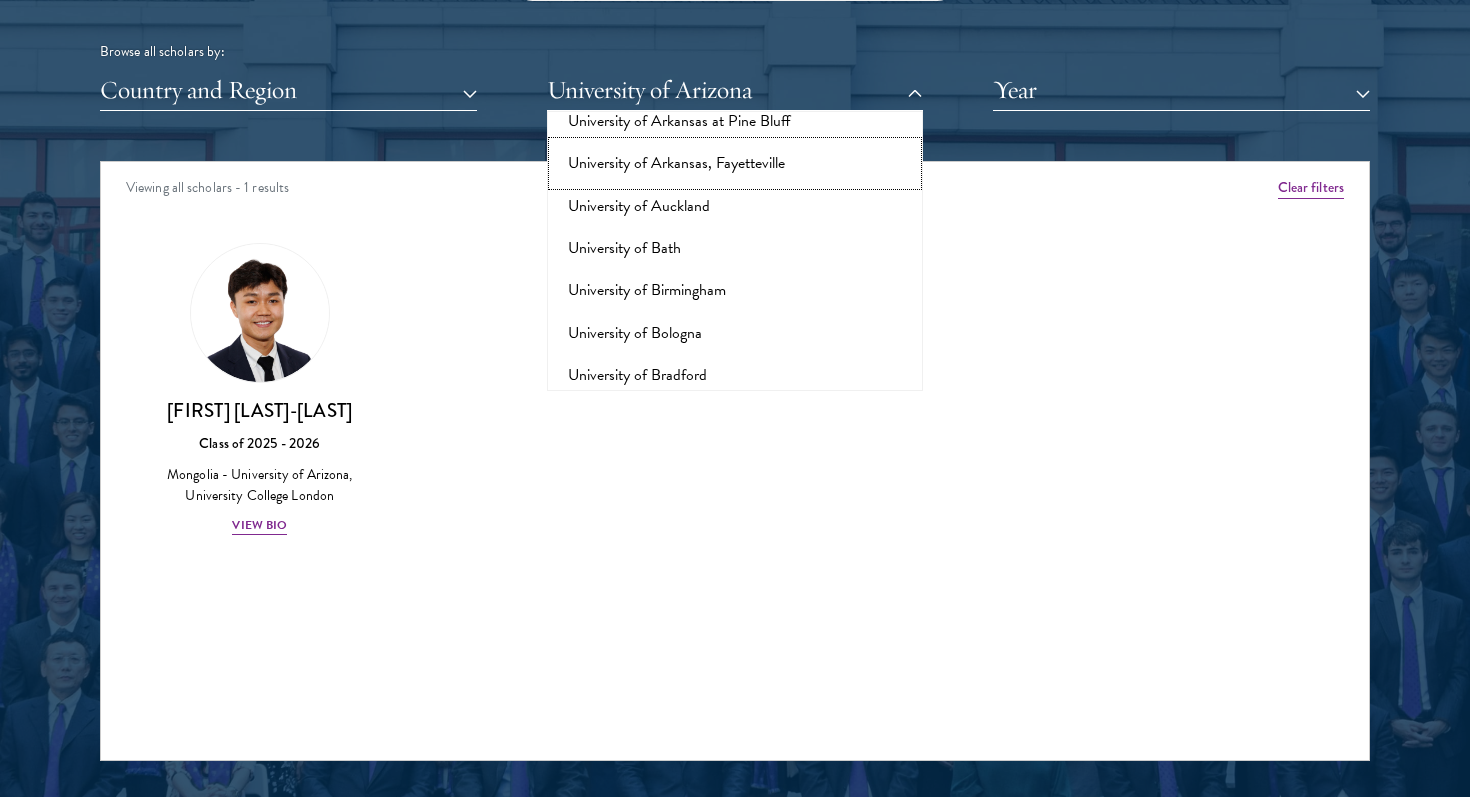 click on "University of Arkansas, Fayetteville" at bounding box center [735, 163] 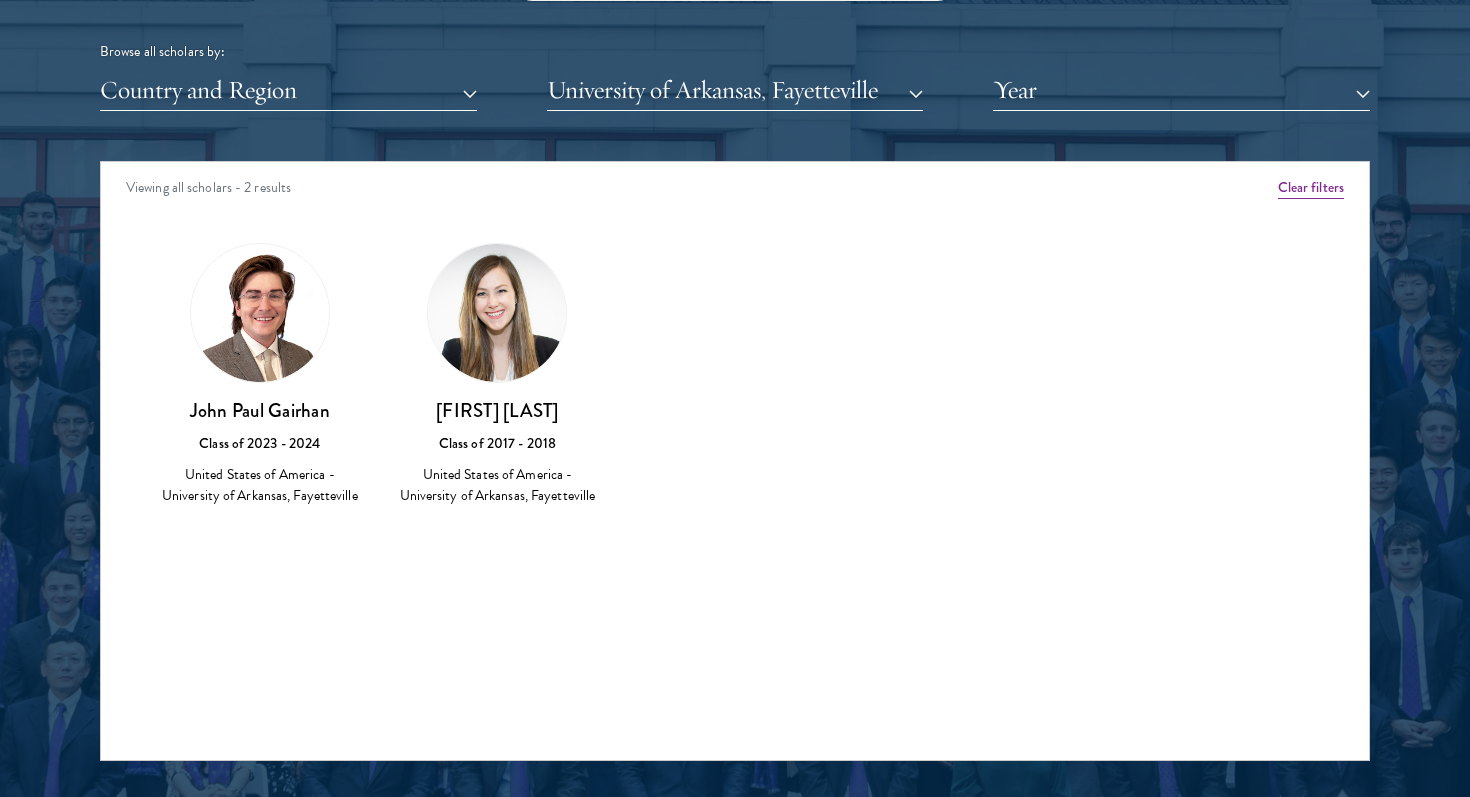 click on "University of Arkansas, Fayetteville" at bounding box center [735, 90] 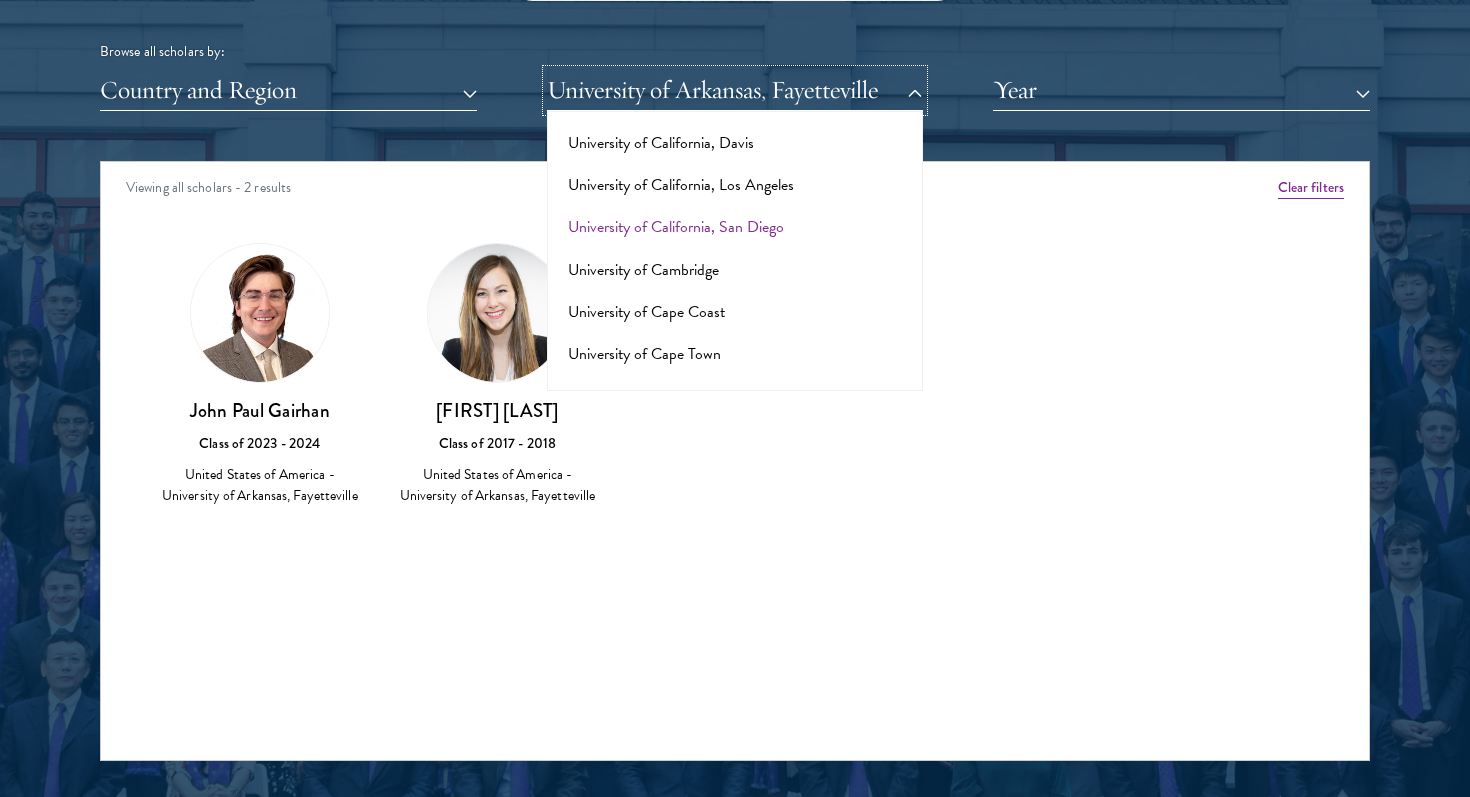 scroll, scrollTop: 14903, scrollLeft: 0, axis: vertical 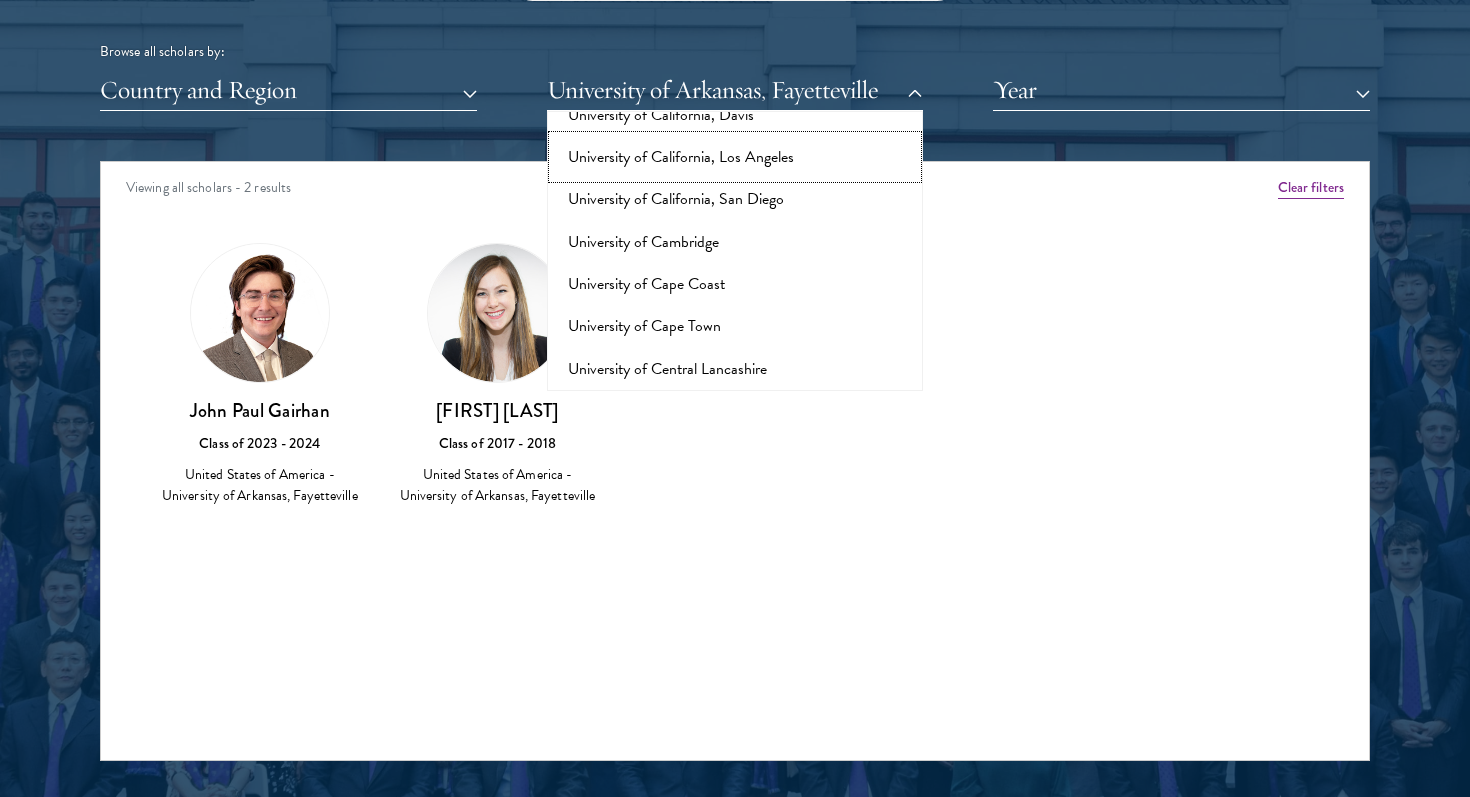 click on "University of California, Los Angeles" at bounding box center (735, 157) 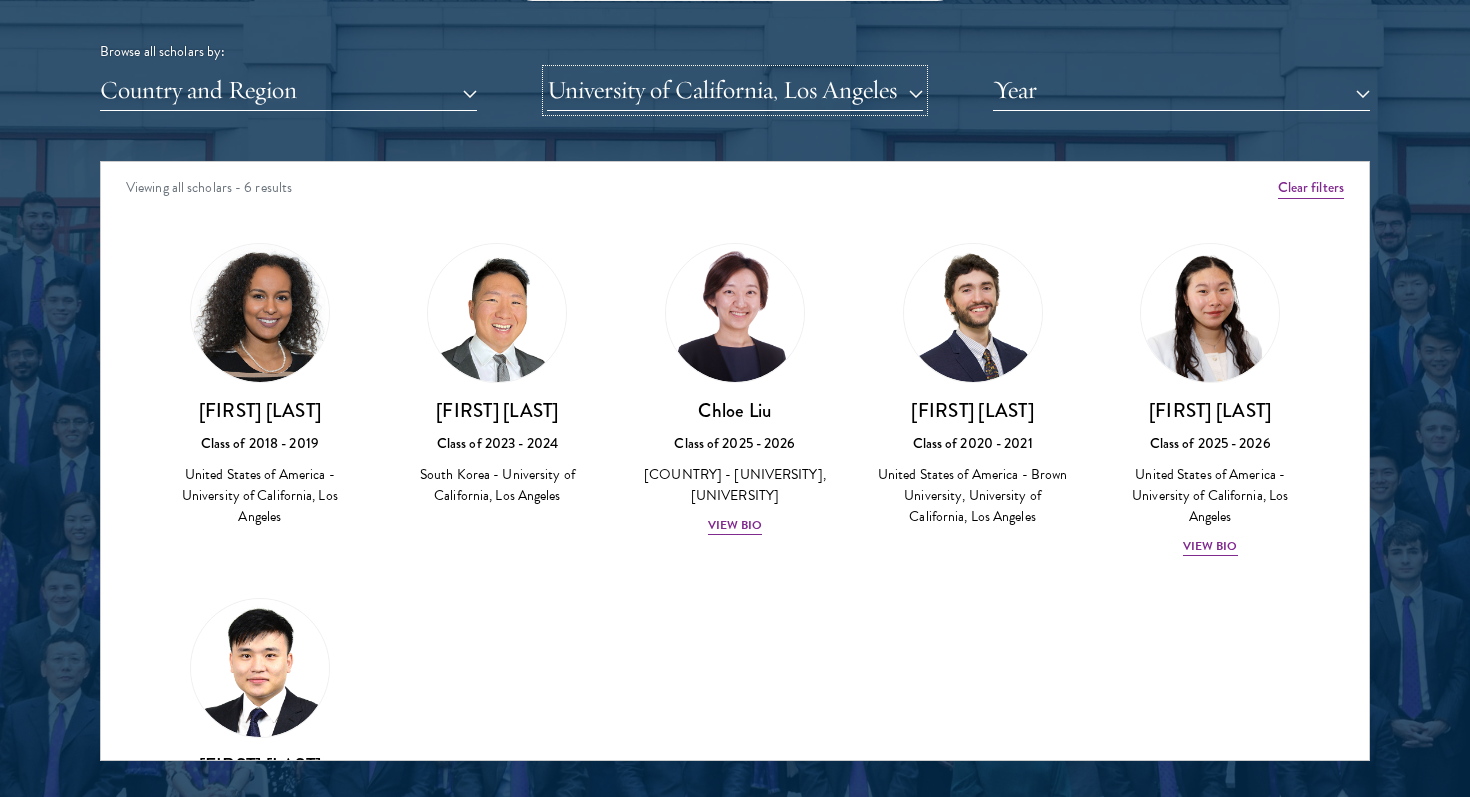 click on "University of California, Los Angeles" at bounding box center (735, 90) 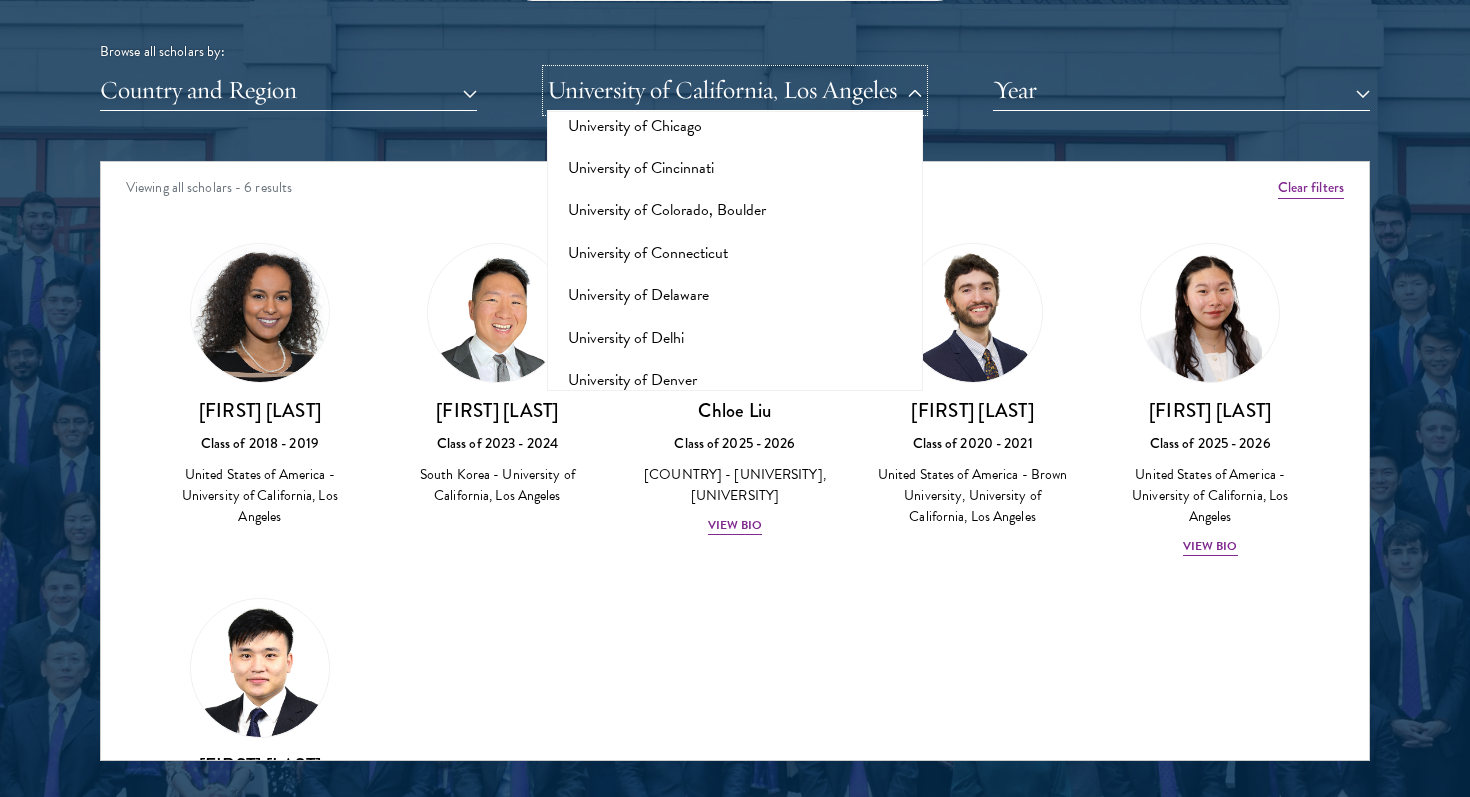 scroll, scrollTop: 15128, scrollLeft: 0, axis: vertical 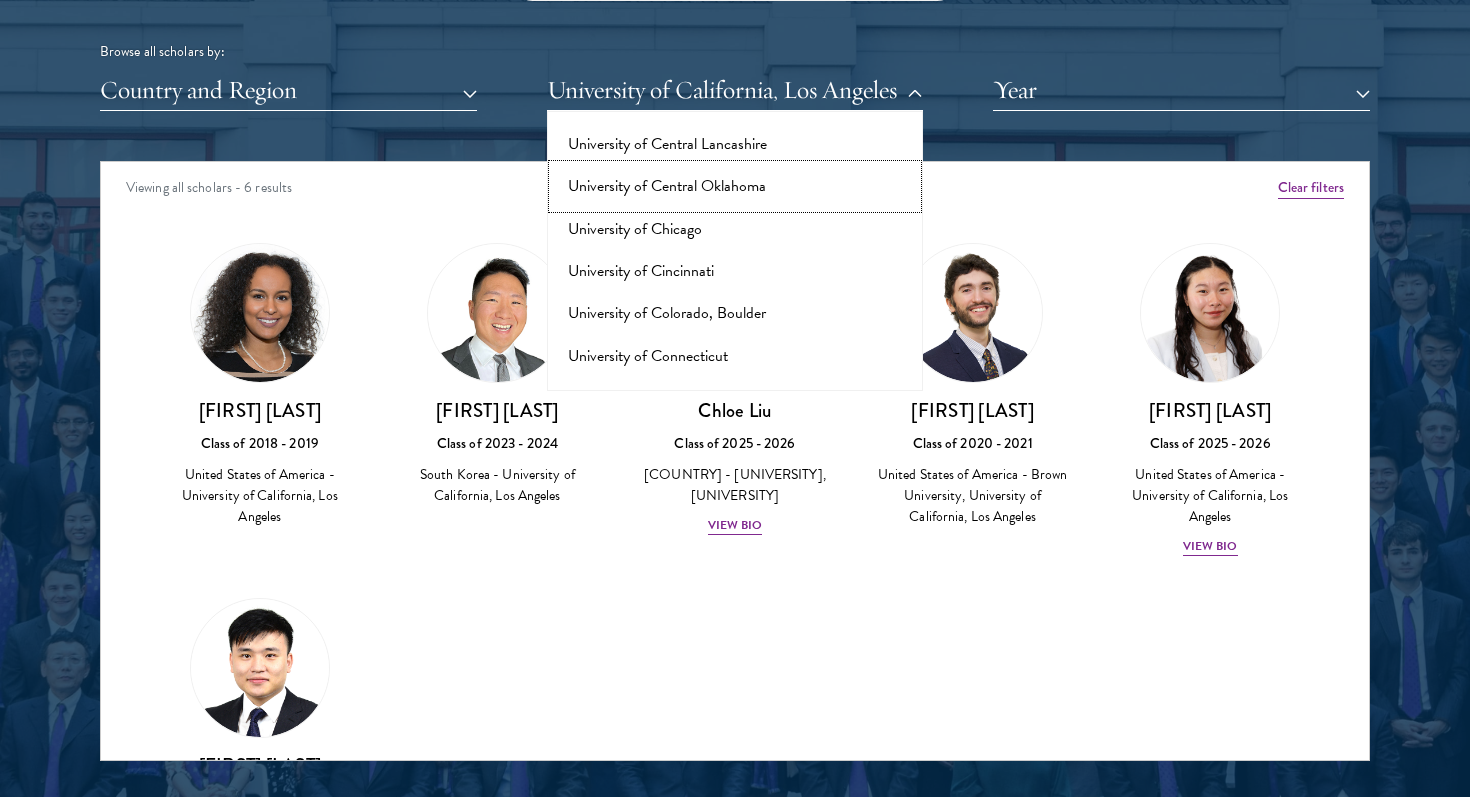 click on "University of Central Oklahoma" at bounding box center [735, 186] 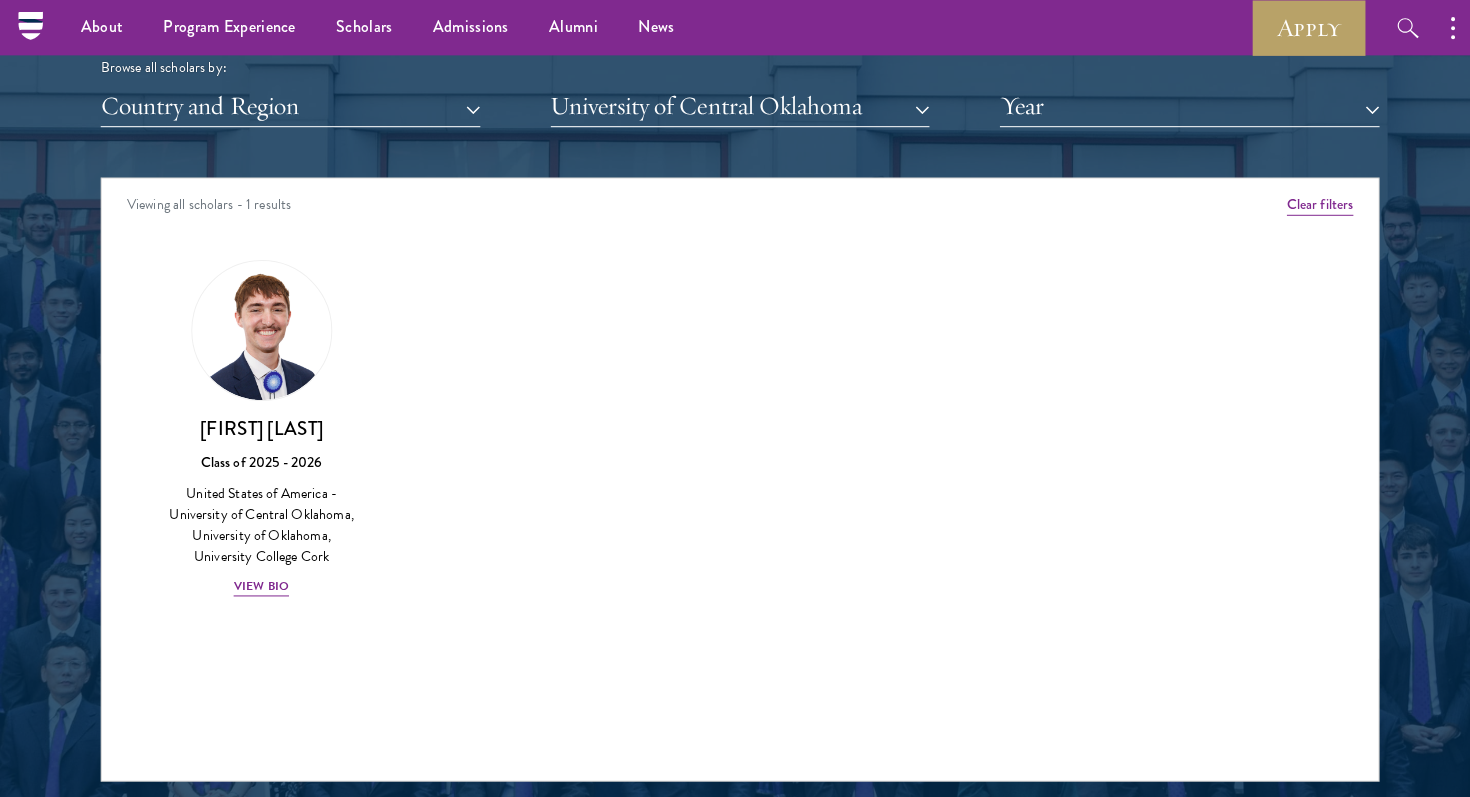 scroll, scrollTop: 2476, scrollLeft: 0, axis: vertical 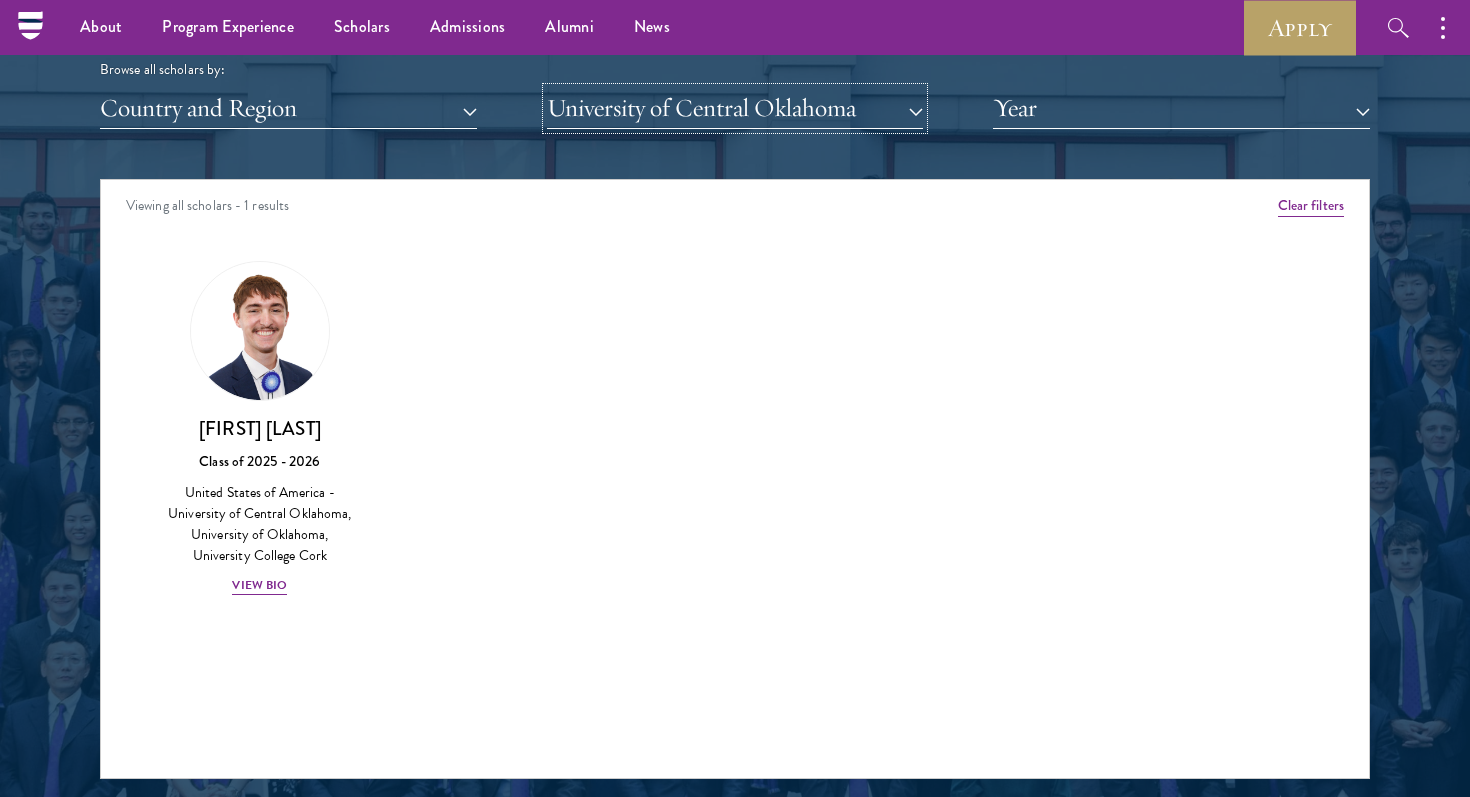 click on "University of Central Oklahoma" at bounding box center [735, 108] 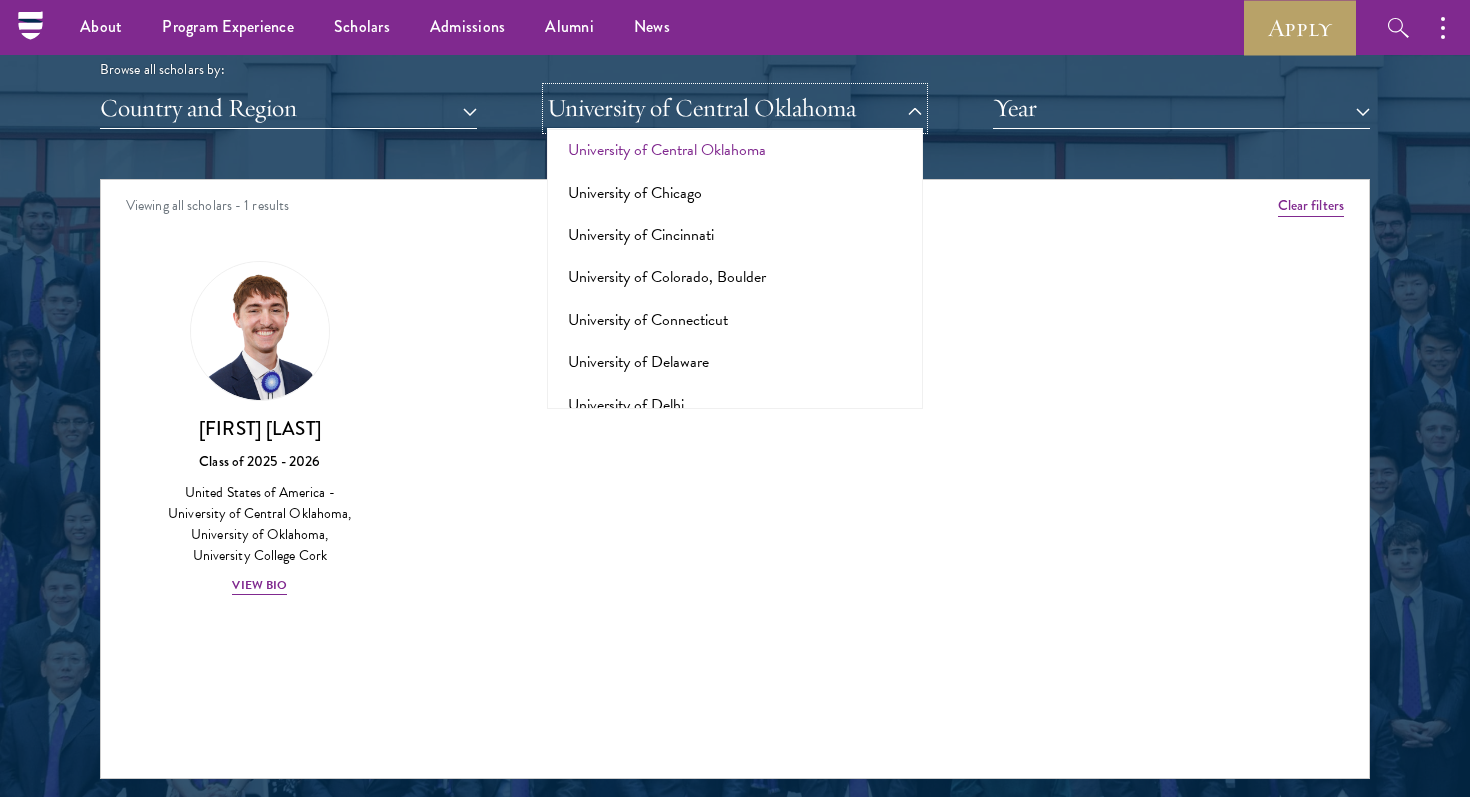 scroll, scrollTop: 15204, scrollLeft: 0, axis: vertical 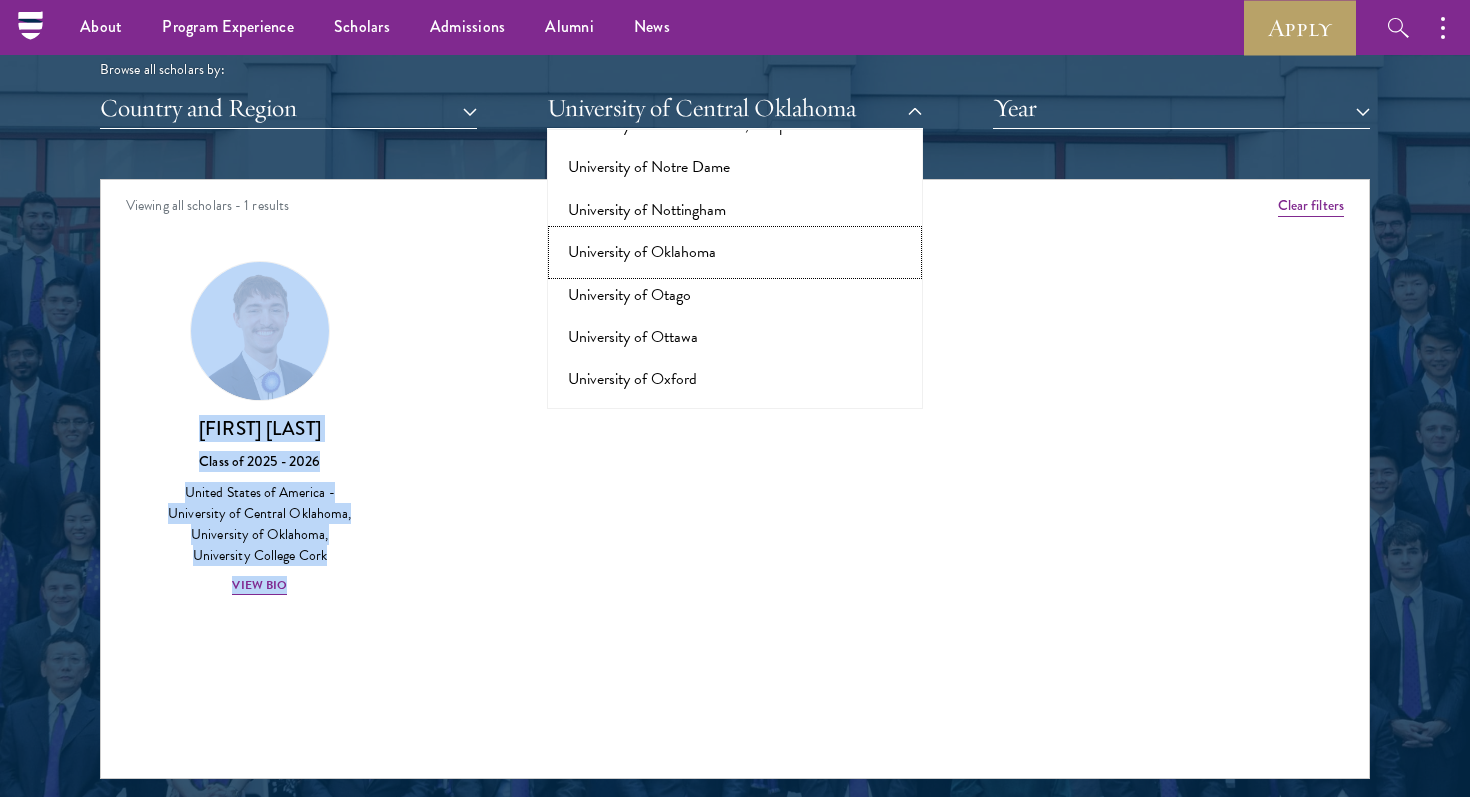 click on "University of Oklahoma" at bounding box center (735, 252) 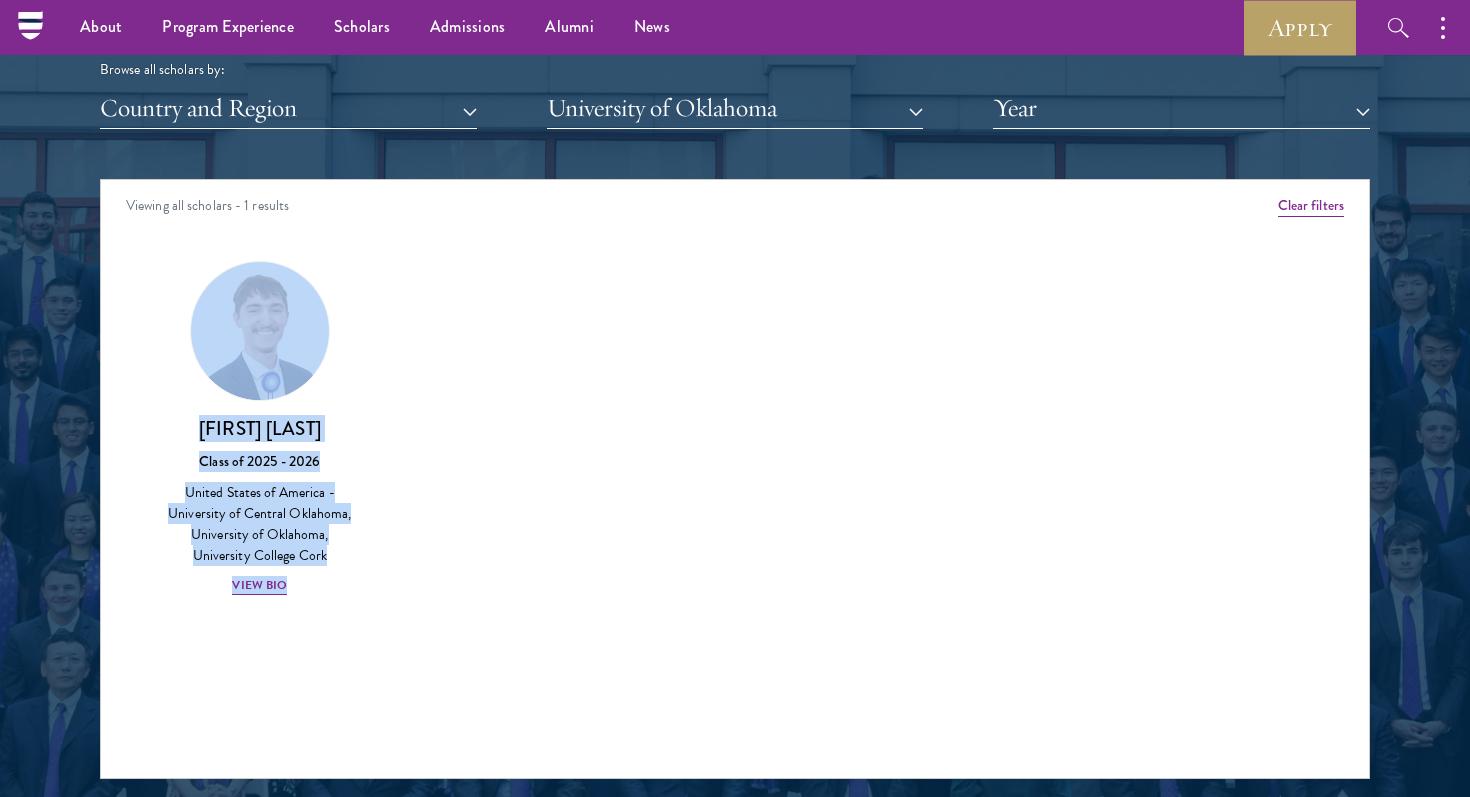 click on "Amber
Class of 2025 - 2026
China - Peking University
View Bio
Cirenquji
Class of 2023 - 2024
China - Peking University, New York University
Lozangtashi
Class of 2025 - 2026
China - South-Central Minzu University, Beijing Normal University
View Bio
HossamEldeen Abdelfatah
Class of 2024 - 2025
Egypt - African Leadership University, Rwanda
View Bio
Jordan Abdi
Class of 2019 - 2020
United Kingdom - Imperial College London
Samia Abdi" at bounding box center [735, 446] 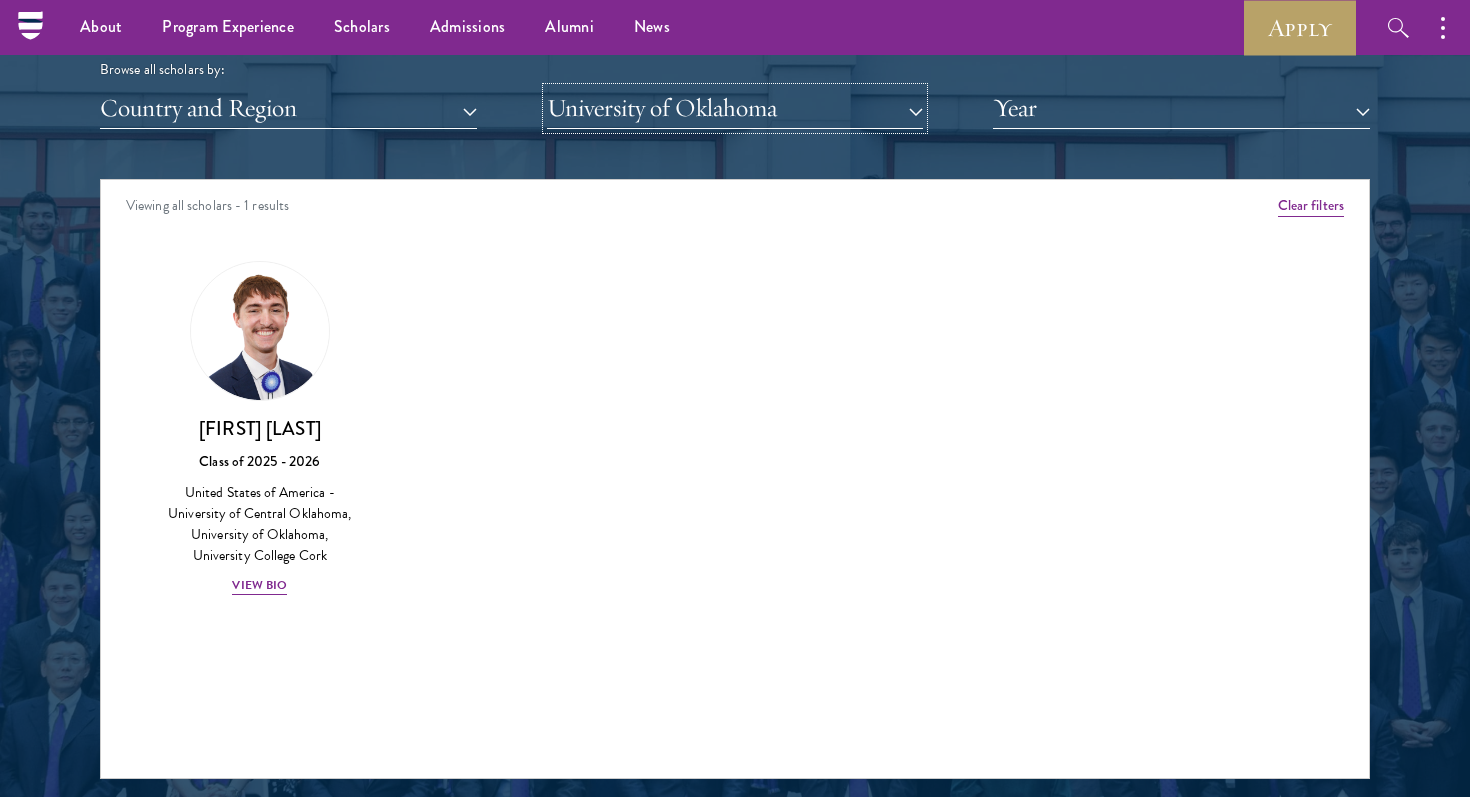 click on "University of Oklahoma" at bounding box center [735, 108] 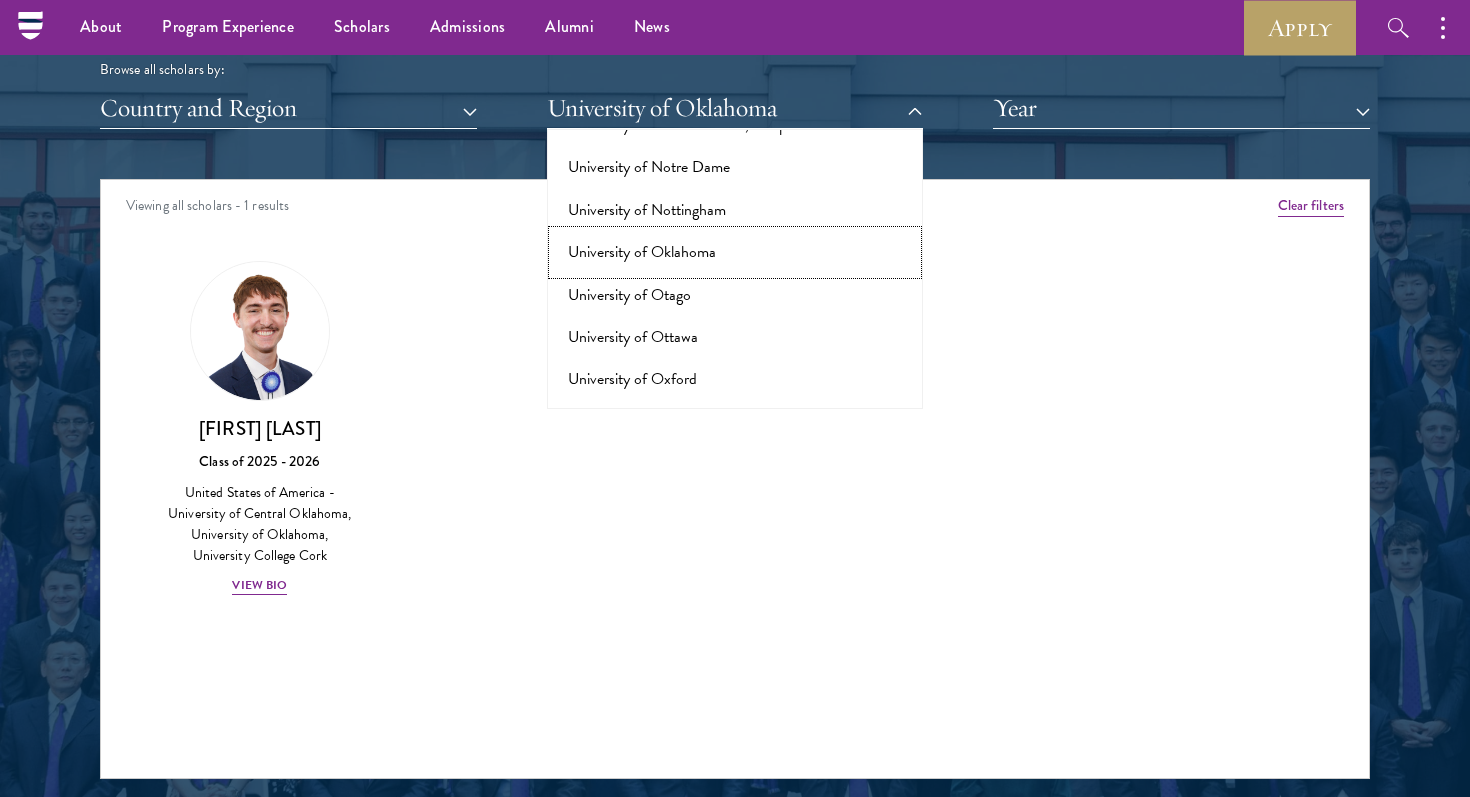click on "University of Oklahoma" at bounding box center [735, 252] 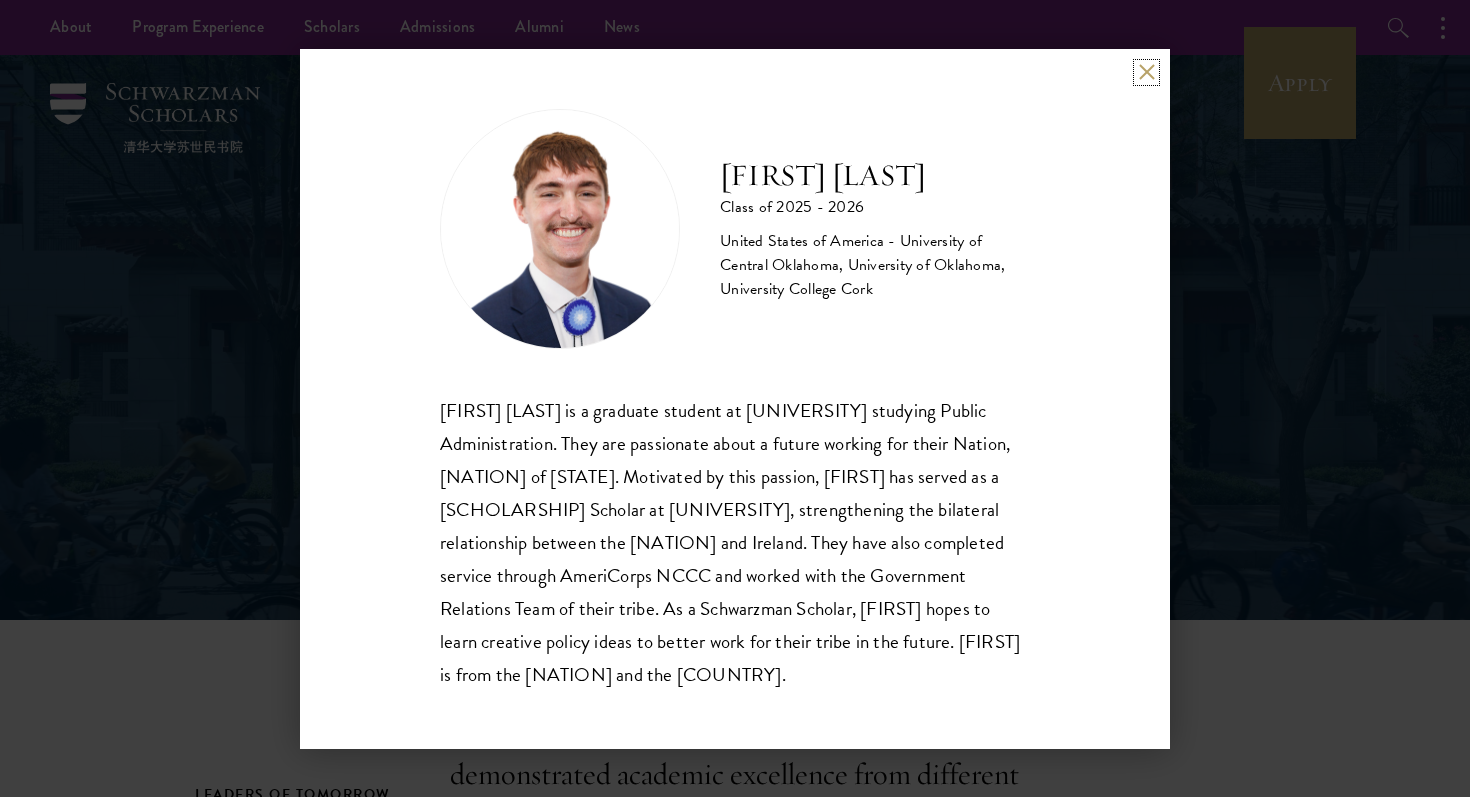 scroll, scrollTop: 0, scrollLeft: 0, axis: both 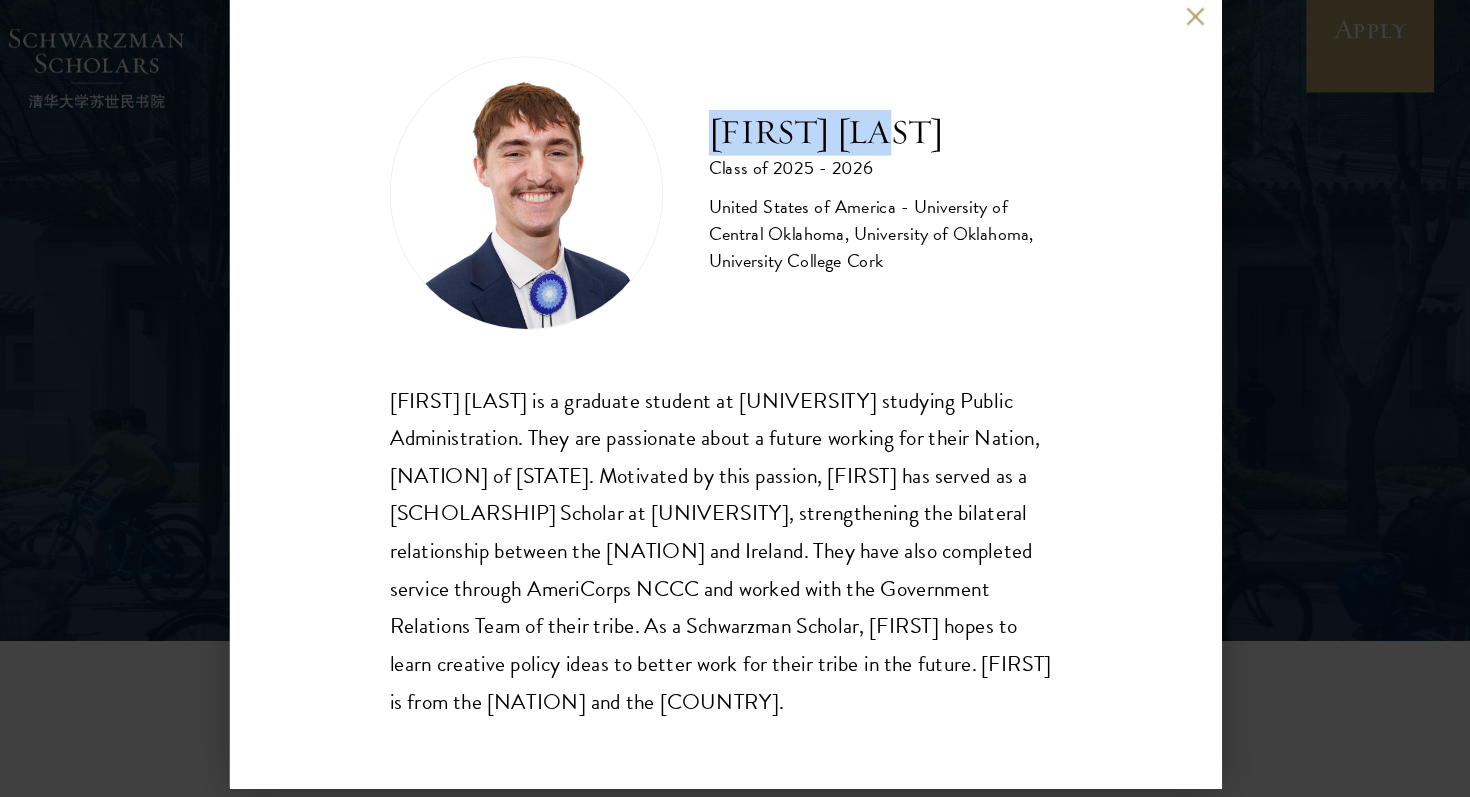 drag, startPoint x: 727, startPoint y: 173, endPoint x: 947, endPoint y: 178, distance: 220.05681 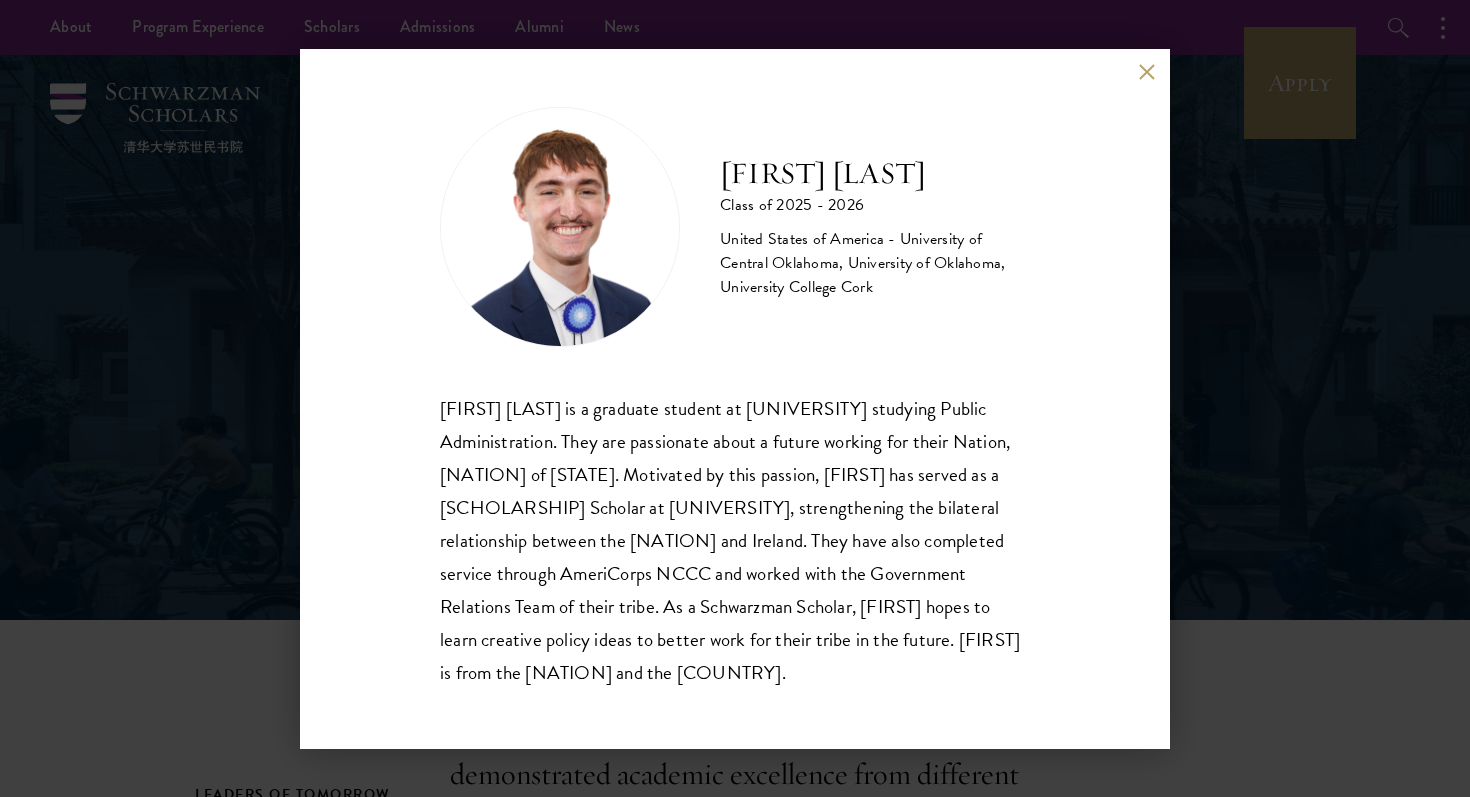 click on "Austin West
Class of 2025 - 2026
United States of America - University of Central Oklahoma, University of Oklahoma, University College Cork
Austin West is a graduate student at the University of Oklahoma studying Public Administration. They are passionate about a future working for their Nation, Choctaw Nation of Oklahoma. Motivated by this passion, Austin has served as a Choctaw-Ireland Scholar at University College Cork, strengthening the bilateral relationship between the Choctaw Nation and Ireland. They have also completed service through AmeriCorps NCCC and worked with the Government Relations Team of their tribe. As a Schwarzman Scholar, Austin hopes to learn creative policy ideas to better work for their tribe in the future. Austin is from the Choctaw Nation and the United States." at bounding box center (735, 399) 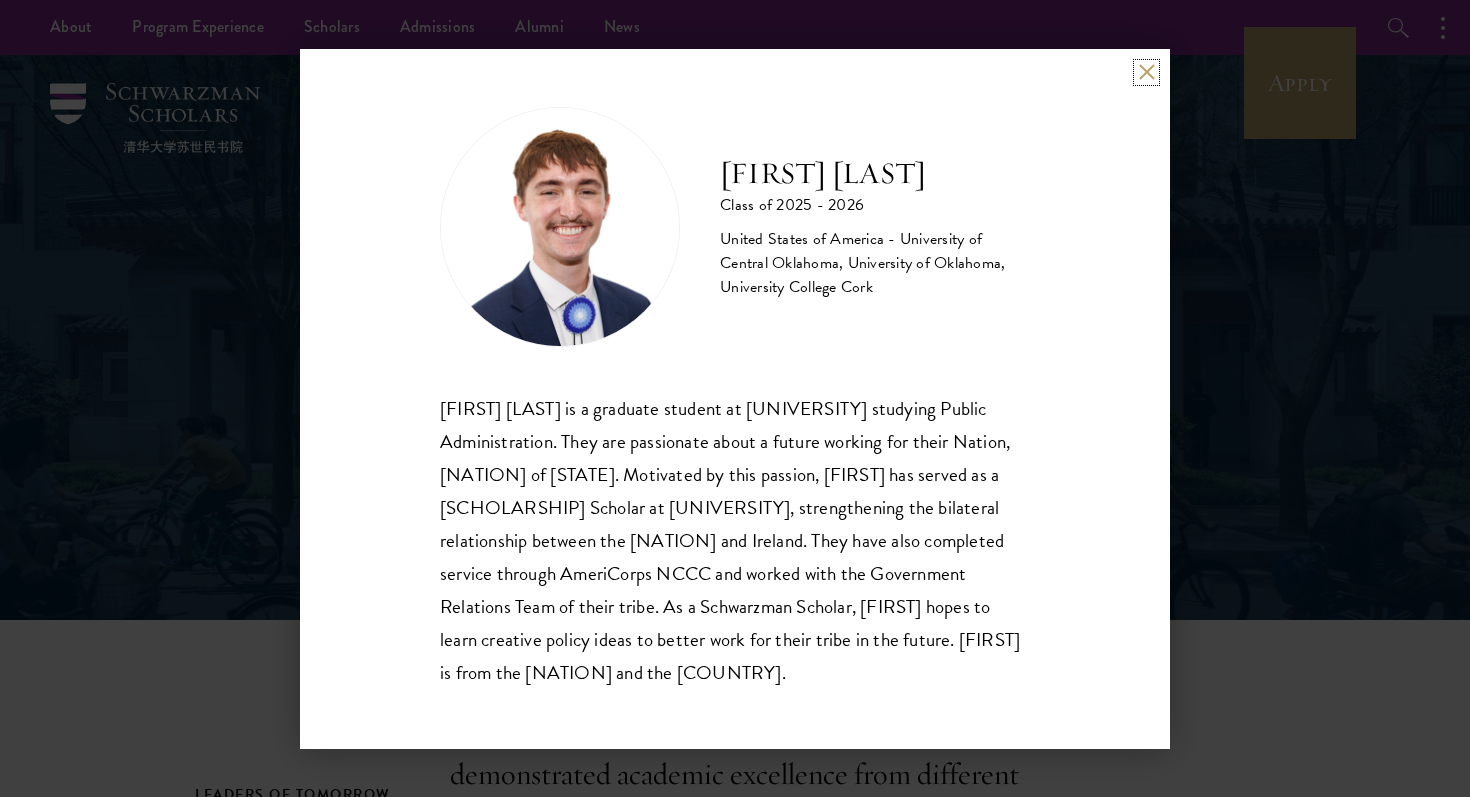 click at bounding box center [1146, 72] 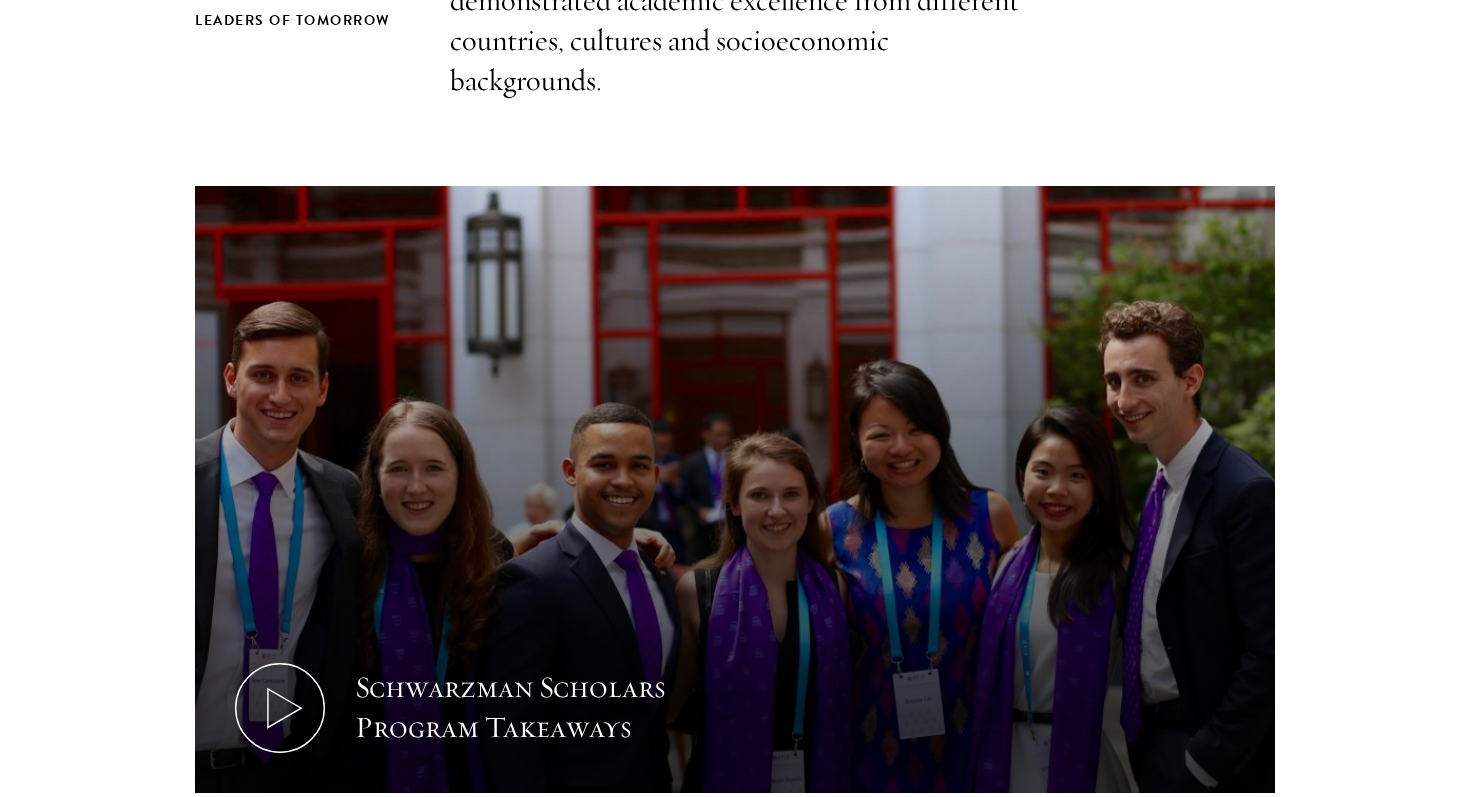 scroll, scrollTop: 0, scrollLeft: 0, axis: both 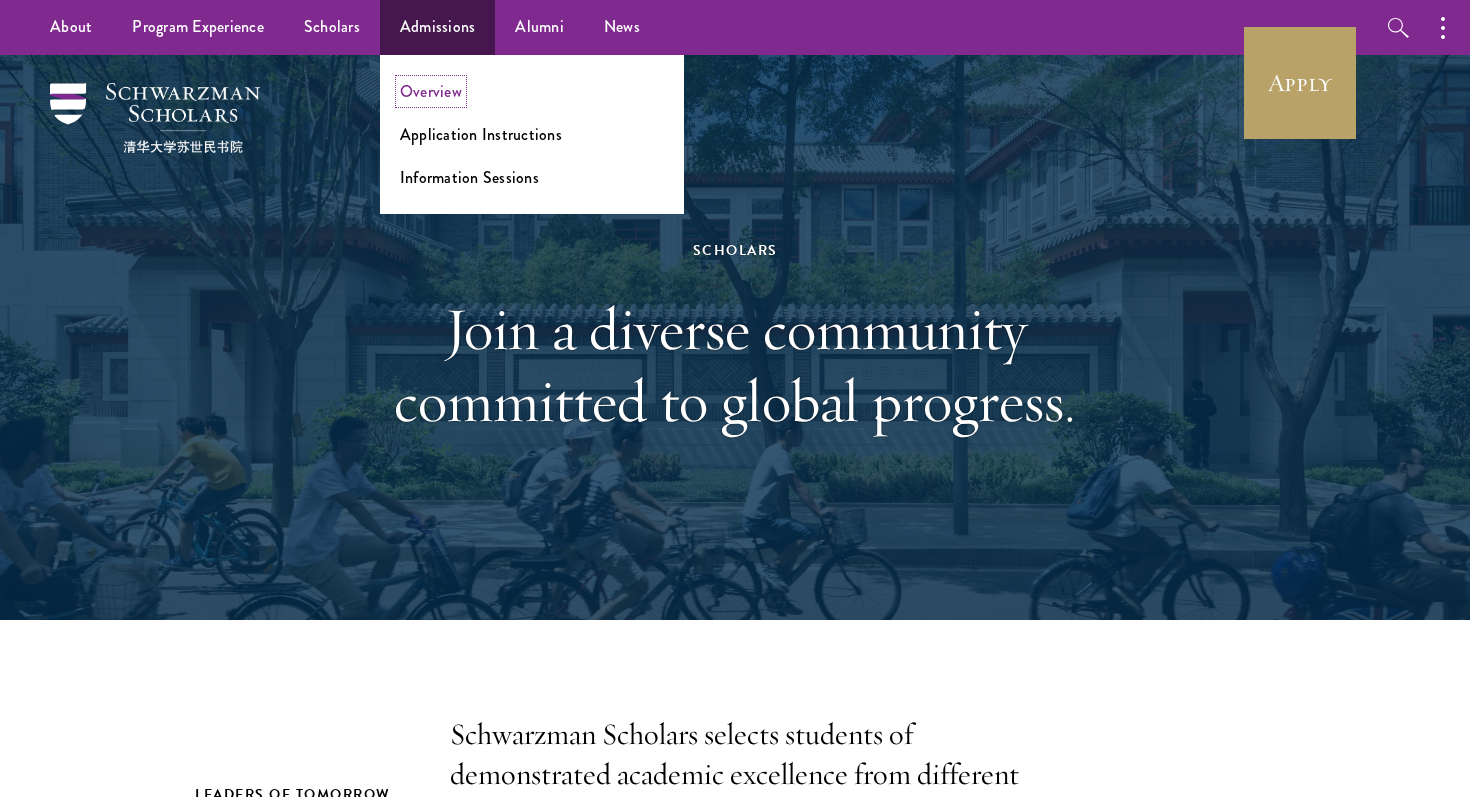 click on "Overview" at bounding box center (431, 91) 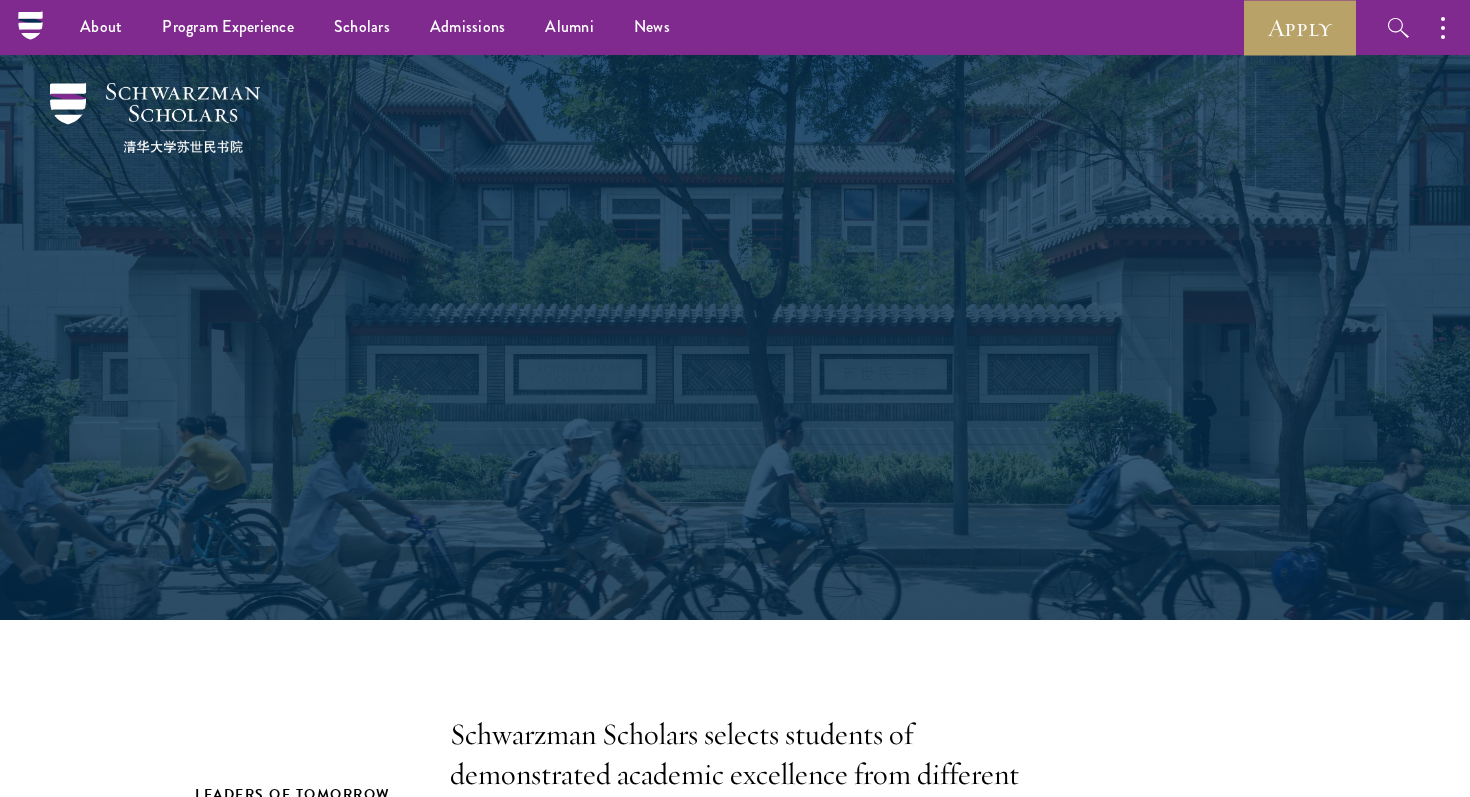 scroll, scrollTop: 2476, scrollLeft: 0, axis: vertical 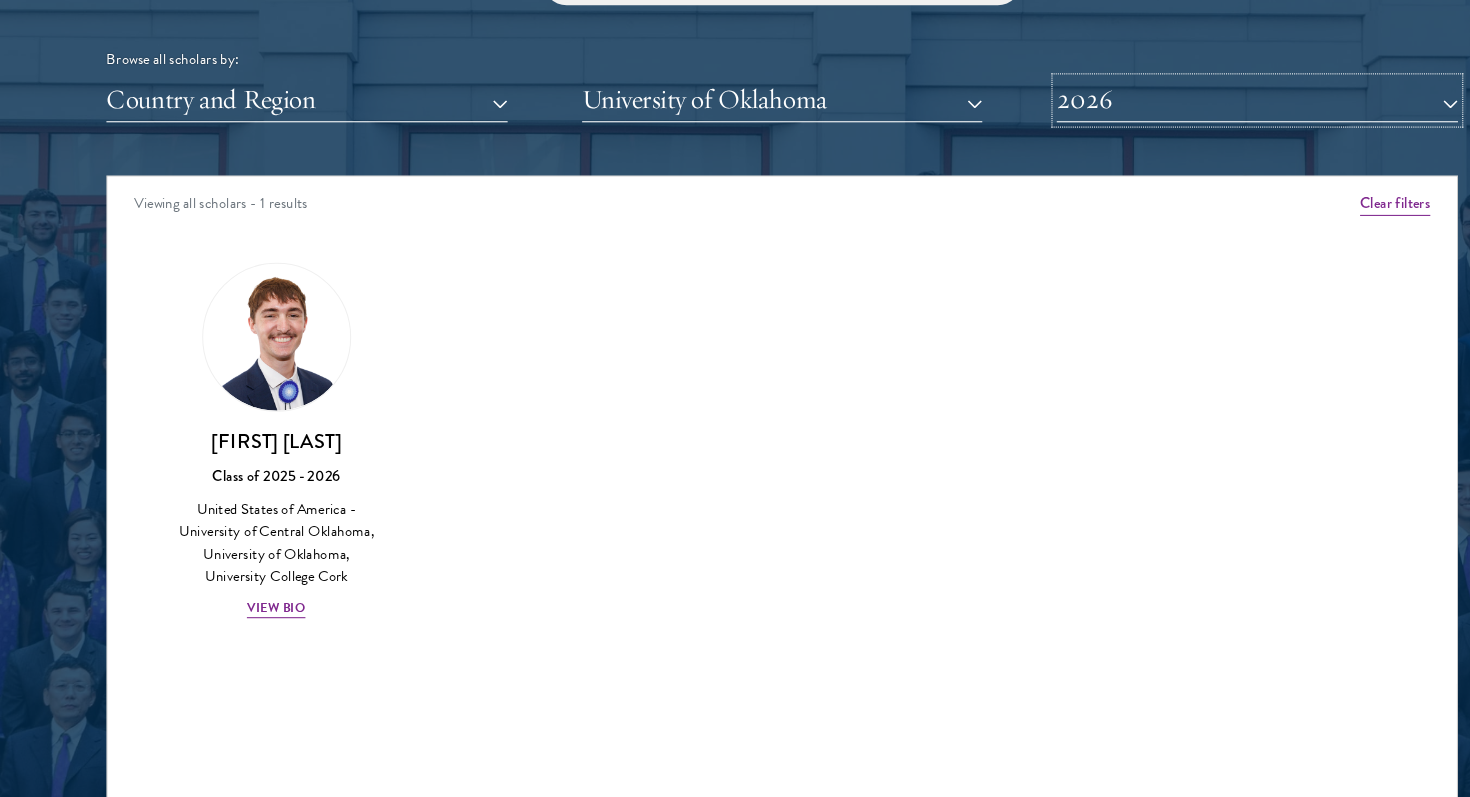 click on "2026" at bounding box center [1181, 108] 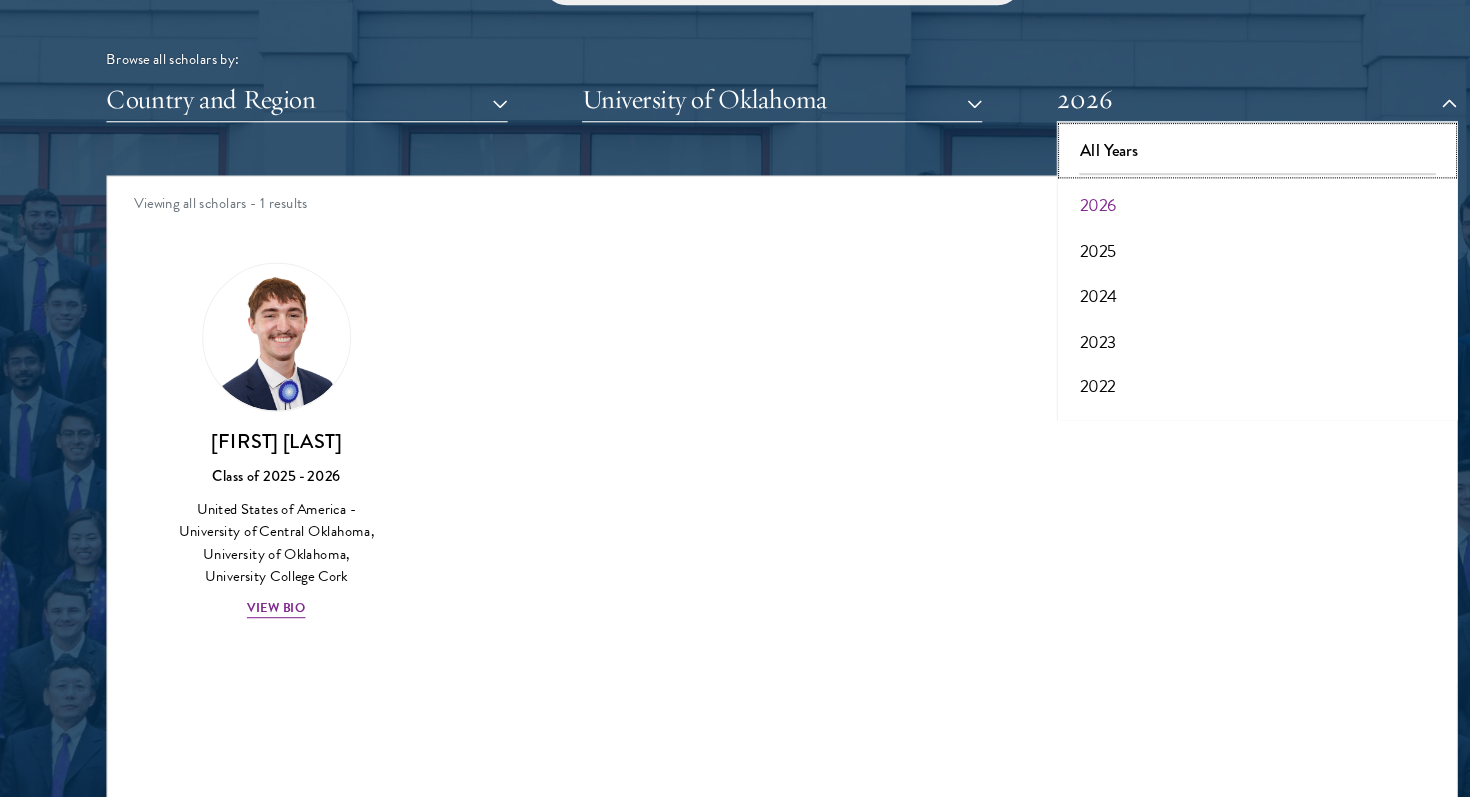 click on "All Years" at bounding box center (1181, 156) 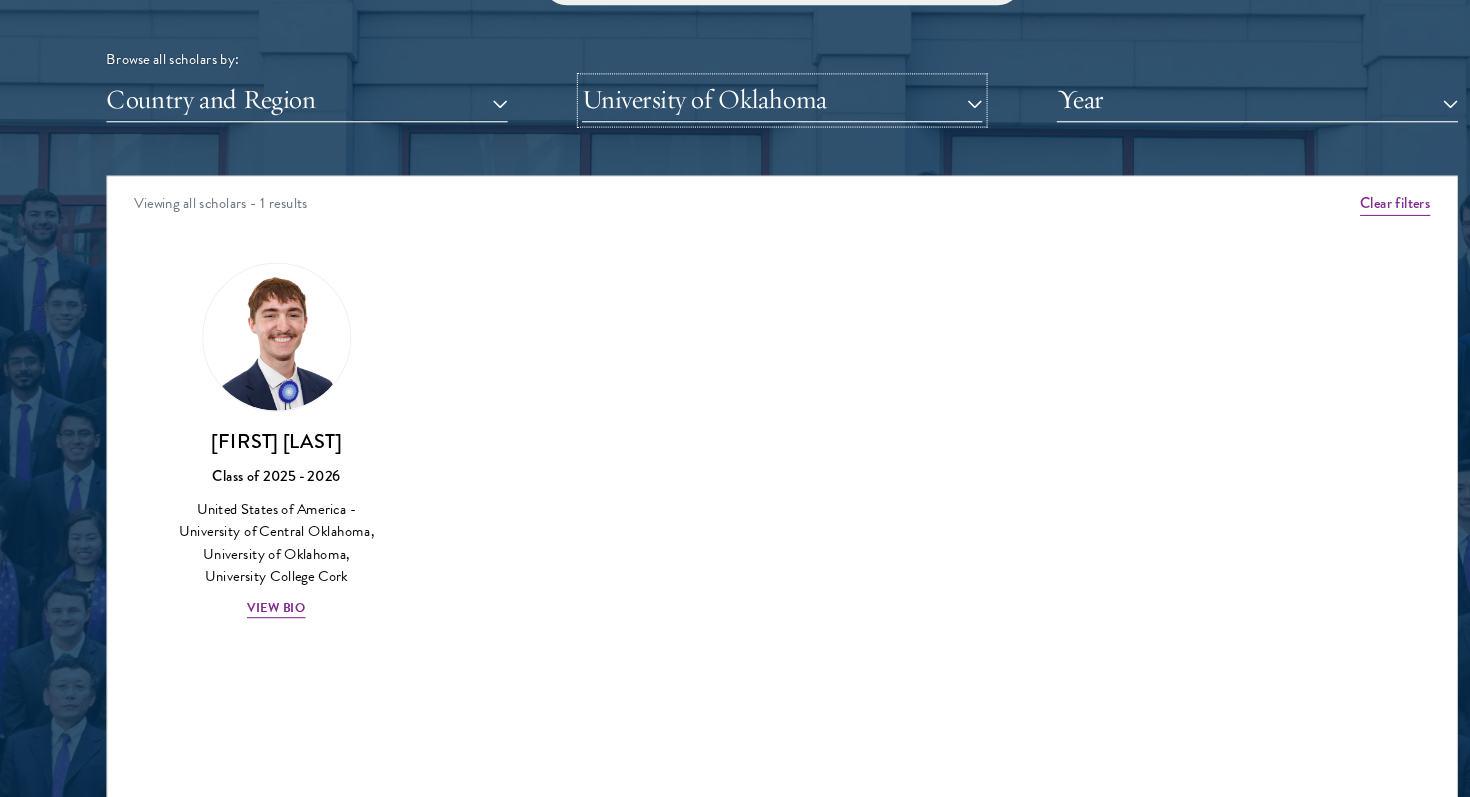 click on "University of Oklahoma" at bounding box center (735, 108) 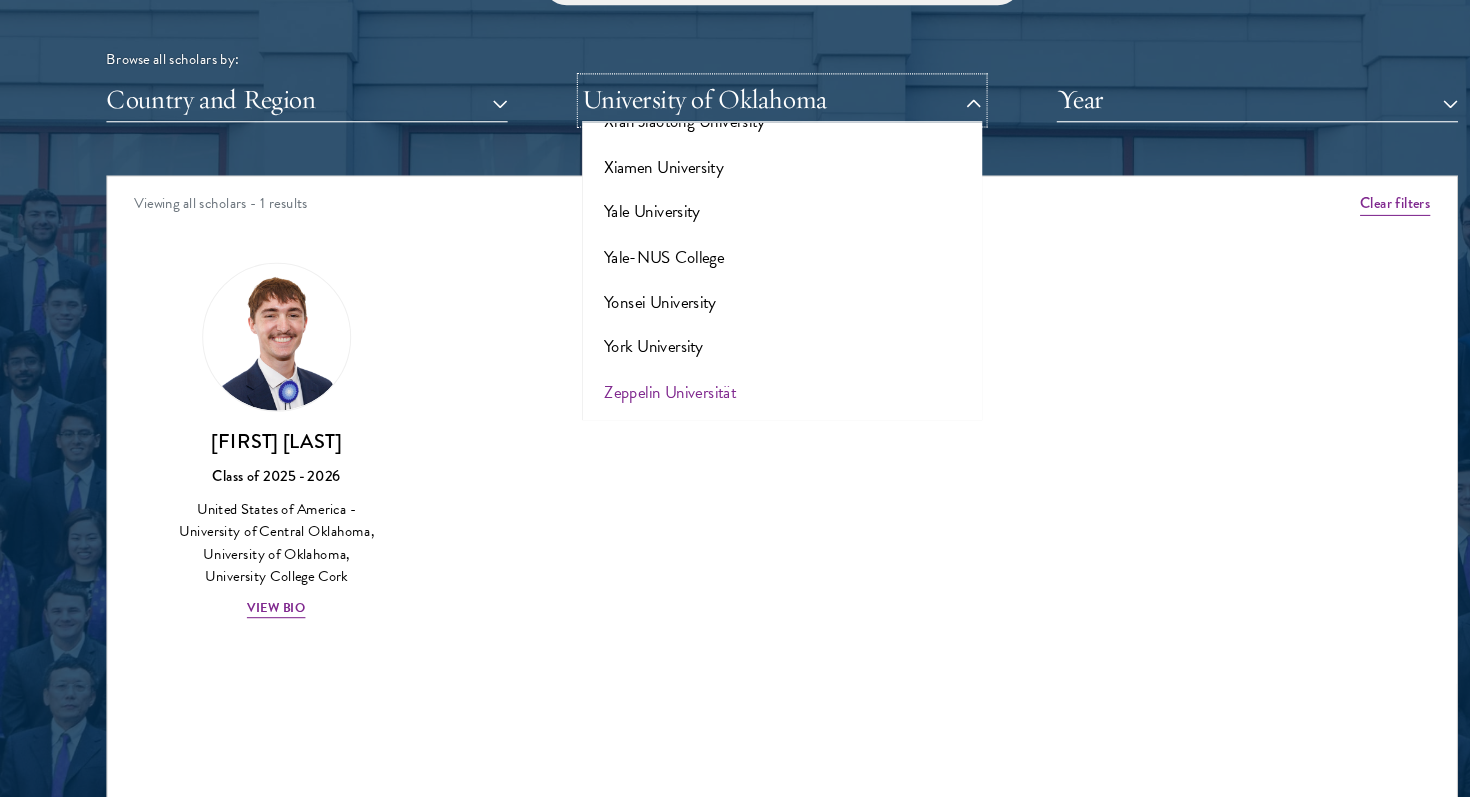 scroll, scrollTop: 19952, scrollLeft: 0, axis: vertical 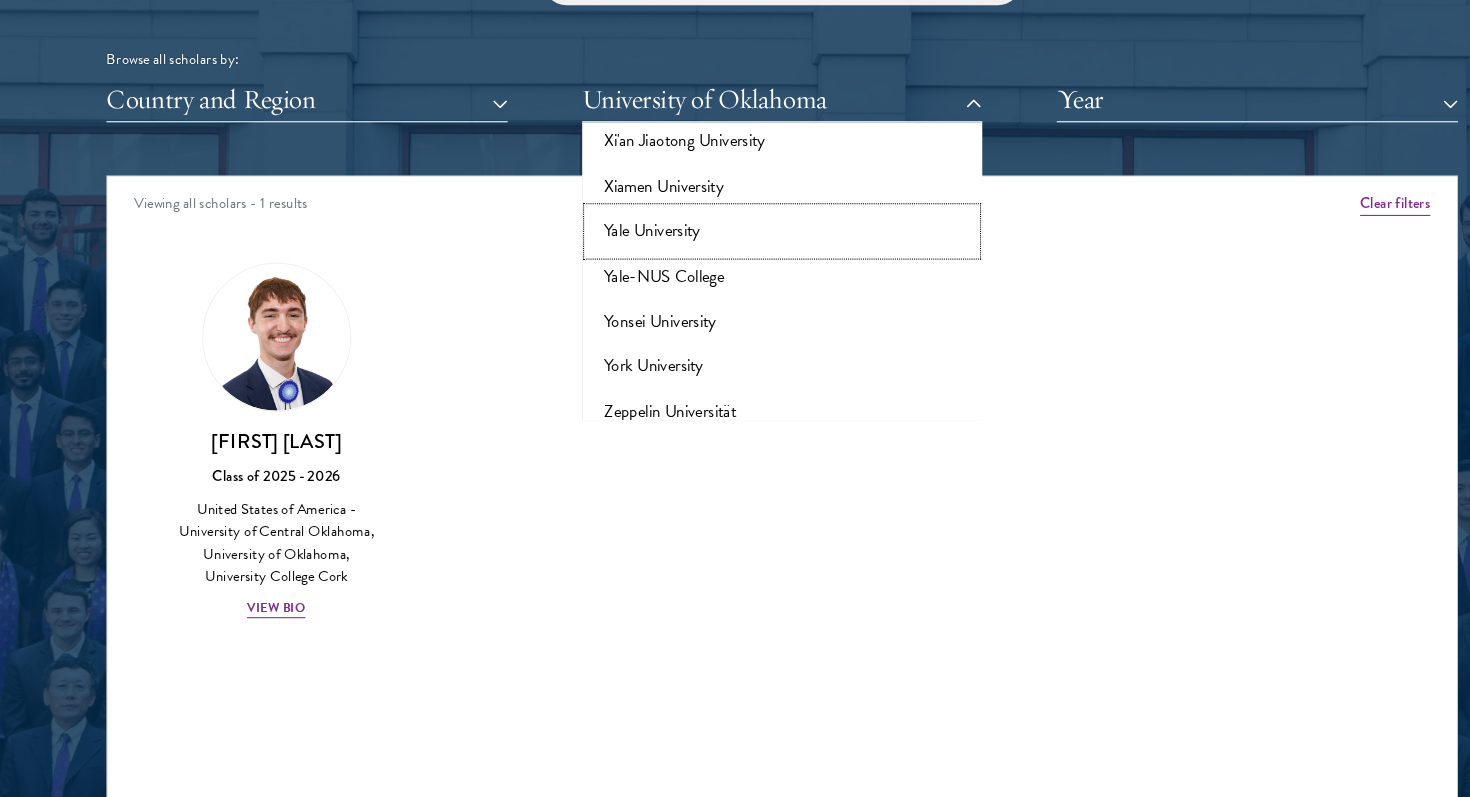 click on "Yale University" at bounding box center (735, 231) 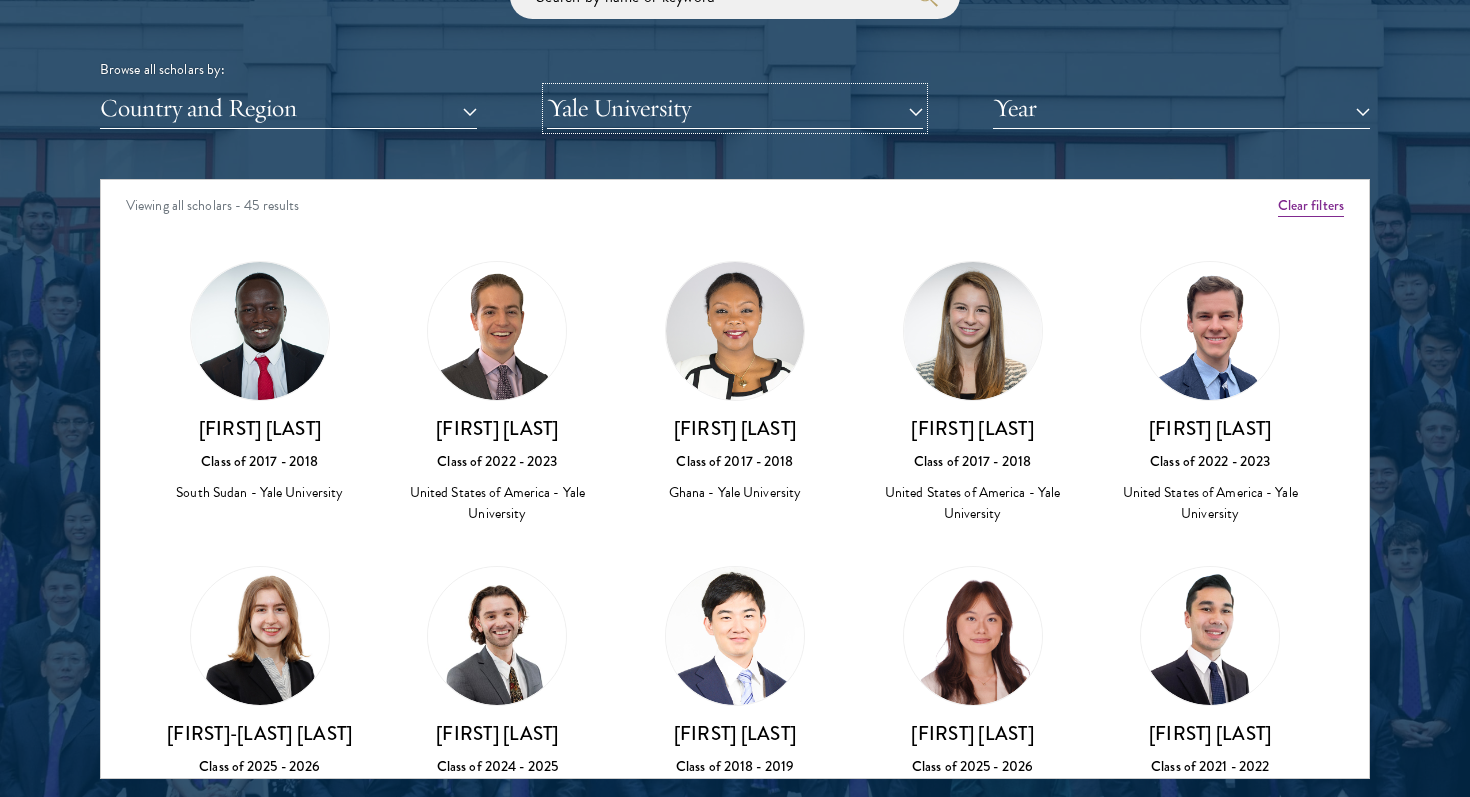 click on "Yale University" at bounding box center (735, 108) 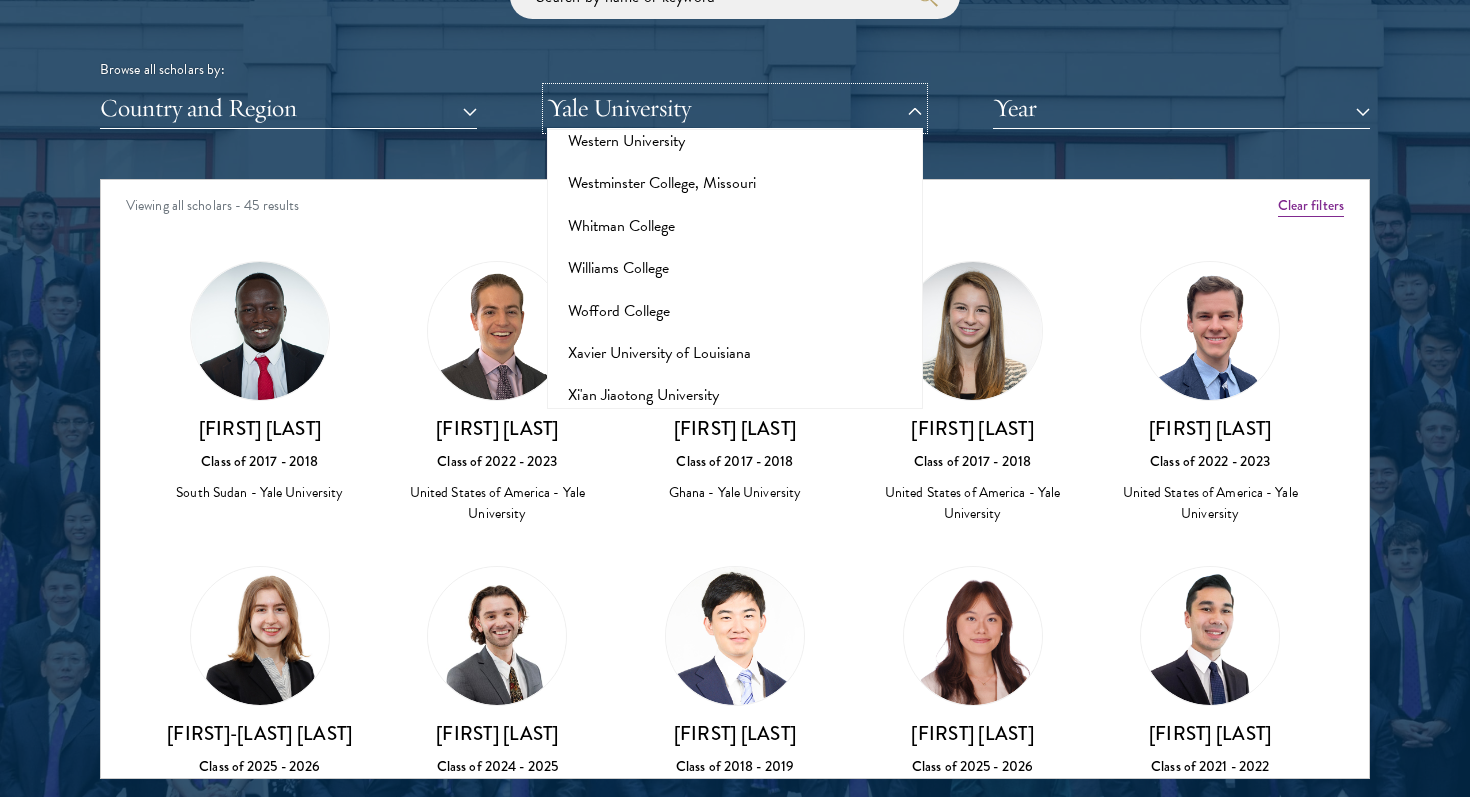 scroll, scrollTop: 19681, scrollLeft: 0, axis: vertical 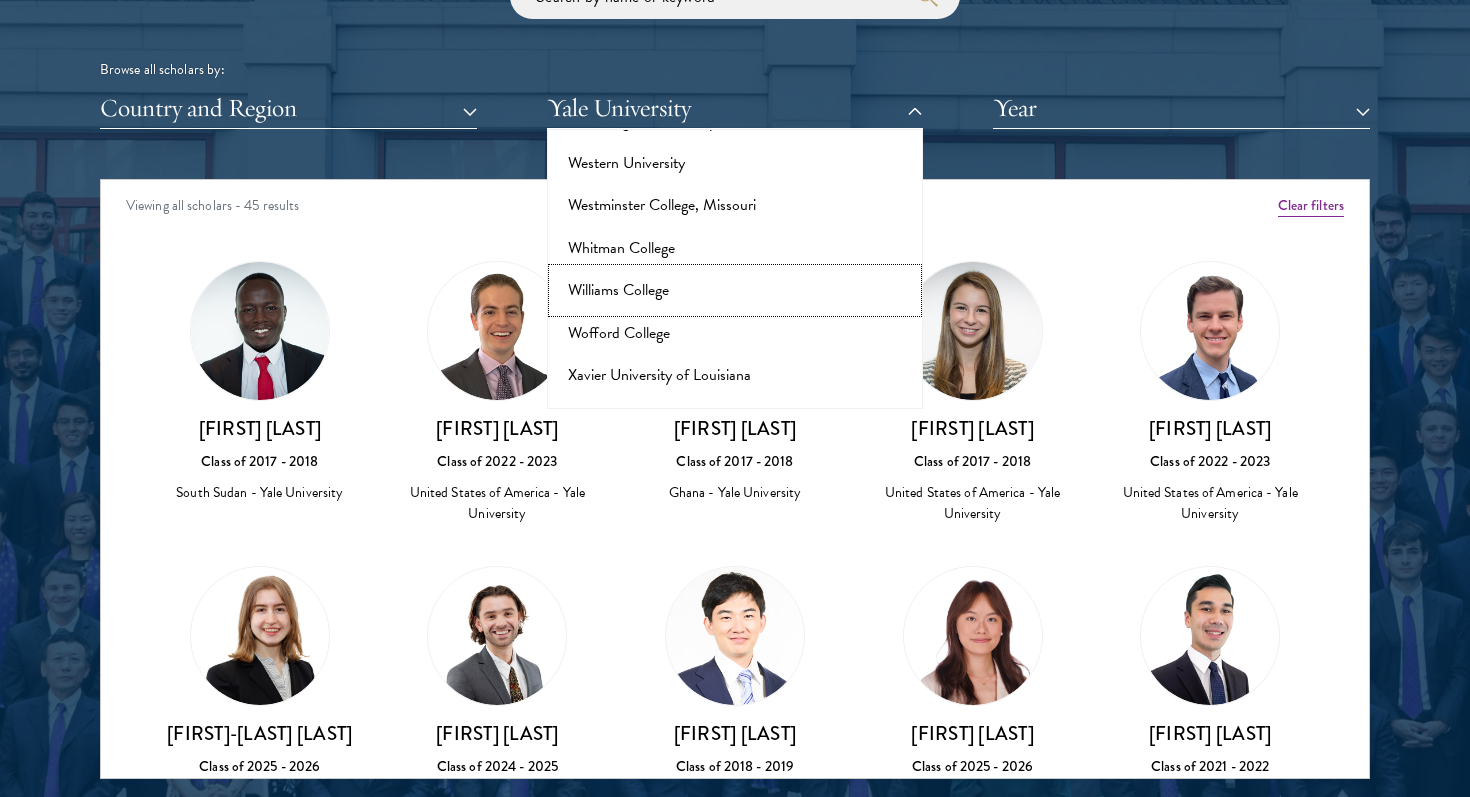 click on "Williams College" at bounding box center (735, 290) 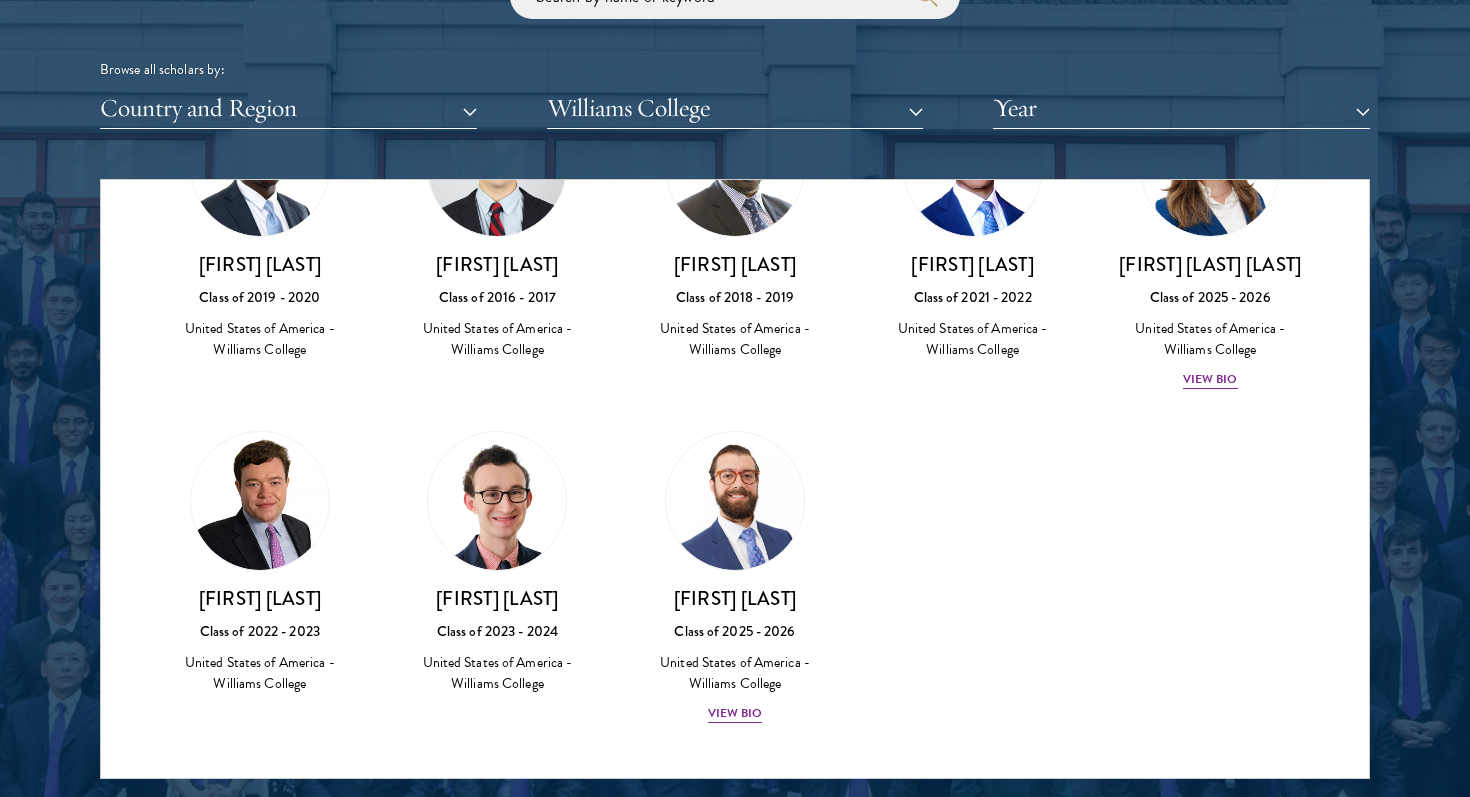 scroll, scrollTop: 35, scrollLeft: 0, axis: vertical 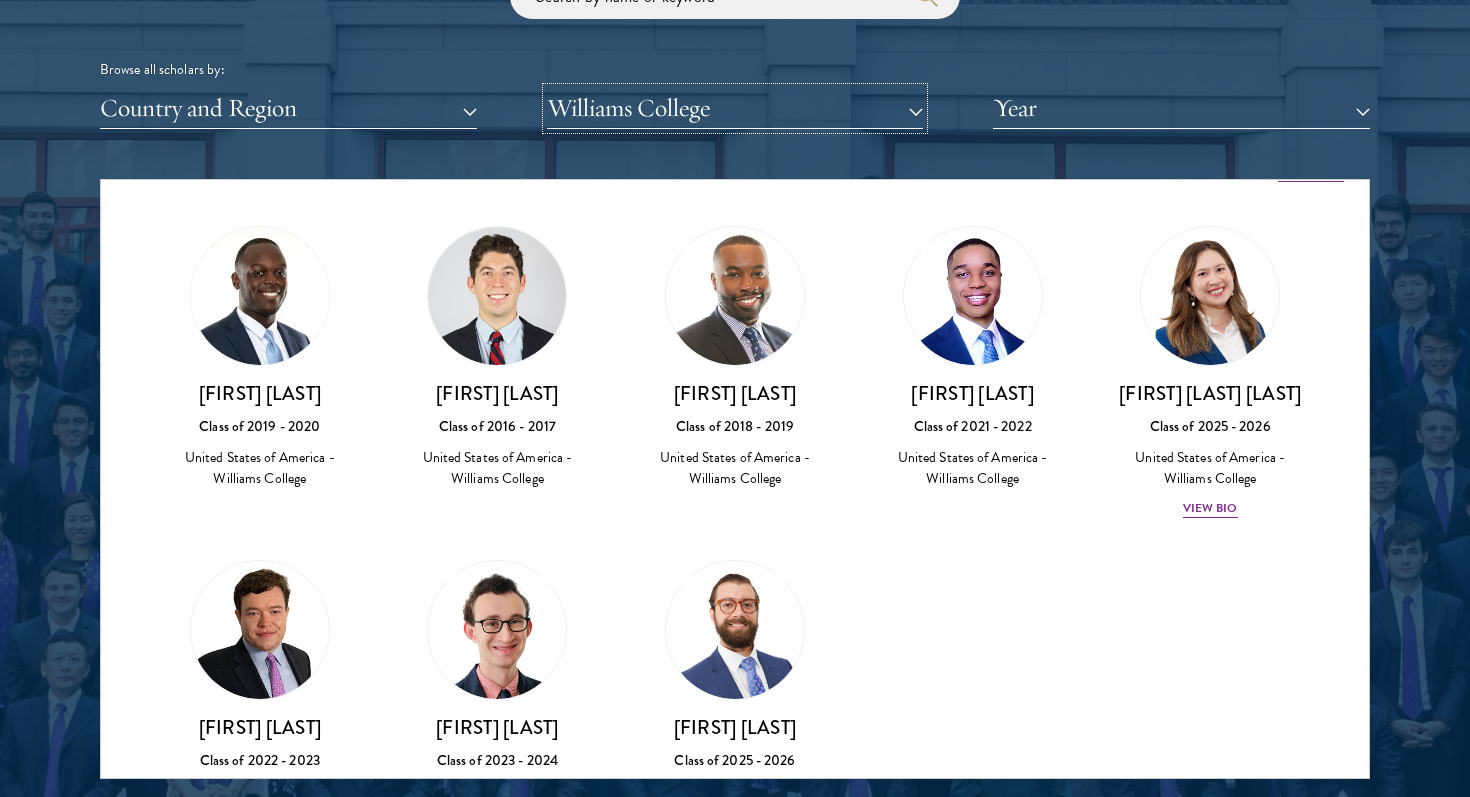 click on "Williams College" at bounding box center [735, 108] 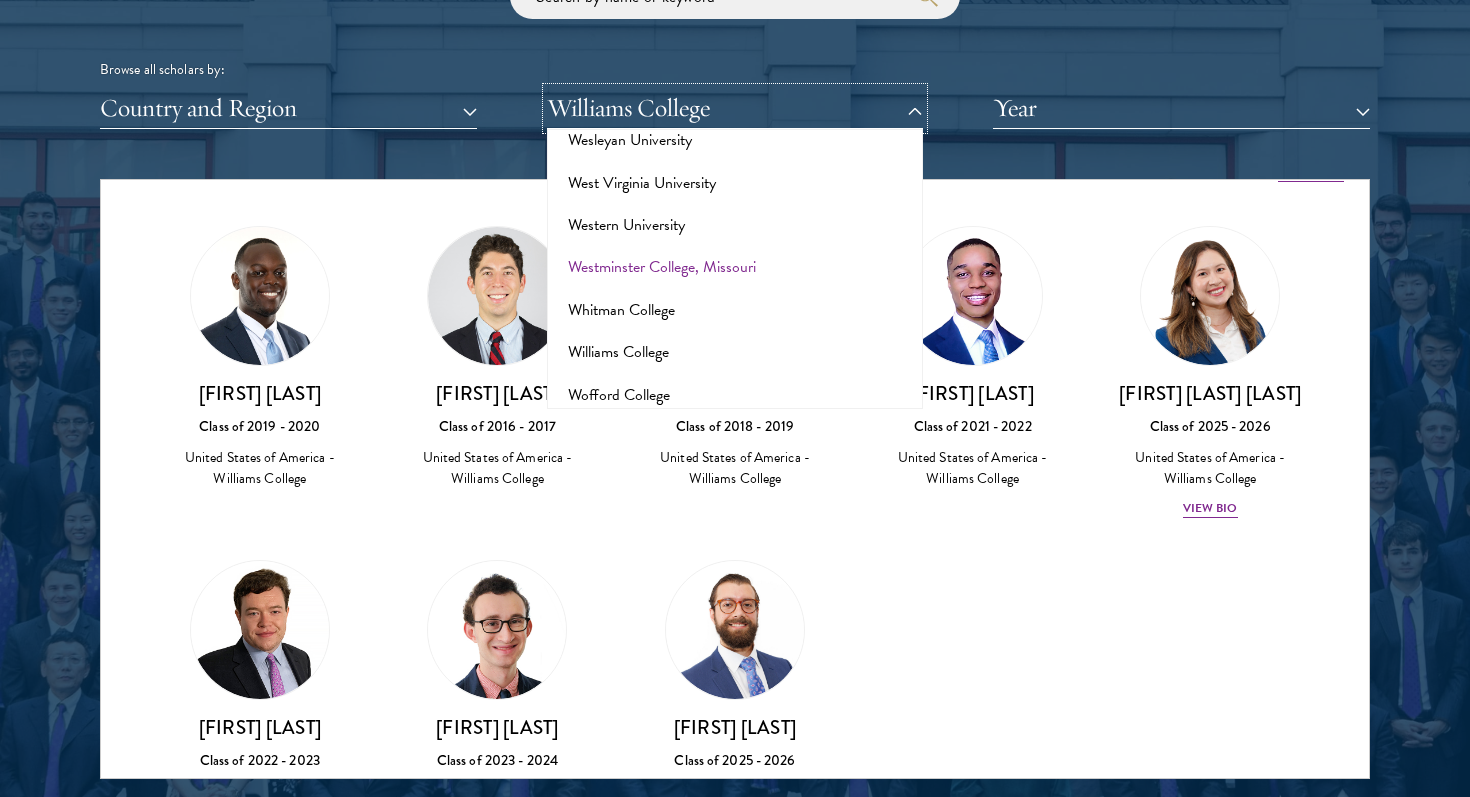 scroll, scrollTop: 19617, scrollLeft: 0, axis: vertical 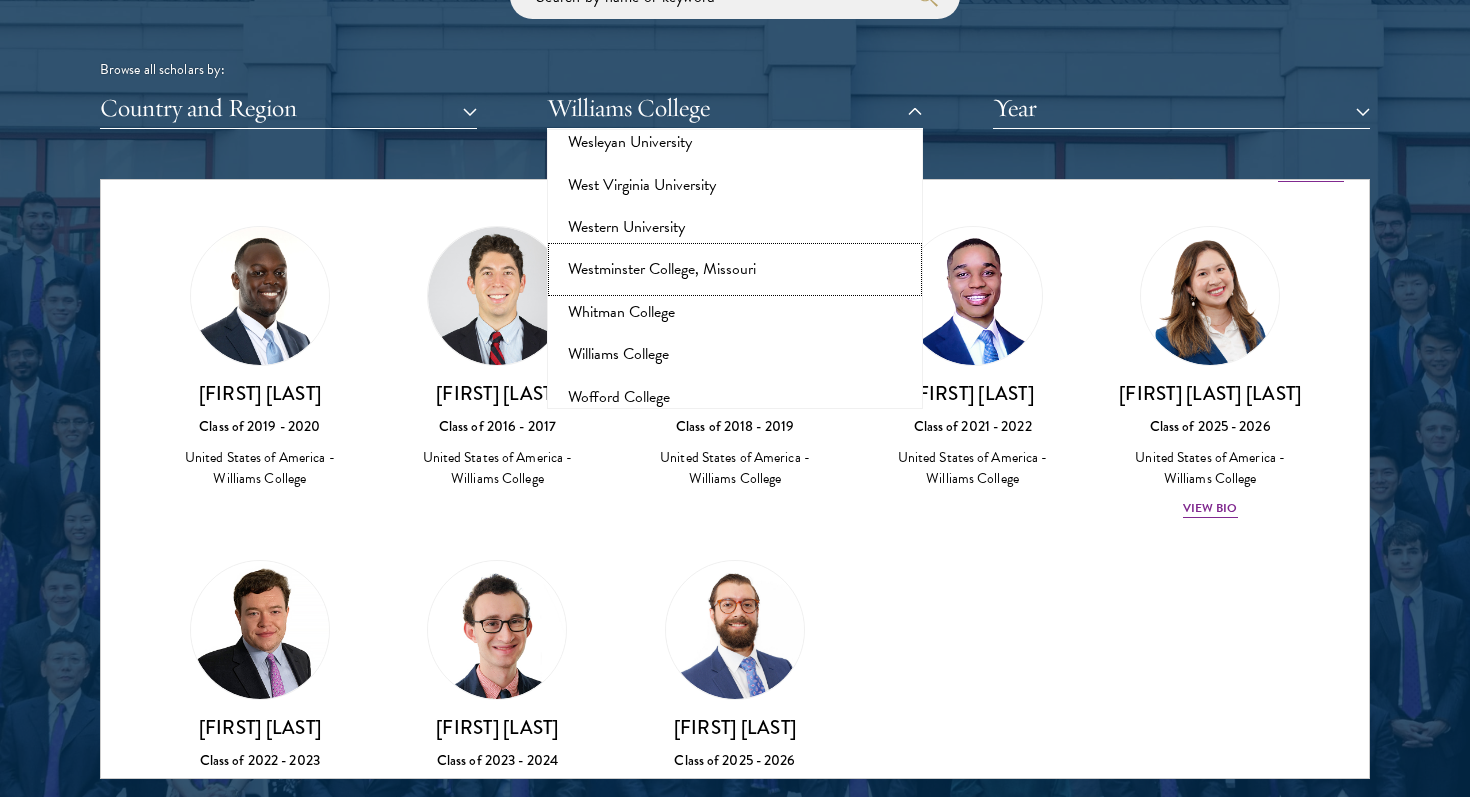 click on "Westminster College, Missouri" at bounding box center [735, 269] 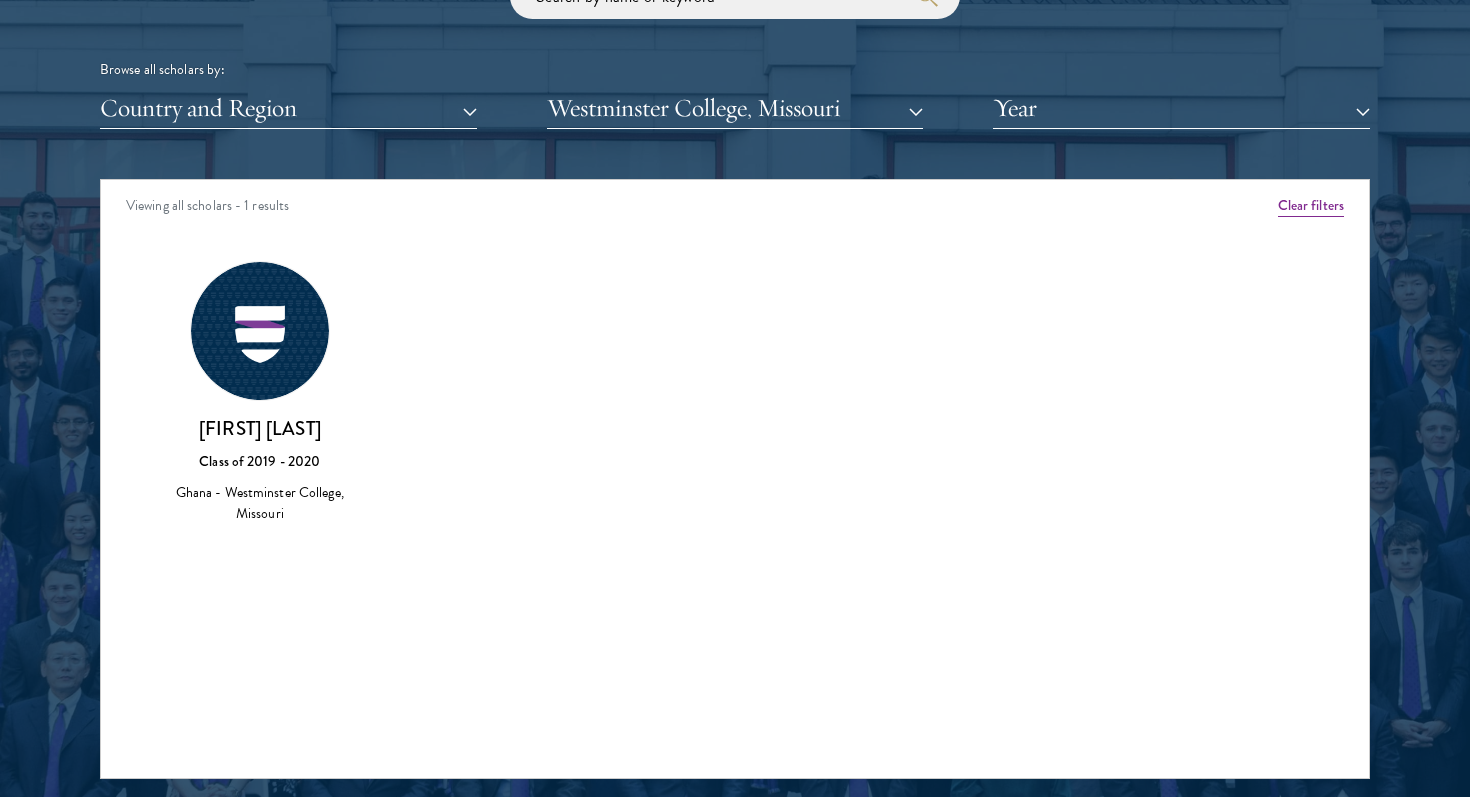 scroll, scrollTop: 0, scrollLeft: 0, axis: both 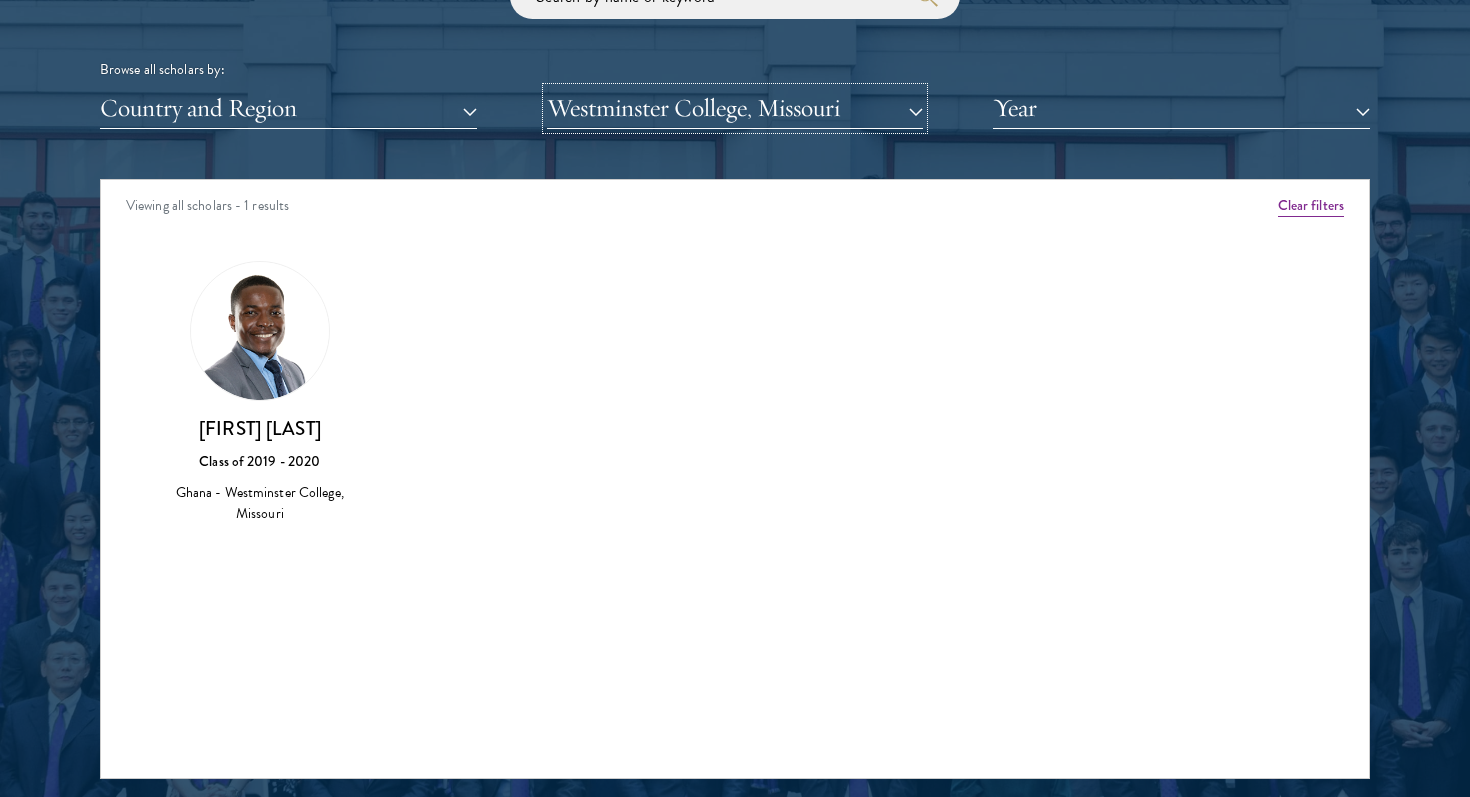 click on "Westminster College, Missouri" at bounding box center (735, 108) 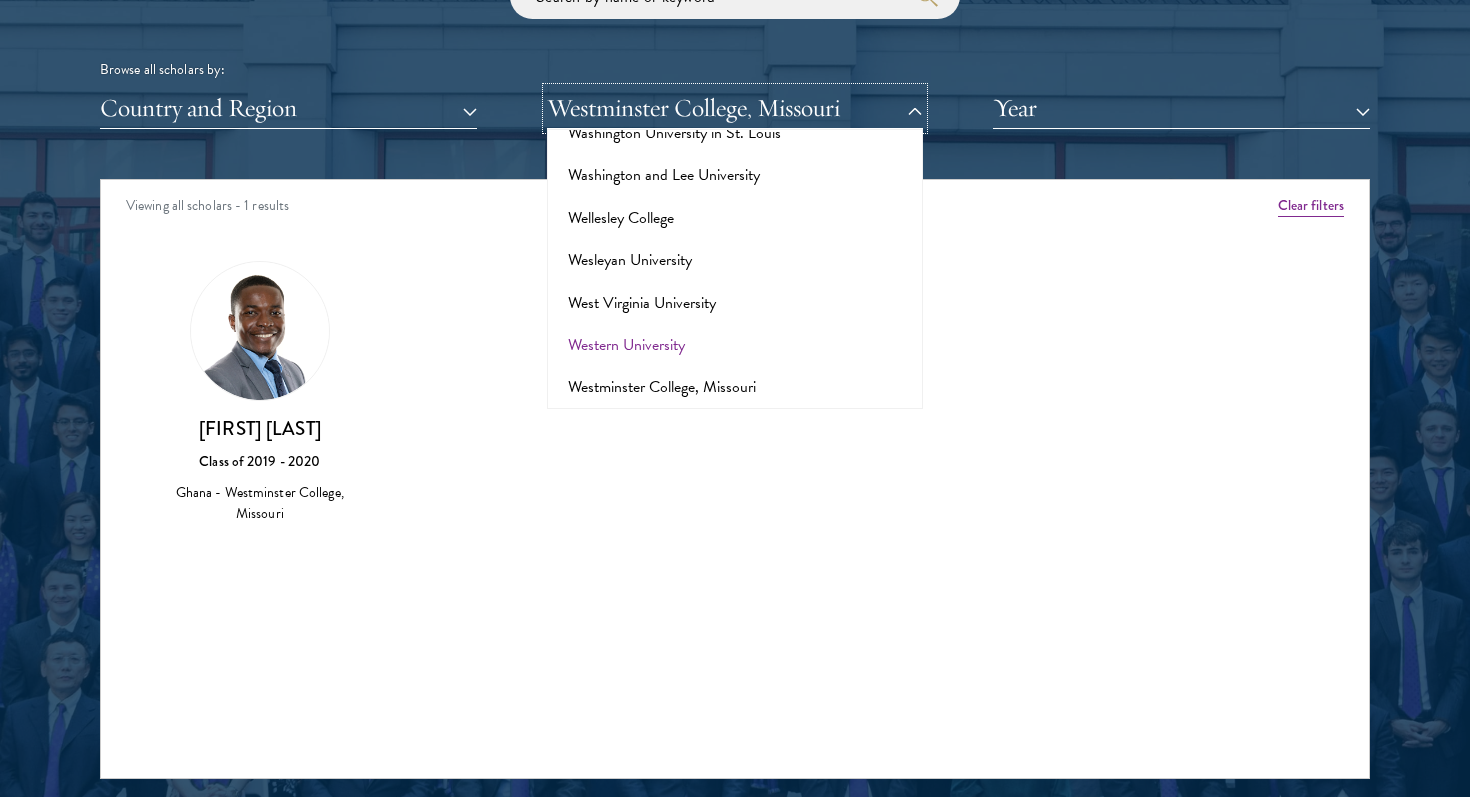 scroll, scrollTop: 19400, scrollLeft: 0, axis: vertical 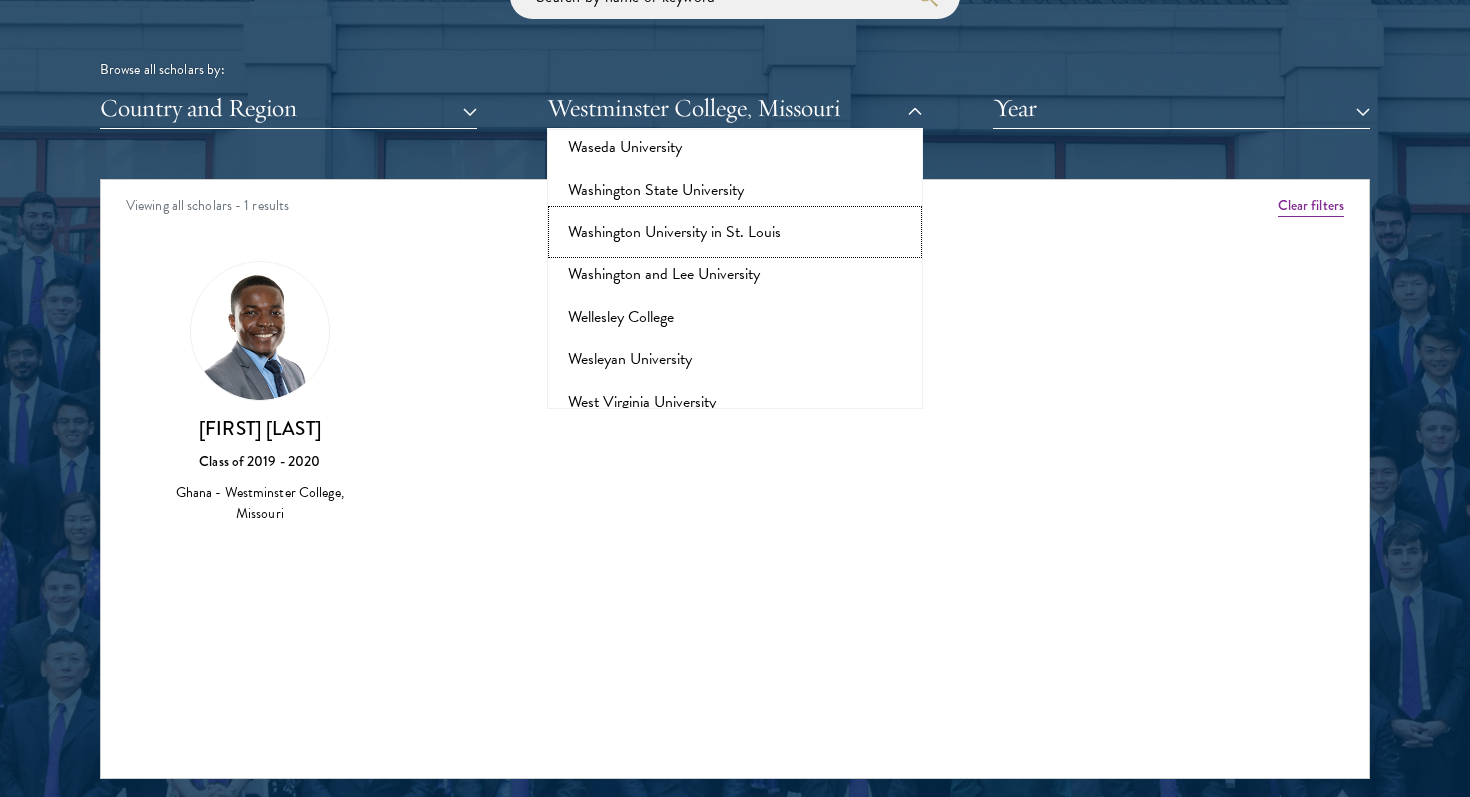 click on "Washington University in St. Louis" at bounding box center (735, 232) 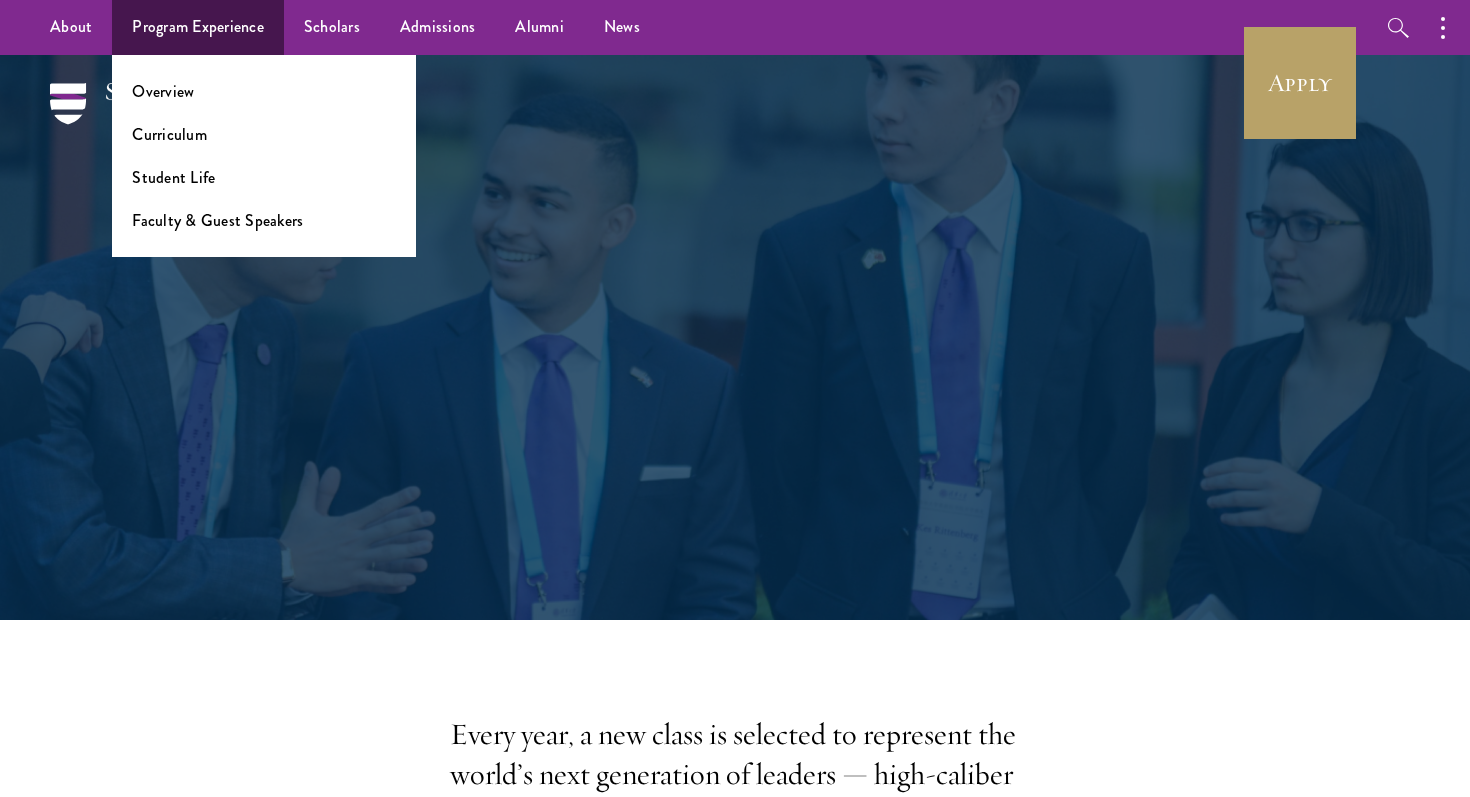 scroll, scrollTop: 0, scrollLeft: 0, axis: both 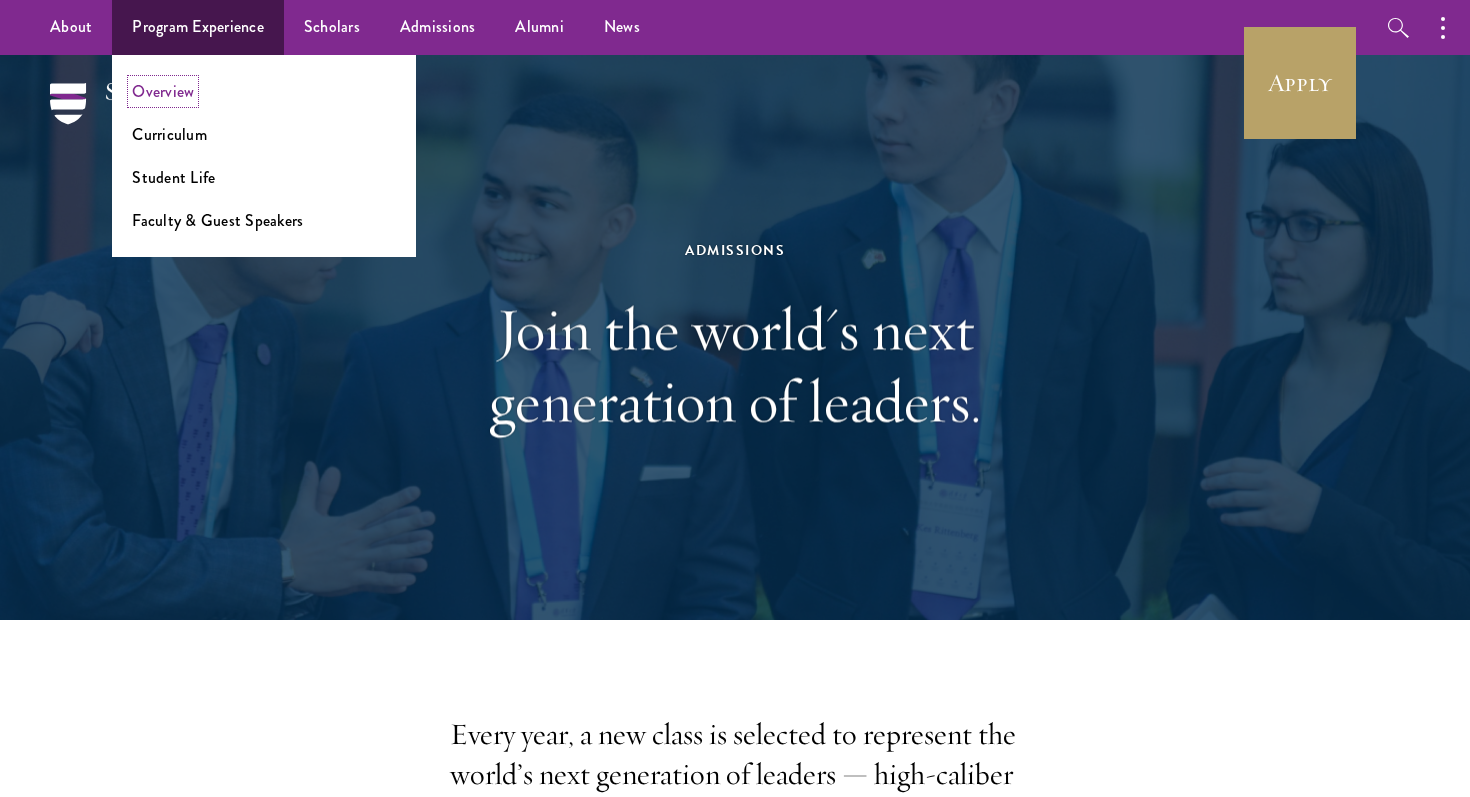 click on "Overview" at bounding box center (163, 91) 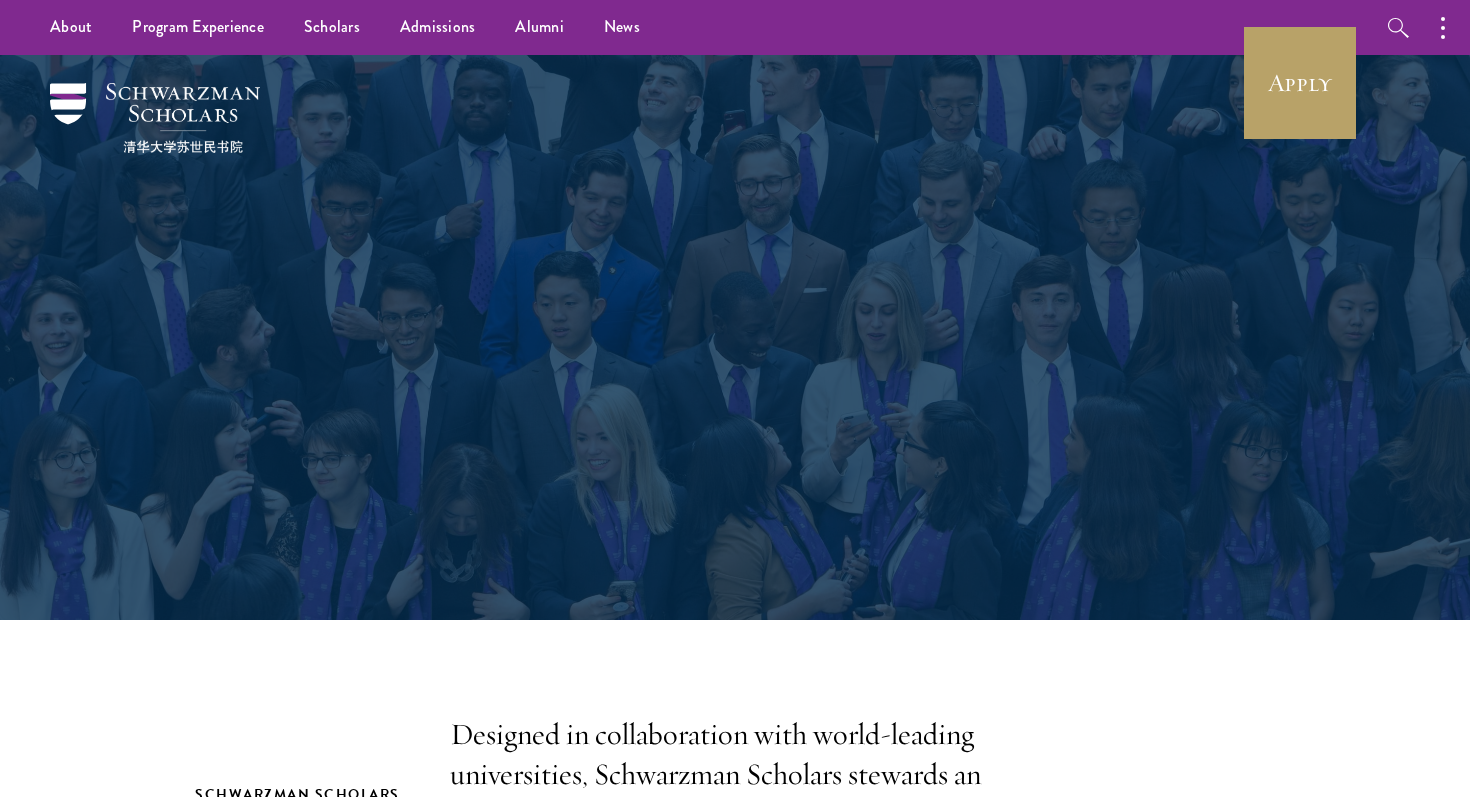 scroll, scrollTop: 0, scrollLeft: 0, axis: both 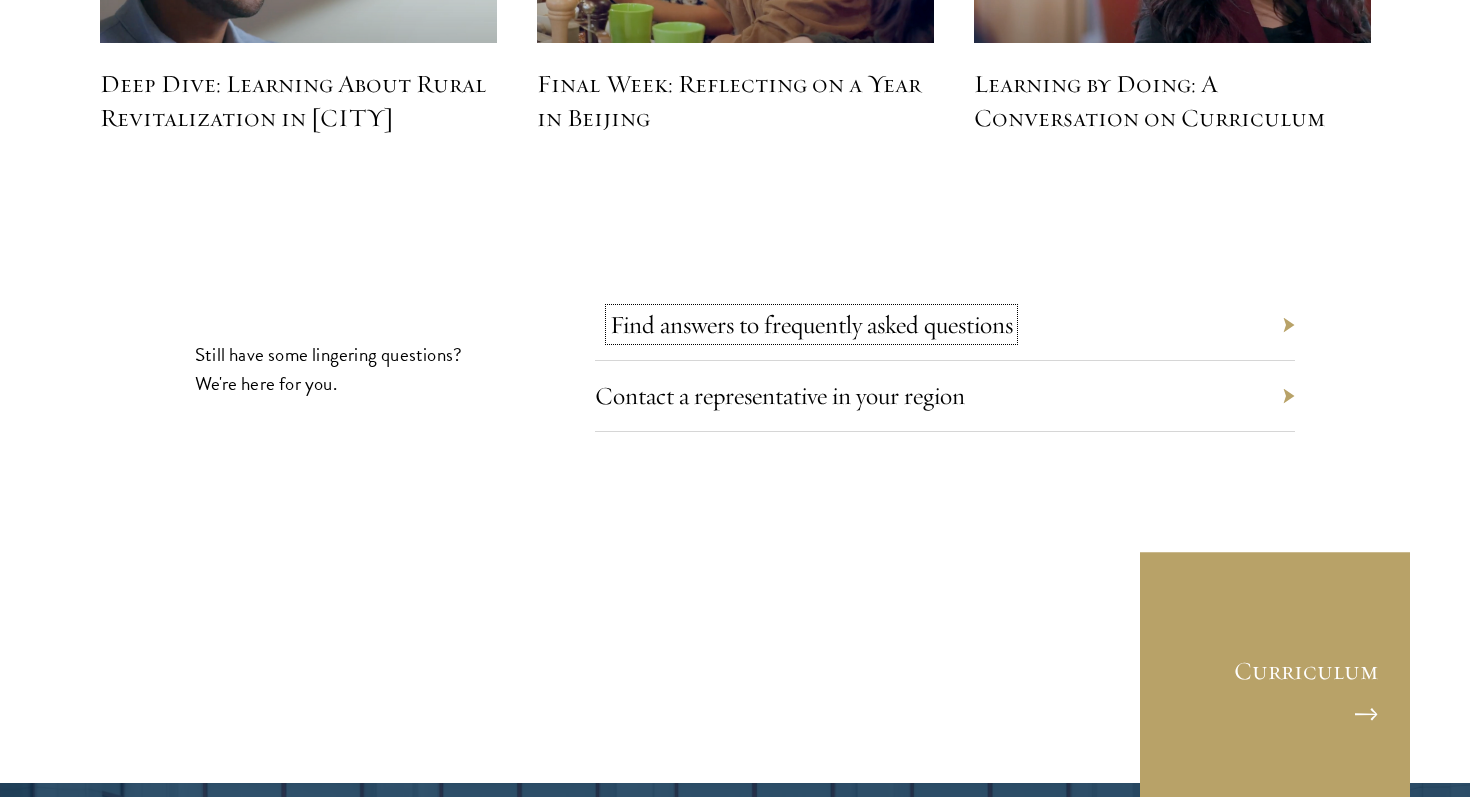 click on "Find answers to frequently asked questions" at bounding box center (811, 324) 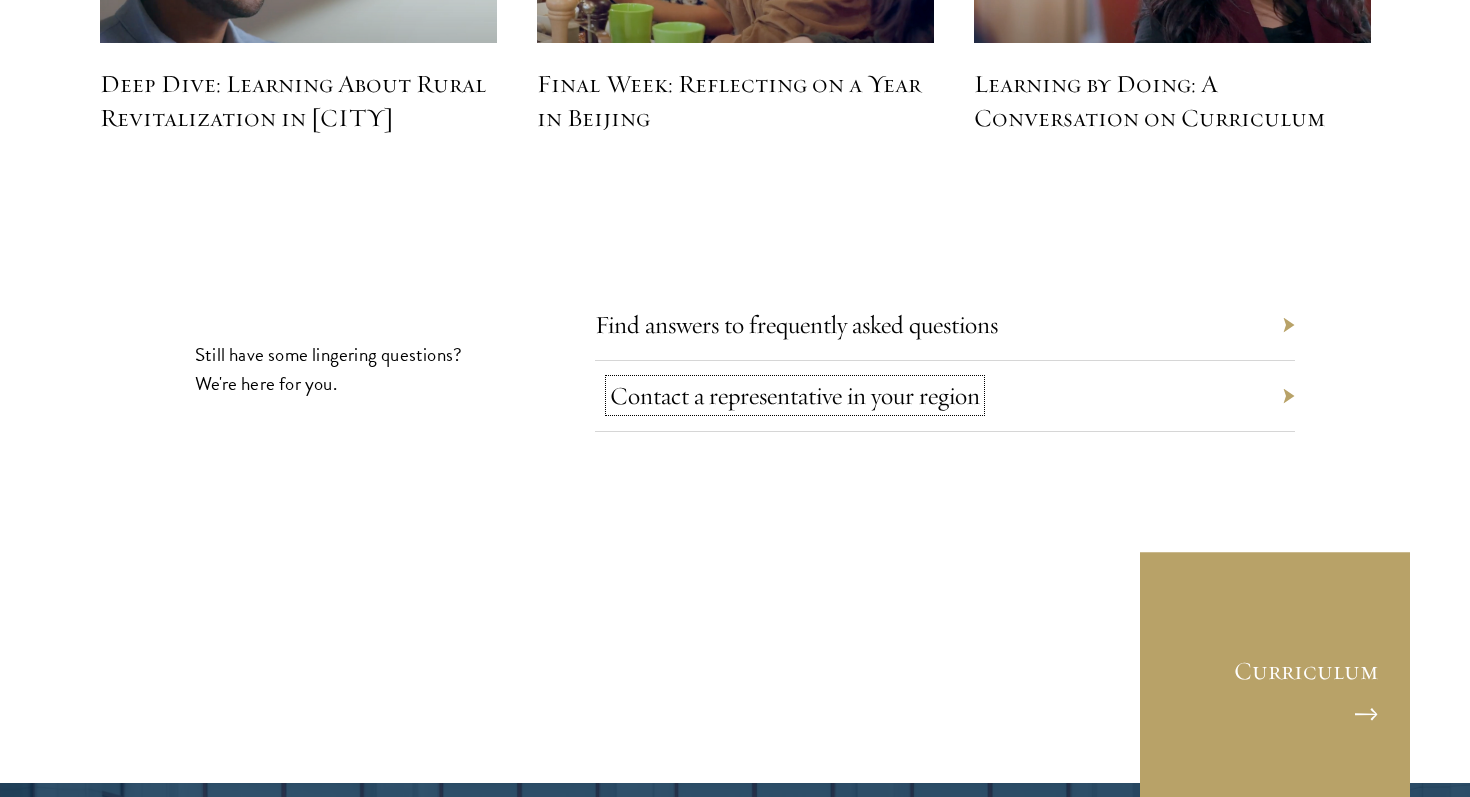 click on "Contact a representative in your region" at bounding box center [795, 395] 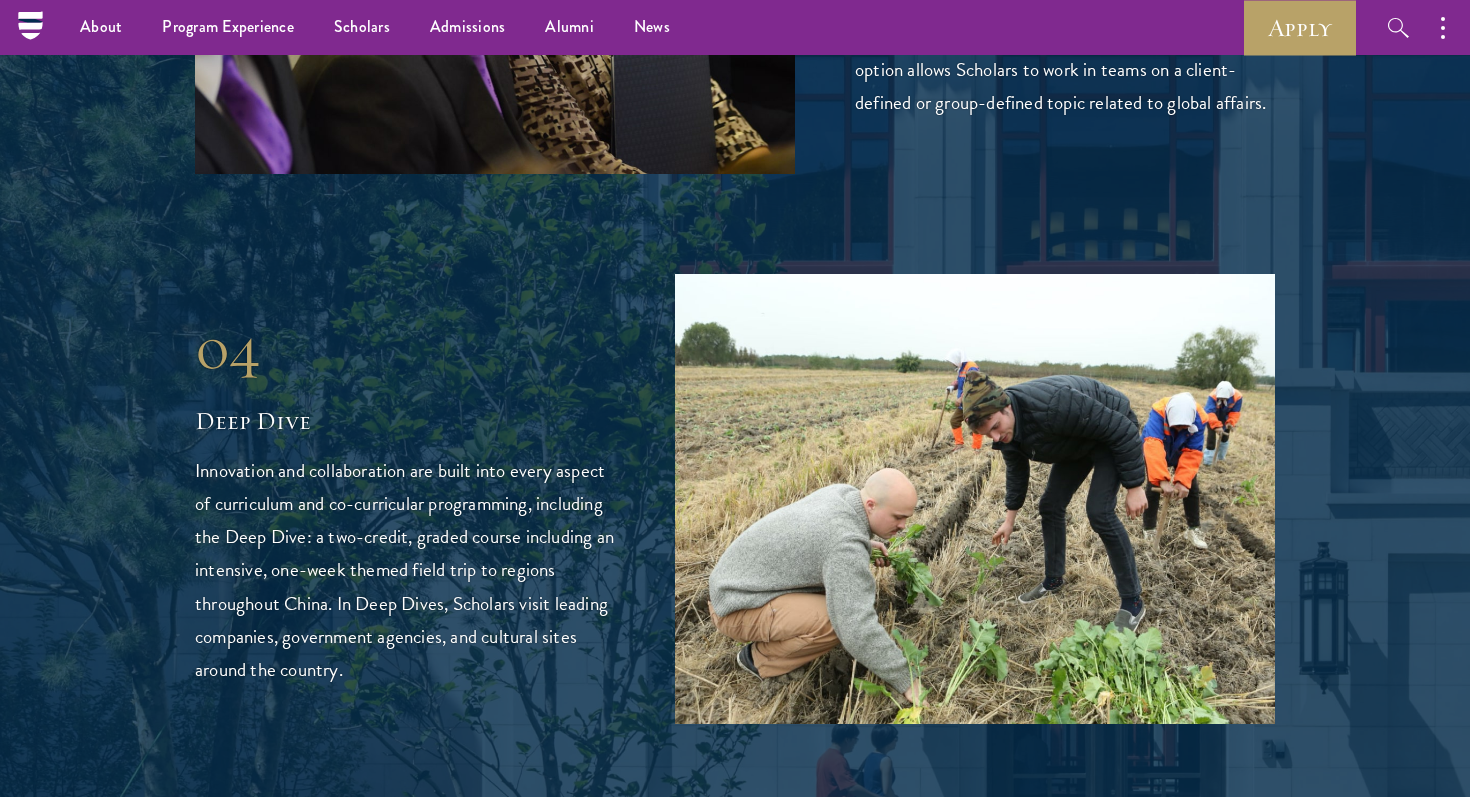 scroll, scrollTop: 4305, scrollLeft: 0, axis: vertical 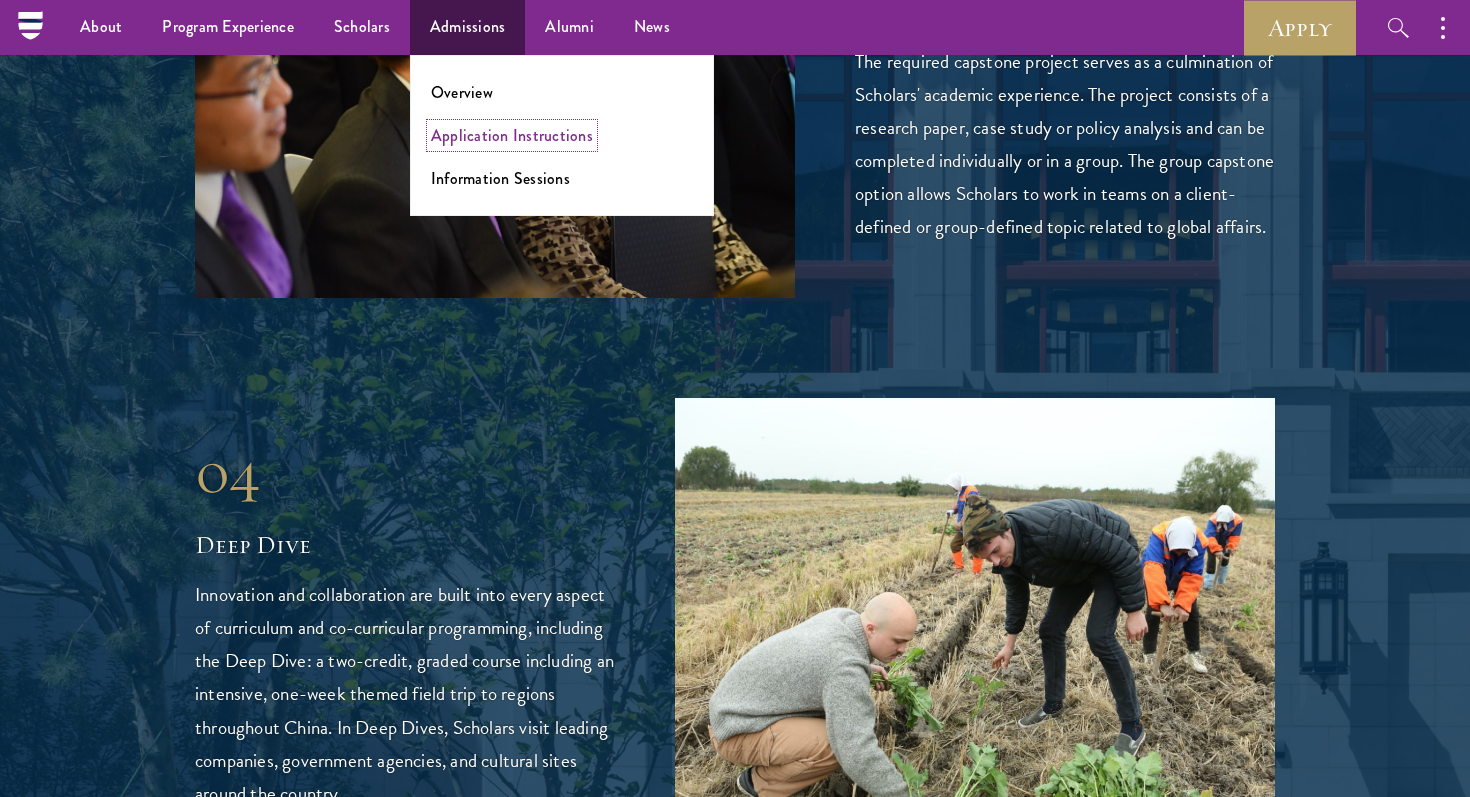 click on "Application Instructions" at bounding box center (512, 135) 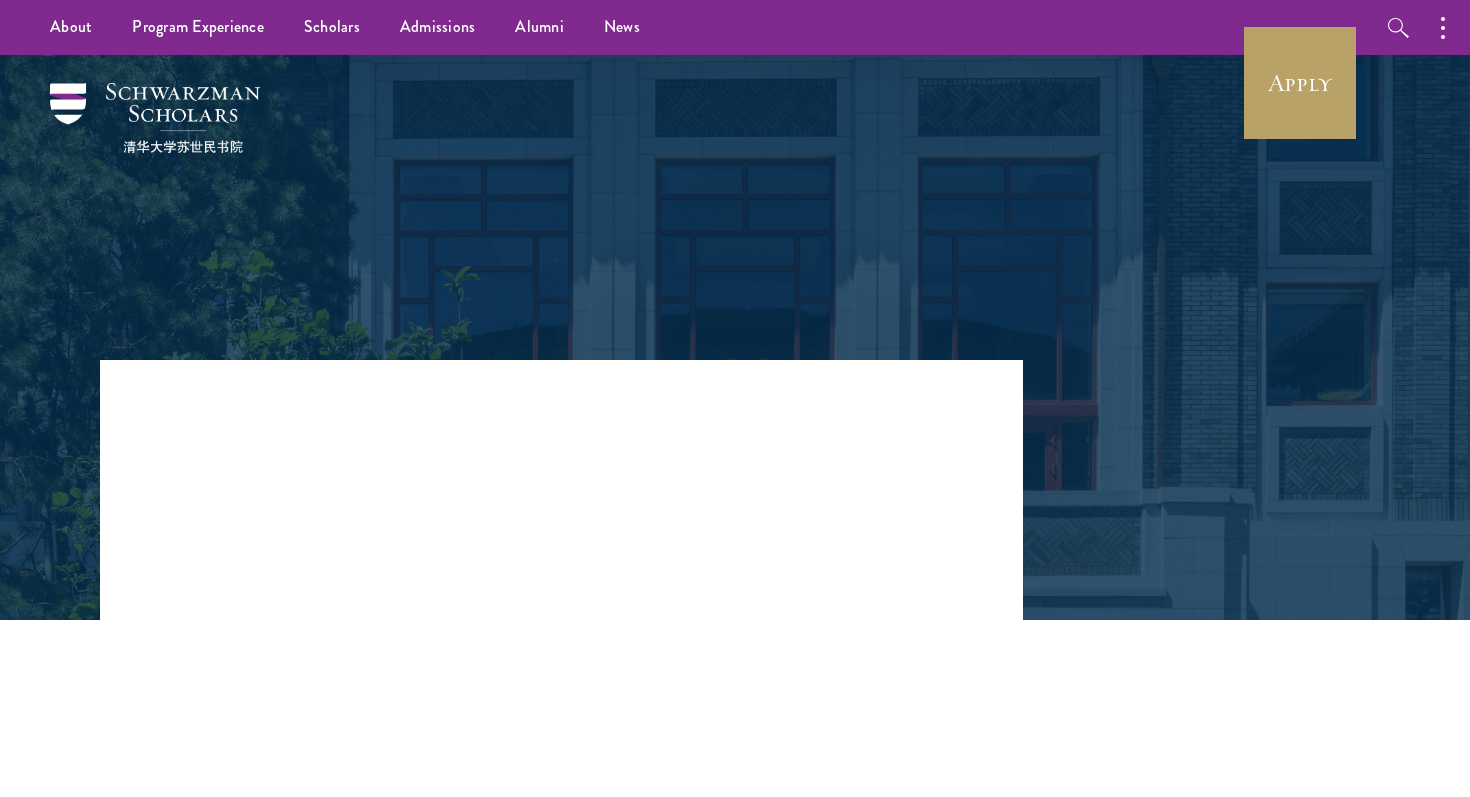 scroll, scrollTop: 0, scrollLeft: 0, axis: both 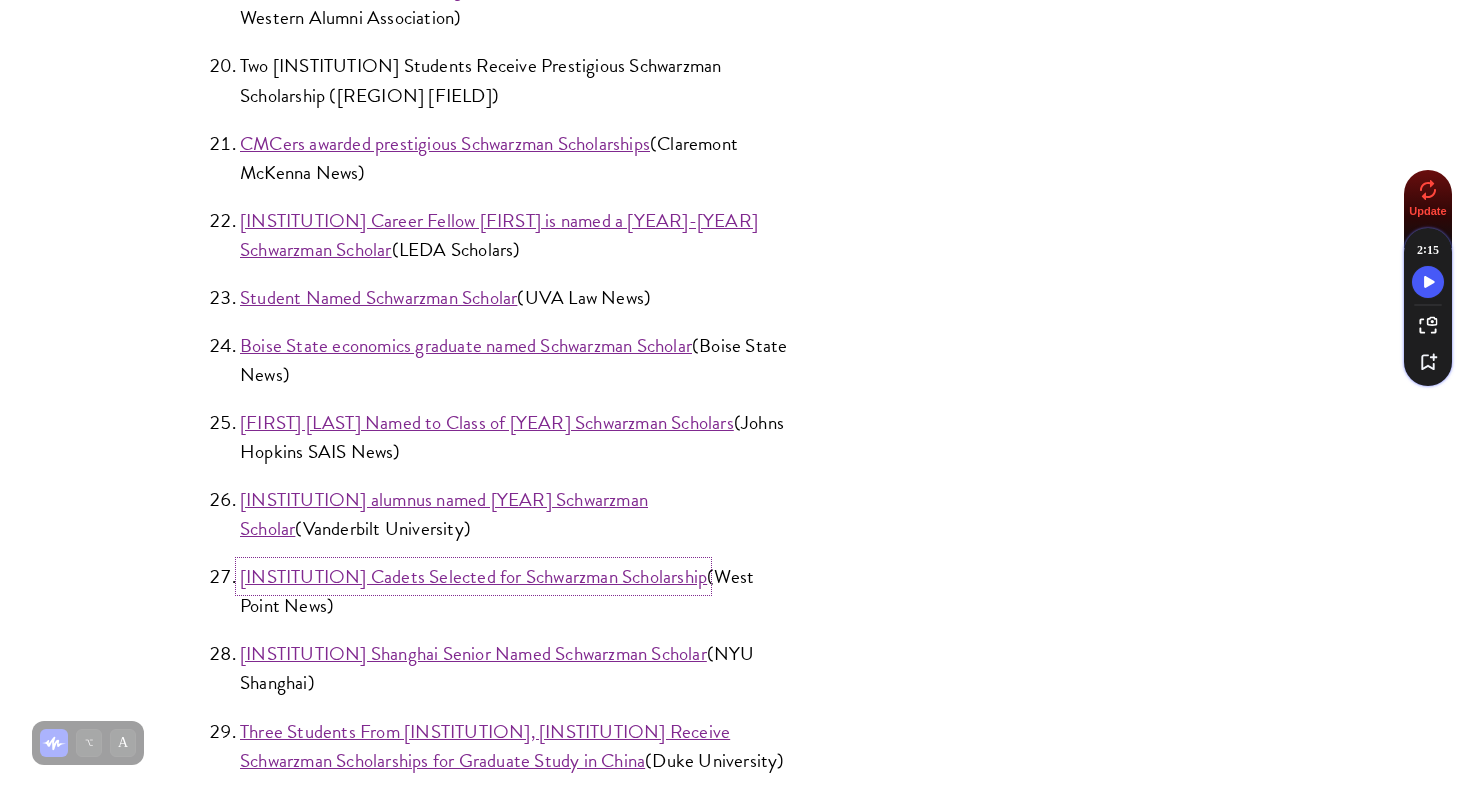 click on "[INSTITUTION] Cadets Selected for Schwarzman Scholarship" at bounding box center (473, 576) 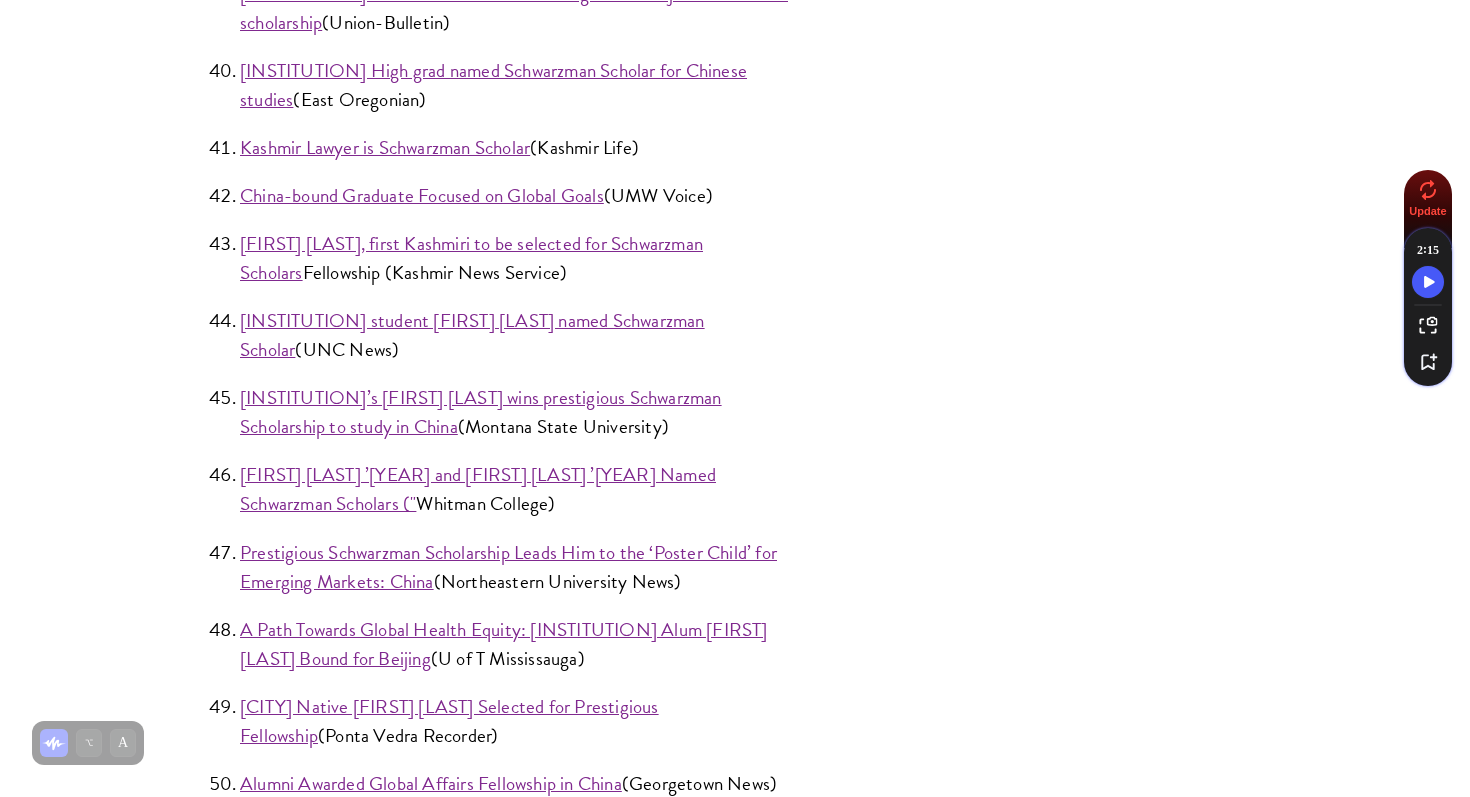 scroll, scrollTop: 3790, scrollLeft: 0, axis: vertical 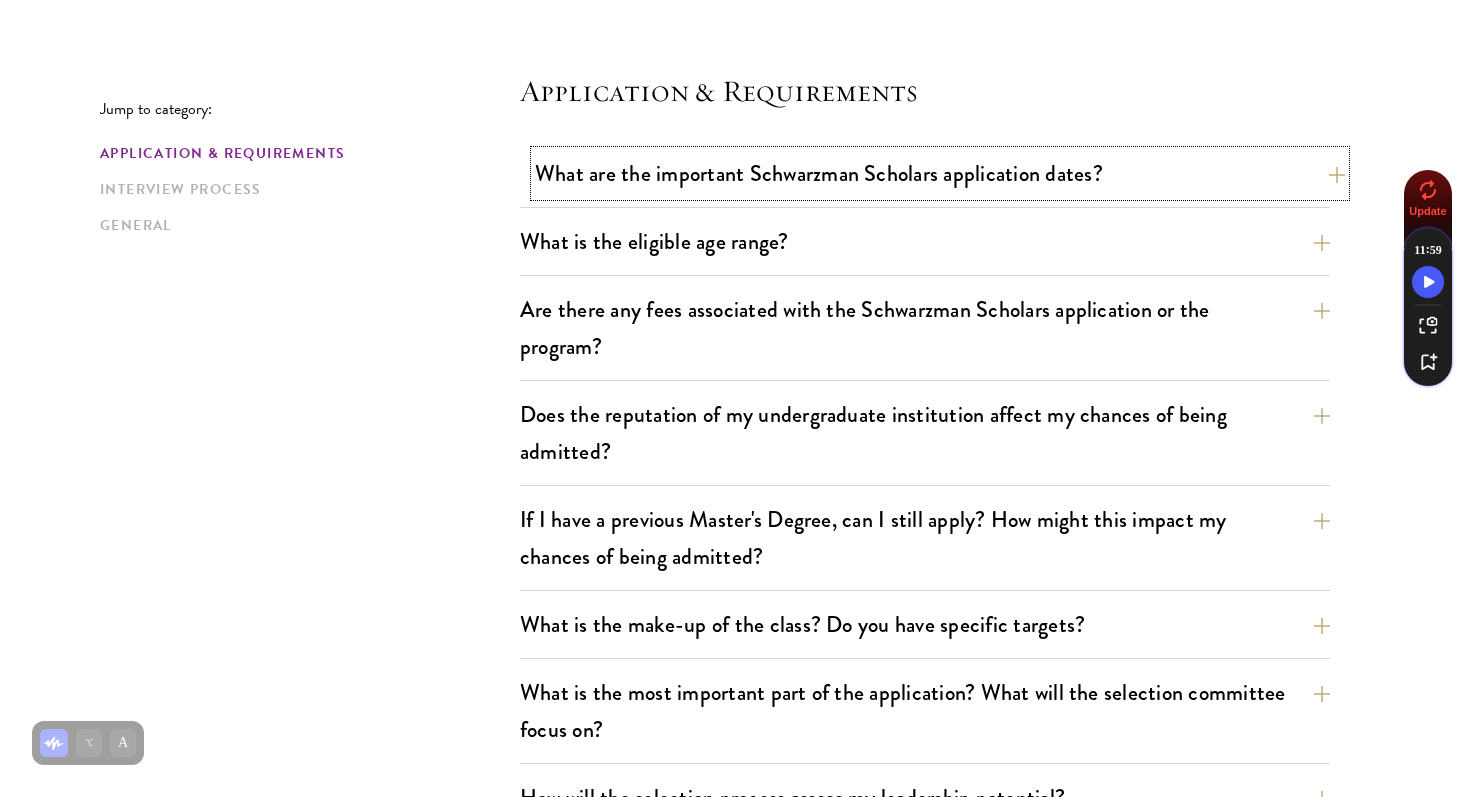 click on "What are the important Schwarzman Scholars application dates?" at bounding box center [940, 173] 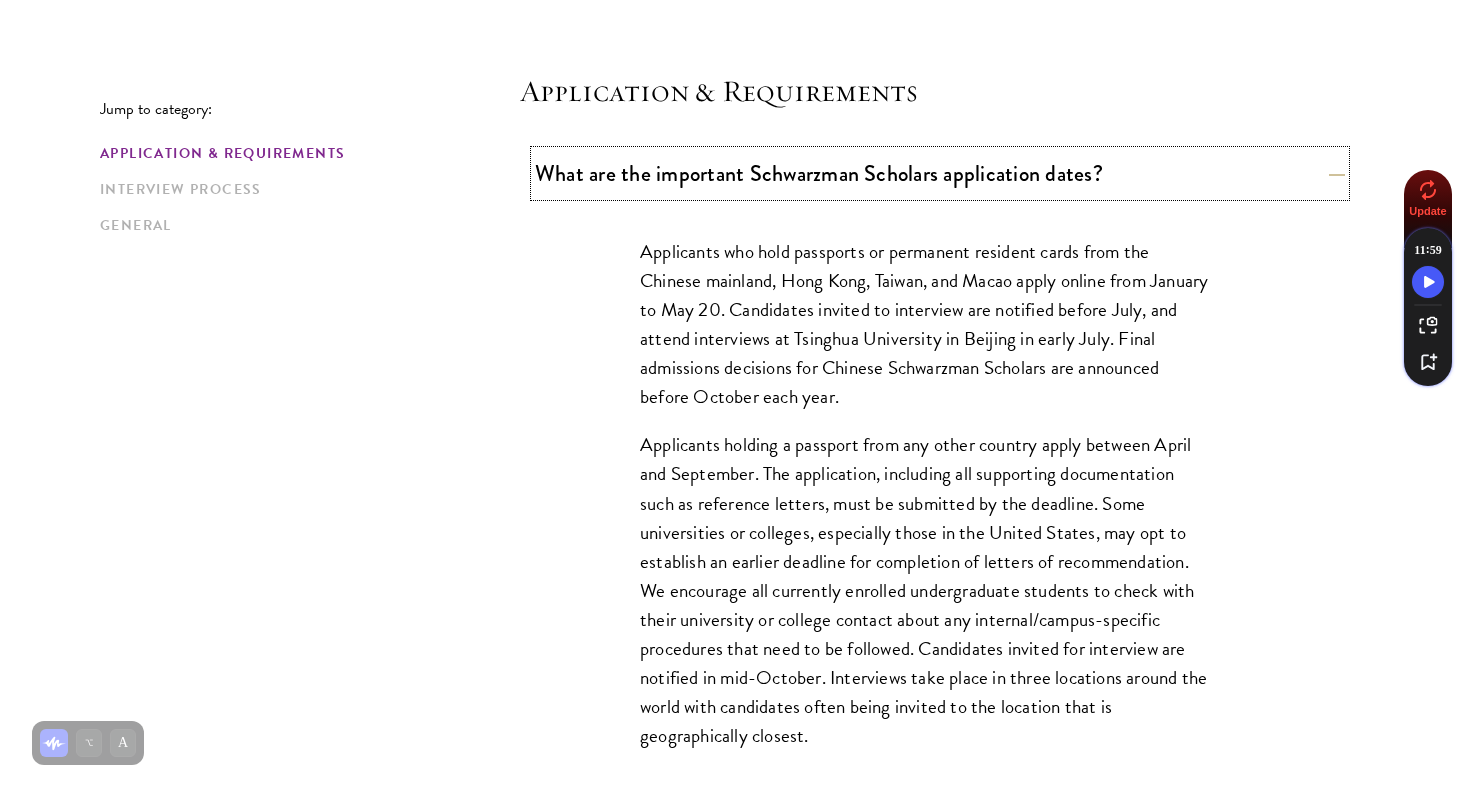click on "What are the important Schwarzman Scholars application dates?" at bounding box center (940, 173) 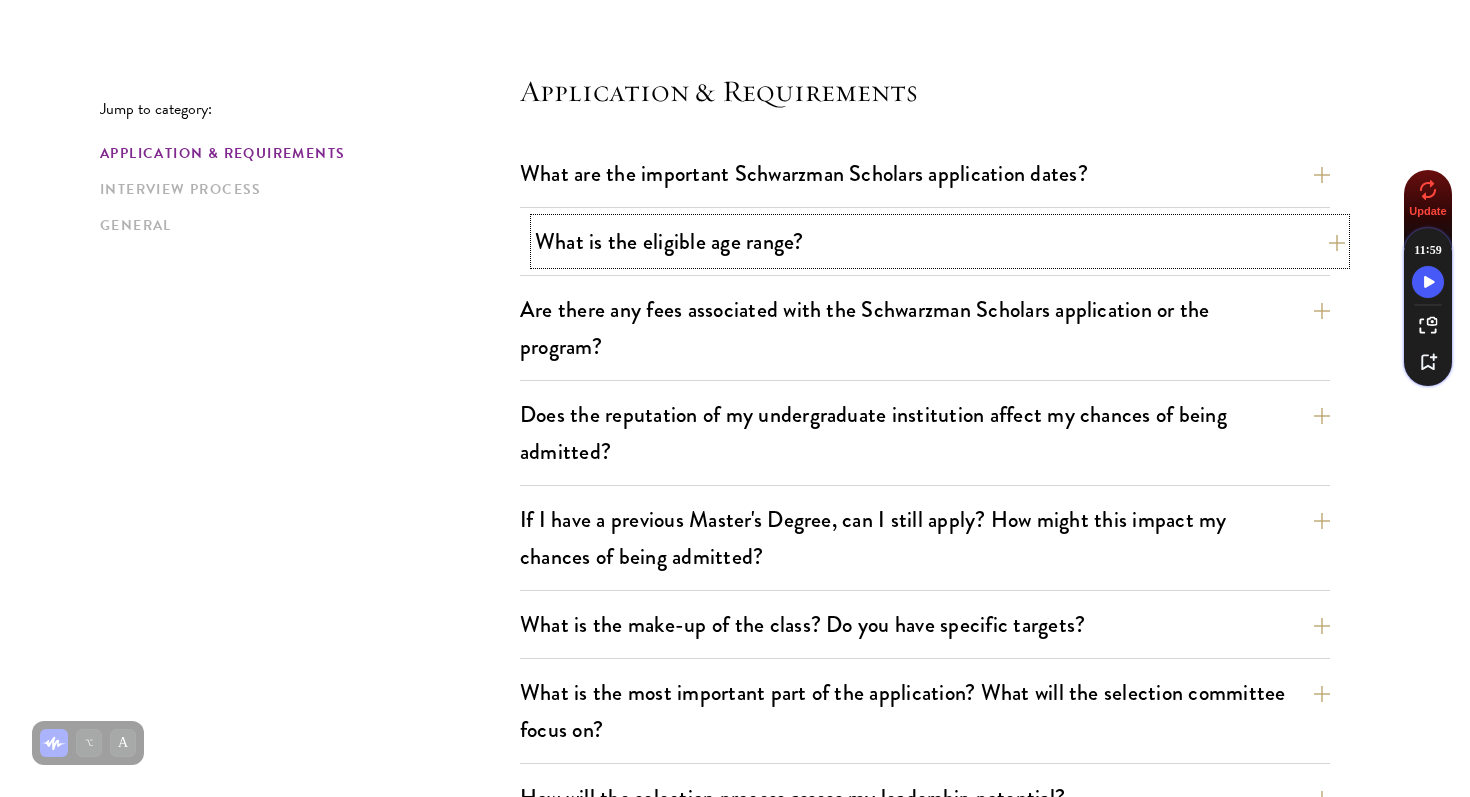 click on "What is the eligible age range?" at bounding box center [940, 241] 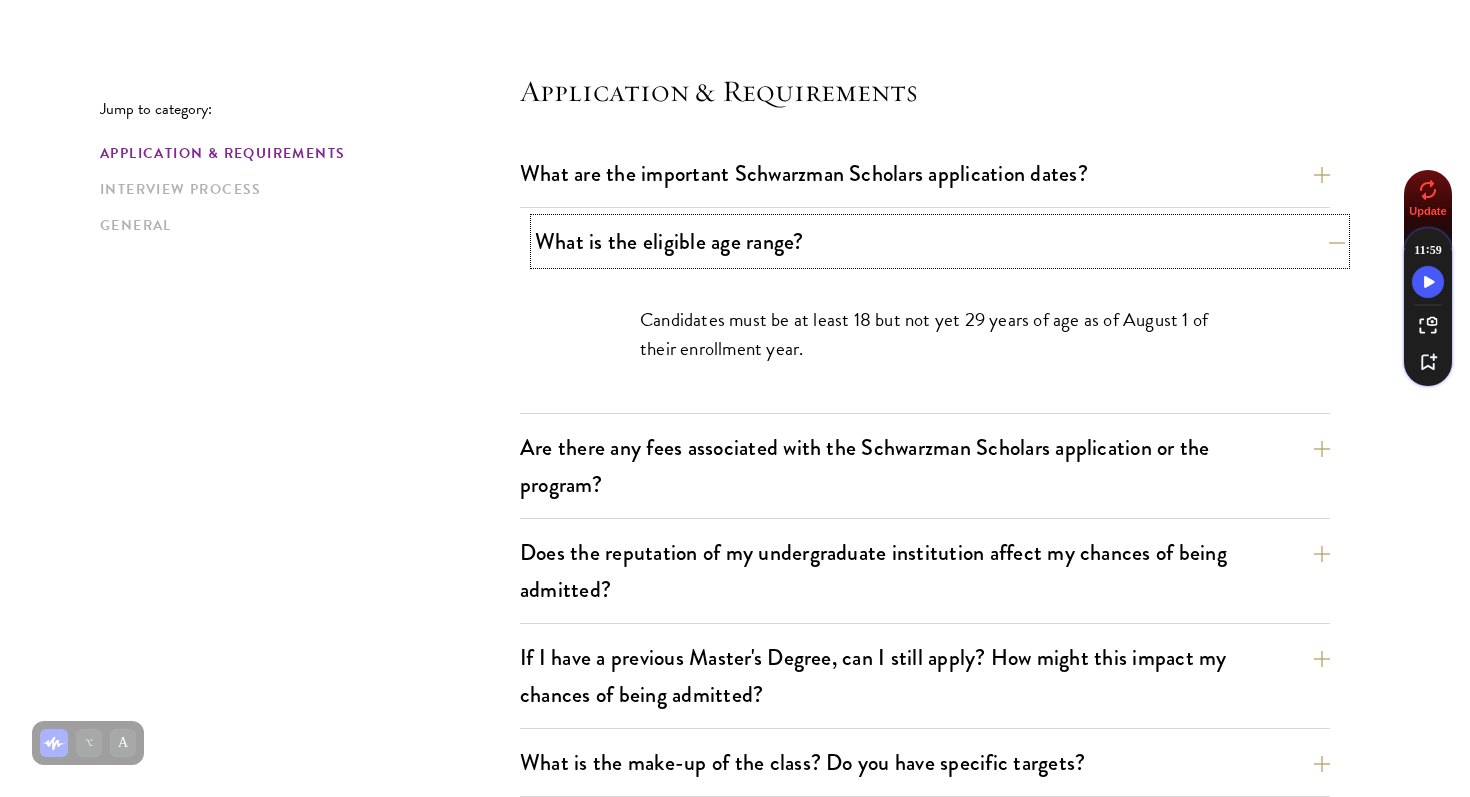 click on "What is the eligible age range?" at bounding box center (940, 241) 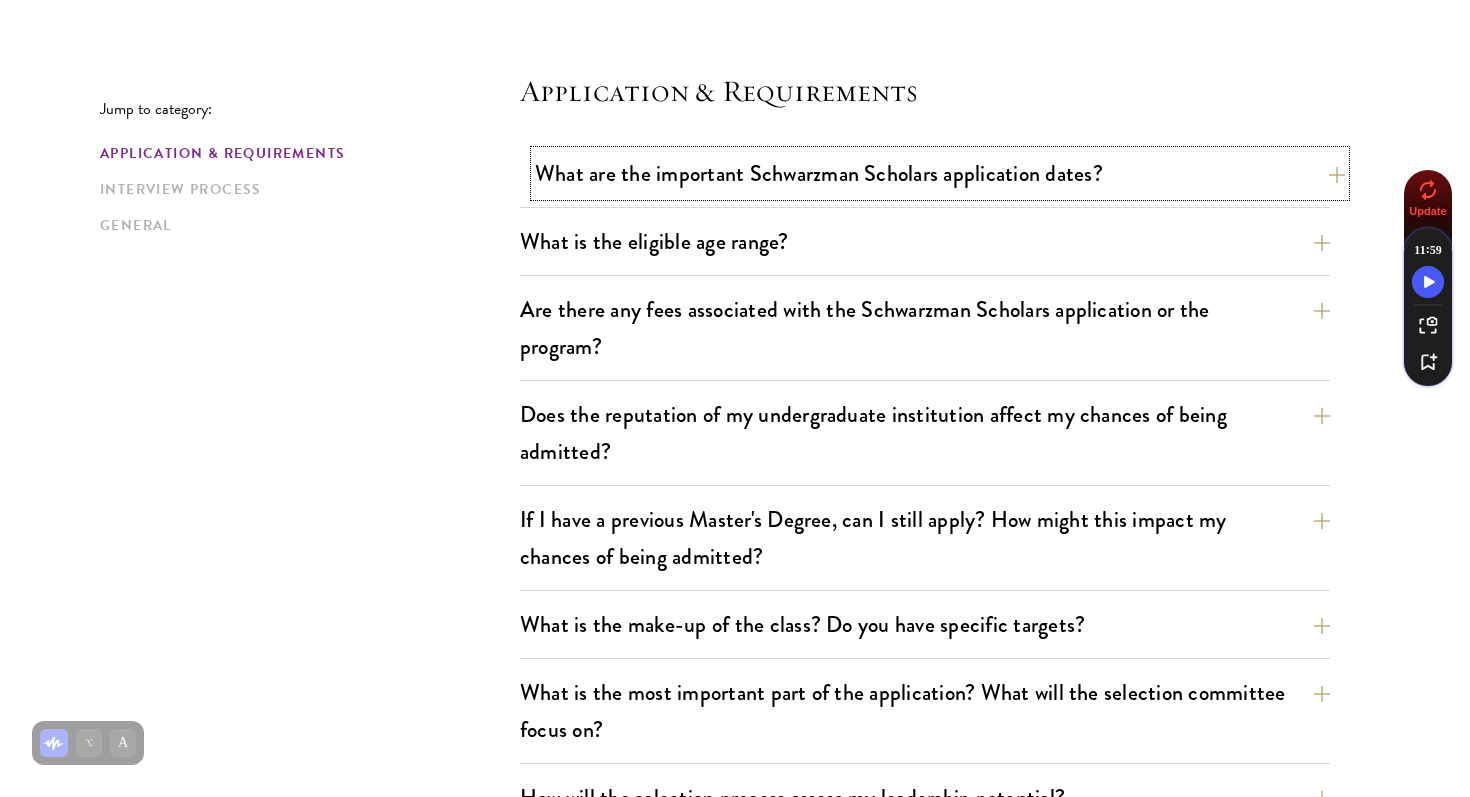 click on "What are the important Schwarzman Scholars application dates?" at bounding box center [940, 173] 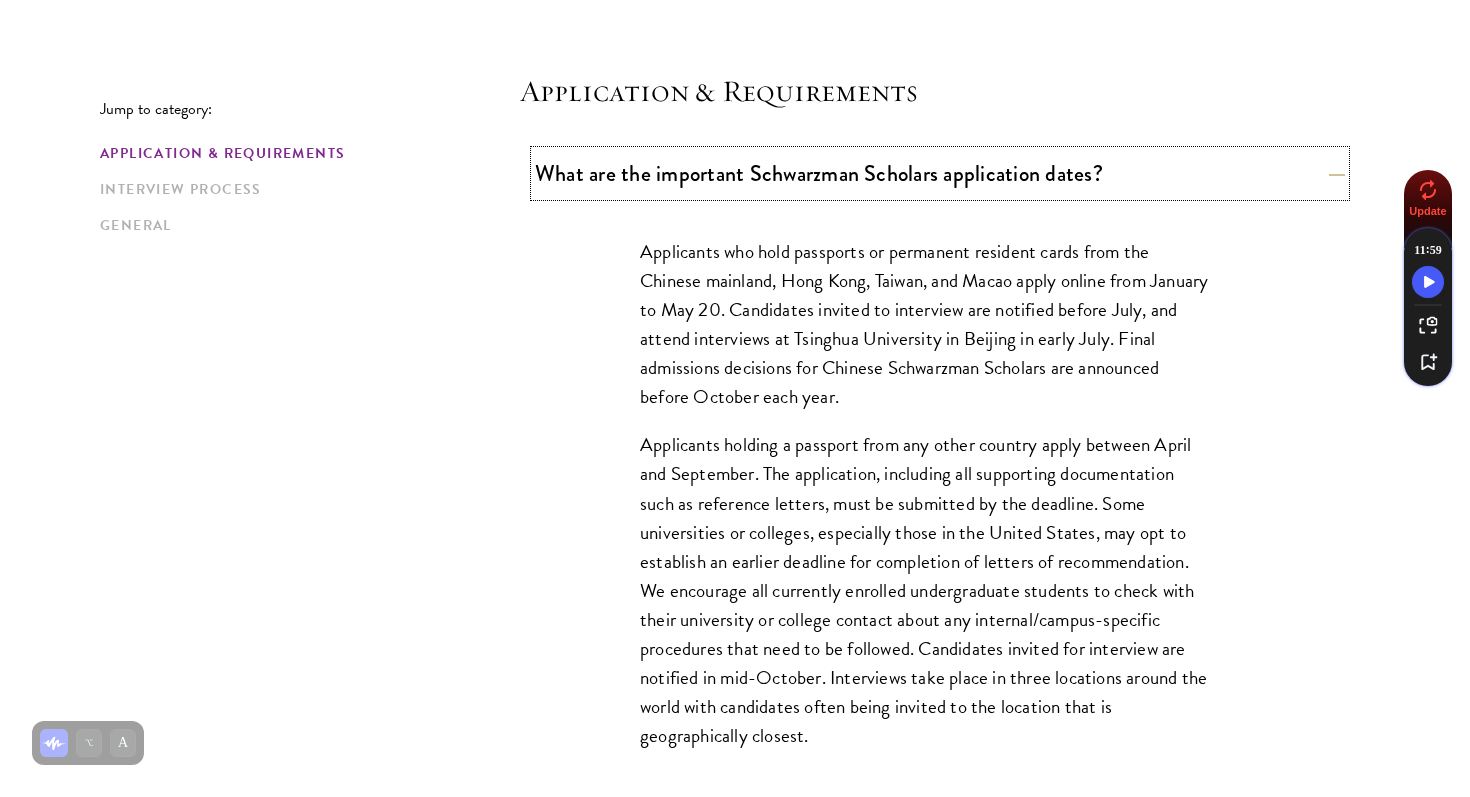 click on "What are the important Schwarzman Scholars application dates?" at bounding box center [940, 173] 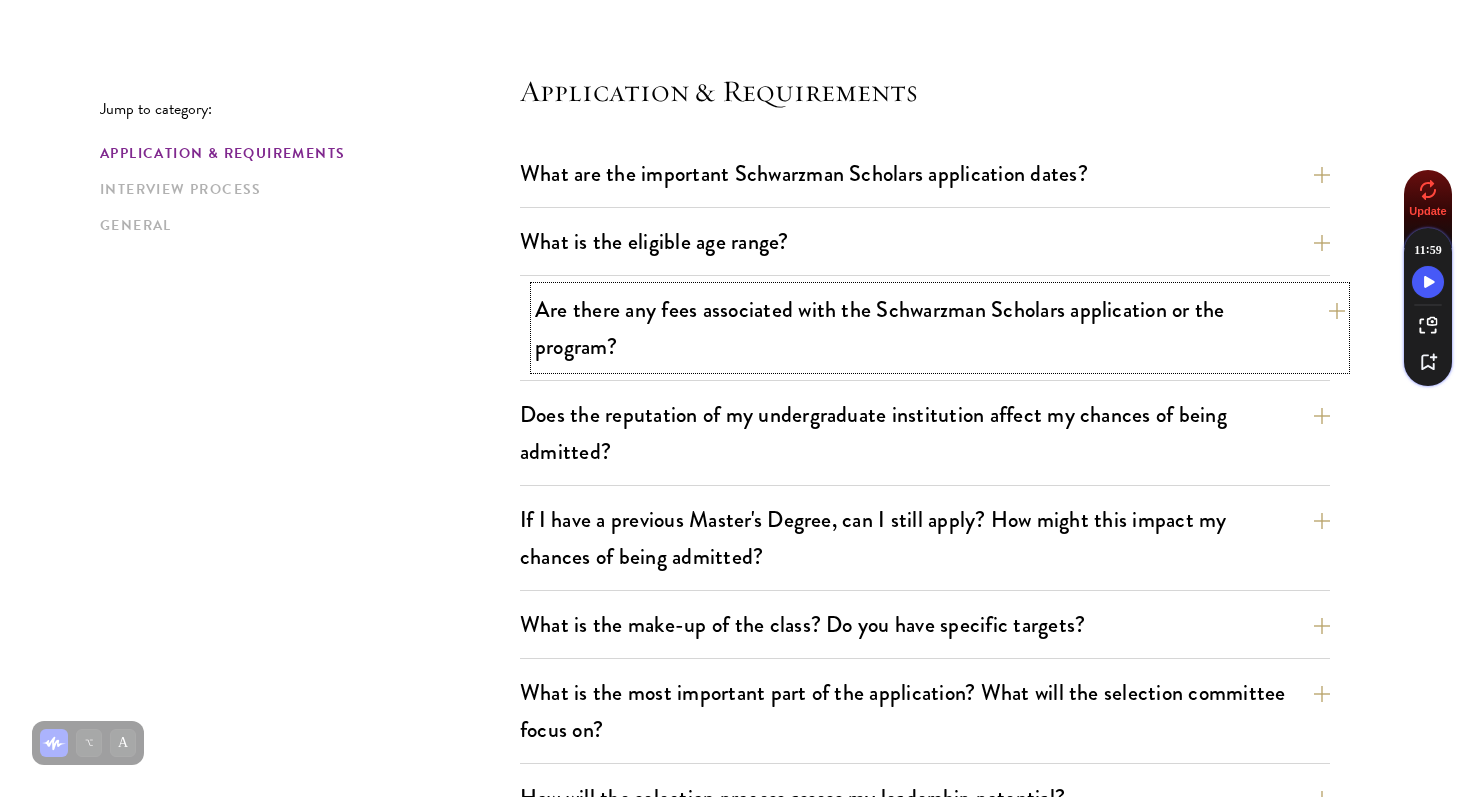 click on "Are there any fees associated with the Schwarzman Scholars application or the program?" at bounding box center [940, 328] 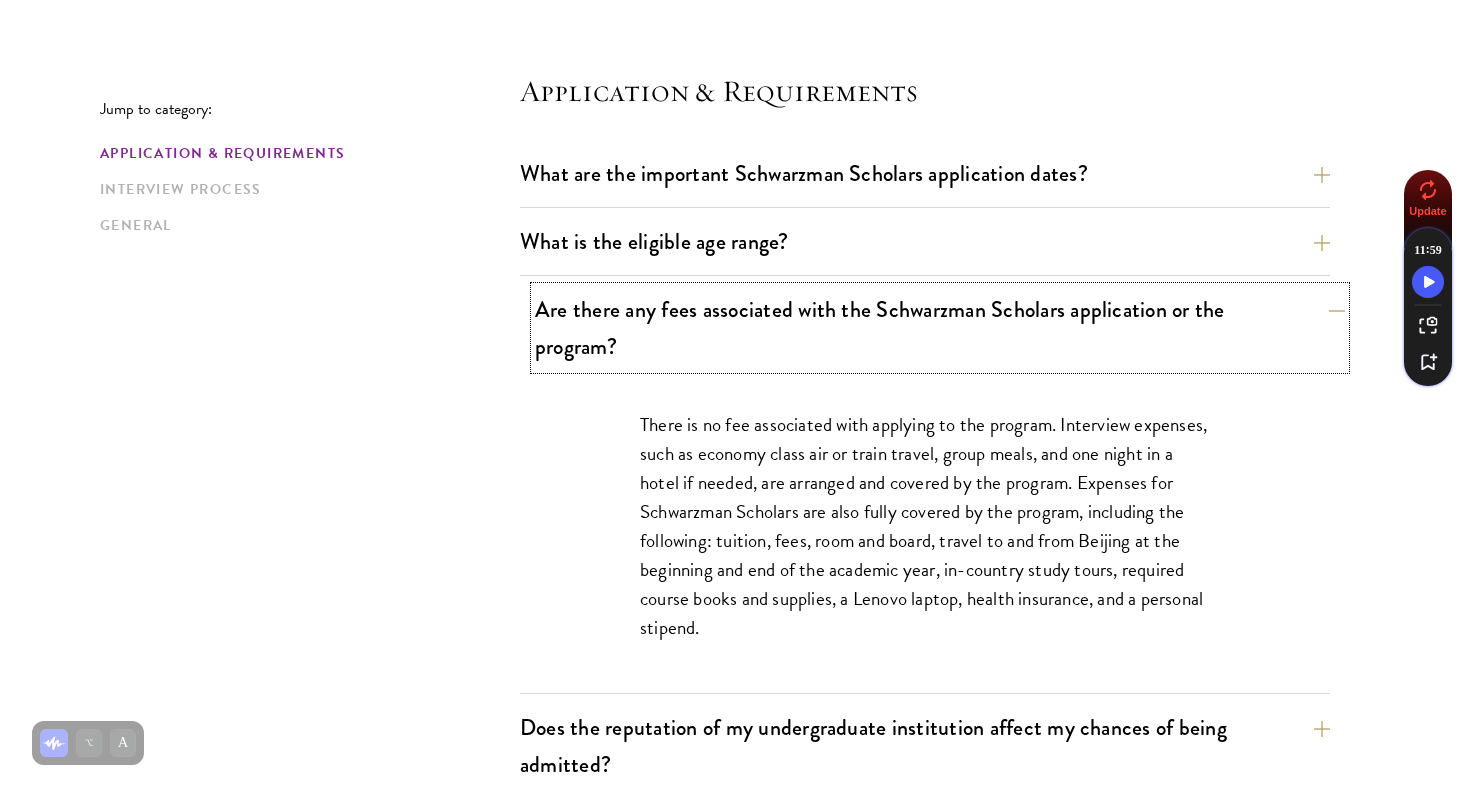 click on "Are there any fees associated with the Schwarzman Scholars application or the program?" at bounding box center [940, 328] 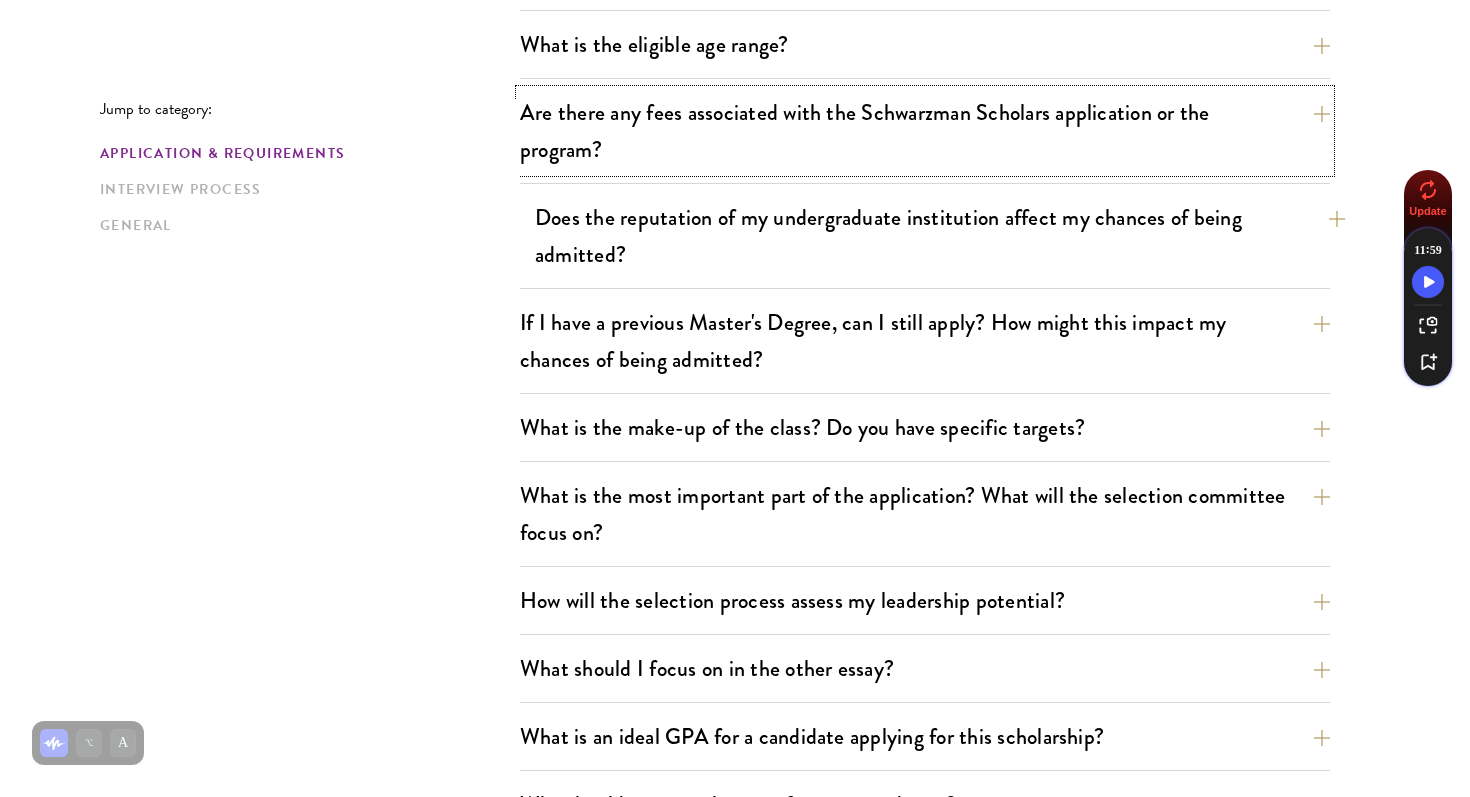 scroll, scrollTop: 720, scrollLeft: 0, axis: vertical 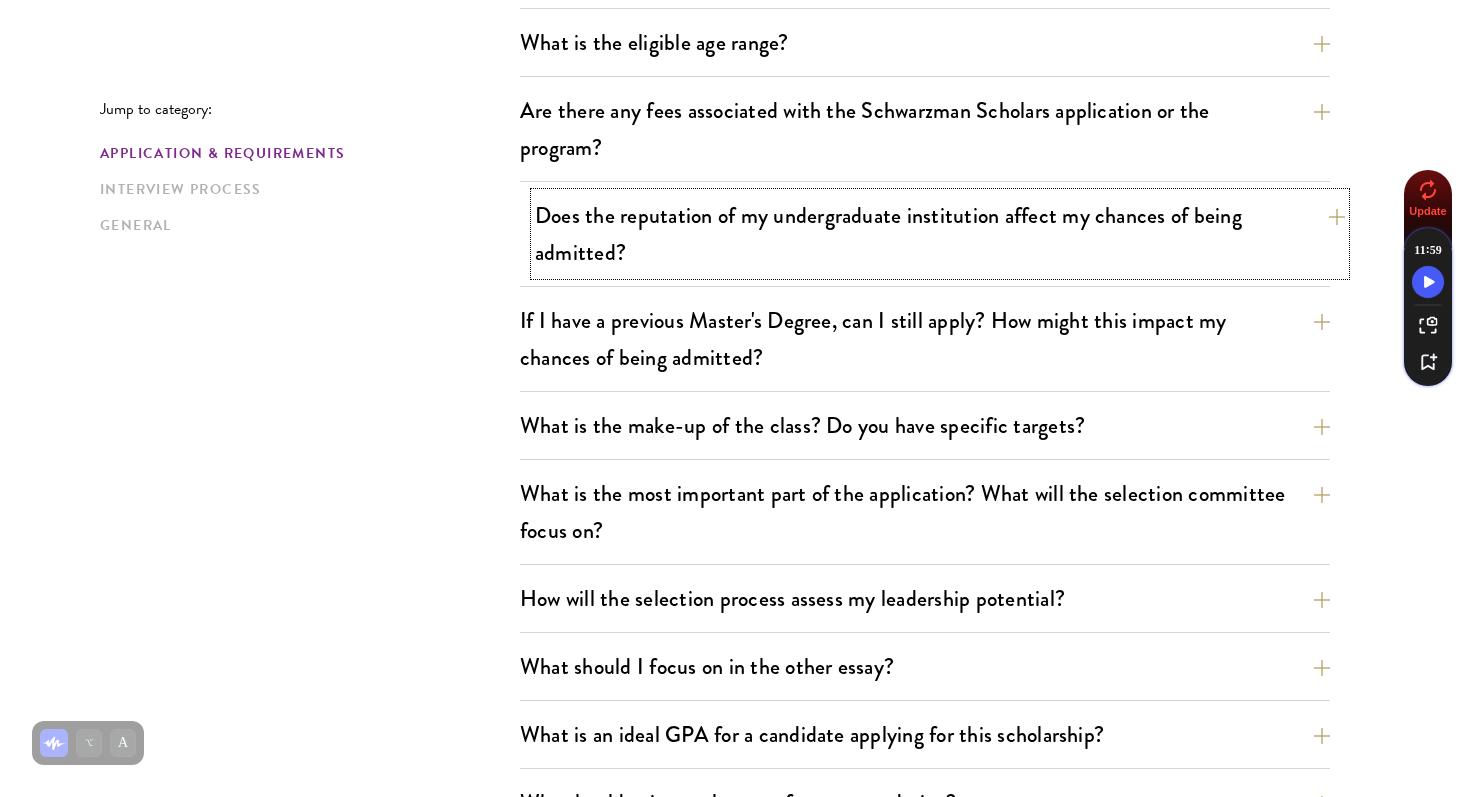 click on "Does the reputation of my undergraduate institution affect my chances of being admitted?" at bounding box center [940, 234] 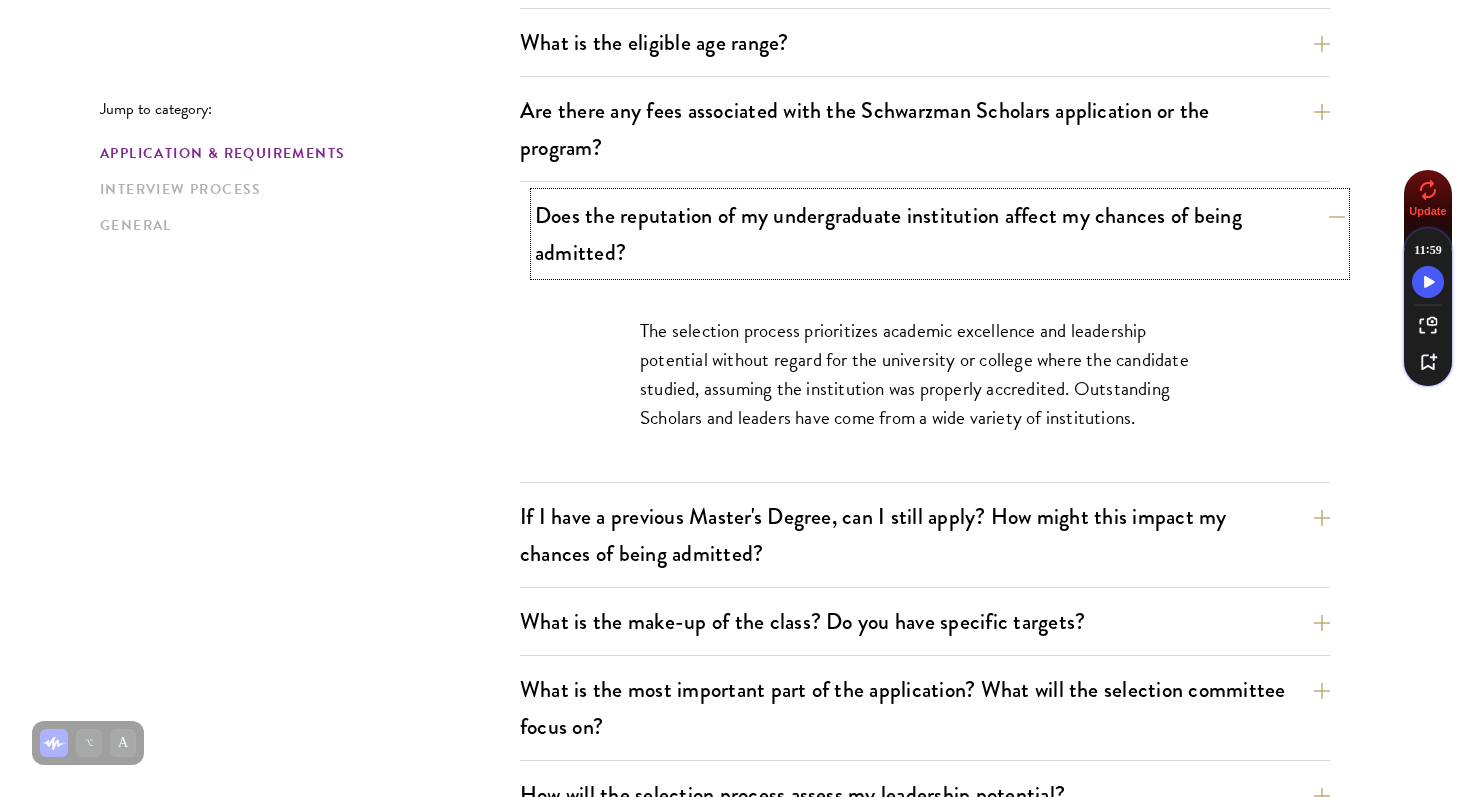 click on "Does the reputation of my undergraduate institution affect my chances of being admitted?" at bounding box center [940, 234] 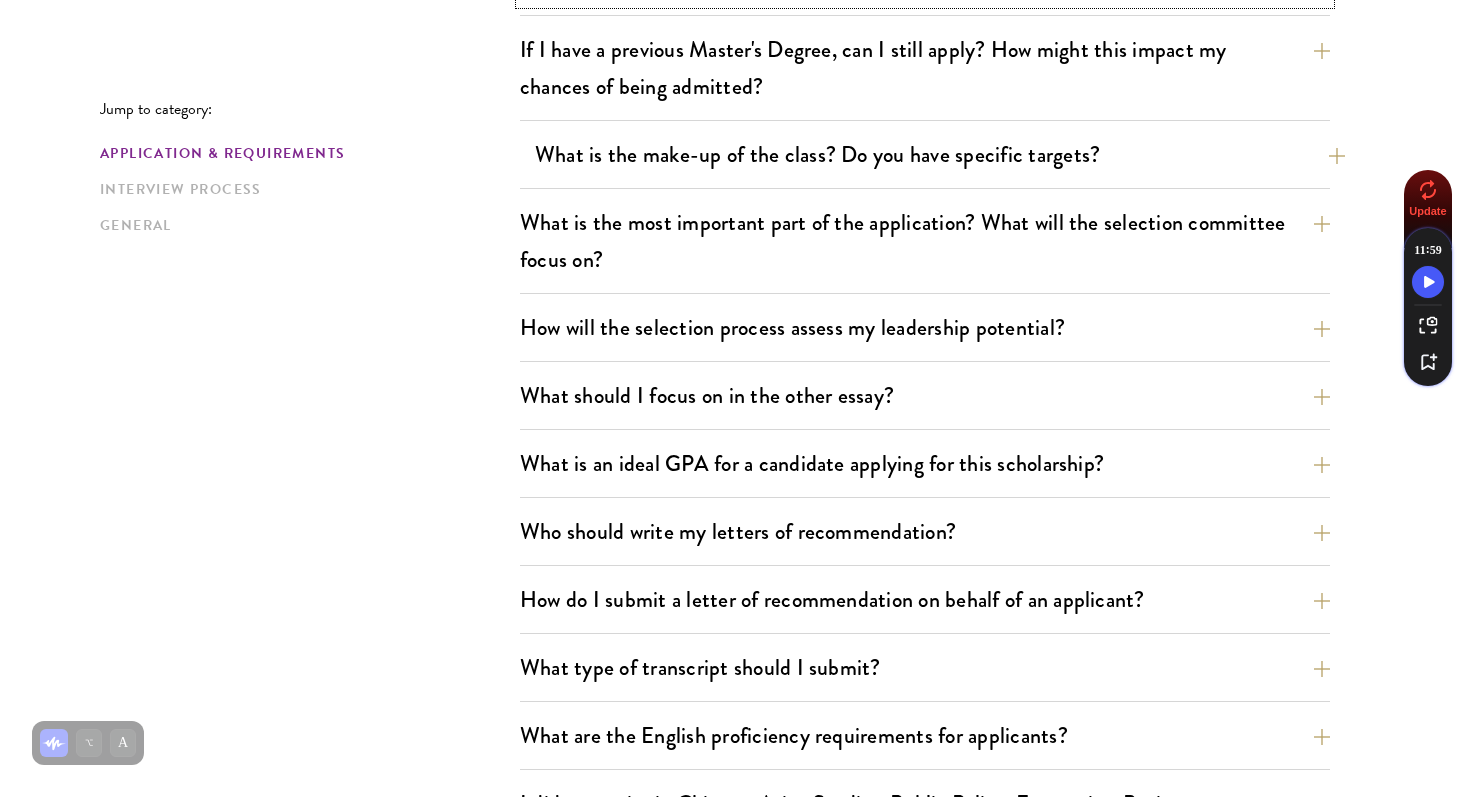 scroll, scrollTop: 994, scrollLeft: 0, axis: vertical 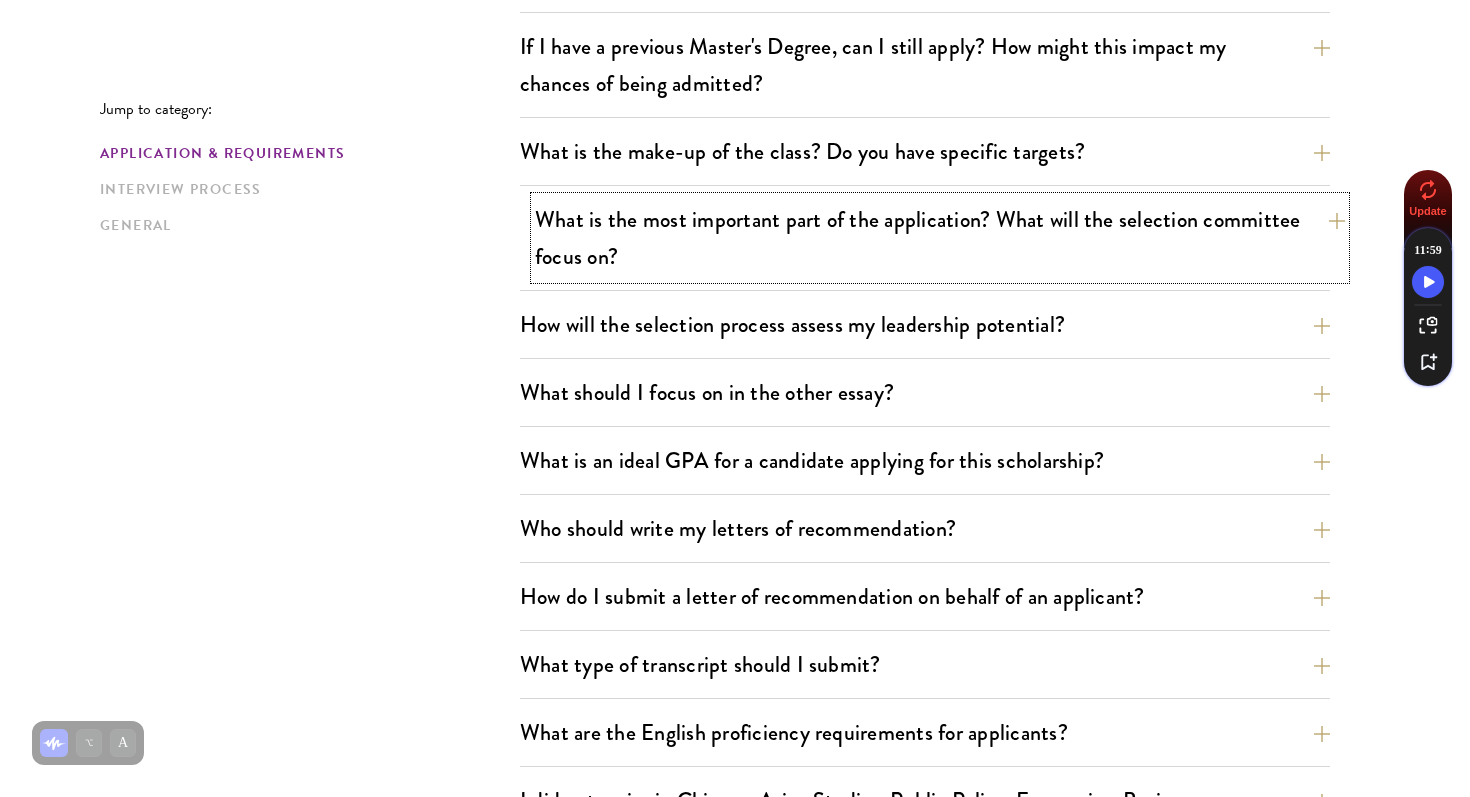click on "What is the most important part of the application? What will the selection committee focus on?" at bounding box center [940, 238] 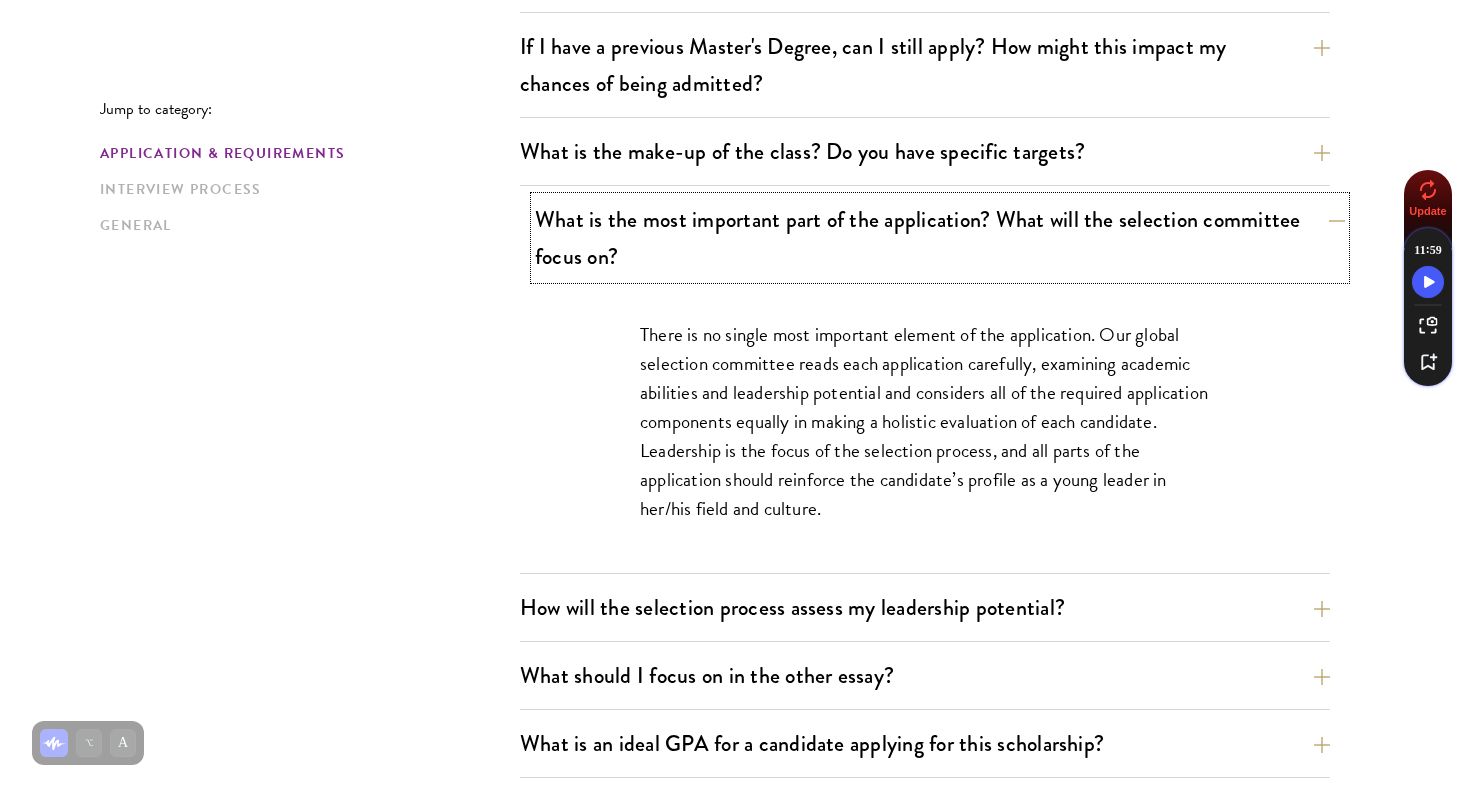 click on "What is the most important part of the application? What will the selection committee focus on?" at bounding box center (940, 238) 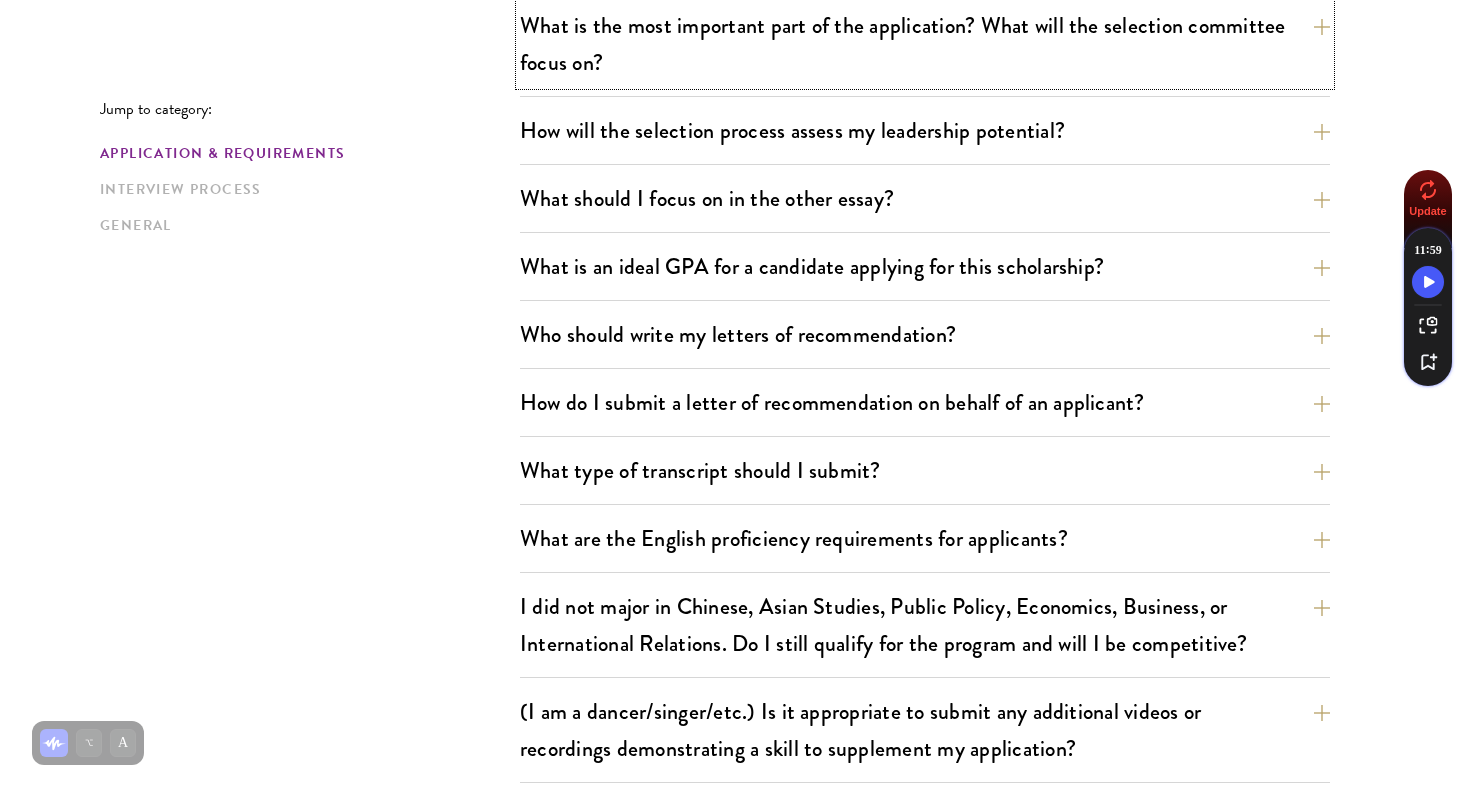 scroll, scrollTop: 1212, scrollLeft: 0, axis: vertical 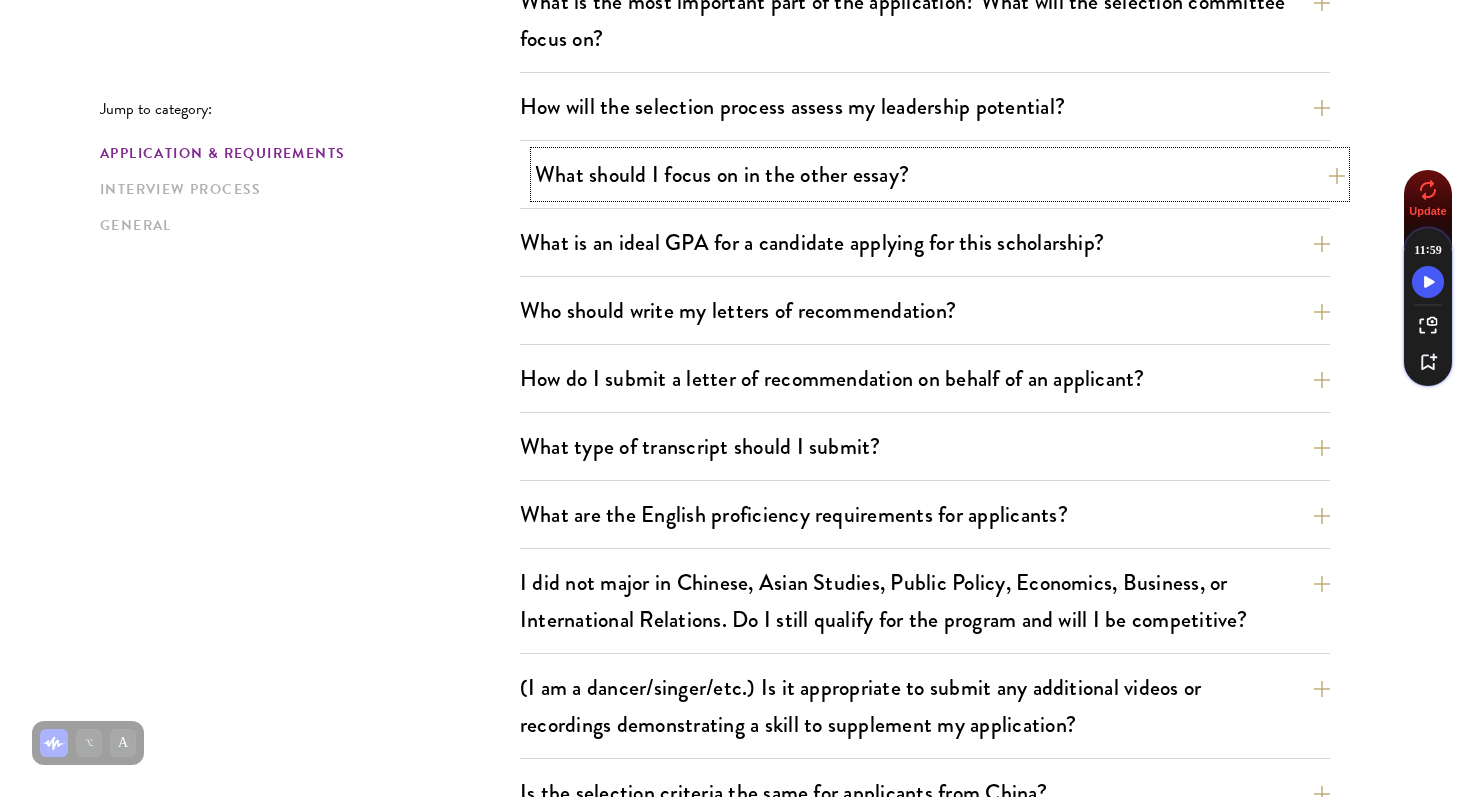 click on "What should I focus on in the other essay?" at bounding box center (940, 174) 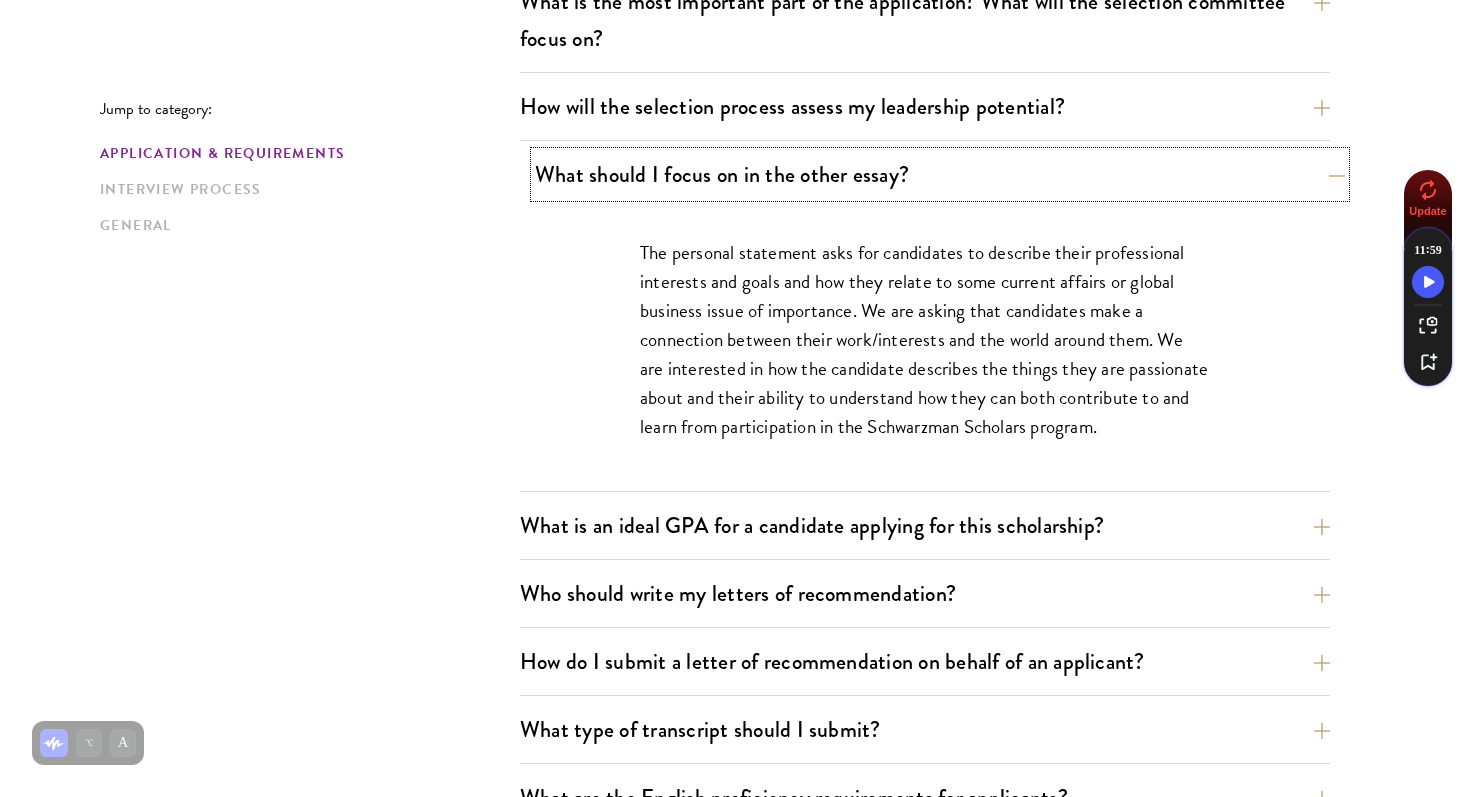 click on "What should I focus on in the other essay?" at bounding box center (940, 174) 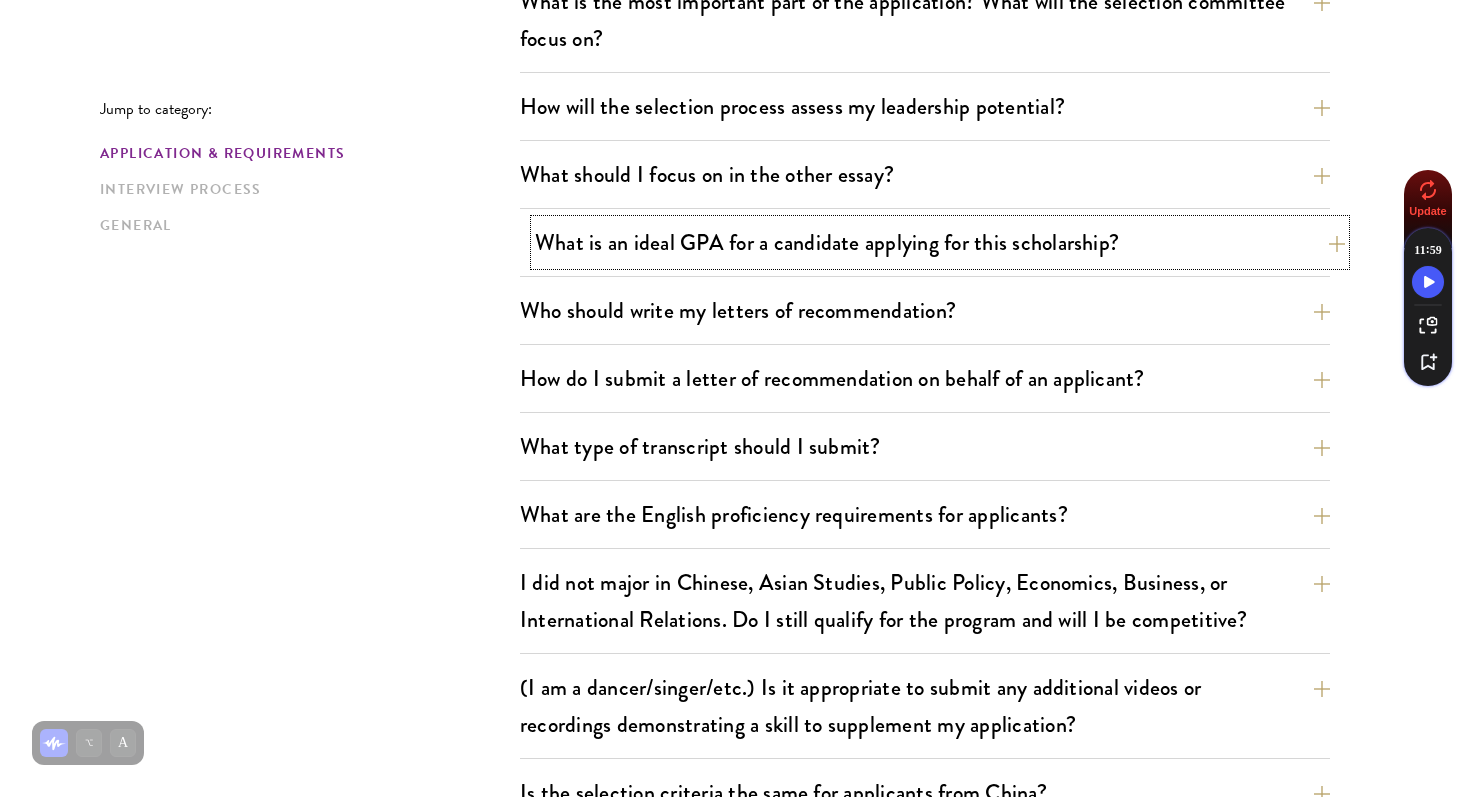 click on "What is an ideal GPA for a candidate applying for this scholarship?" at bounding box center [940, 242] 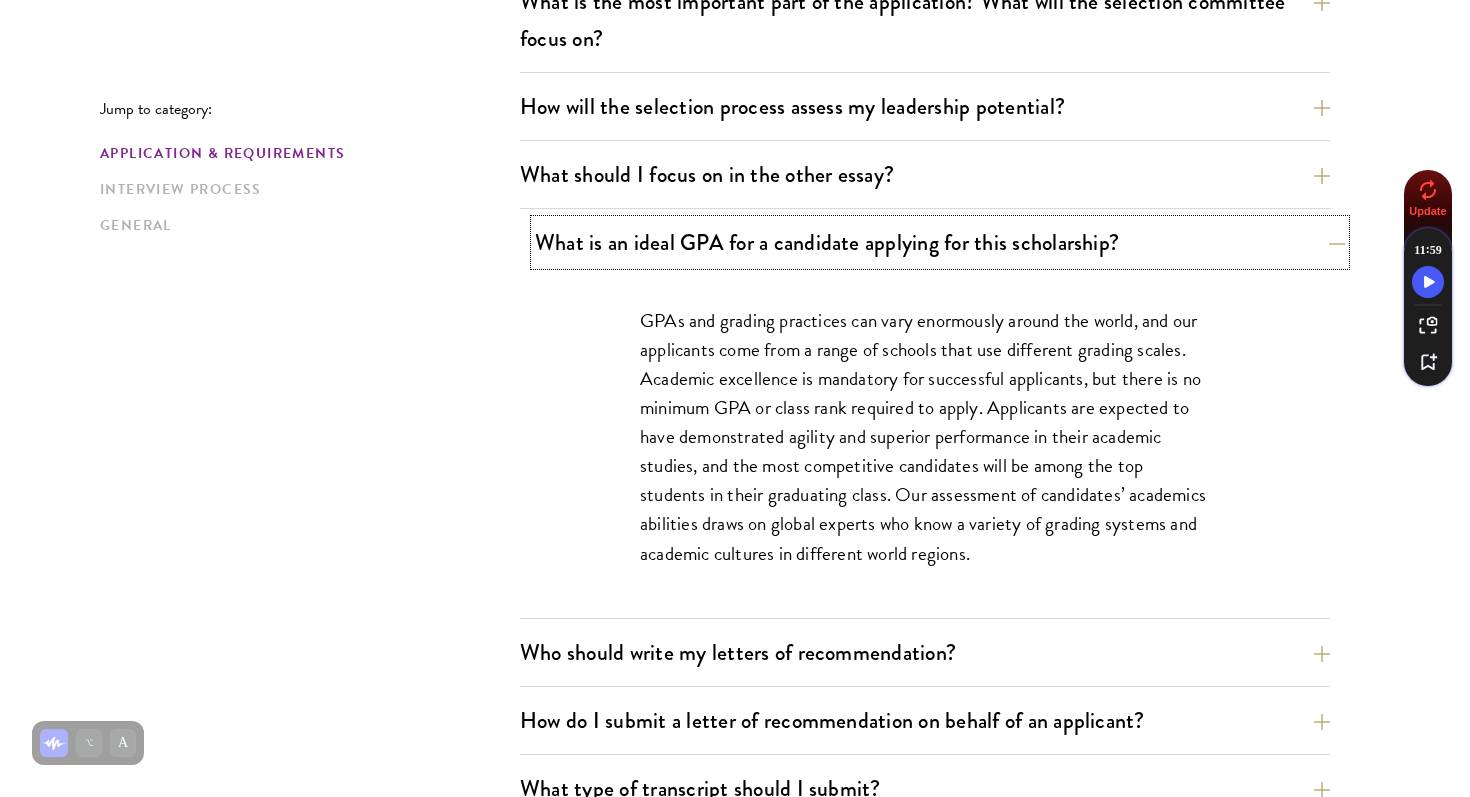 click on "What is an ideal GPA for a candidate applying for this scholarship?" at bounding box center [940, 242] 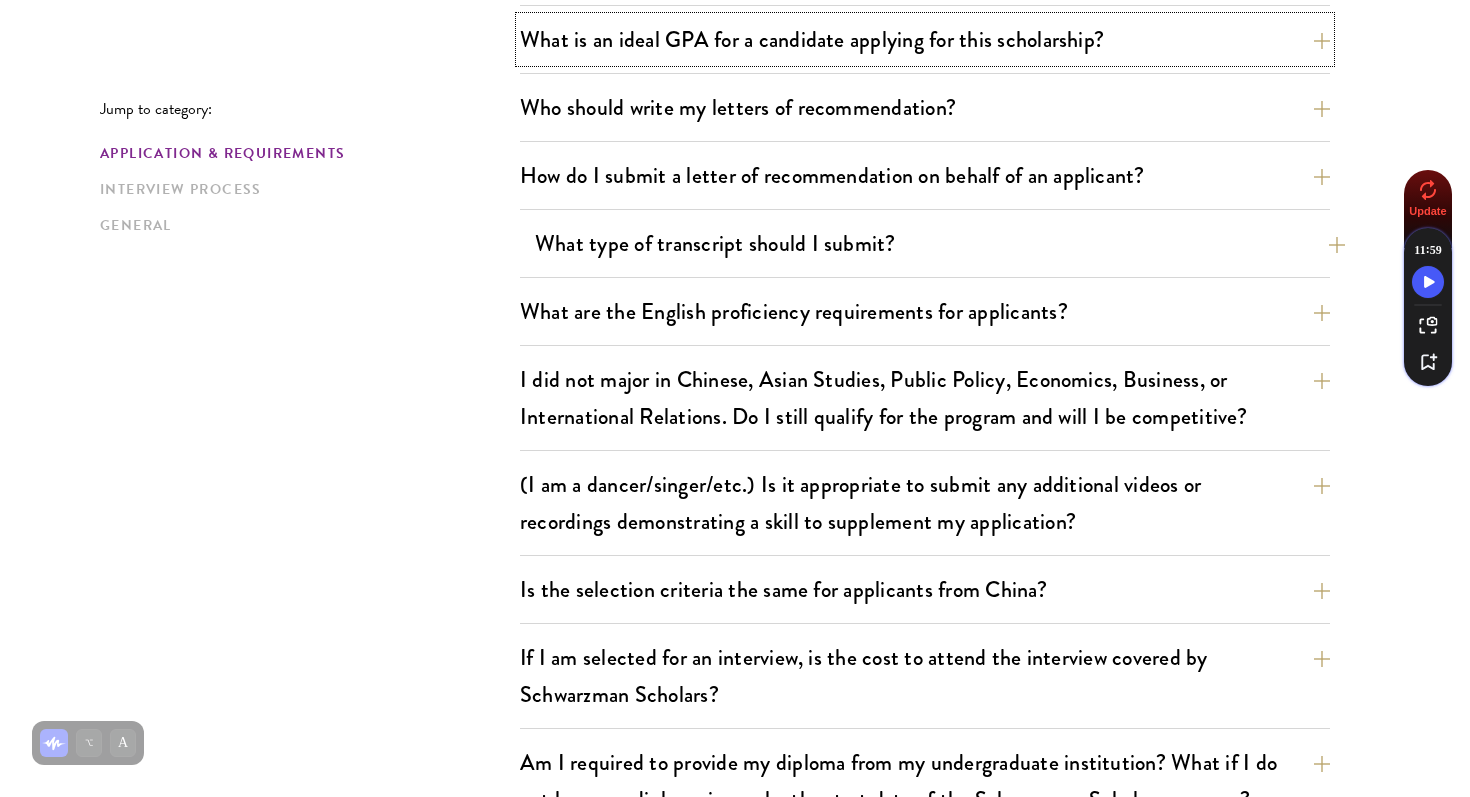scroll, scrollTop: 1417, scrollLeft: 0, axis: vertical 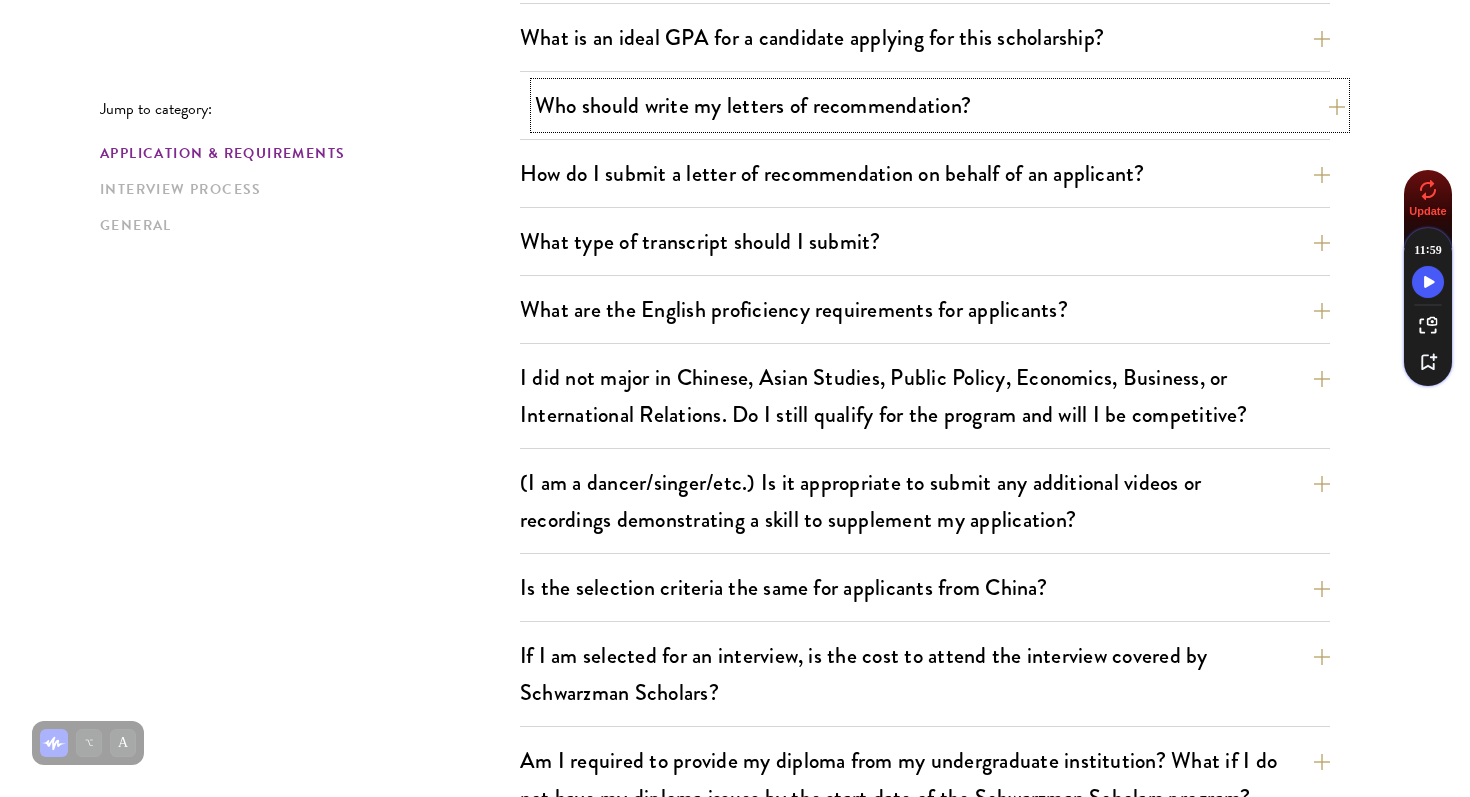 click on "Who should write my letters of recommendation?" at bounding box center (940, 105) 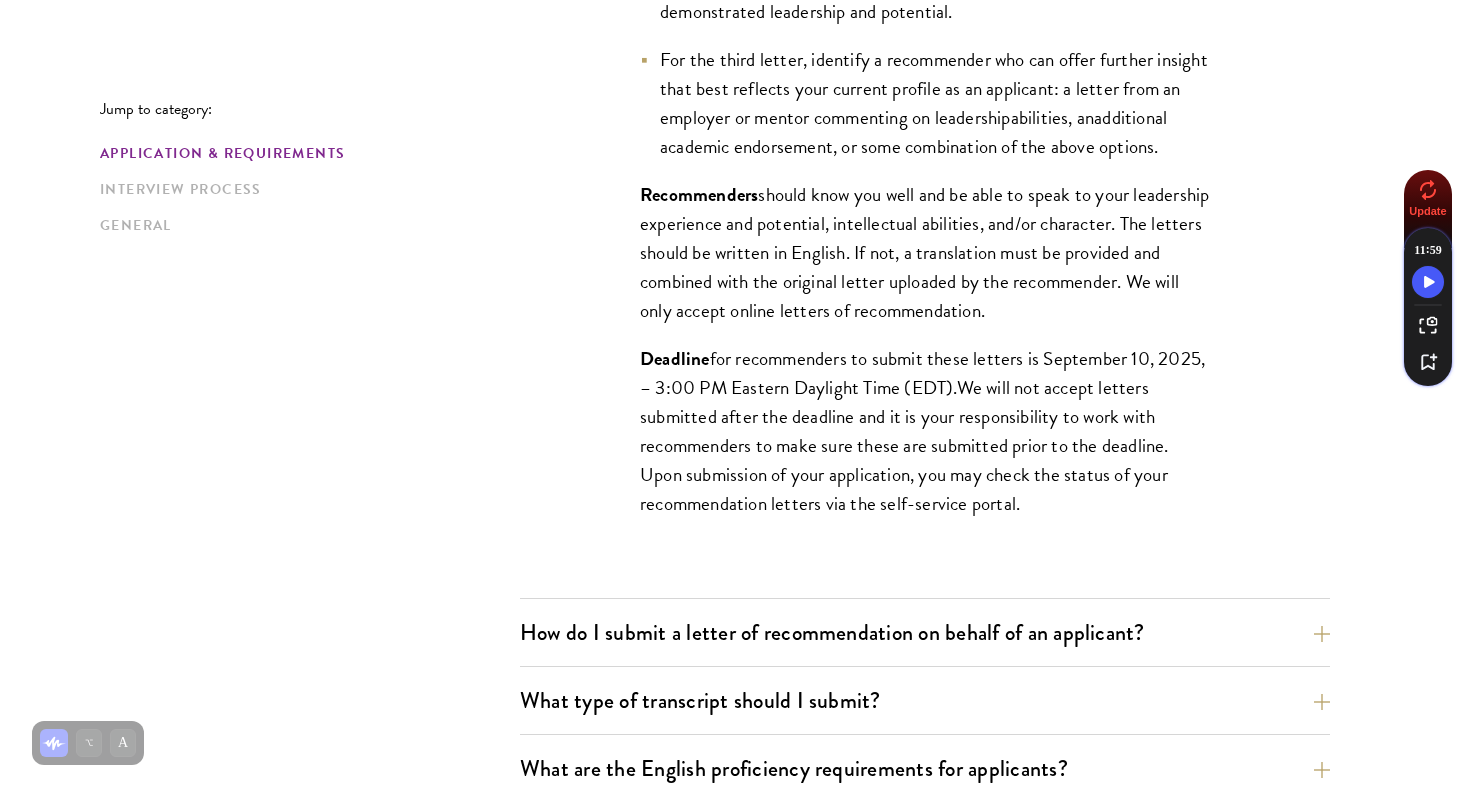 scroll, scrollTop: 1869, scrollLeft: 0, axis: vertical 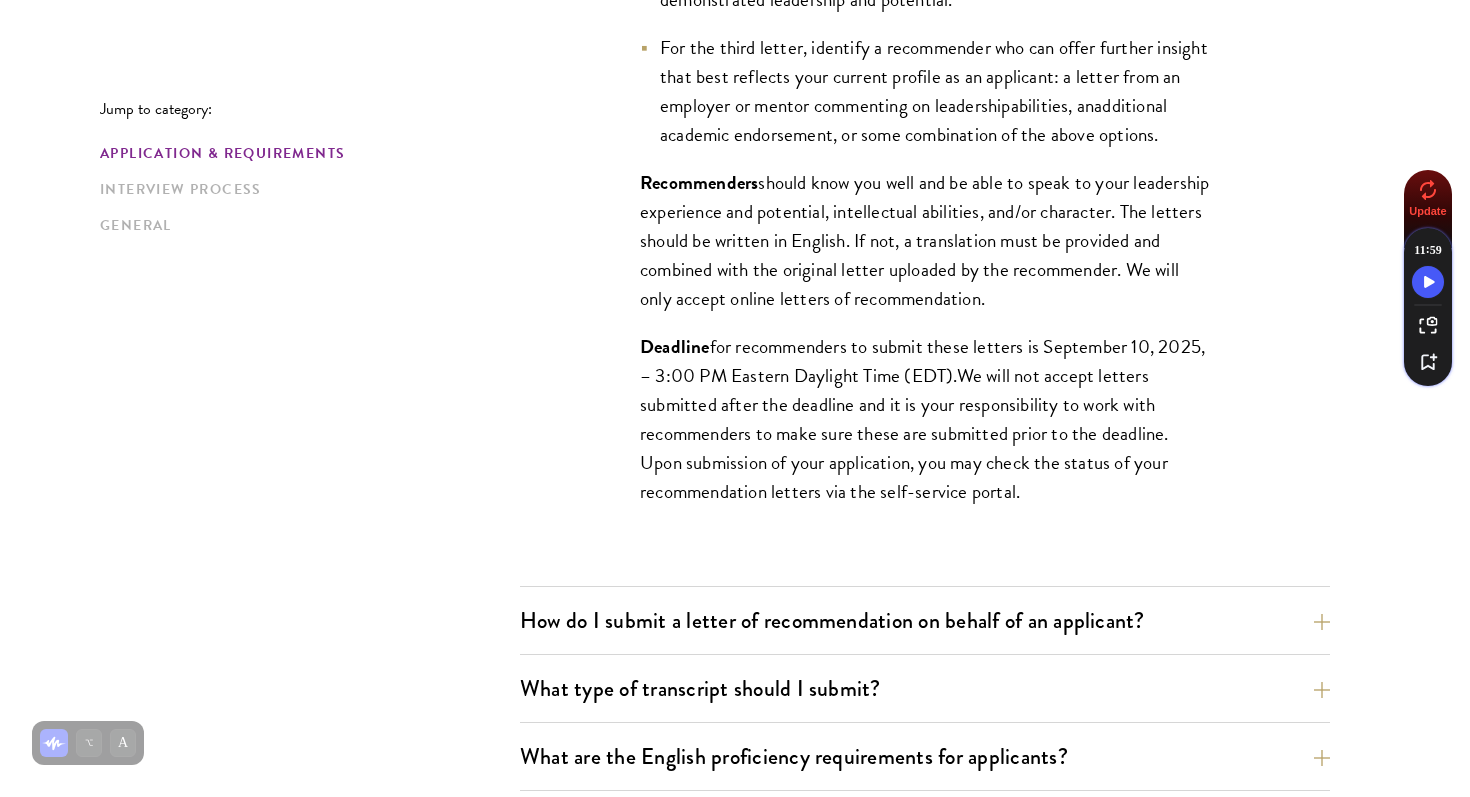 click on "What are the important Schwarzman Scholars application dates?
Applicants who hold passports or permanent resident cards from the Chinese mainland, Hong Kong, Taiwan, and Macao apply online from January to May 20. Candidates invited to interview are notified before July, and attend interviews at Tsinghua University in Beijing in early July. Final admissions decisions for Chinese Schwarzman Scholars are announced before October each year.
What is the eligible age range?
Candidates must be at least 18 but not yet 29 years of age as of August 1 of their enrollment year.
Are there any fees associated with the Schwarzman Scholars application or the program?
Does the reputation of my undergraduate institution affect my chances of being admitted?
If I have a previous Master's Degree, can I still apply? How might this impact my chances of being admitted?" at bounding box center (925, 41) 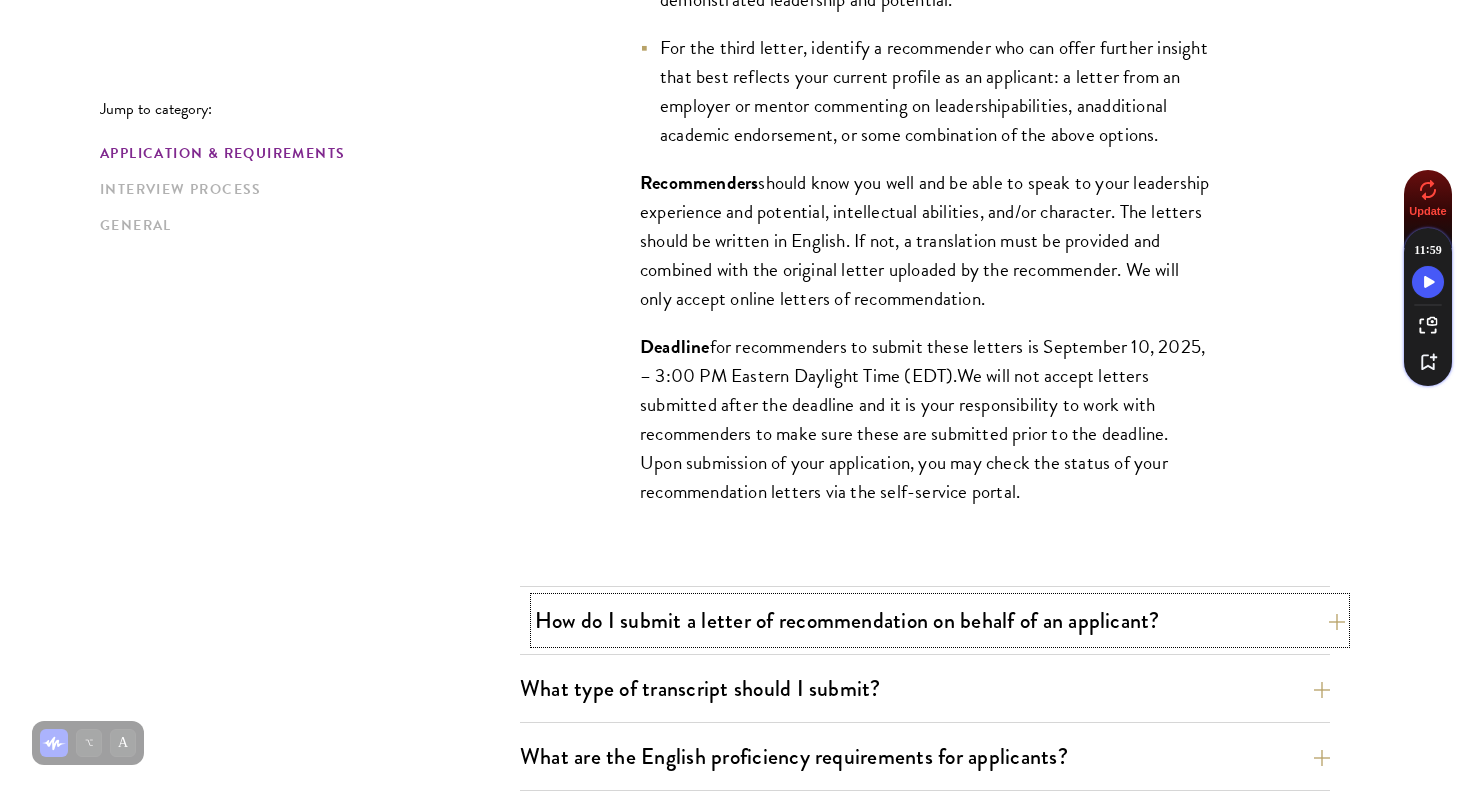 click on "How do I submit a letter of recommendation on behalf of an applicant?" at bounding box center [940, 620] 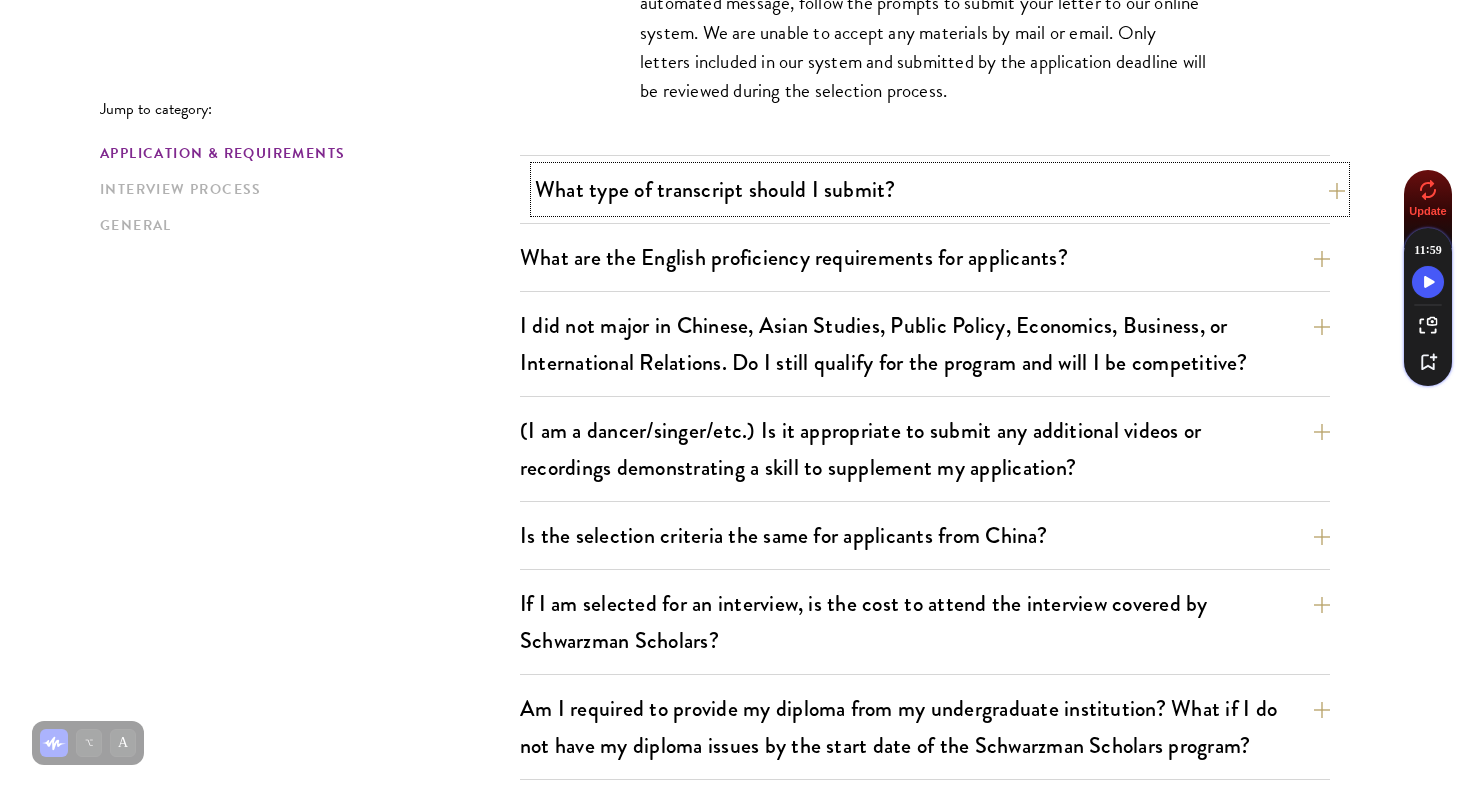click on "What type of transcript should I submit?" at bounding box center (940, 189) 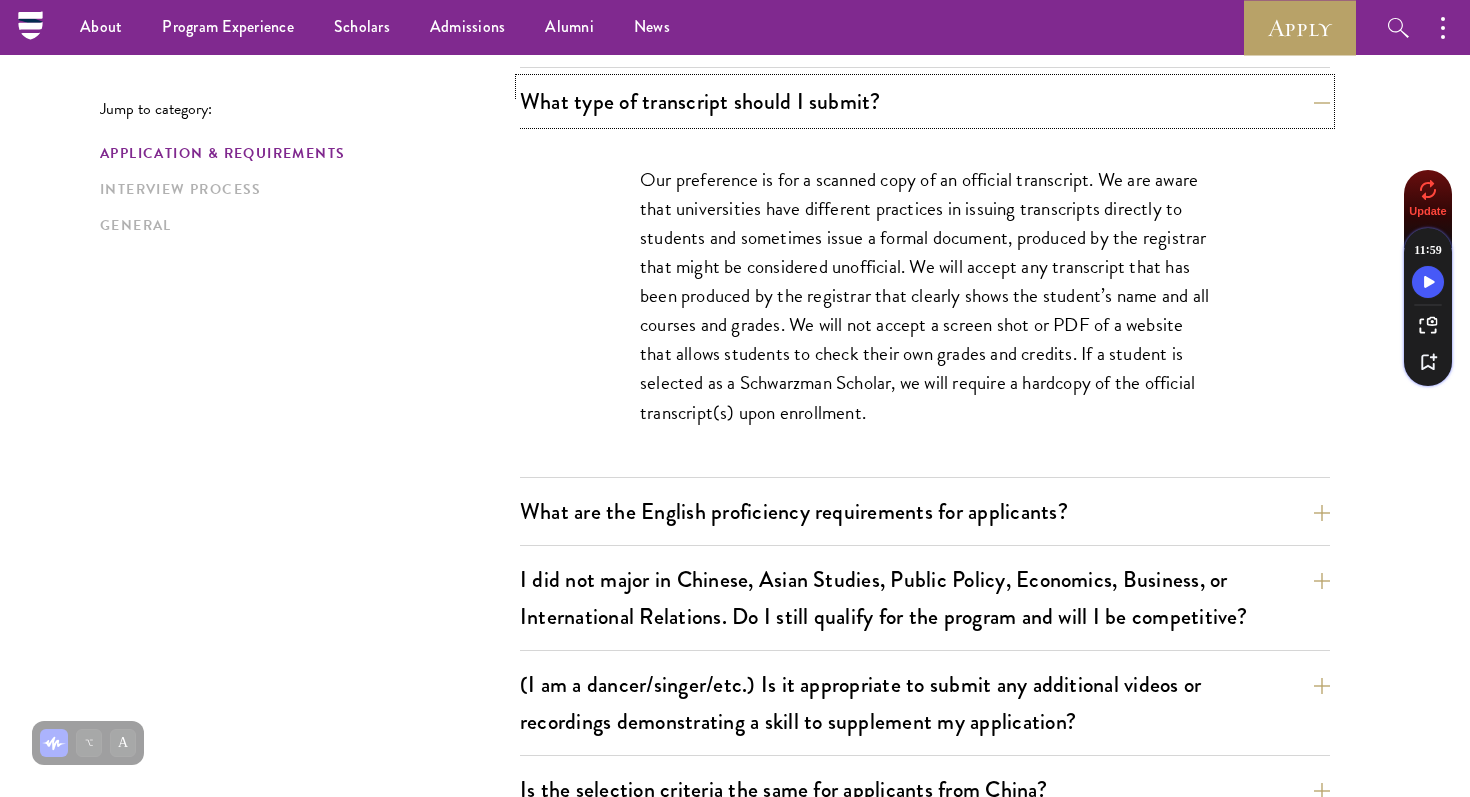 scroll, scrollTop: 1545, scrollLeft: 0, axis: vertical 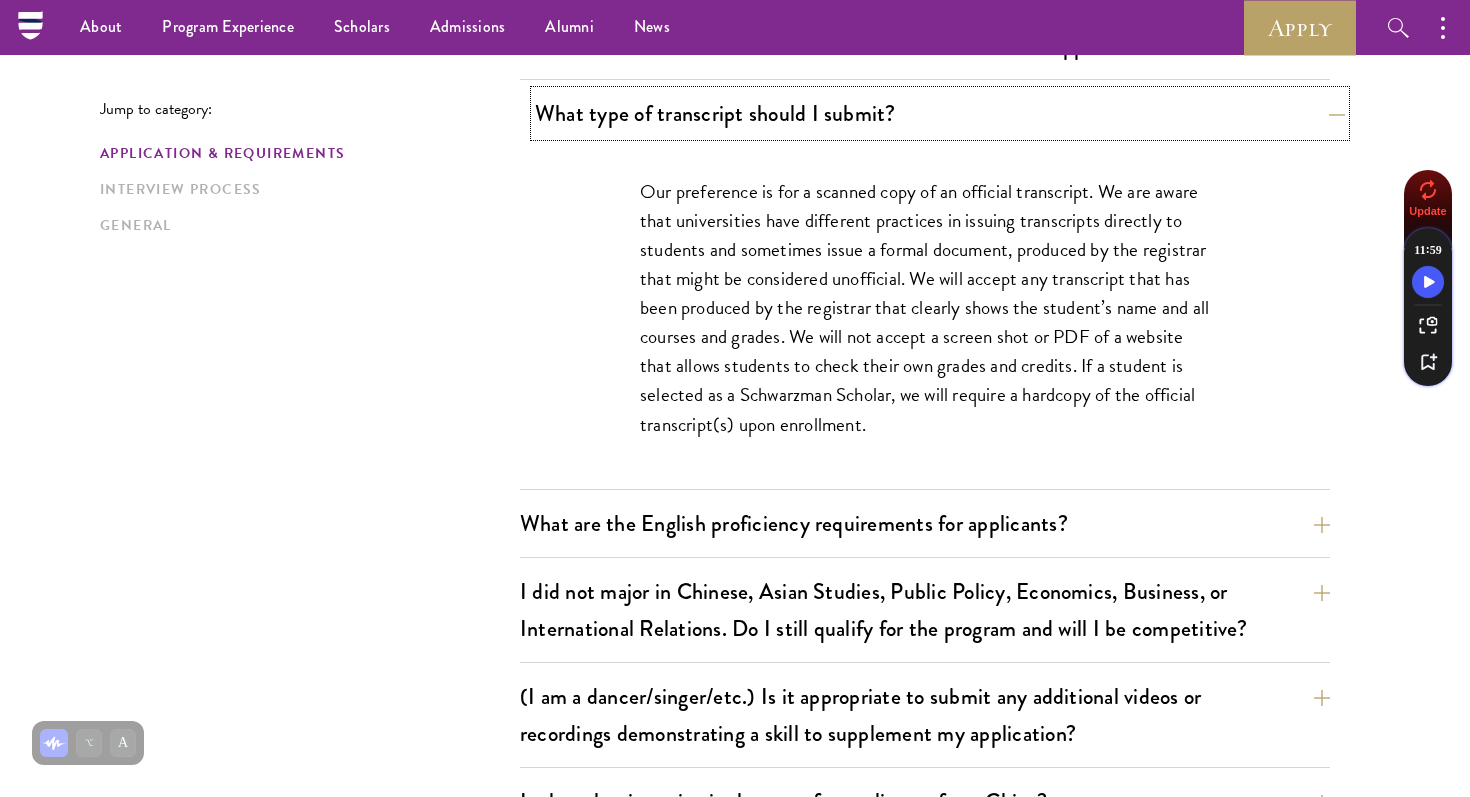 click on "What type of transcript should I submit?" at bounding box center [940, 113] 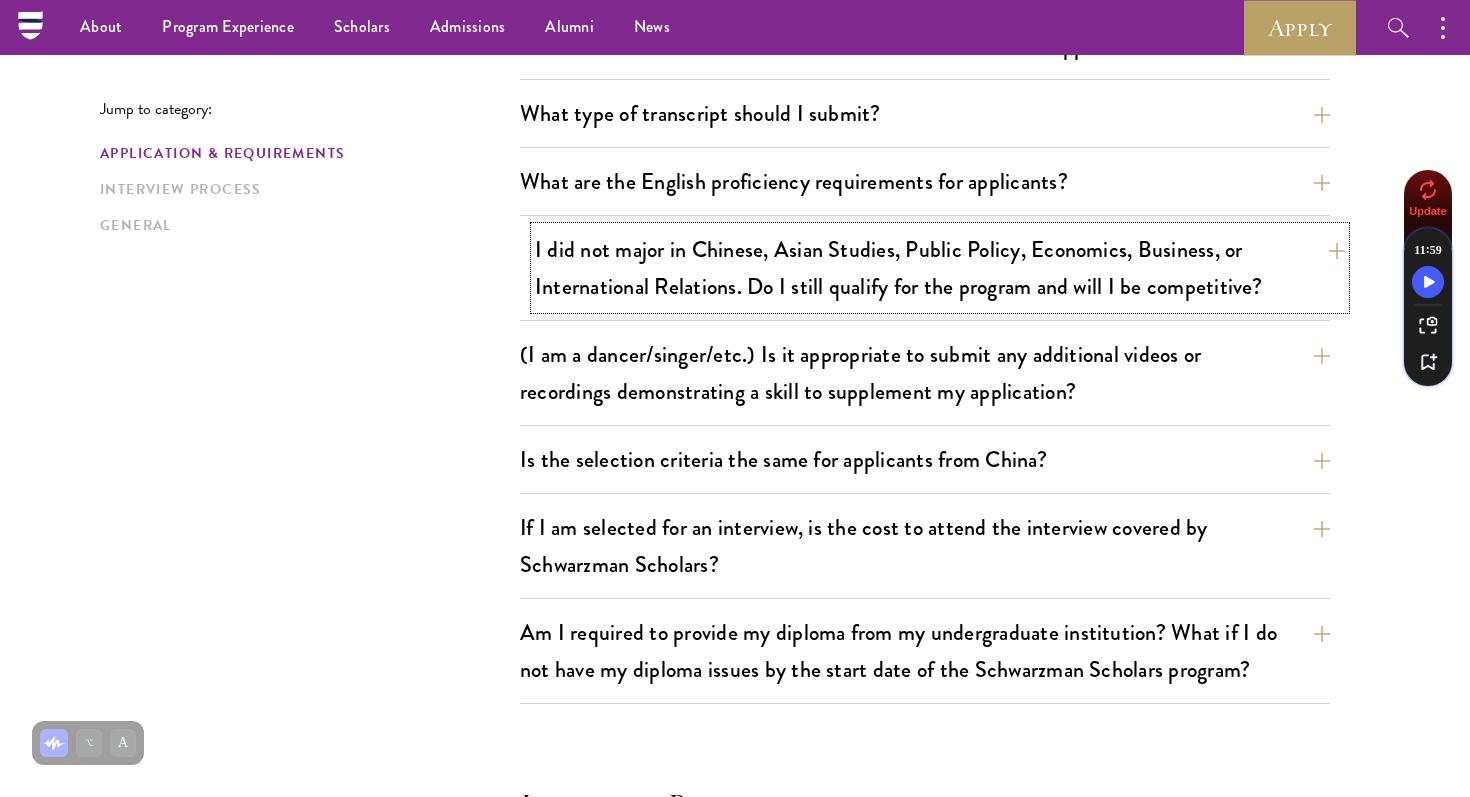 click on "I did not major in Chinese, Asian Studies, Public Policy, Economics, Business, or International Relations. Do I still qualify for the program and will I be competitive?" at bounding box center [940, 268] 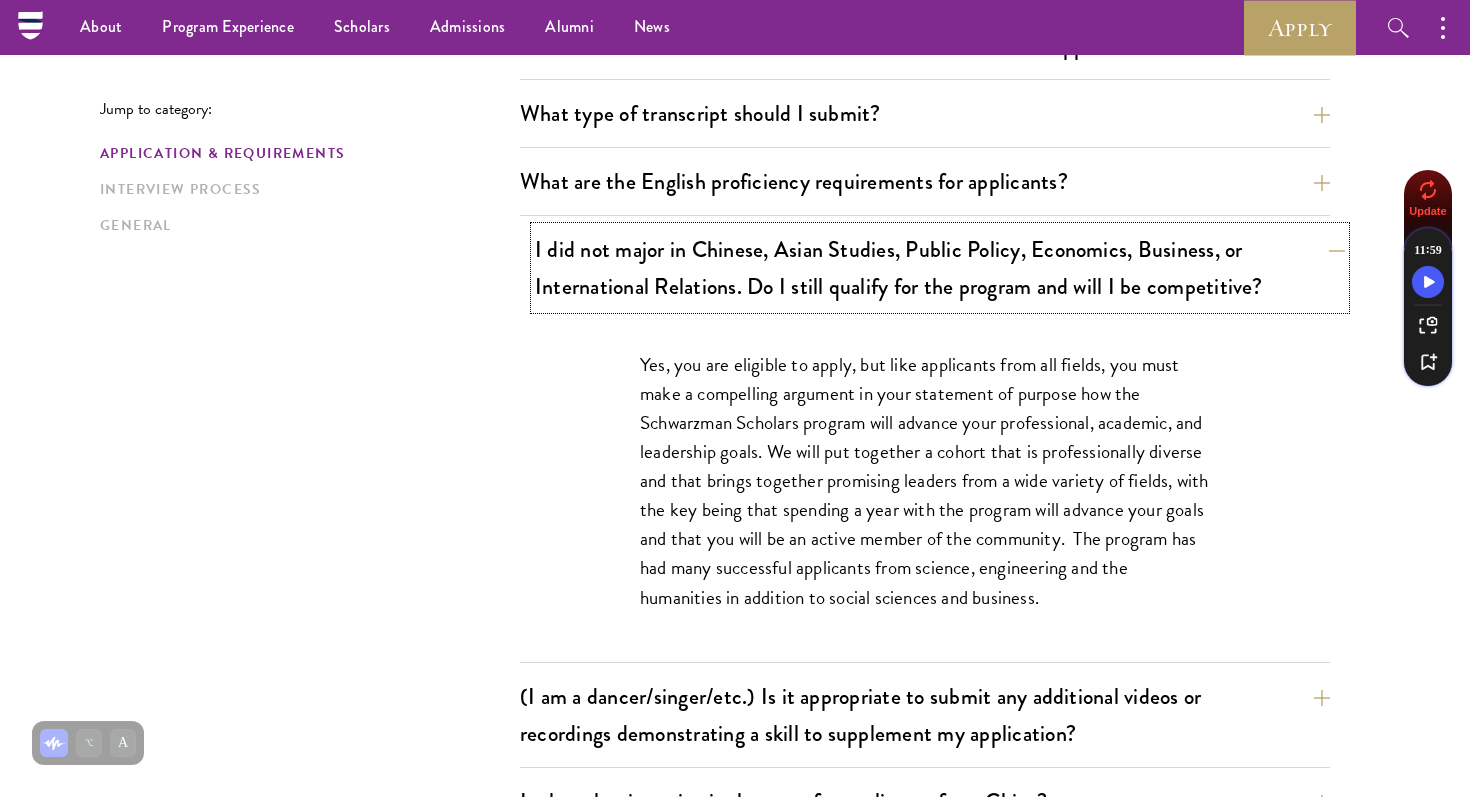 click on "I did not major in Chinese, Asian Studies, Public Policy, Economics, Business, or International Relations. Do I still qualify for the program and will I be competitive?" at bounding box center [940, 268] 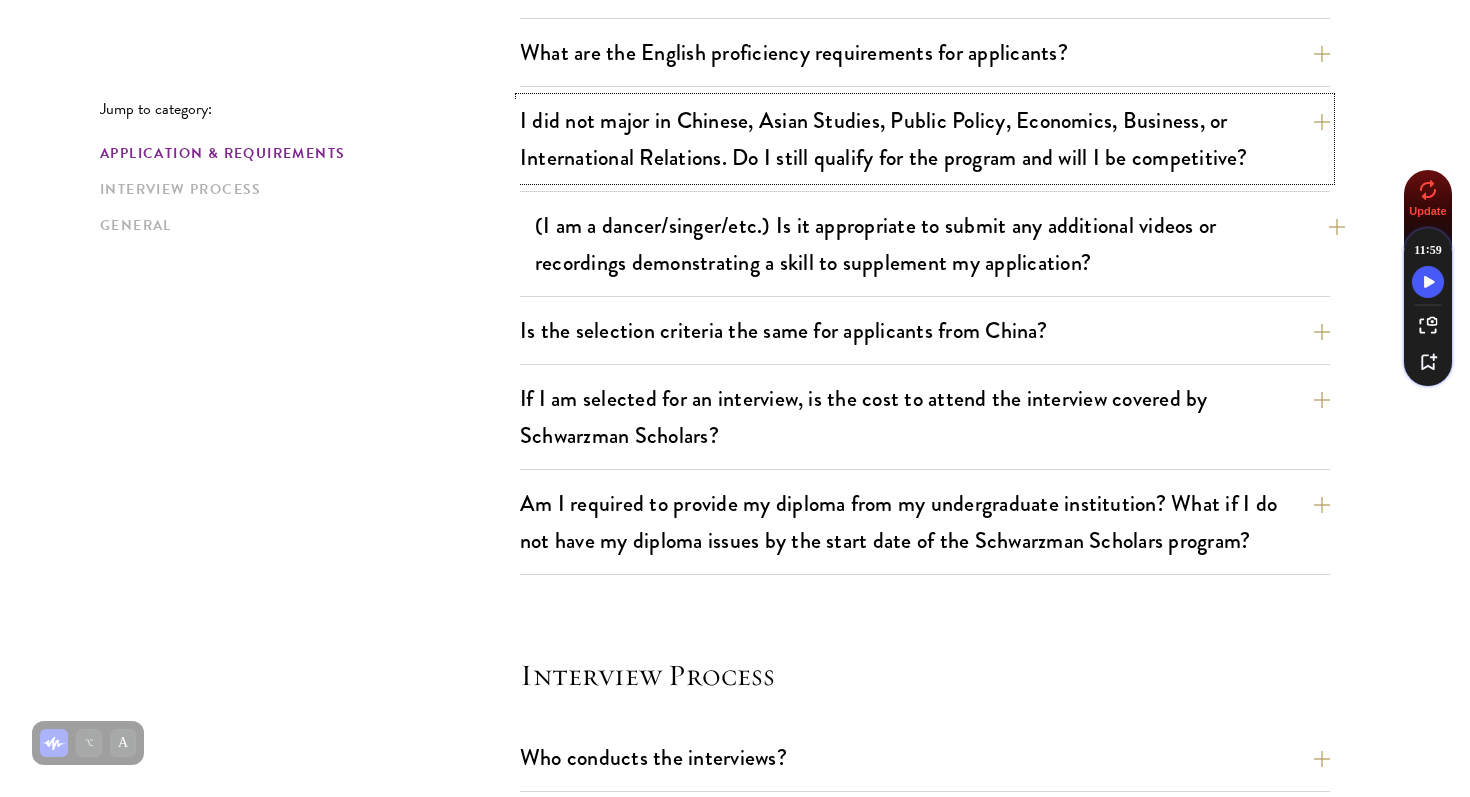scroll, scrollTop: 1675, scrollLeft: 0, axis: vertical 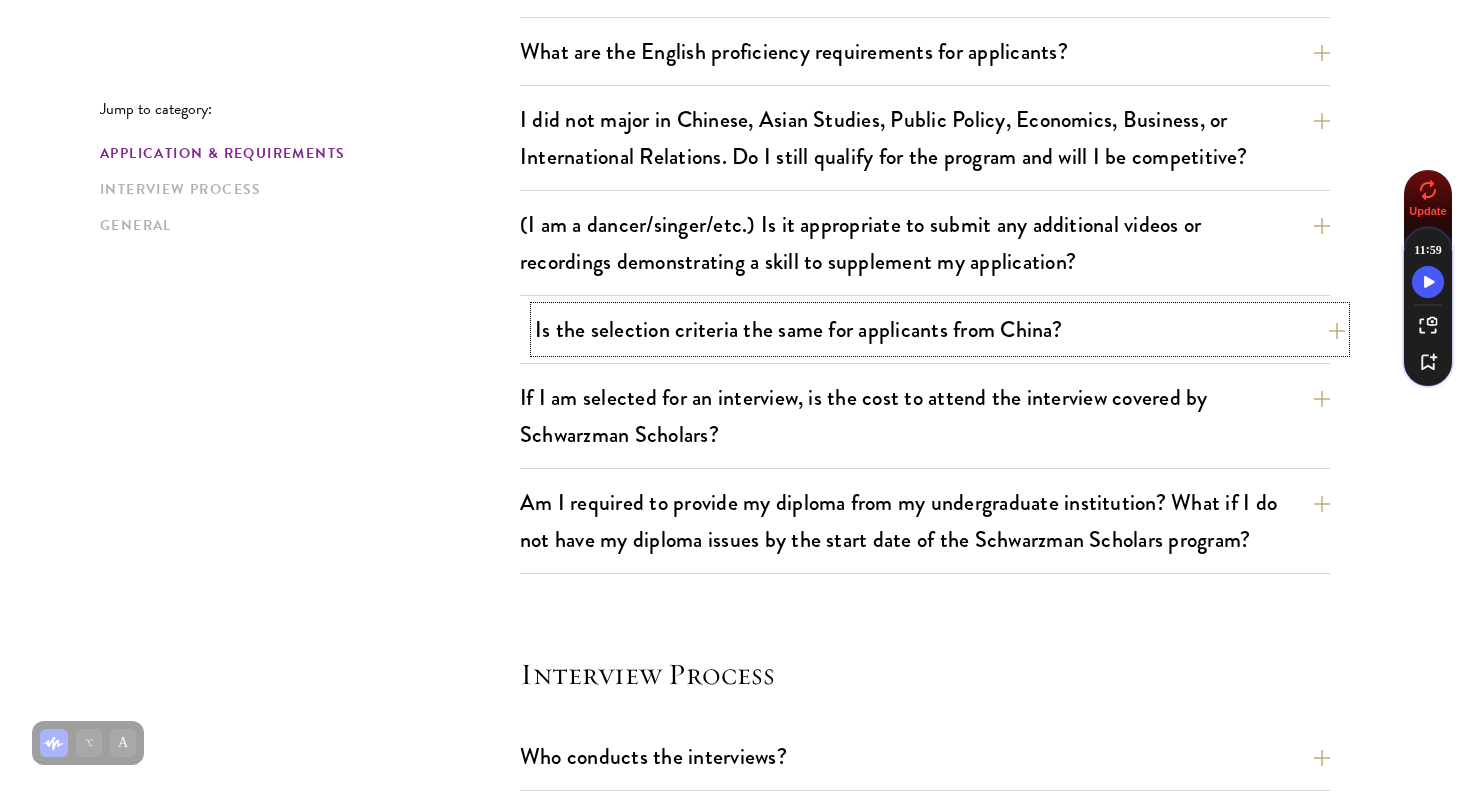click on "Is the selection criteria the same for applicants from China?" at bounding box center [940, 329] 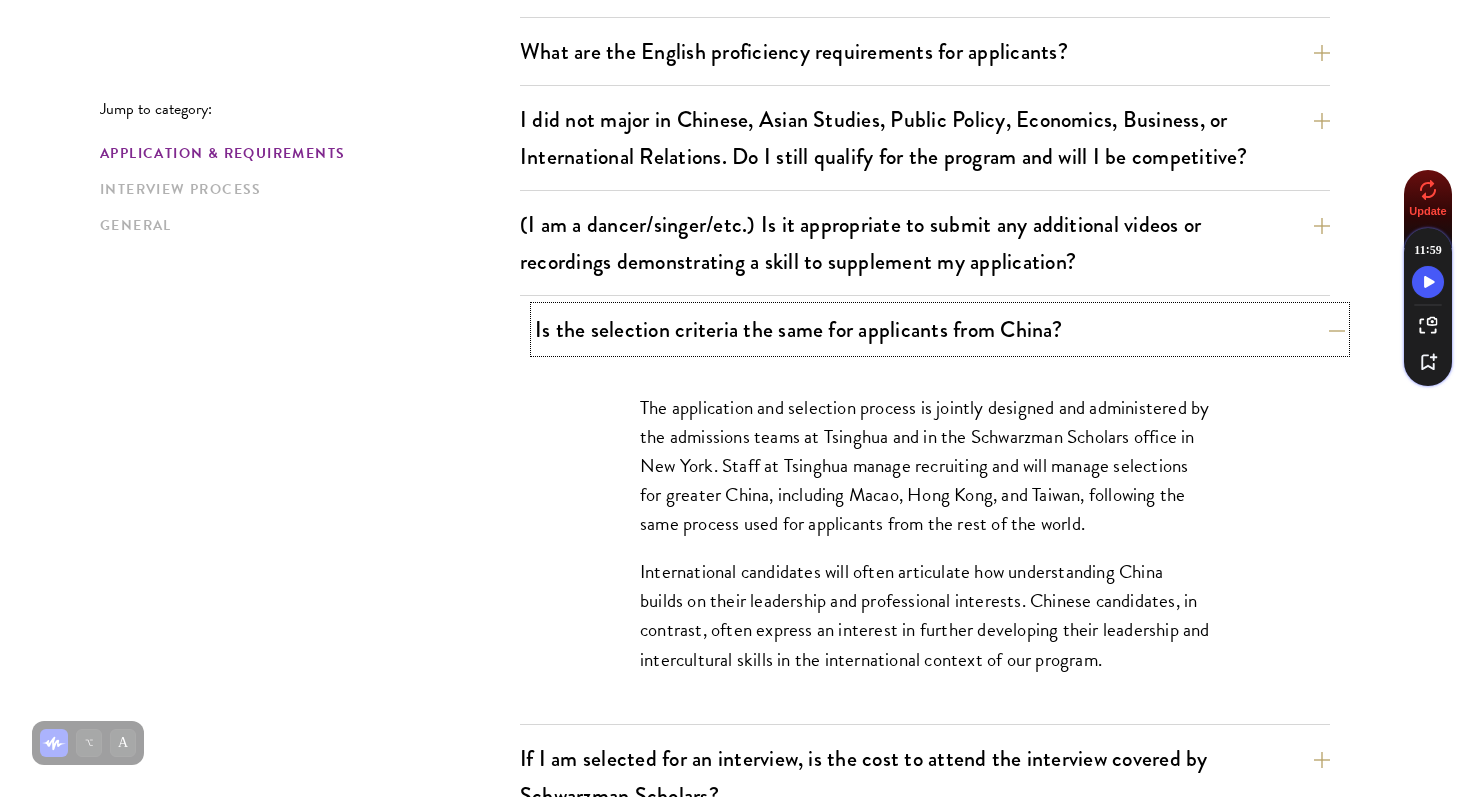 click on "Is the selection criteria the same for applicants from China?" at bounding box center (940, 329) 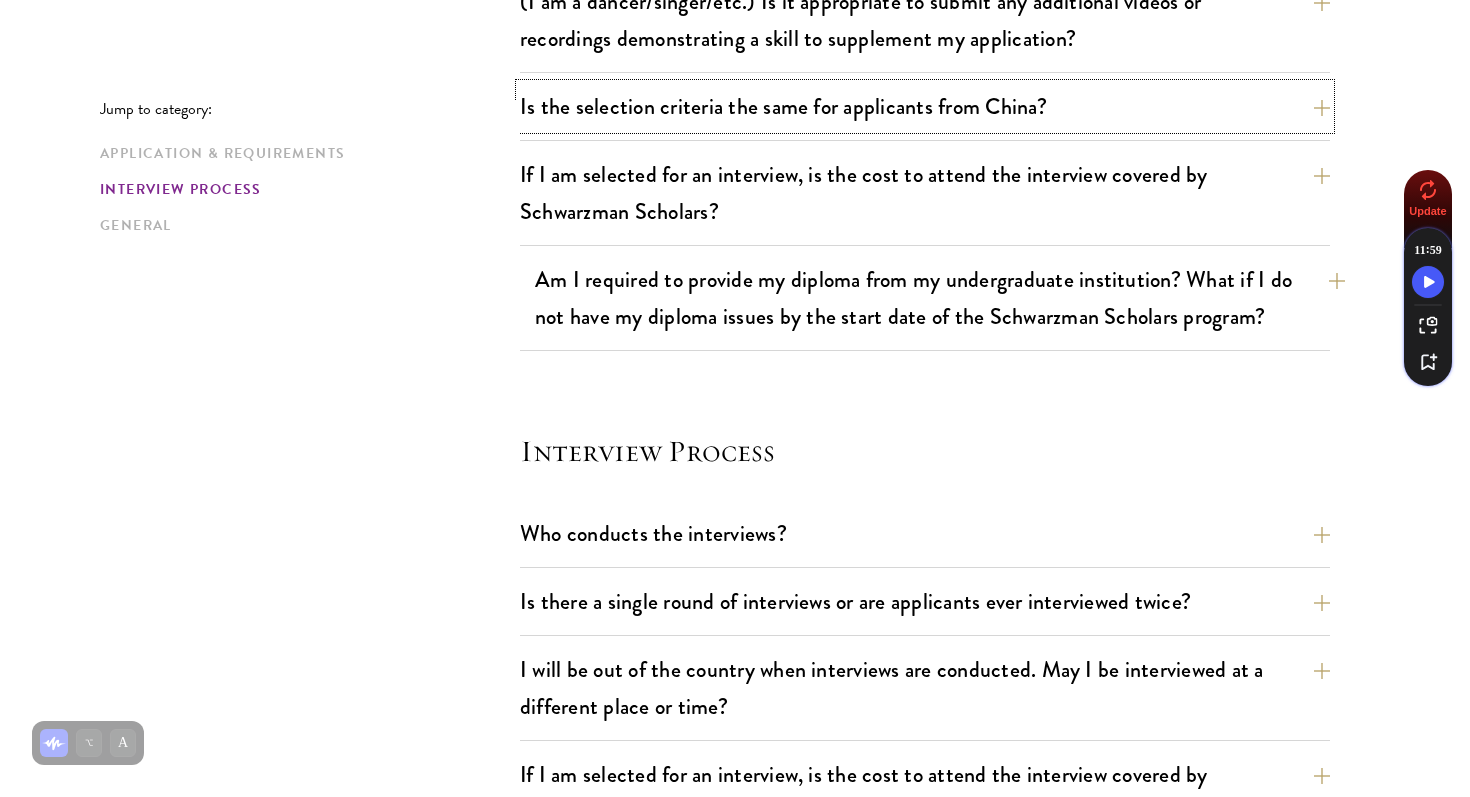 scroll, scrollTop: 1900, scrollLeft: 0, axis: vertical 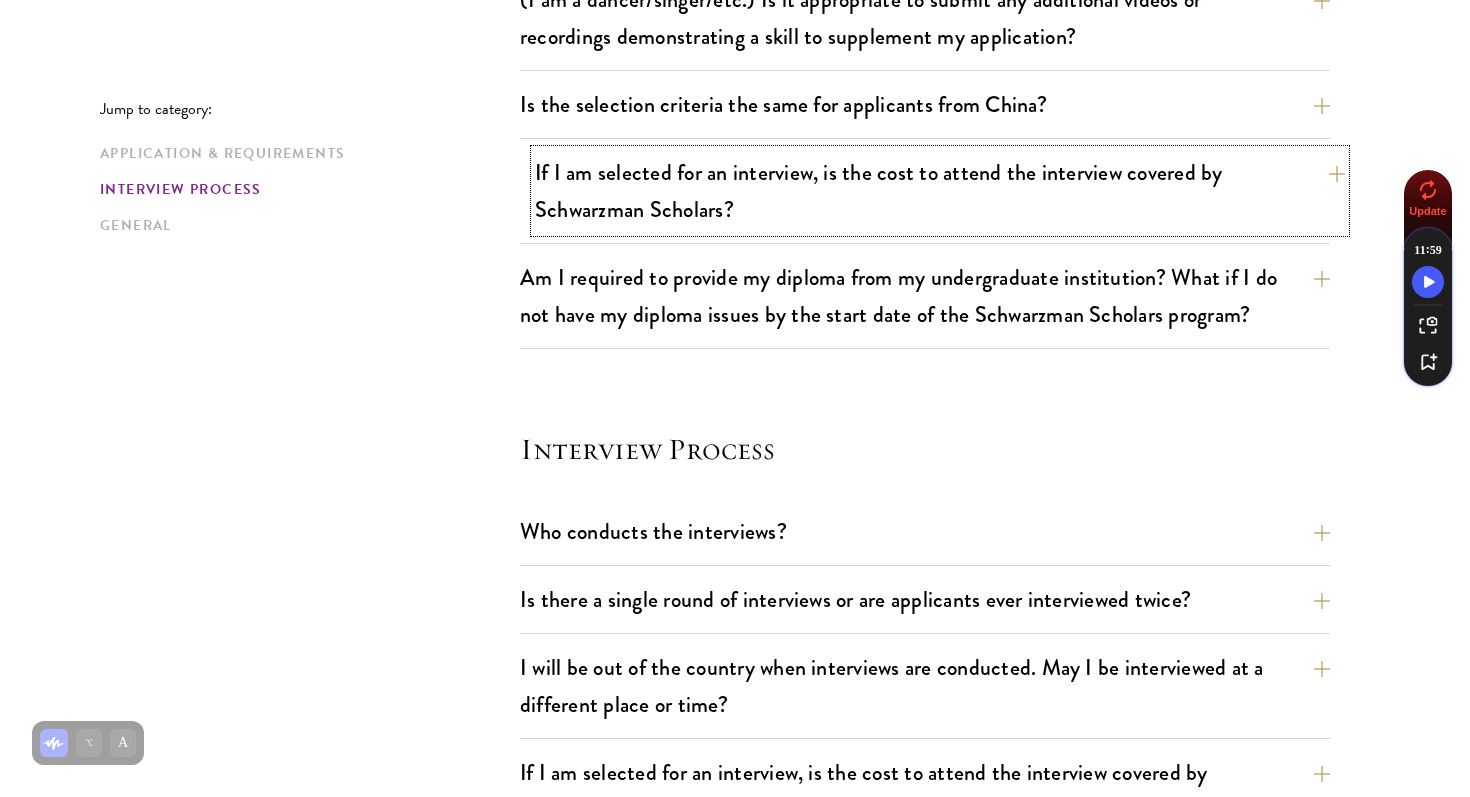 click on "If I am selected for an interview, is the cost to attend the interview covered by Schwarzman Scholars?" at bounding box center [940, 191] 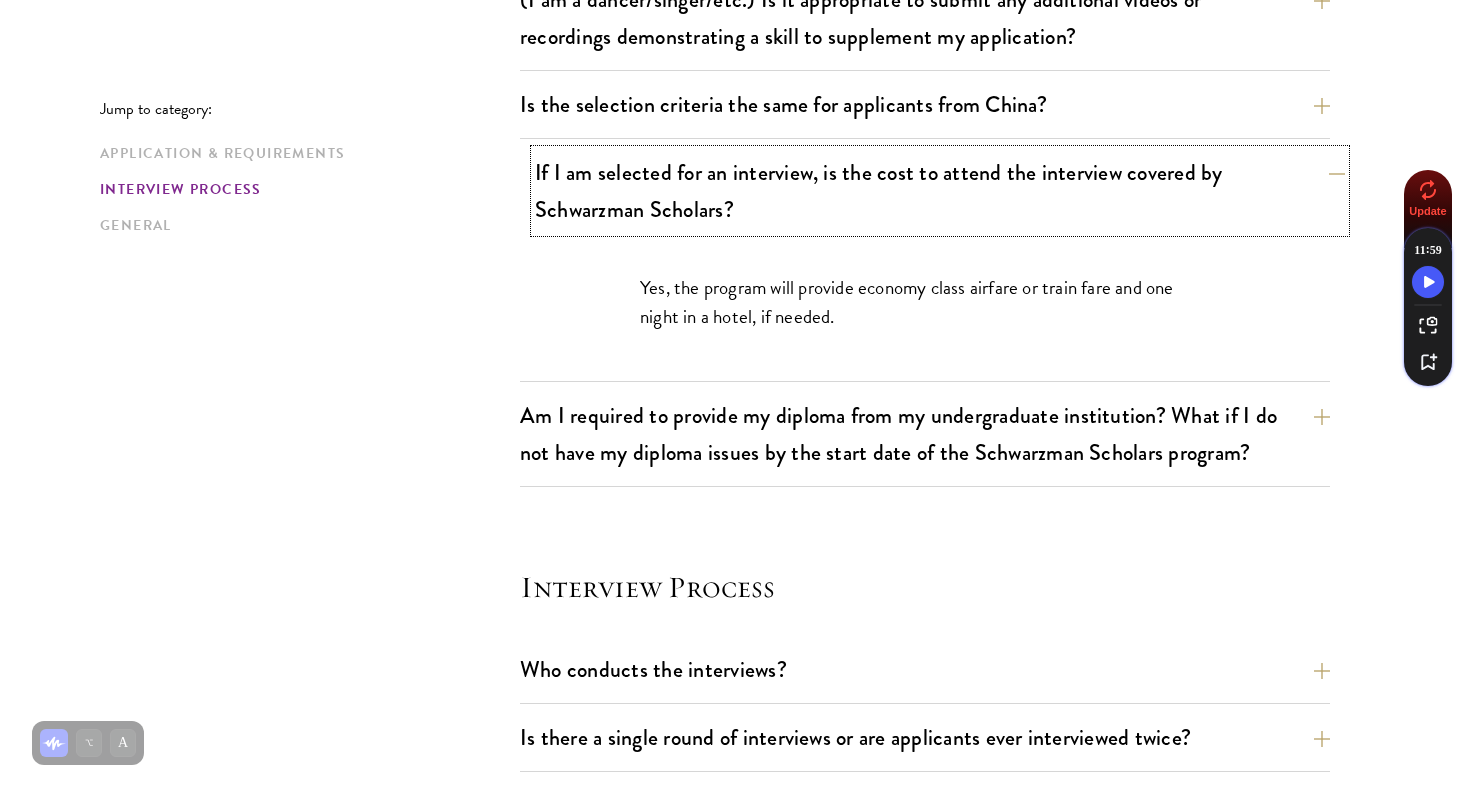 click on "If I am selected for an interview, is the cost to attend the interview covered by Schwarzman Scholars?" at bounding box center (940, 191) 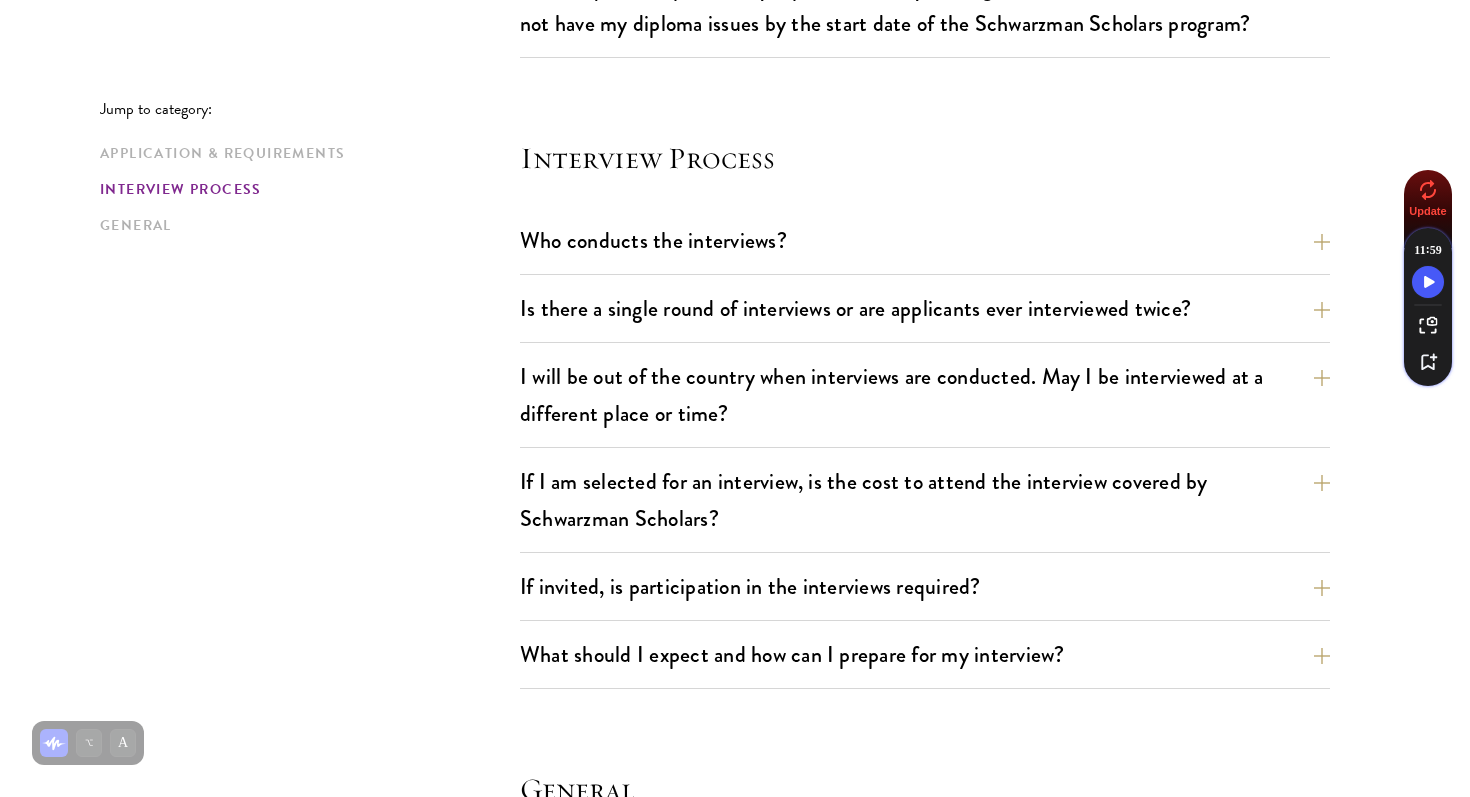scroll, scrollTop: 2192, scrollLeft: 0, axis: vertical 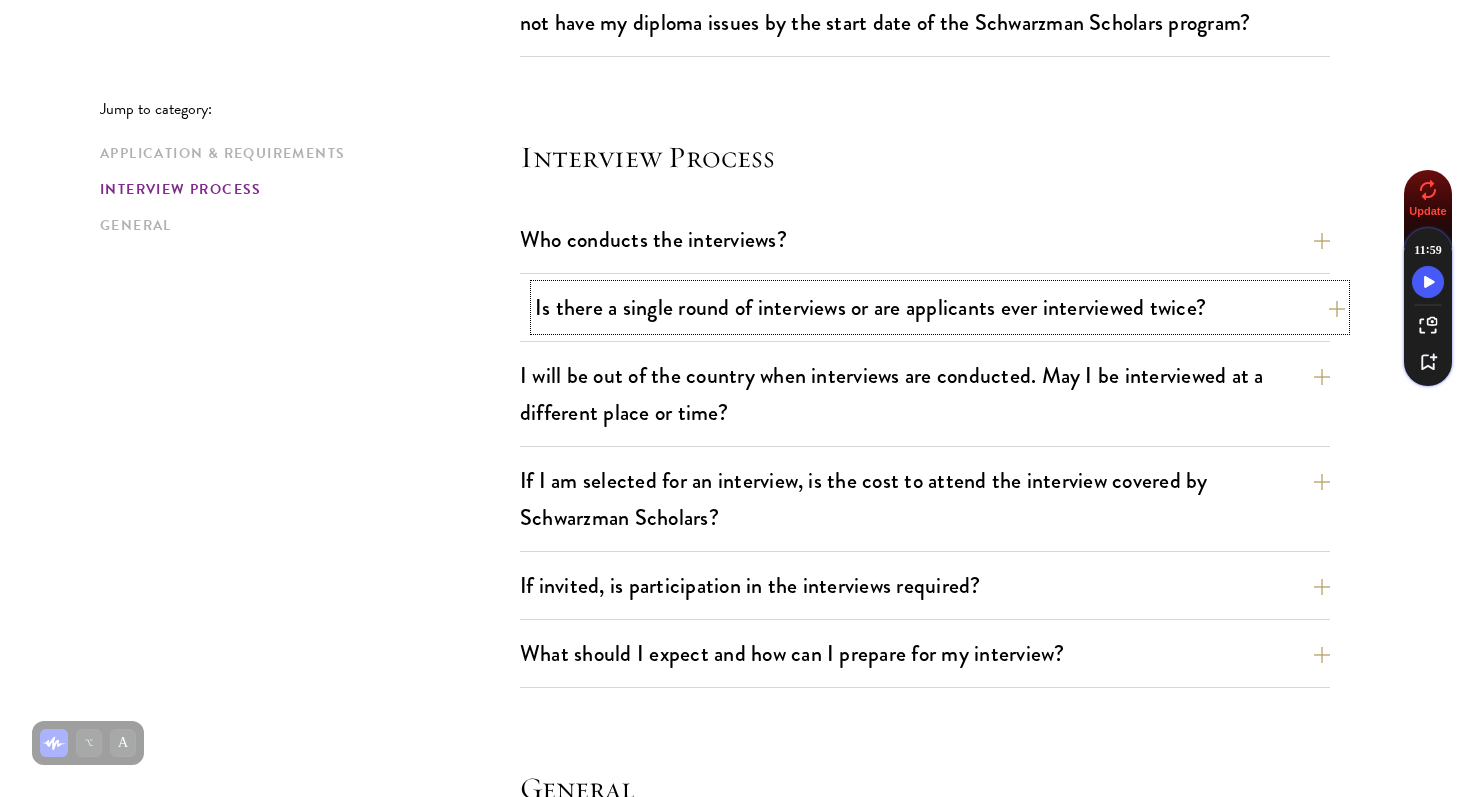 click on "Is there a single round of interviews or are applicants ever interviewed twice?" at bounding box center [940, 307] 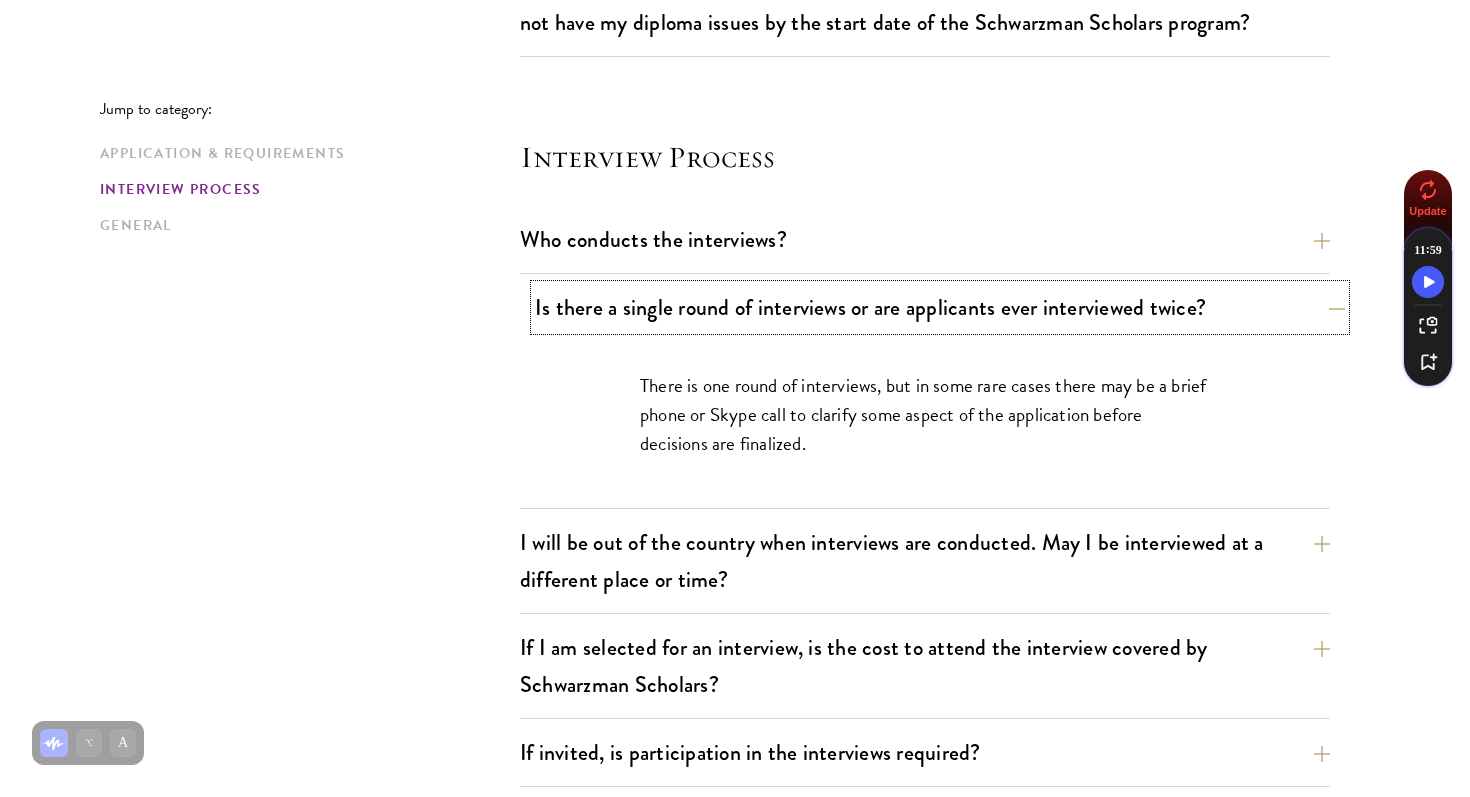 click on "Is there a single round of interviews or are applicants ever interviewed twice?" at bounding box center [940, 307] 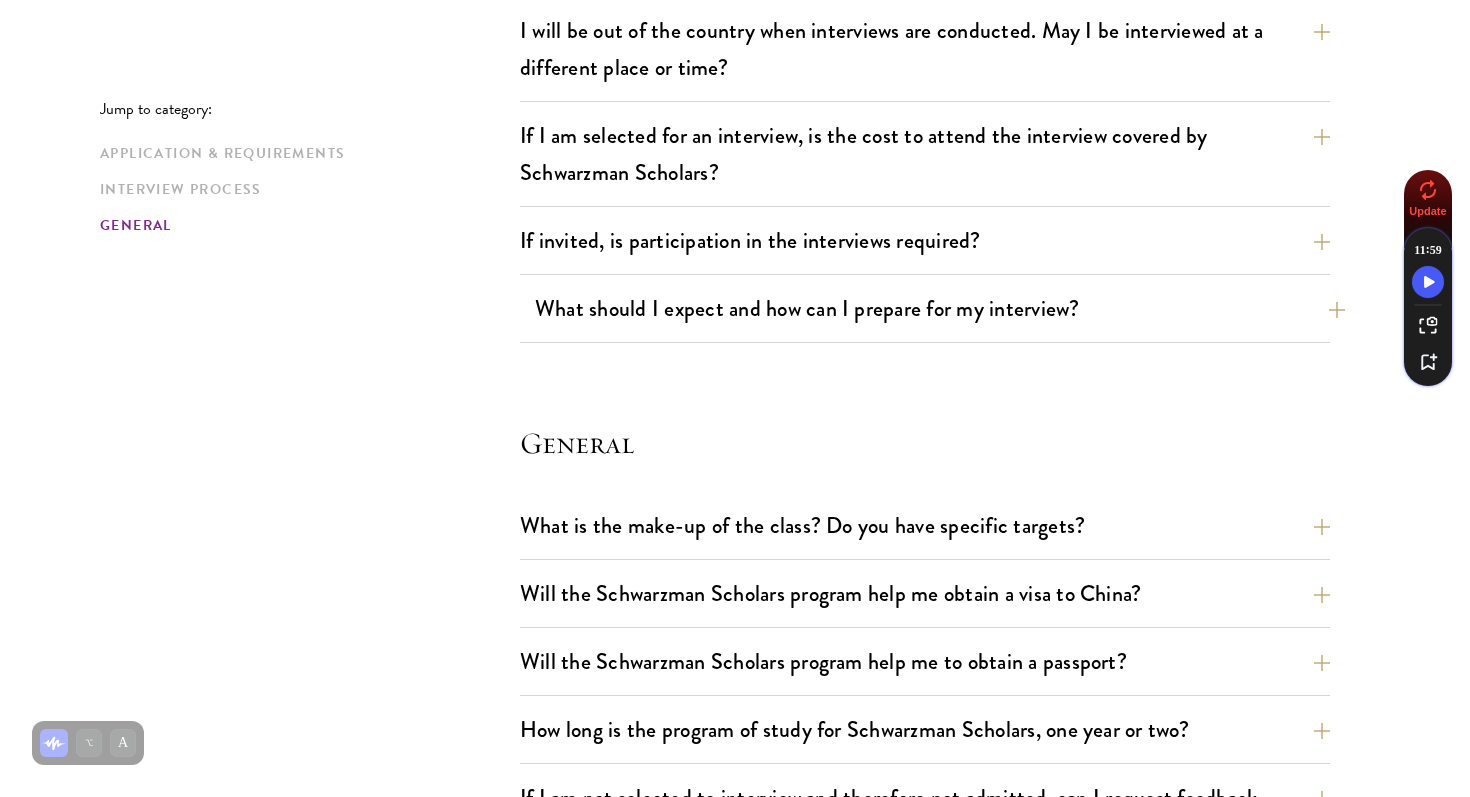 scroll, scrollTop: 2574, scrollLeft: 0, axis: vertical 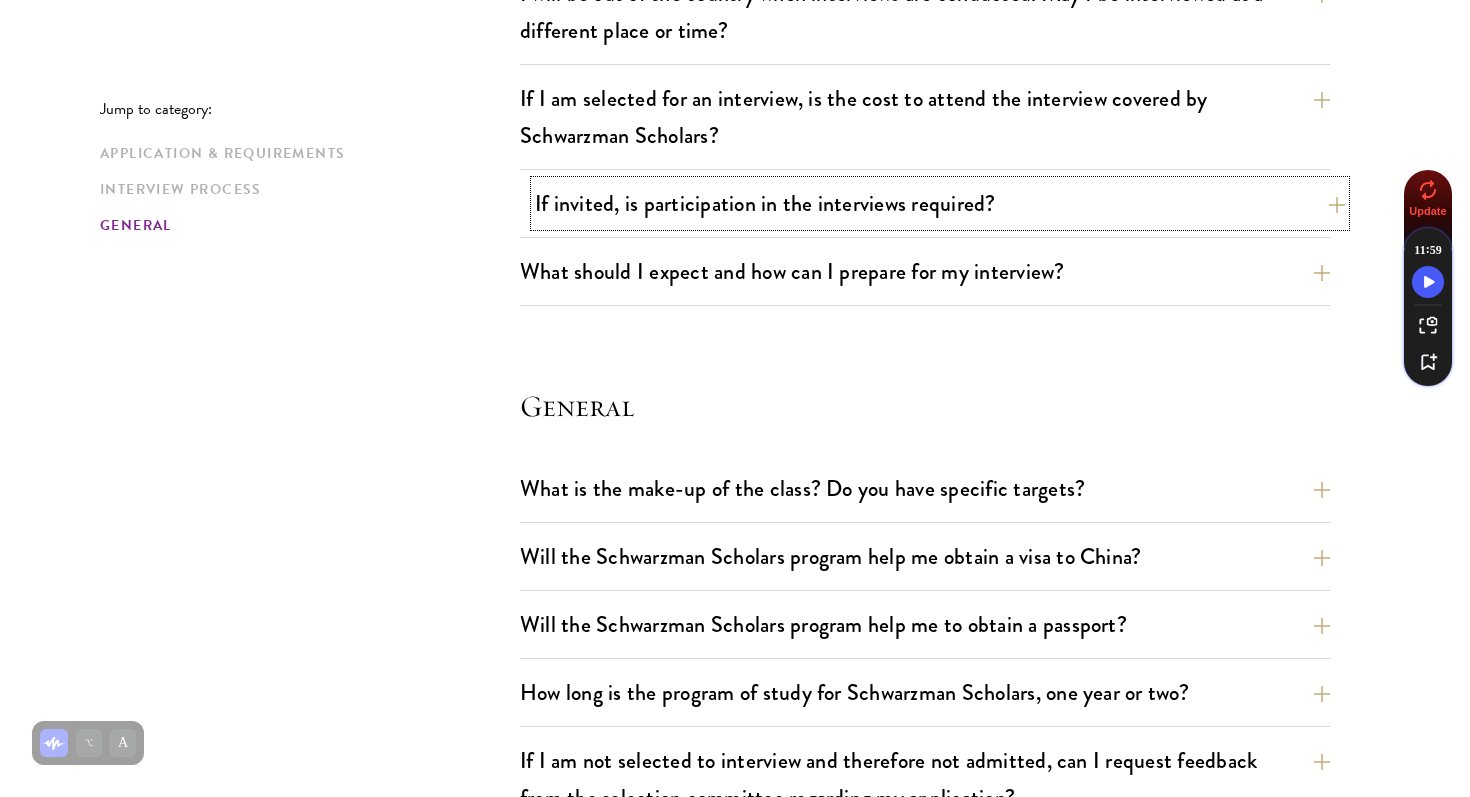 click on "If invited, is participation in the interviews required?" at bounding box center (940, 203) 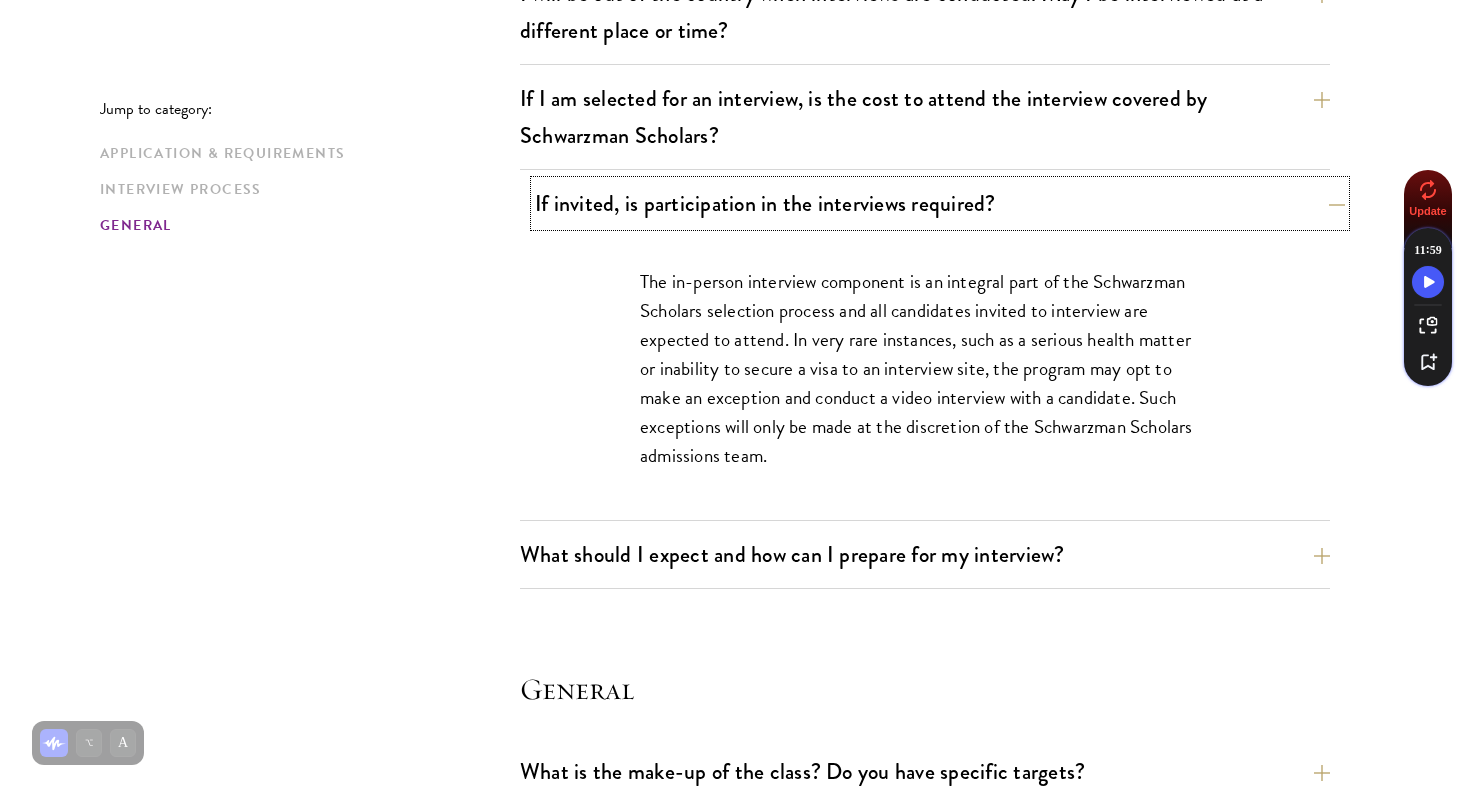 click on "If invited, is participation in the interviews required?" at bounding box center (940, 203) 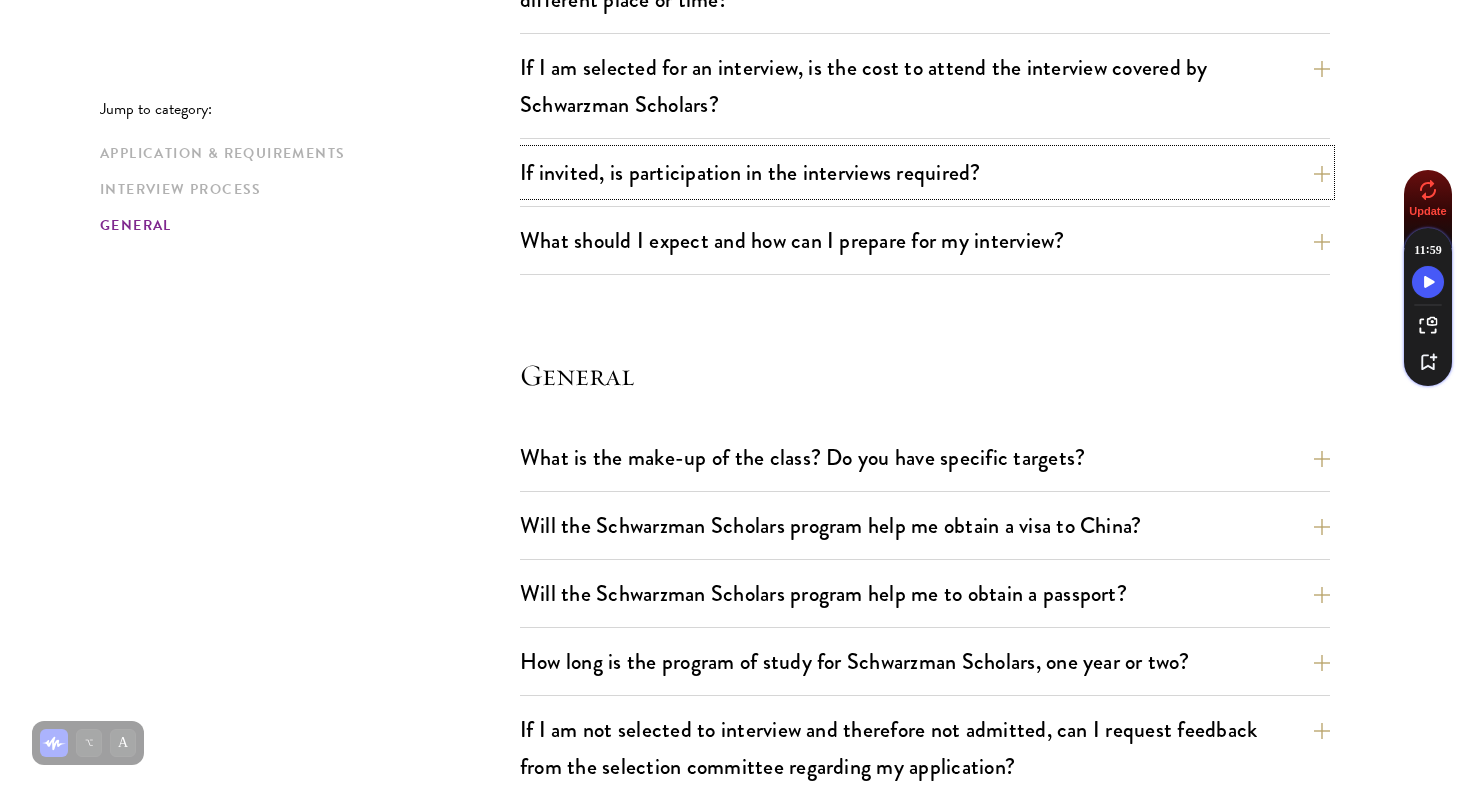 scroll, scrollTop: 2607, scrollLeft: 0, axis: vertical 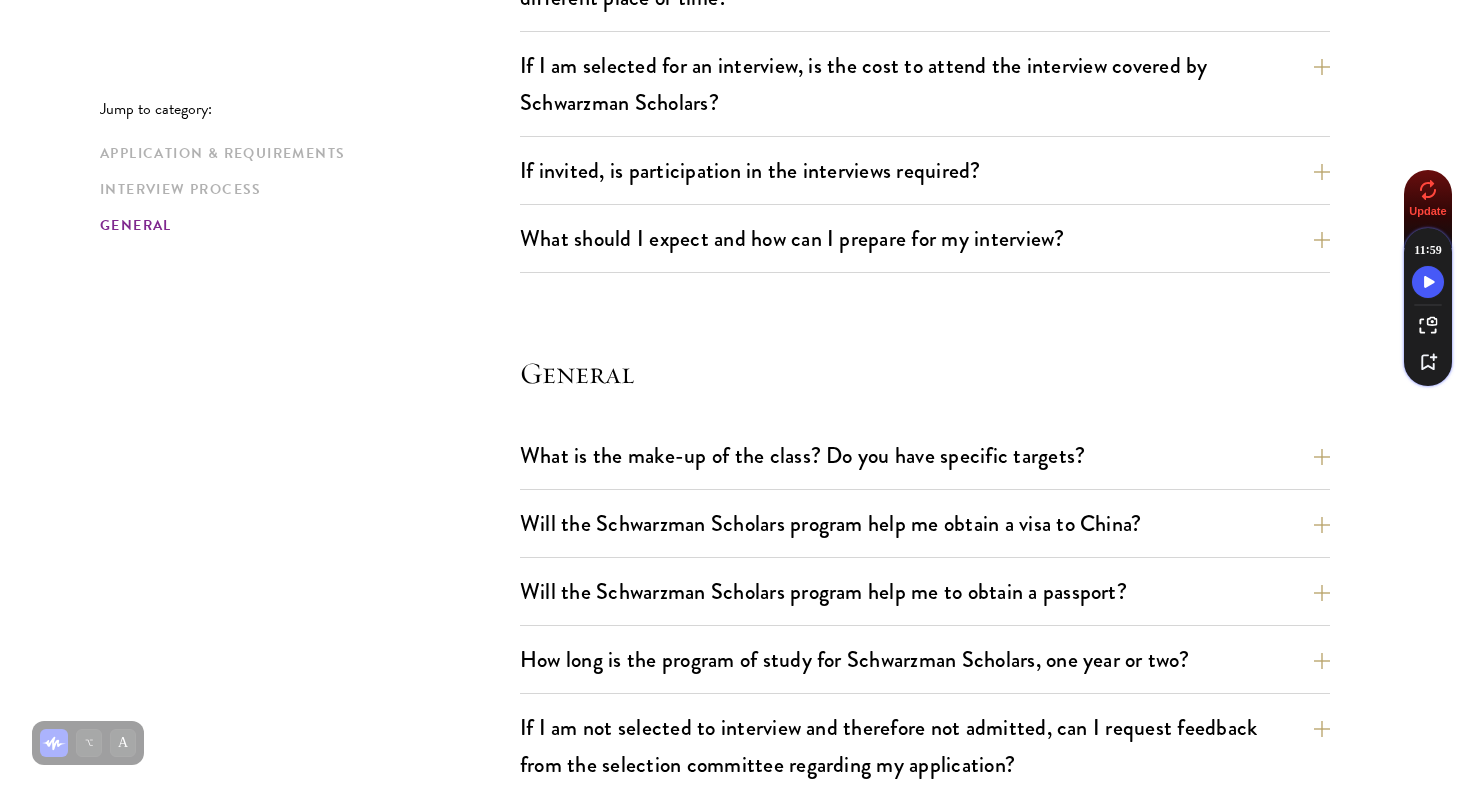 click on "If invited, is participation in the interviews required?
The in-person interview component is an integral part of the Schwarzman Scholars selection process and all candidates invited to interview are expected to attend. In very rare instances, such as a serious health matter or inability to secure a visa to an interview site, the program may opt to make an exception and conduct a video interview with a candidate. Such exceptions will only be made at the discretion of the Schwarzman Scholars admissions team." at bounding box center (925, 176) 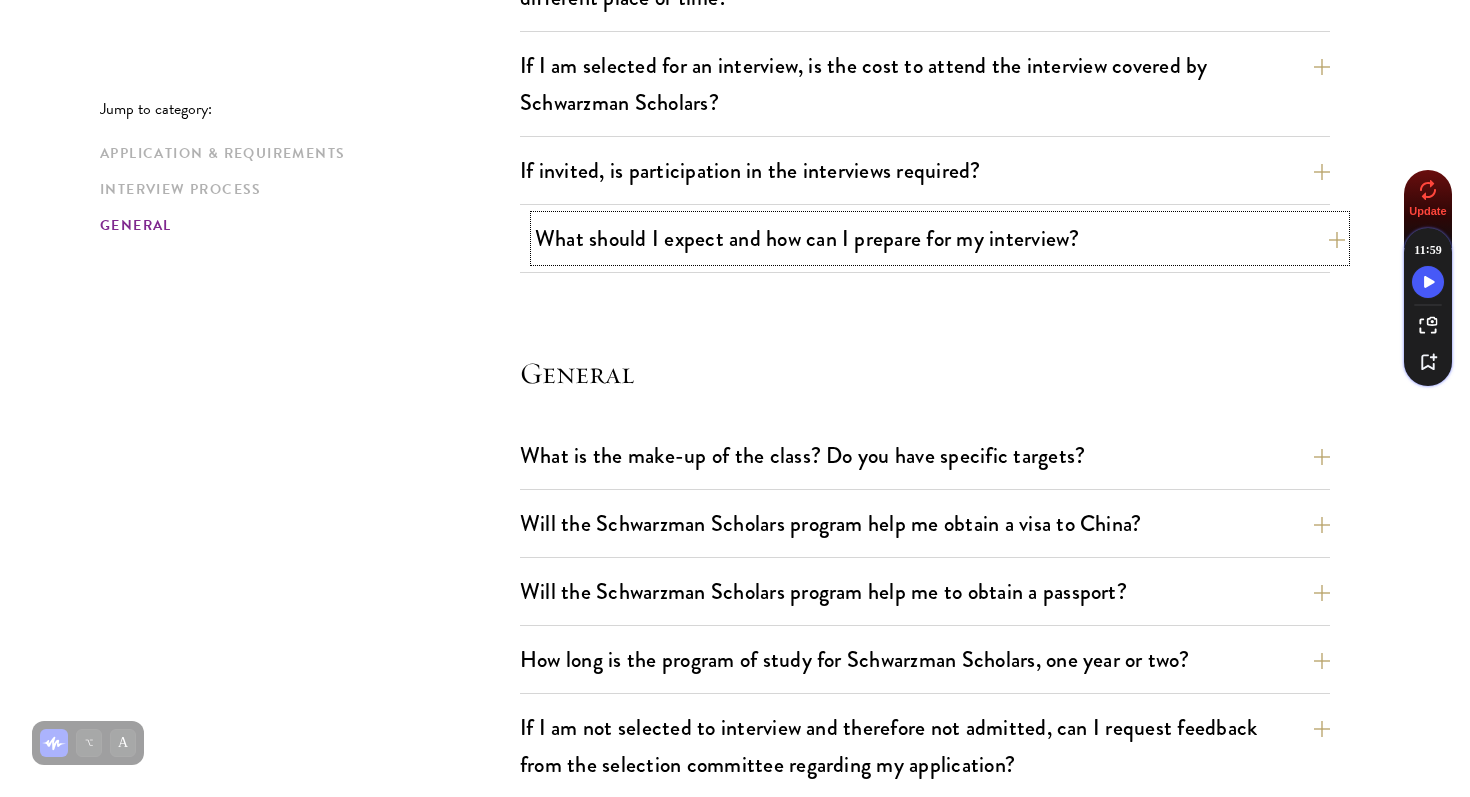 click on "What should I expect and how can I prepare for my interview?" at bounding box center (940, 238) 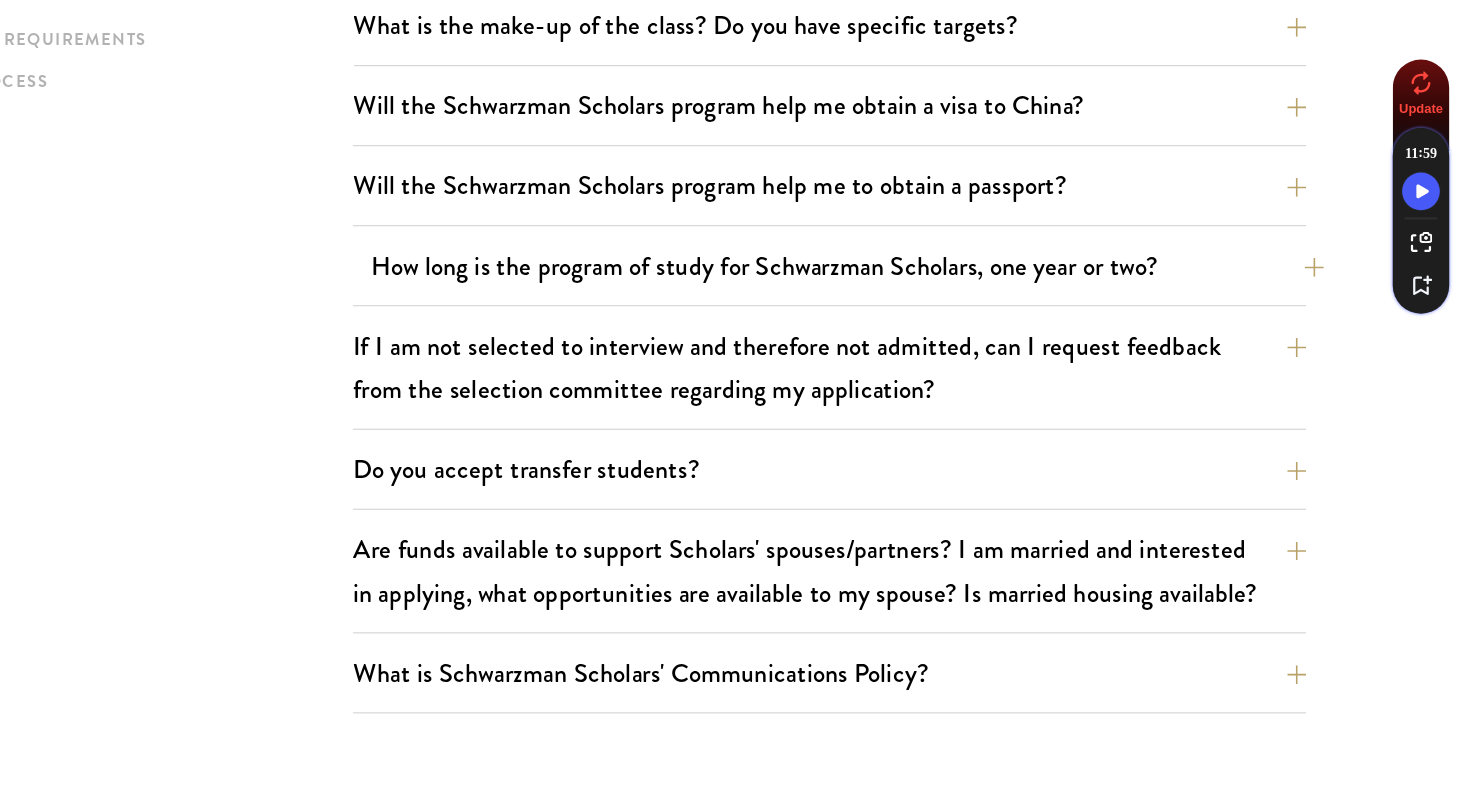 scroll, scrollTop: 4176, scrollLeft: 0, axis: vertical 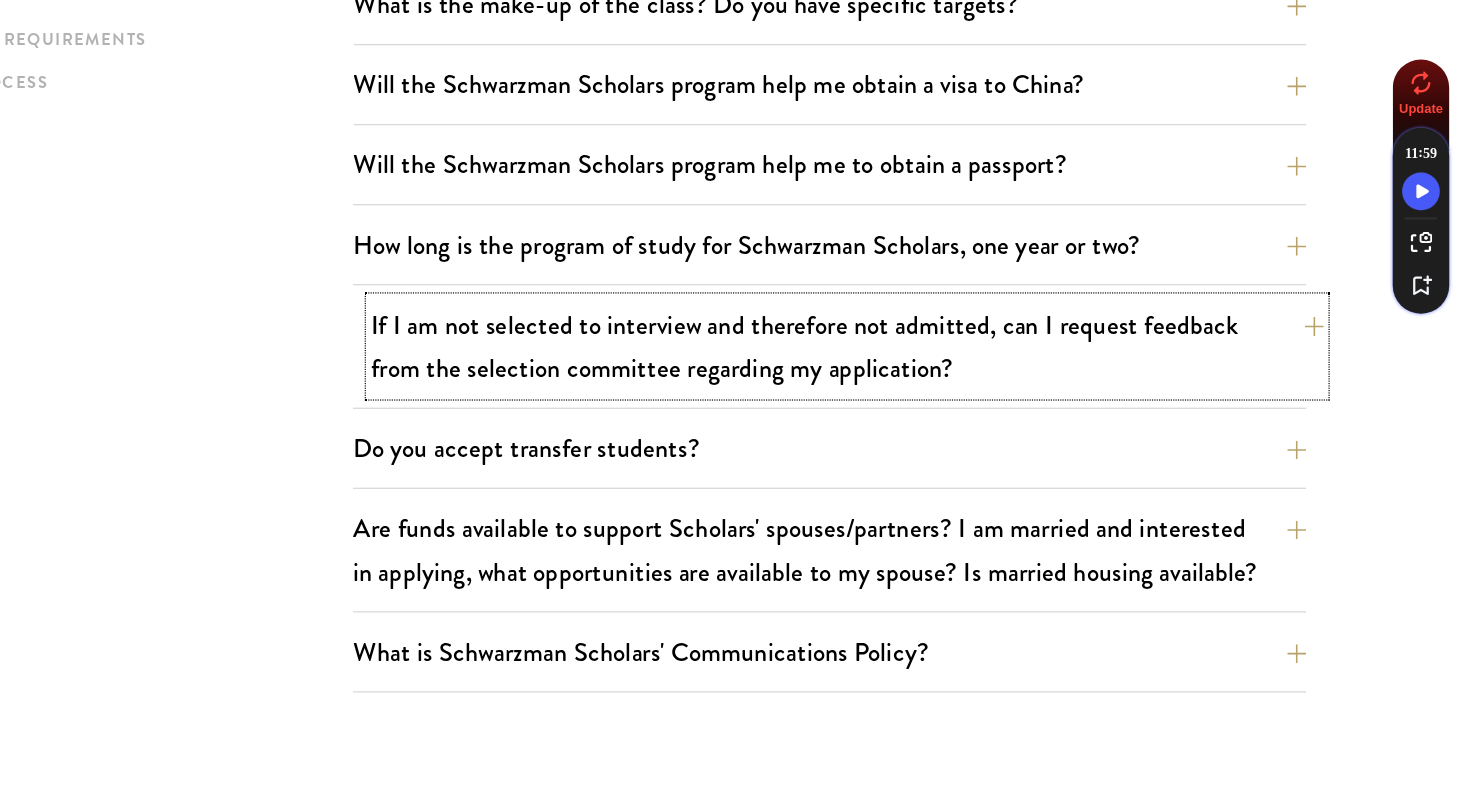 click on "If I am not selected to interview and therefore not admitted, can I request feedback from the selection committee regarding my application?" at bounding box center (940, 414) 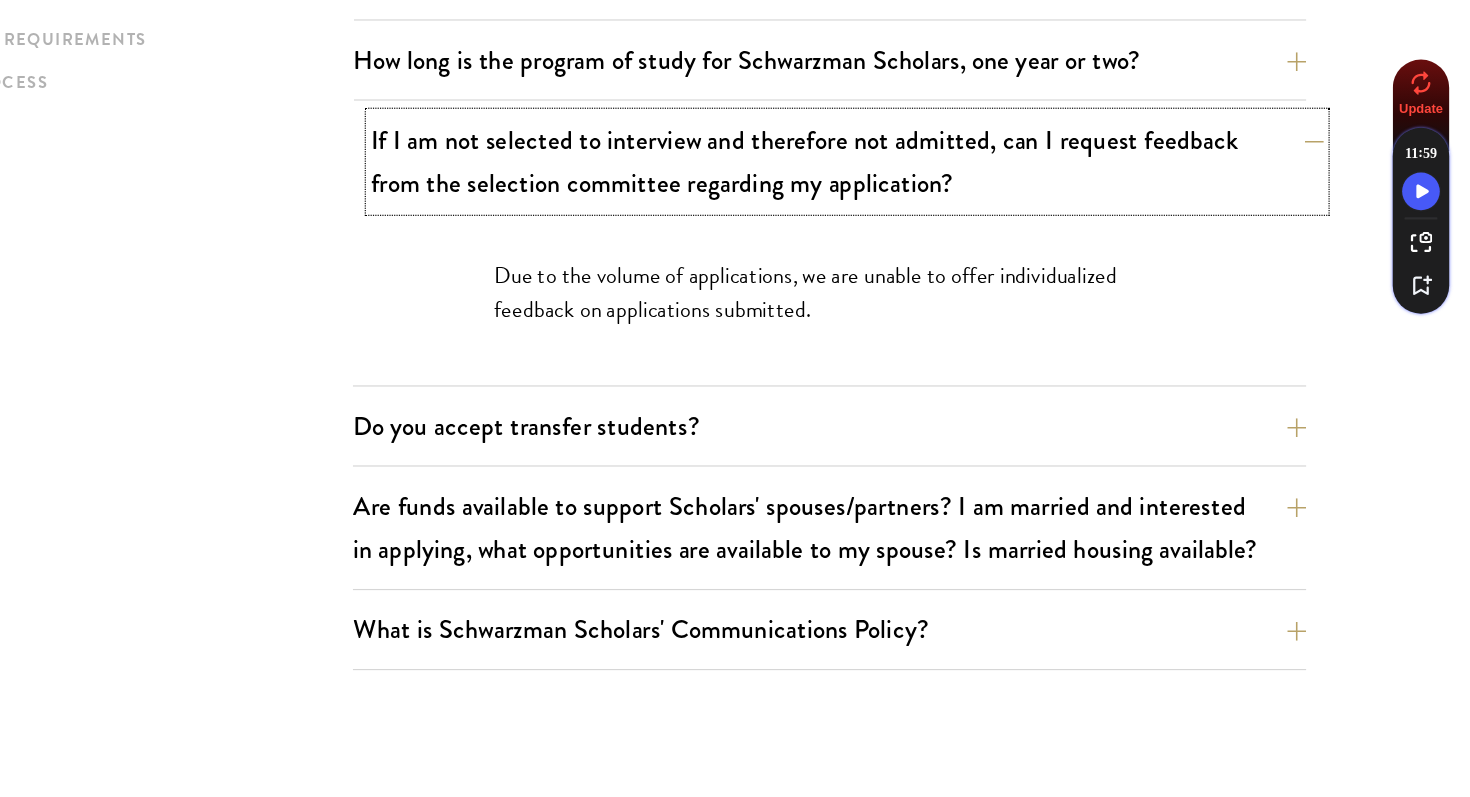 scroll, scrollTop: 2939, scrollLeft: 0, axis: vertical 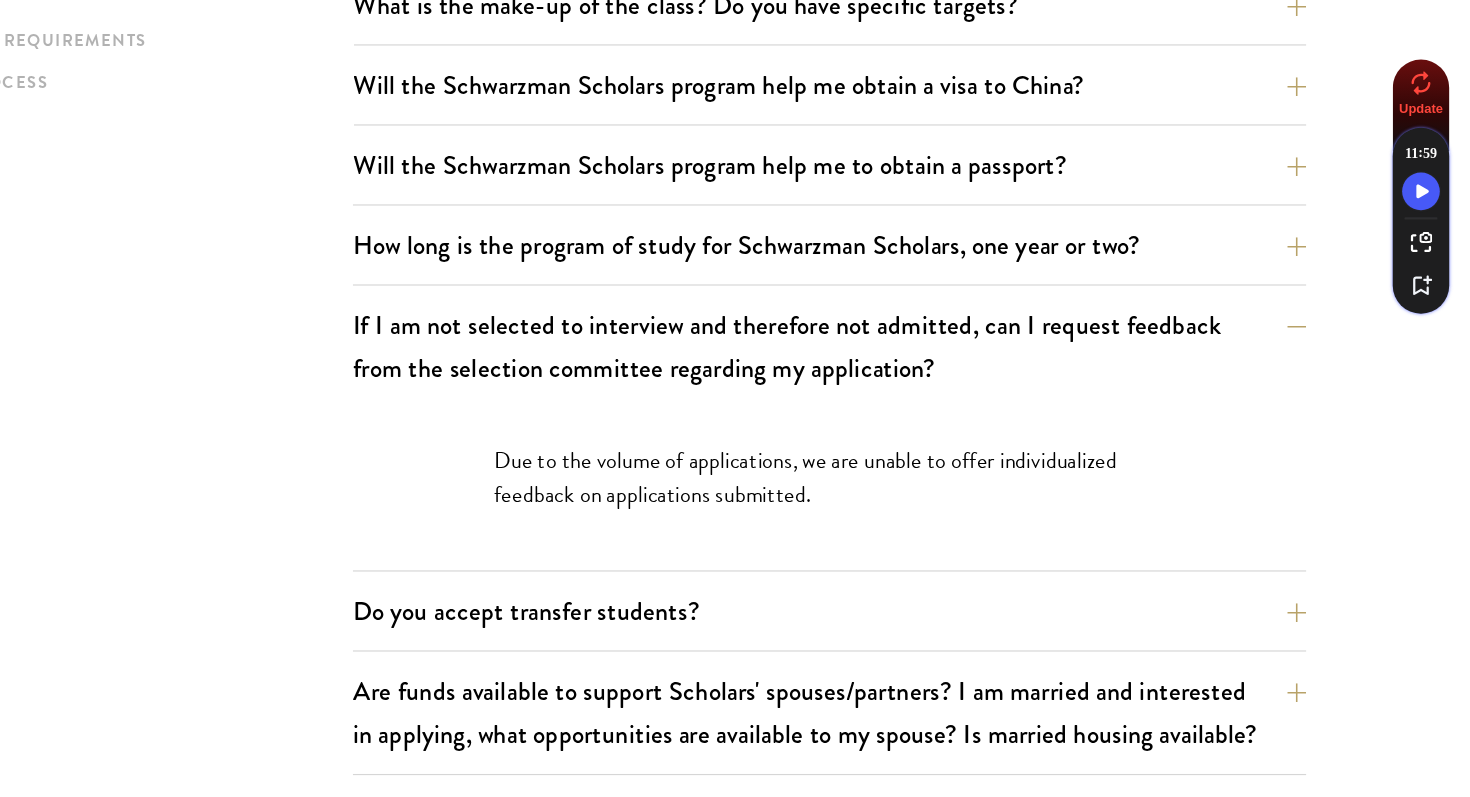 click on "How long is the program of study for Schwarzman Scholars, one year or two?
The program of study, including all required courses and activities, is one year, beginning with mandatory orientation in late August and concluding with a graduation ceremony early the following July. In some instances, students from those areas may experience complications with signing employment contracts with some Chinese employers until the certificate of graduation is awarded. If you have questions or concerns, please consult with the Beijing Schwarzman Scholars admissions office  admissions@sc.tsinghua.edu.cn  for details." at bounding box center [925, 333] 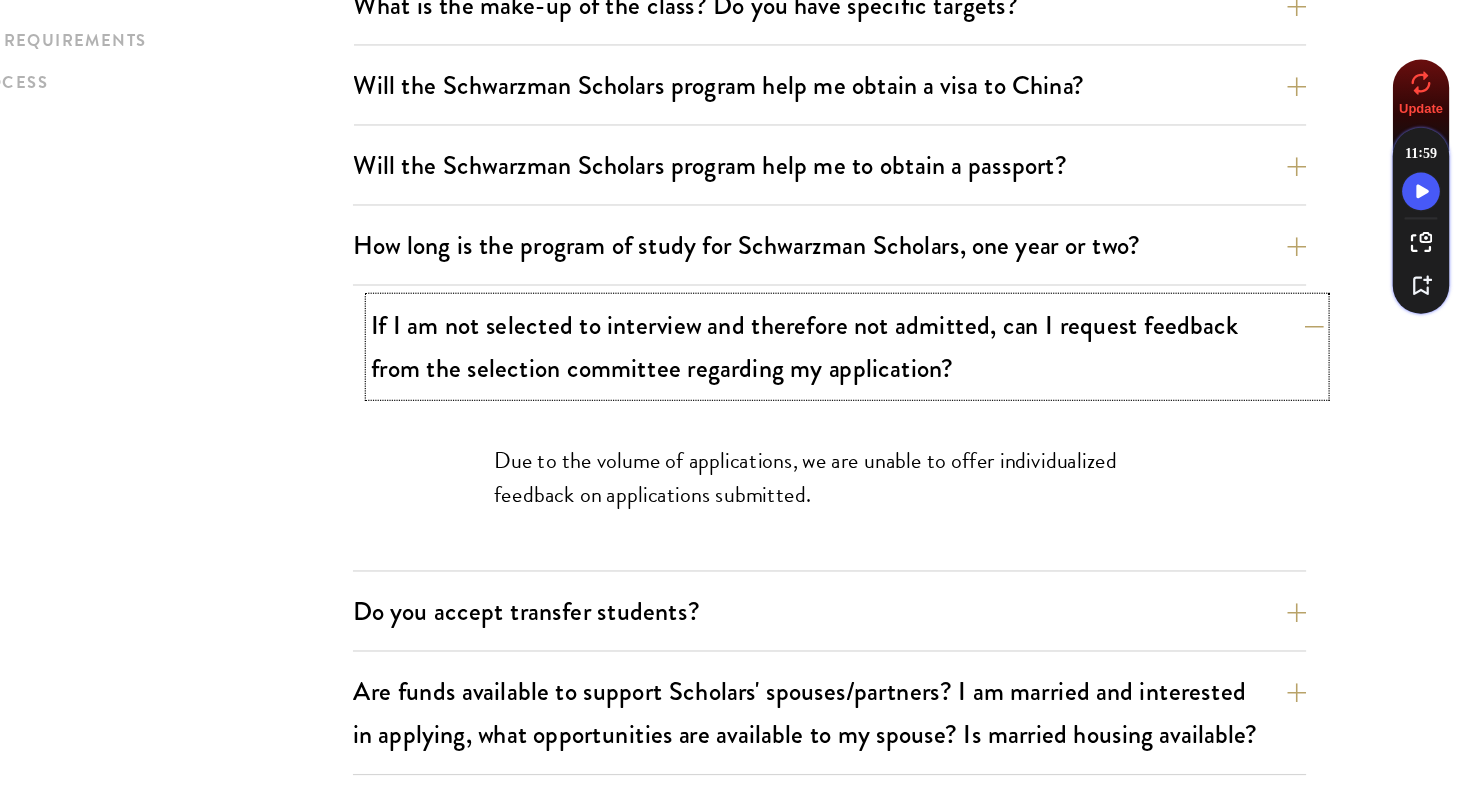 click on "If I am not selected to interview and therefore not admitted, can I request feedback from the selection committee regarding my application?" at bounding box center (940, 414) 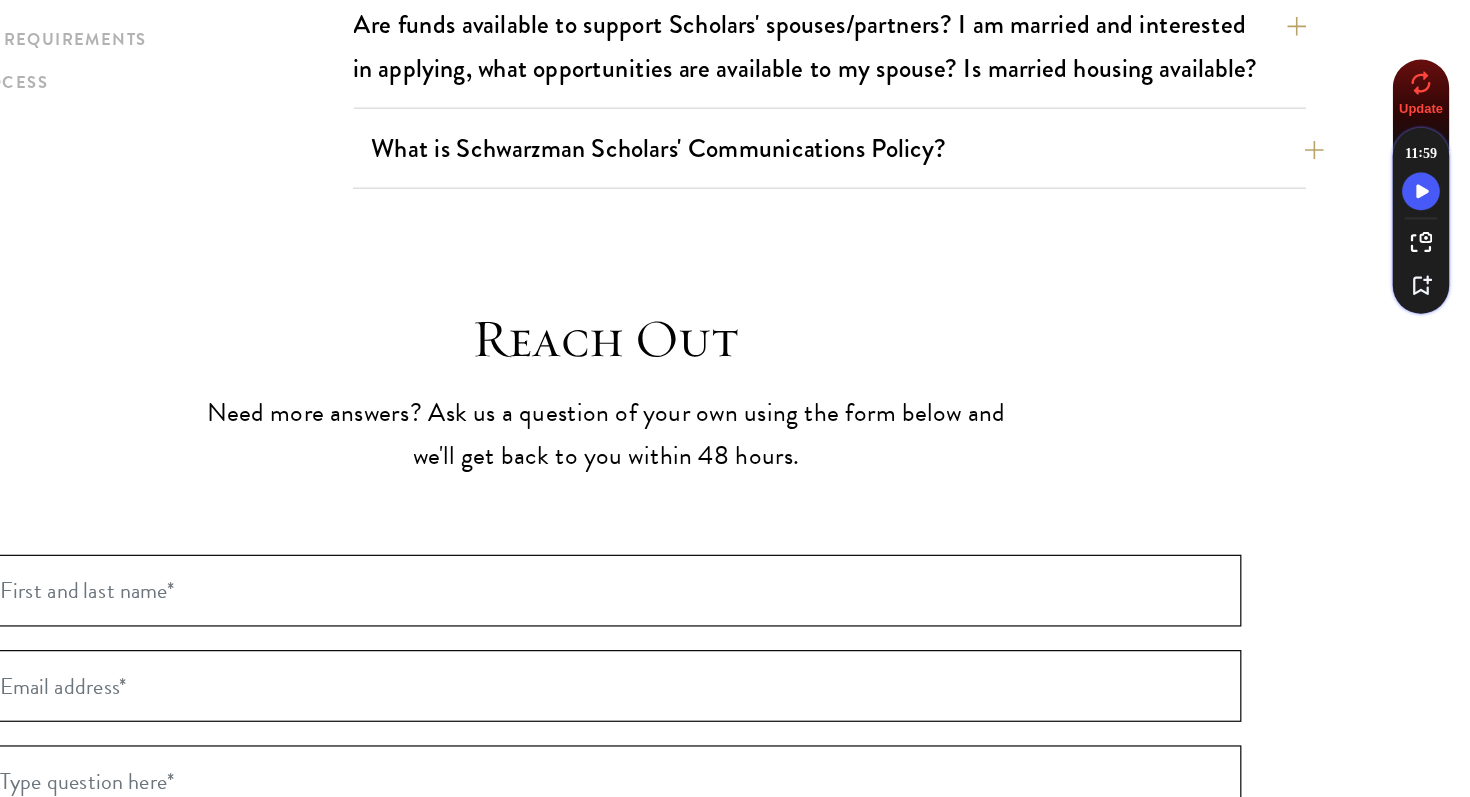 scroll, scrollTop: 3404, scrollLeft: 0, axis: vertical 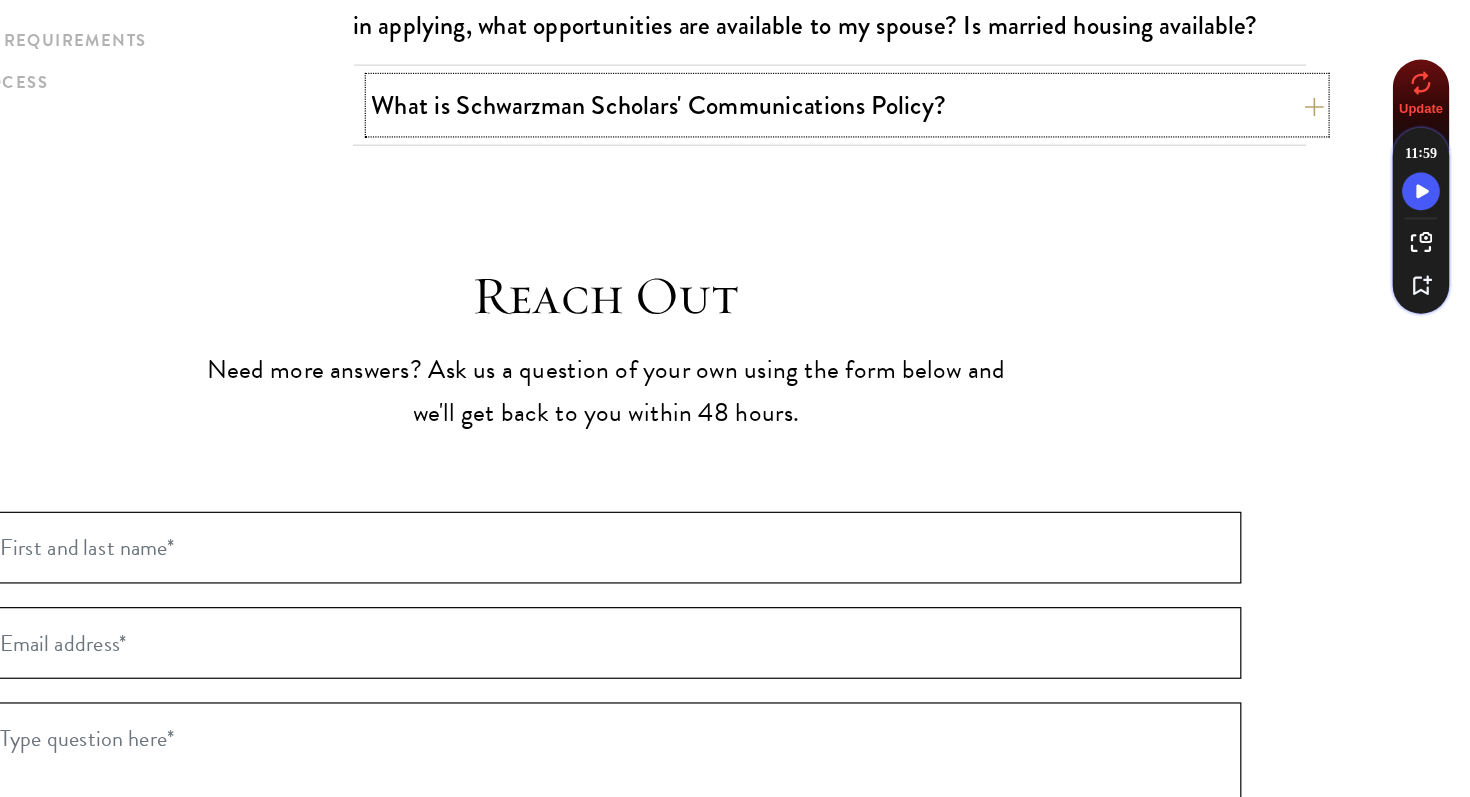 click on "What is Schwarzman Scholars' Communications Policy?" at bounding box center (940, 208) 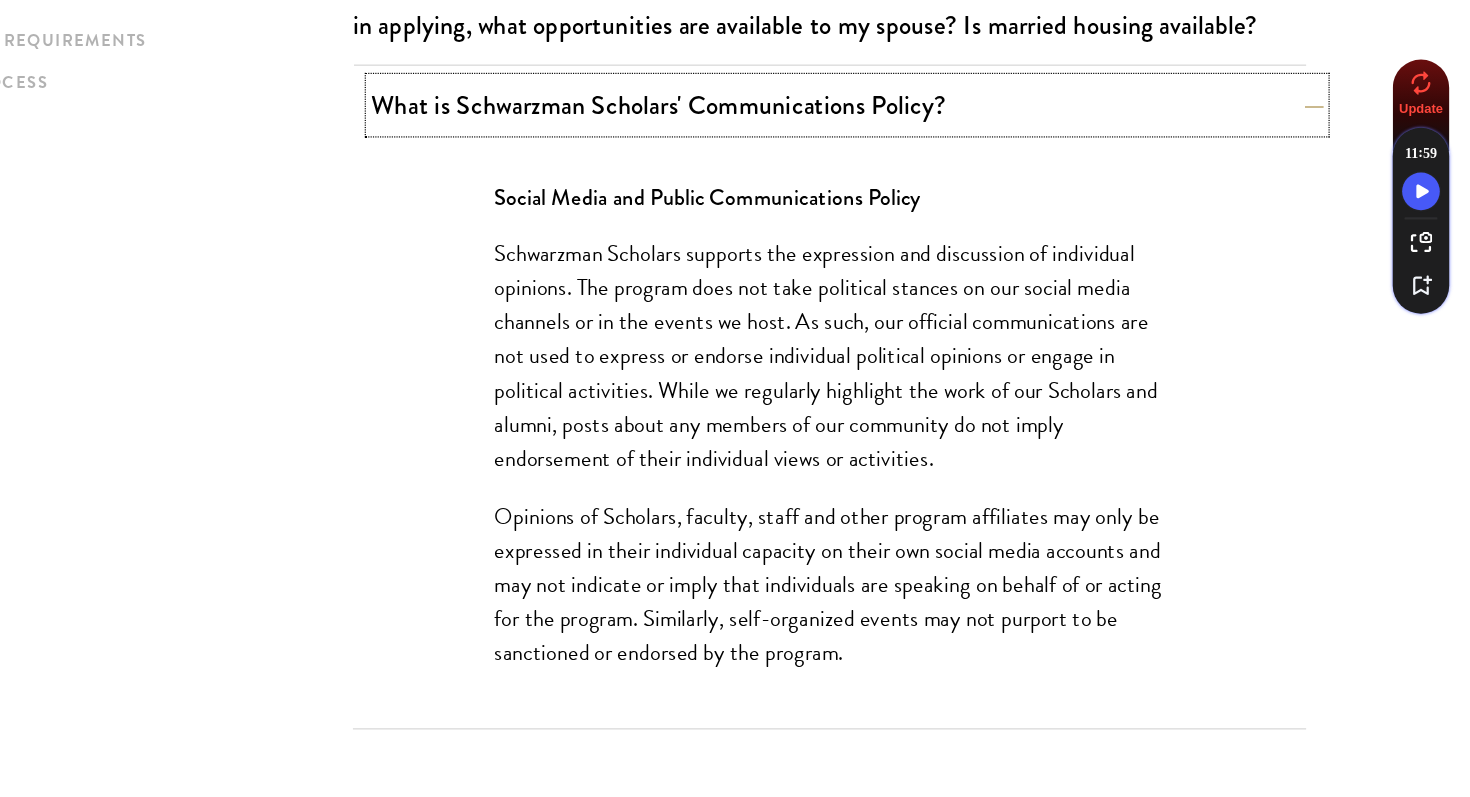 click on "What is Schwarzman Scholars' Communications Policy?" at bounding box center (940, 208) 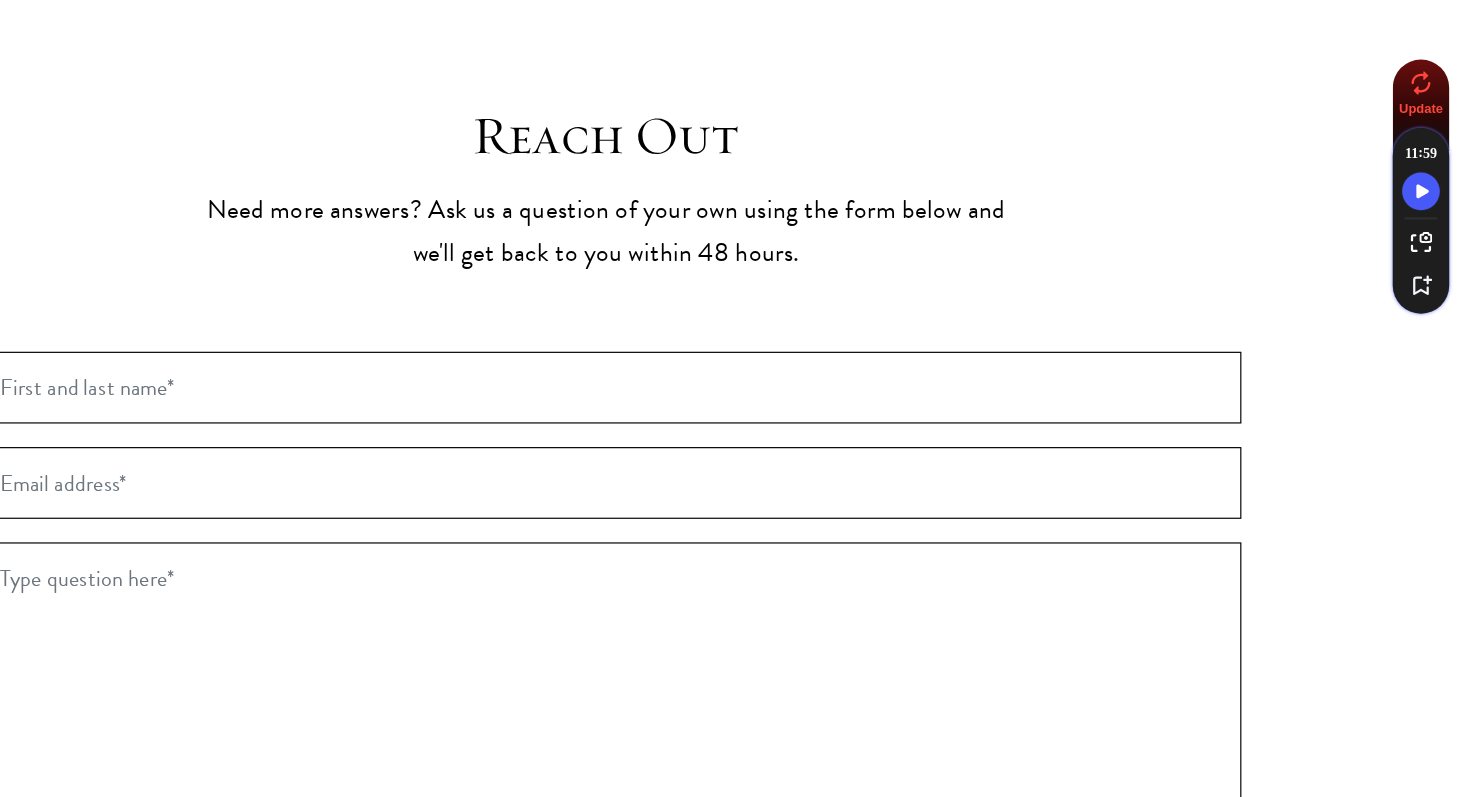 scroll, scrollTop: 3560, scrollLeft: 0, axis: vertical 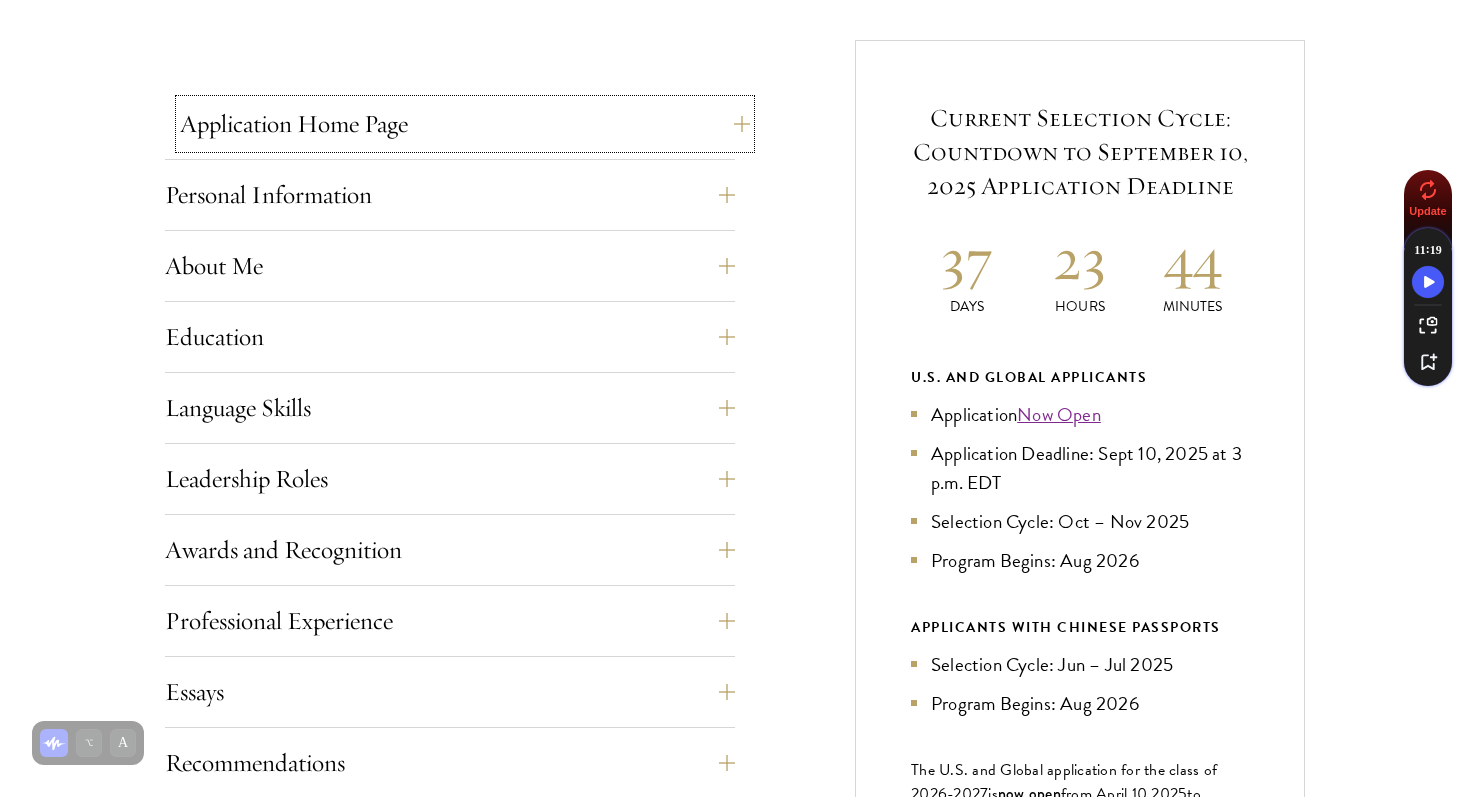 click on "Application Home Page" at bounding box center (465, 124) 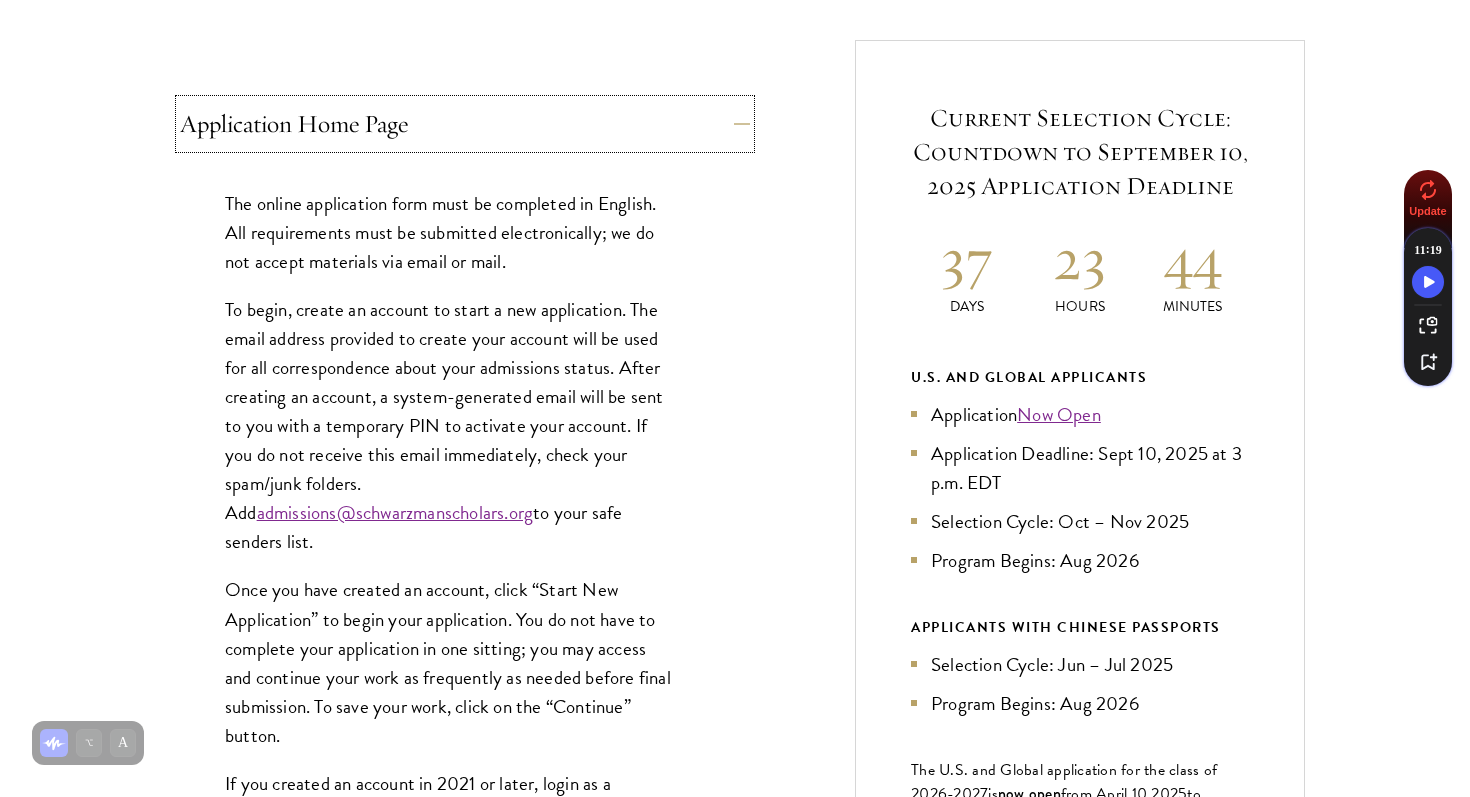 click on "Application Home Page" at bounding box center (465, 124) 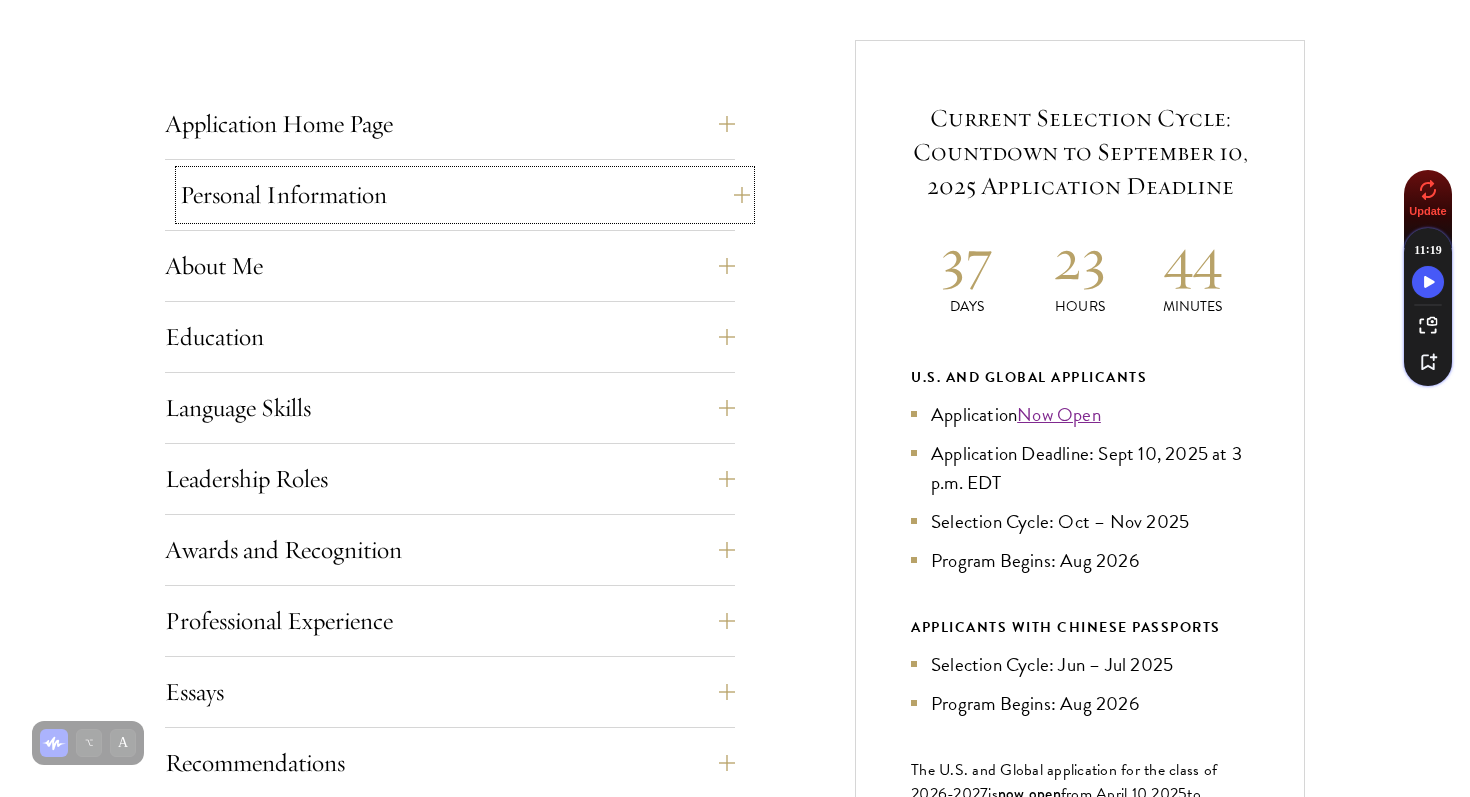 click on "Personal Information" at bounding box center (465, 195) 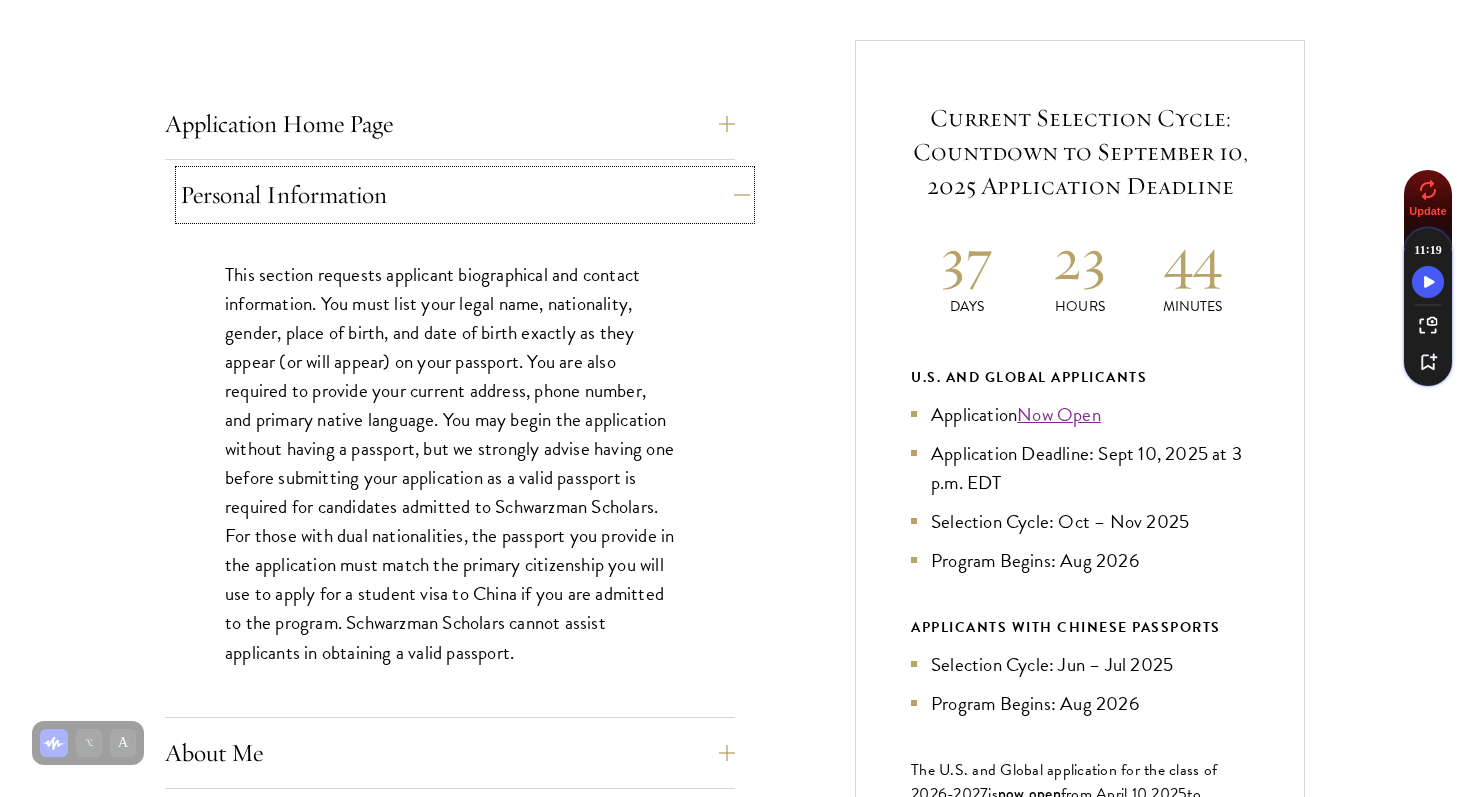 click on "Personal Information" at bounding box center (465, 195) 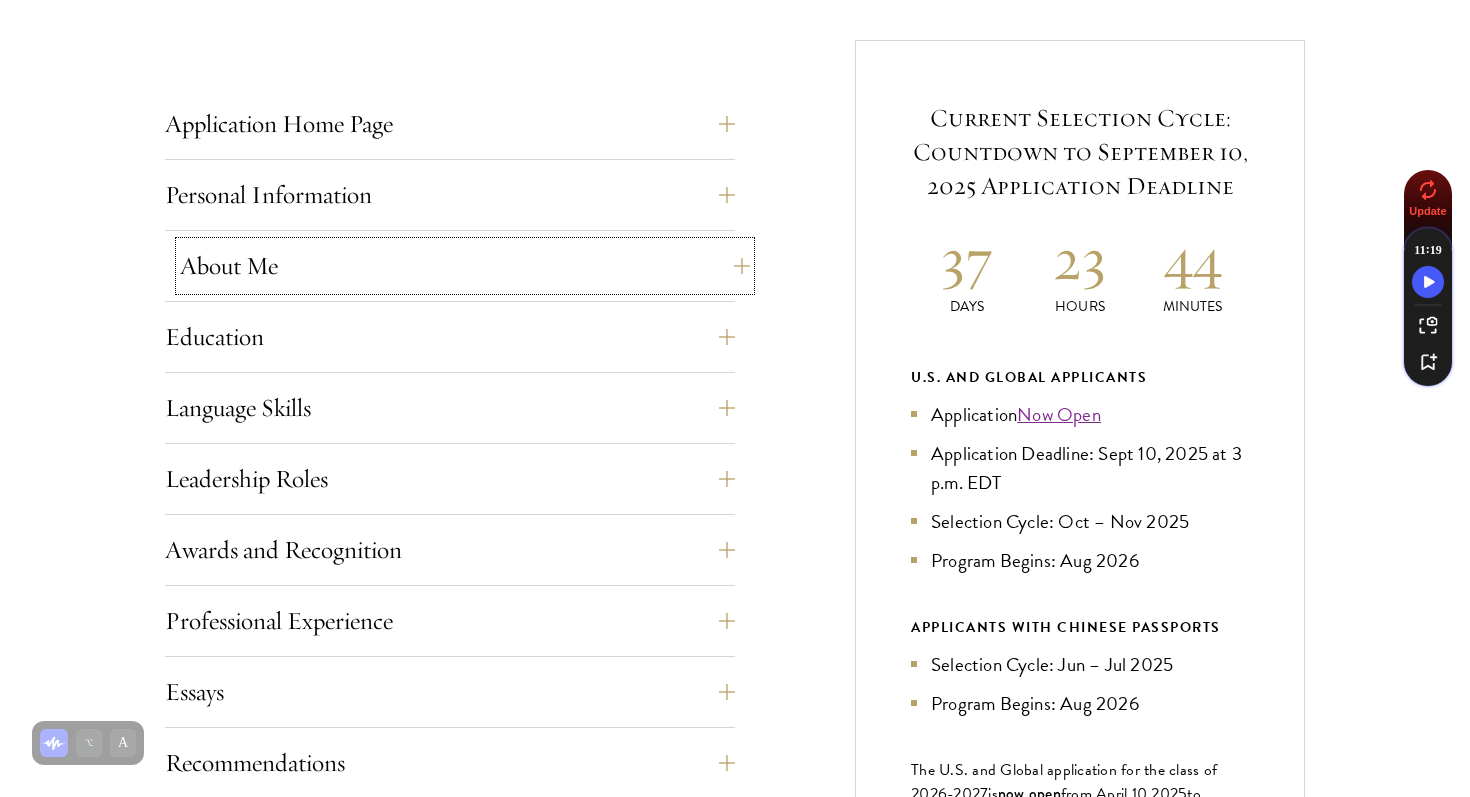 click on "About Me" at bounding box center (465, 266) 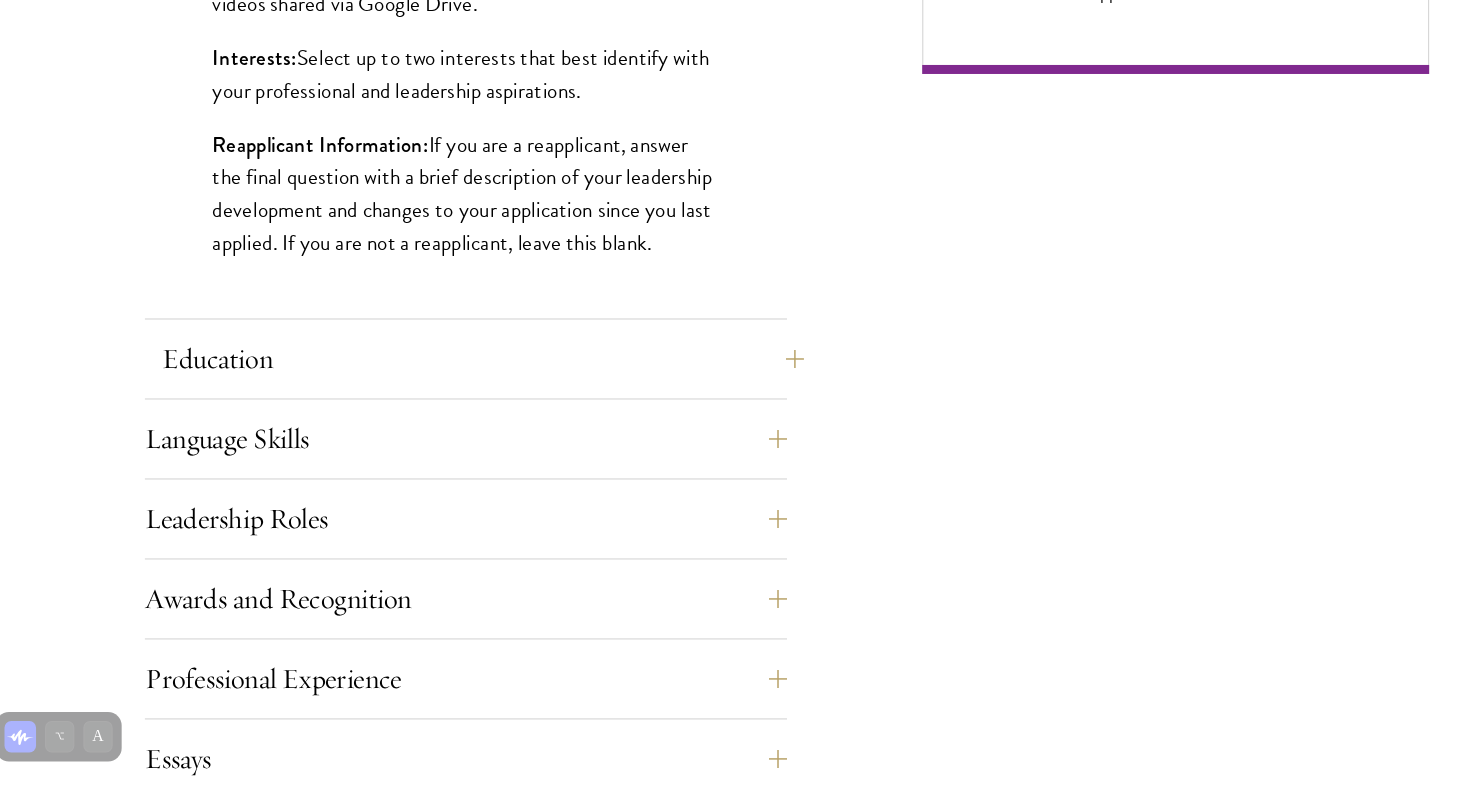 scroll, scrollTop: 1681, scrollLeft: 0, axis: vertical 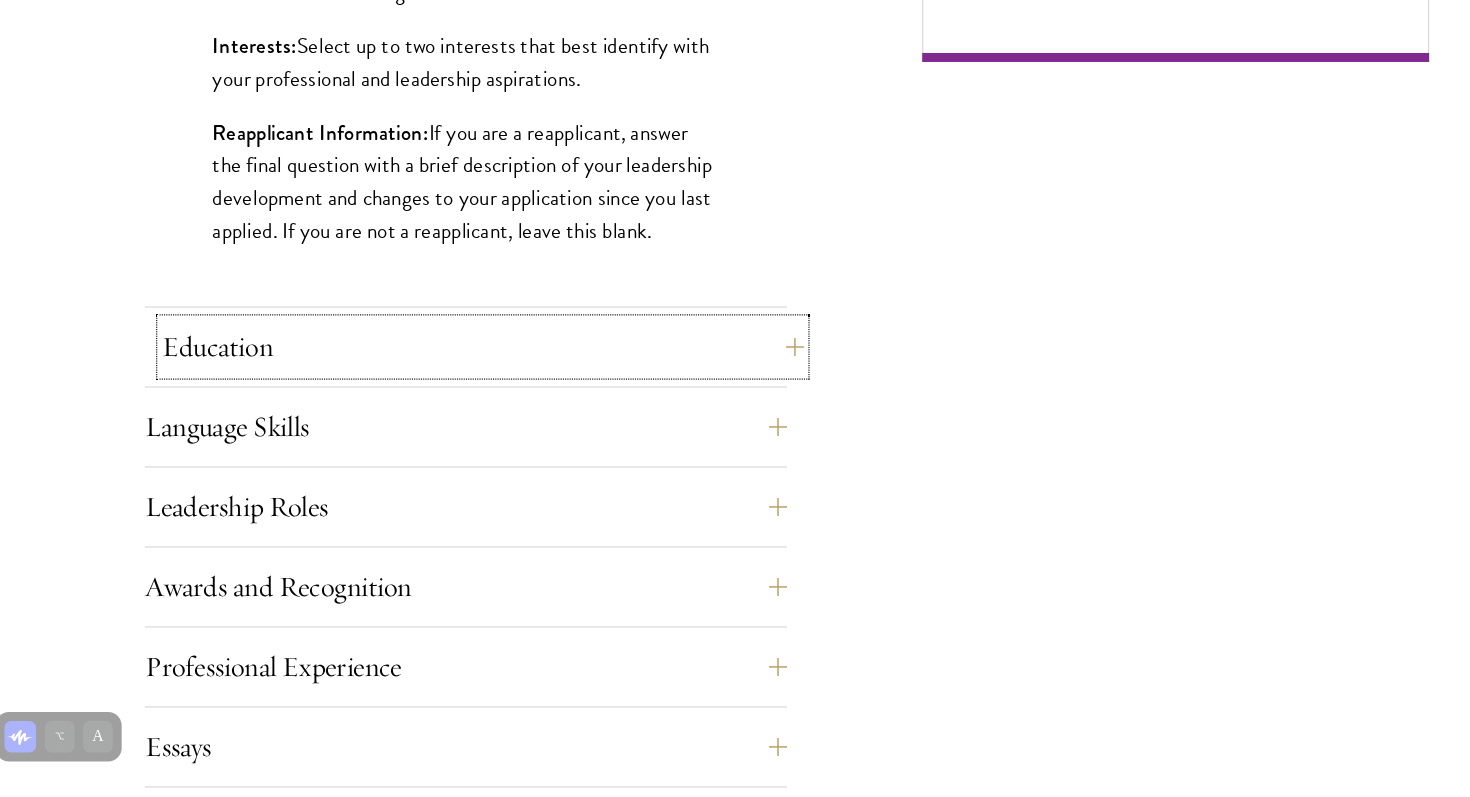 click on "Education" at bounding box center (465, 397) 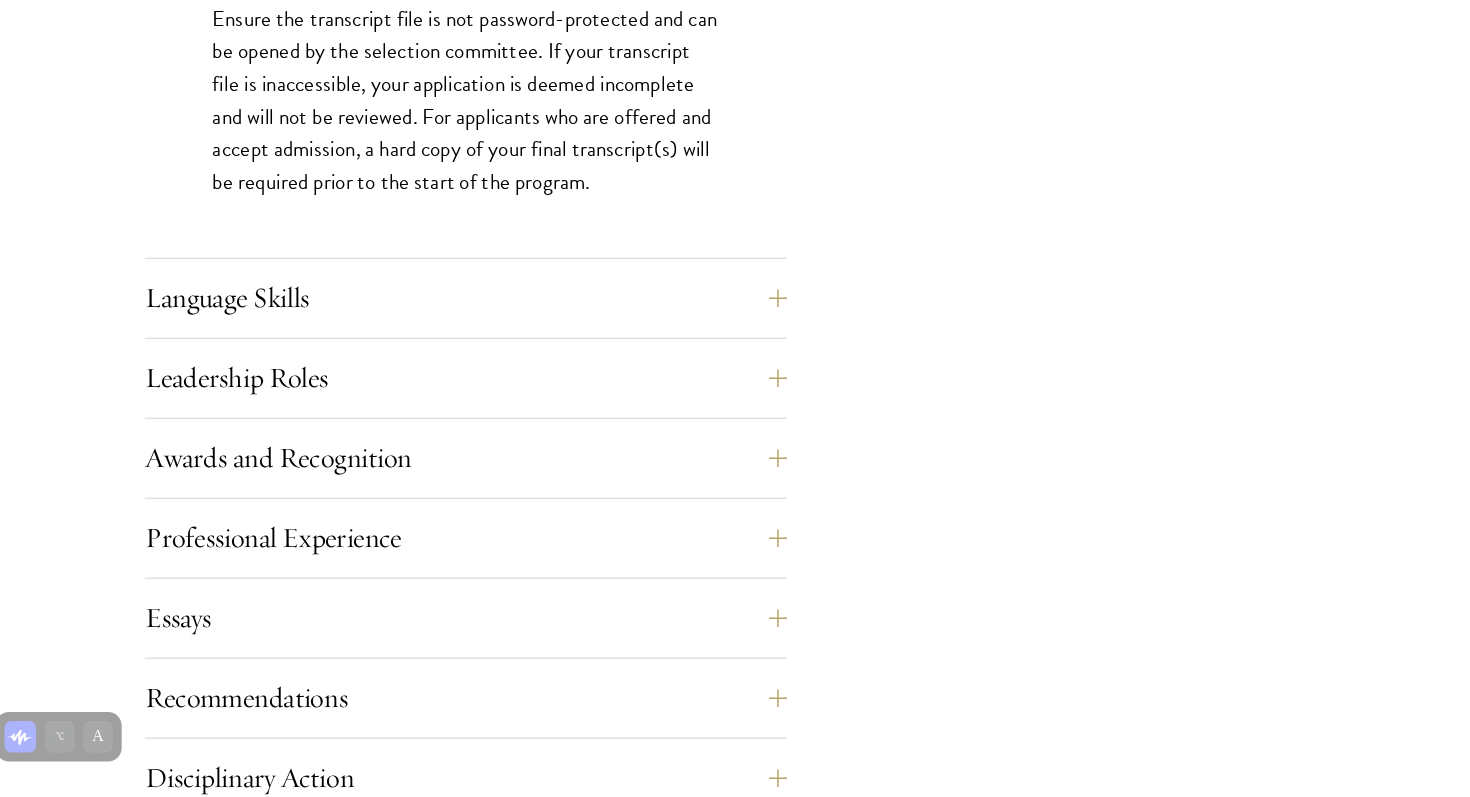 scroll, scrollTop: 3182, scrollLeft: 0, axis: vertical 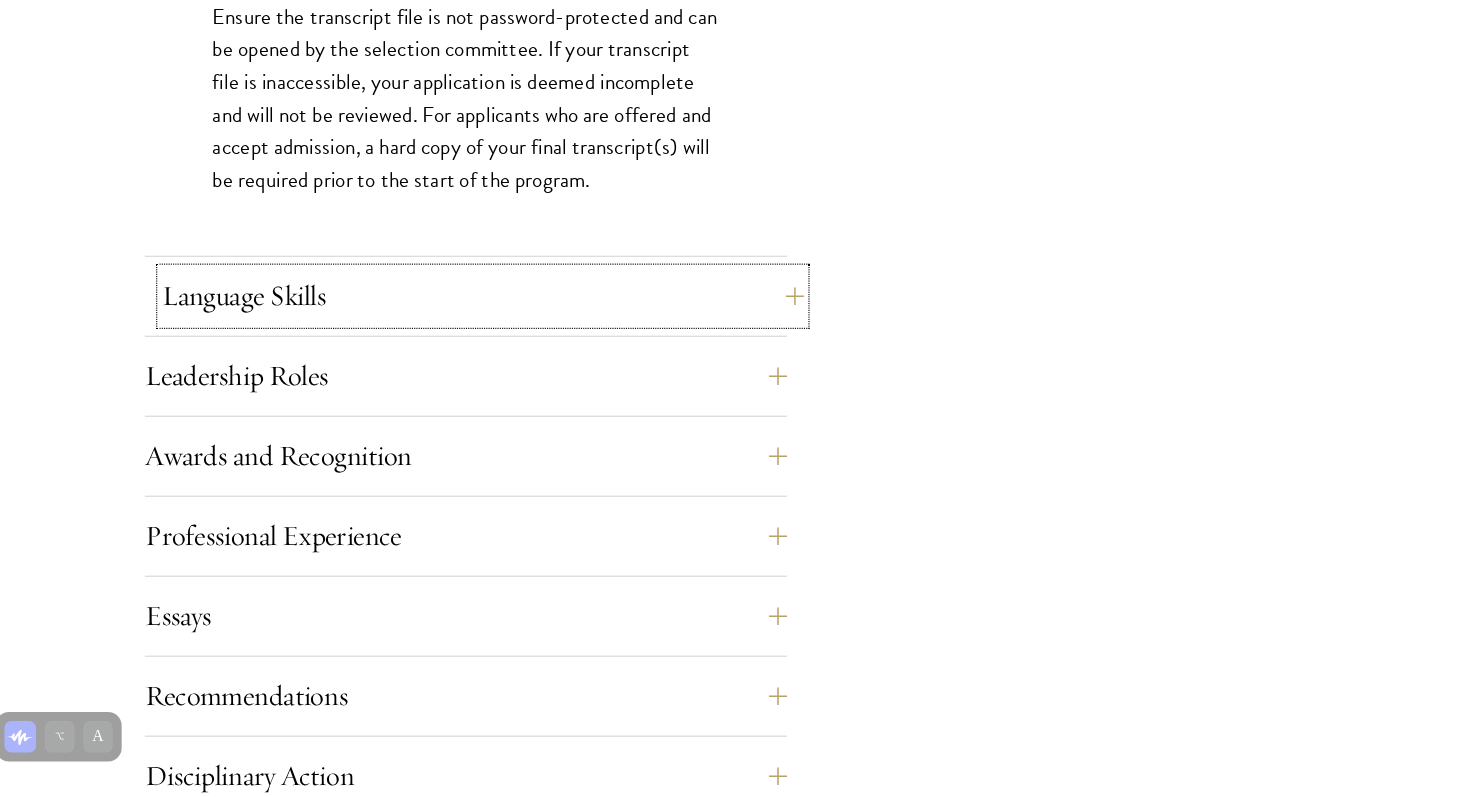 click on "Language Skills" at bounding box center (465, 352) 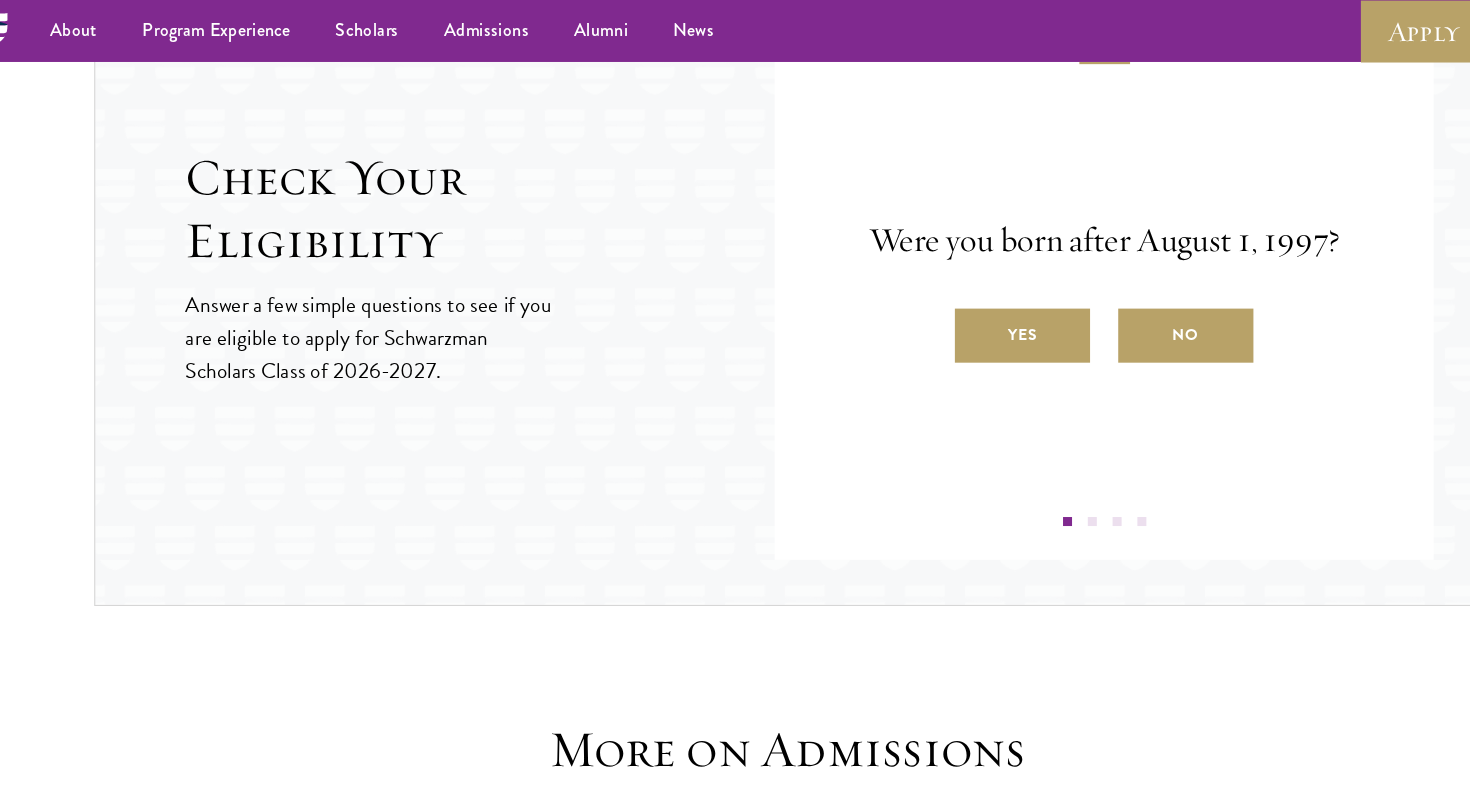 scroll, scrollTop: 3159, scrollLeft: 0, axis: vertical 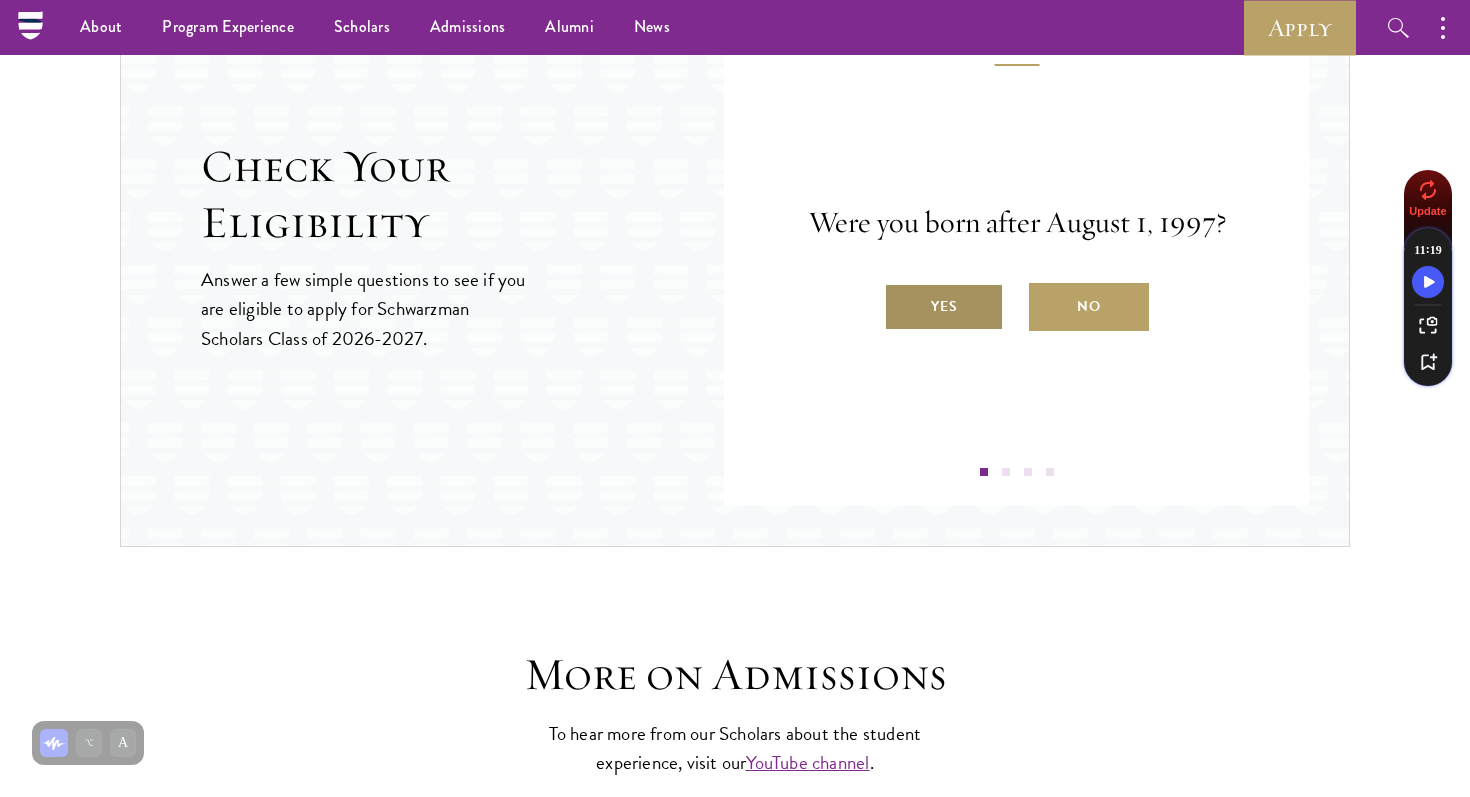 click on "Yes" at bounding box center (944, 307) 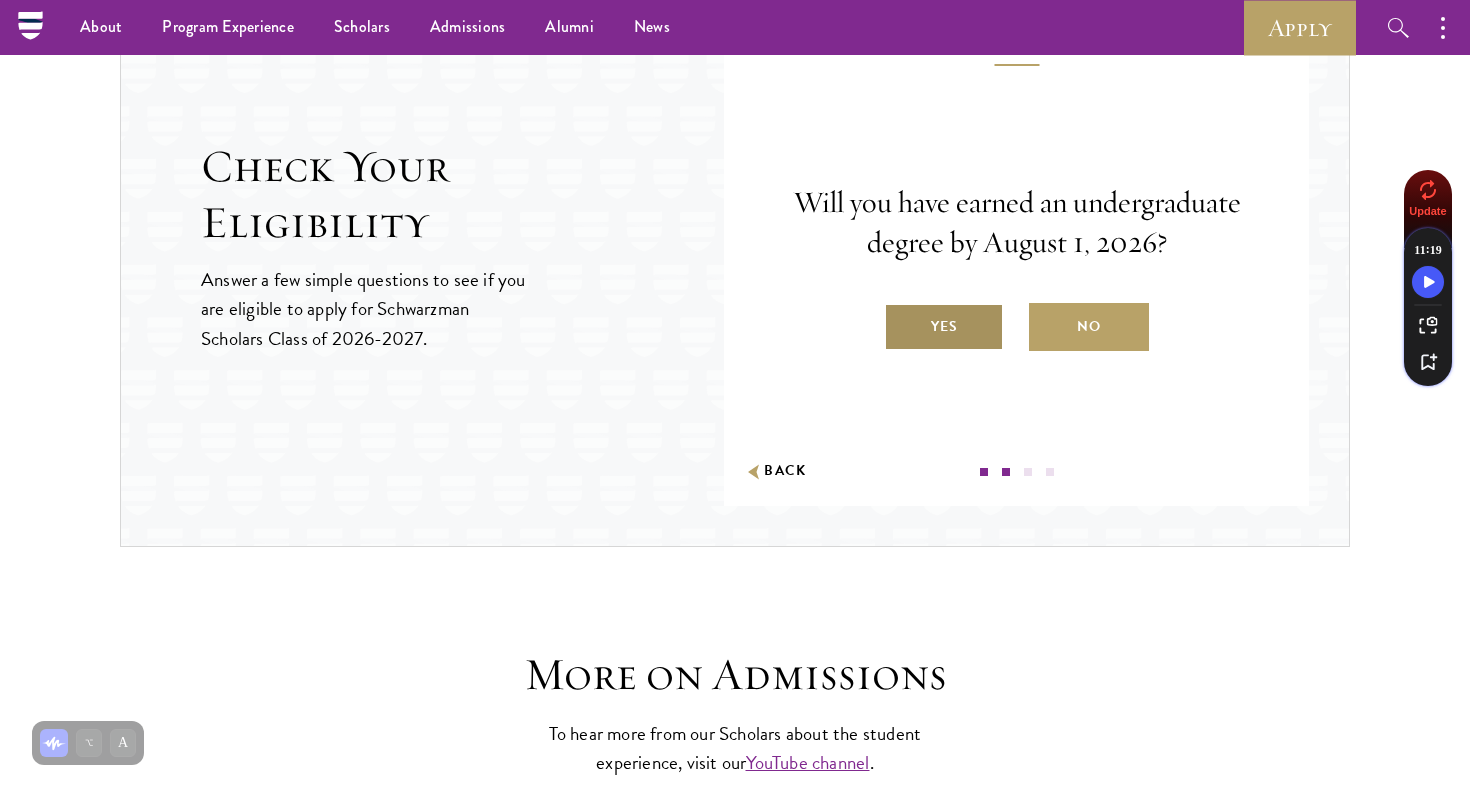 click on "Yes" at bounding box center [944, 327] 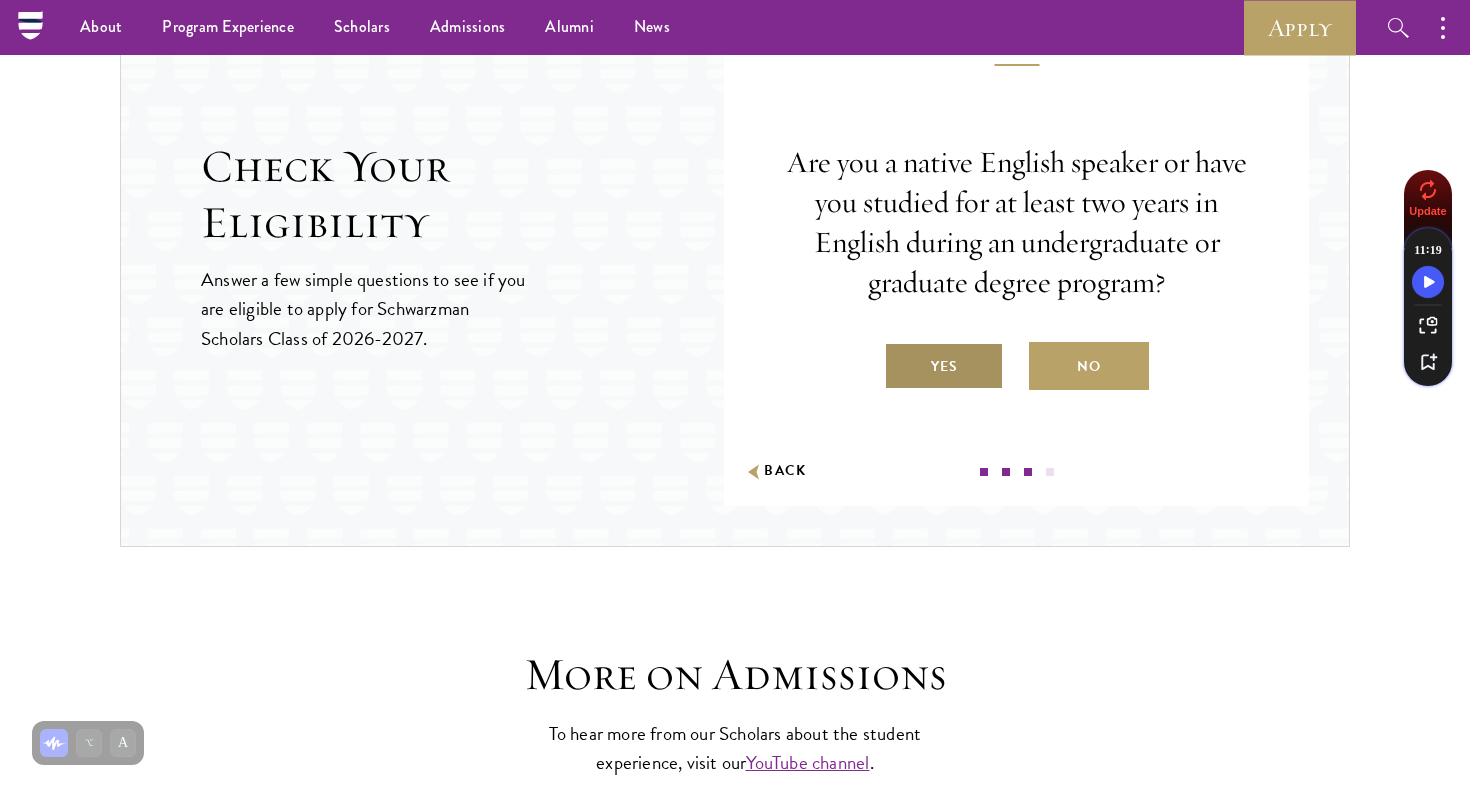 click on "Yes" at bounding box center (944, 366) 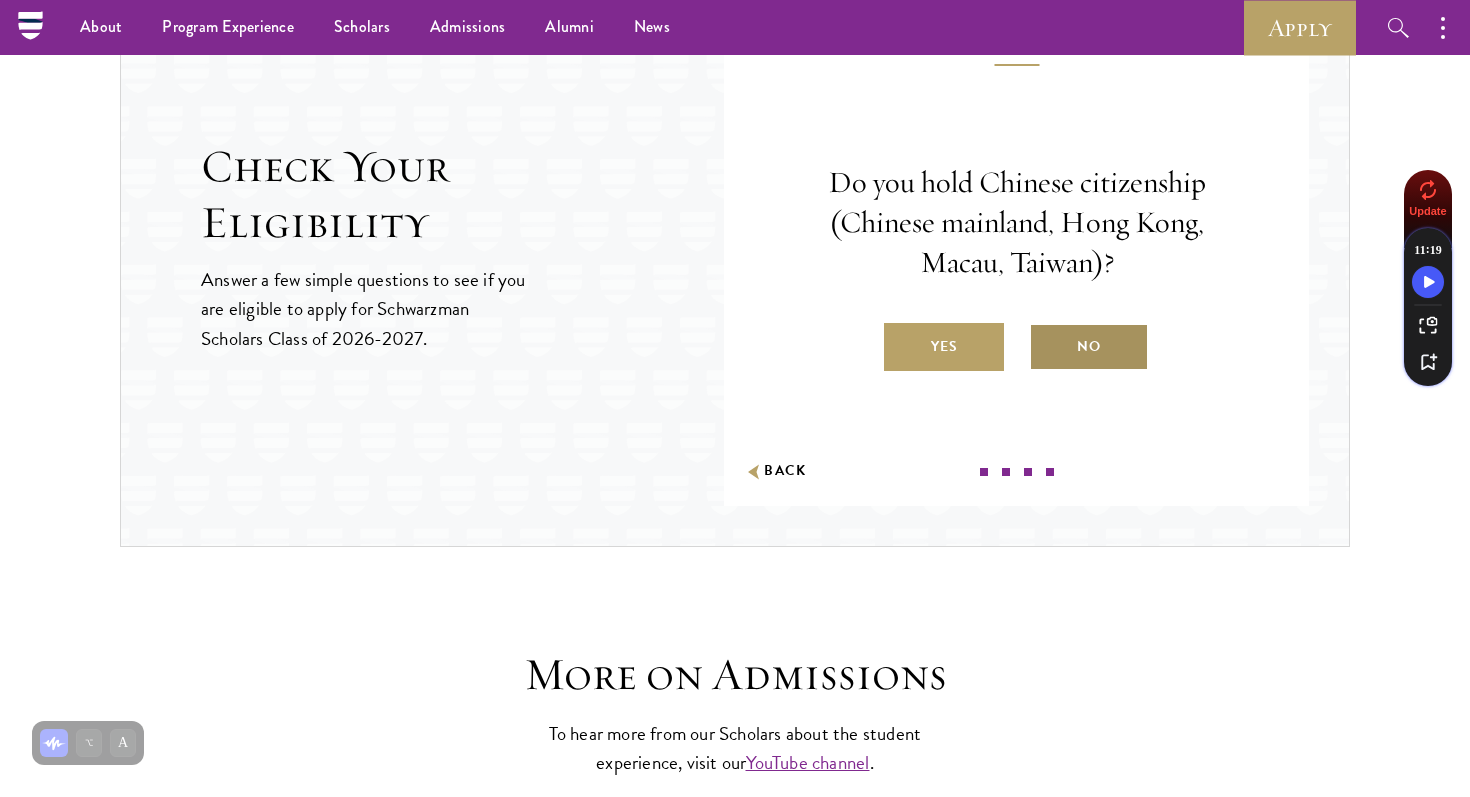 click on "No" at bounding box center [1089, 347] 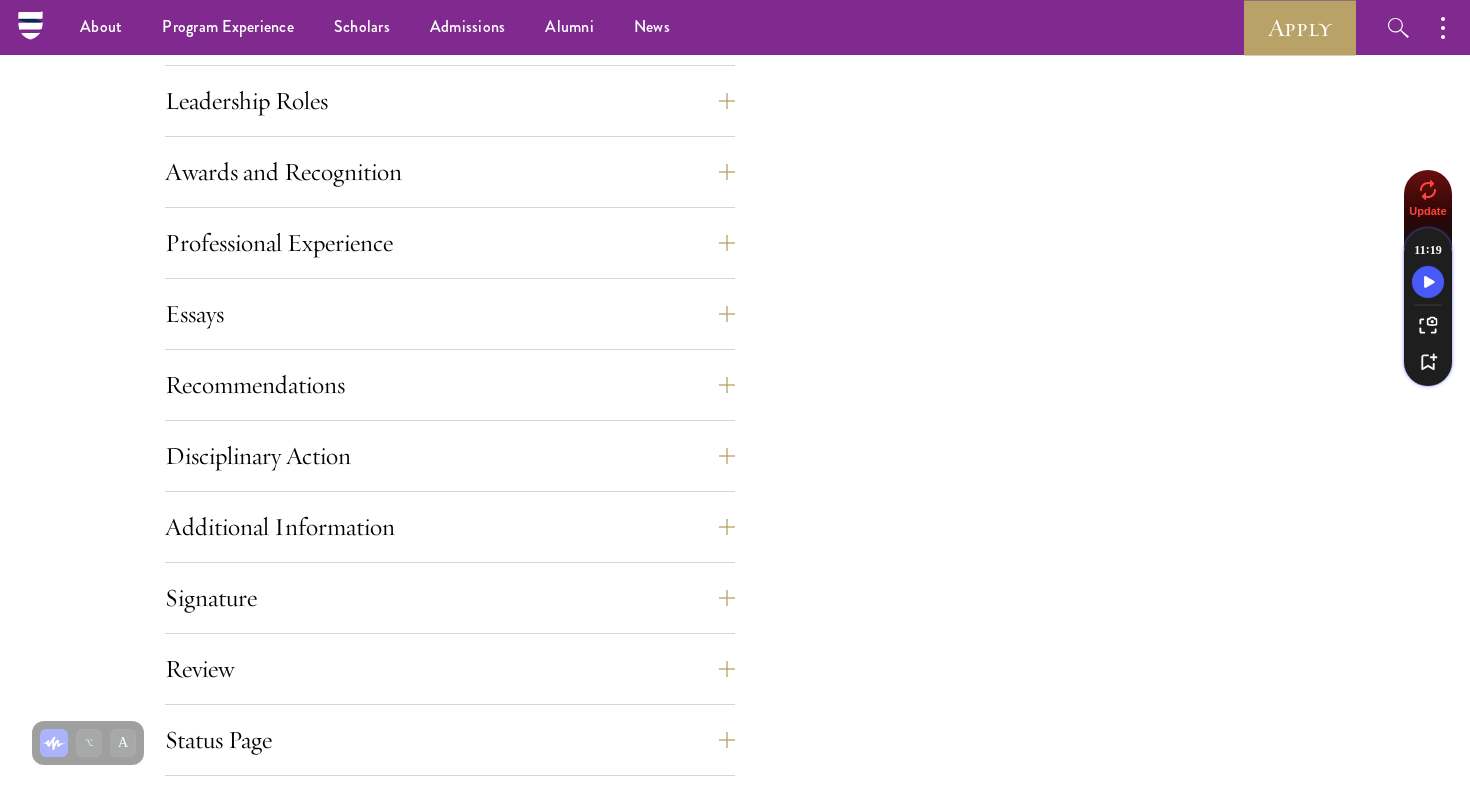 scroll, scrollTop: 2136, scrollLeft: 0, axis: vertical 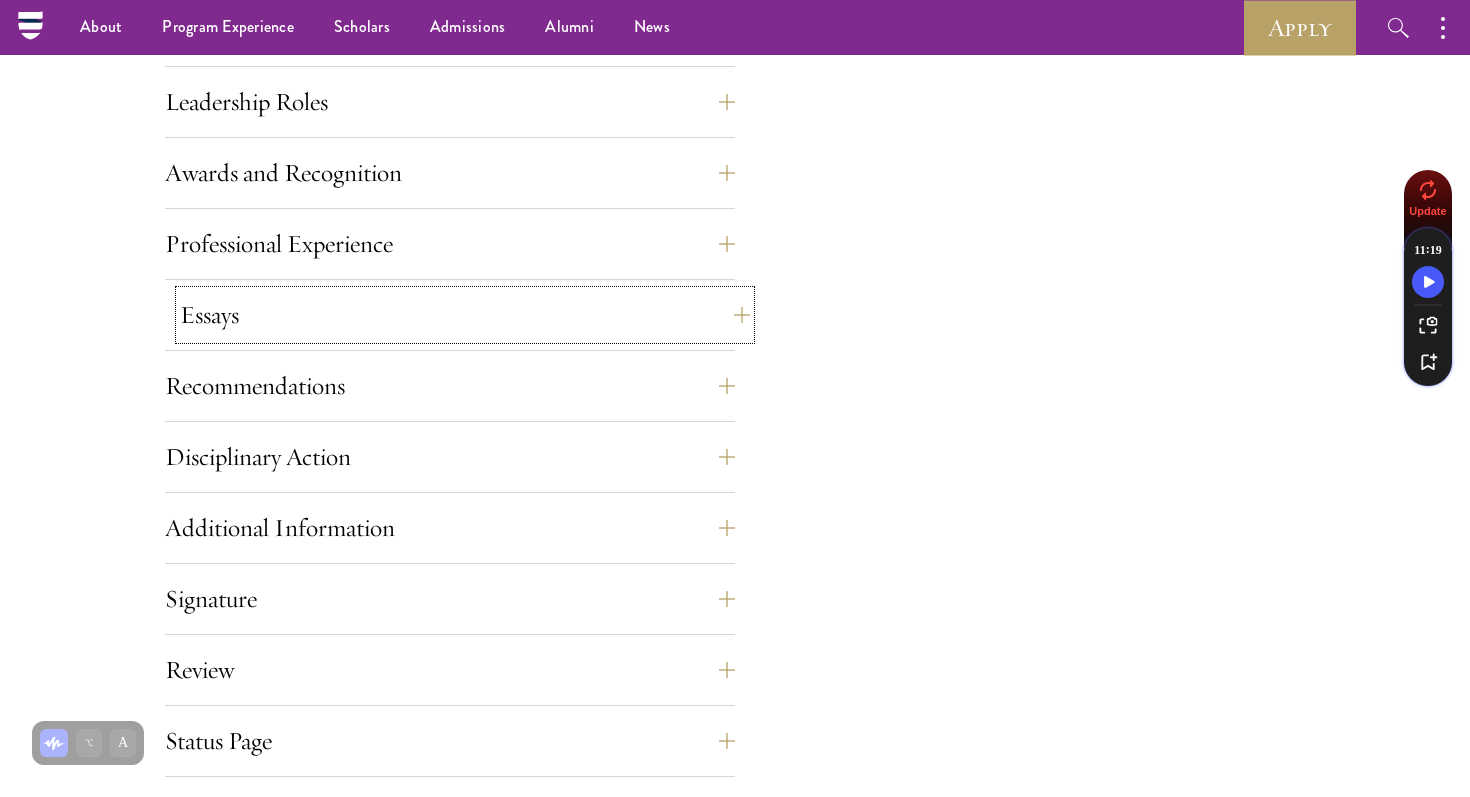 click on "Essays" at bounding box center [465, 315] 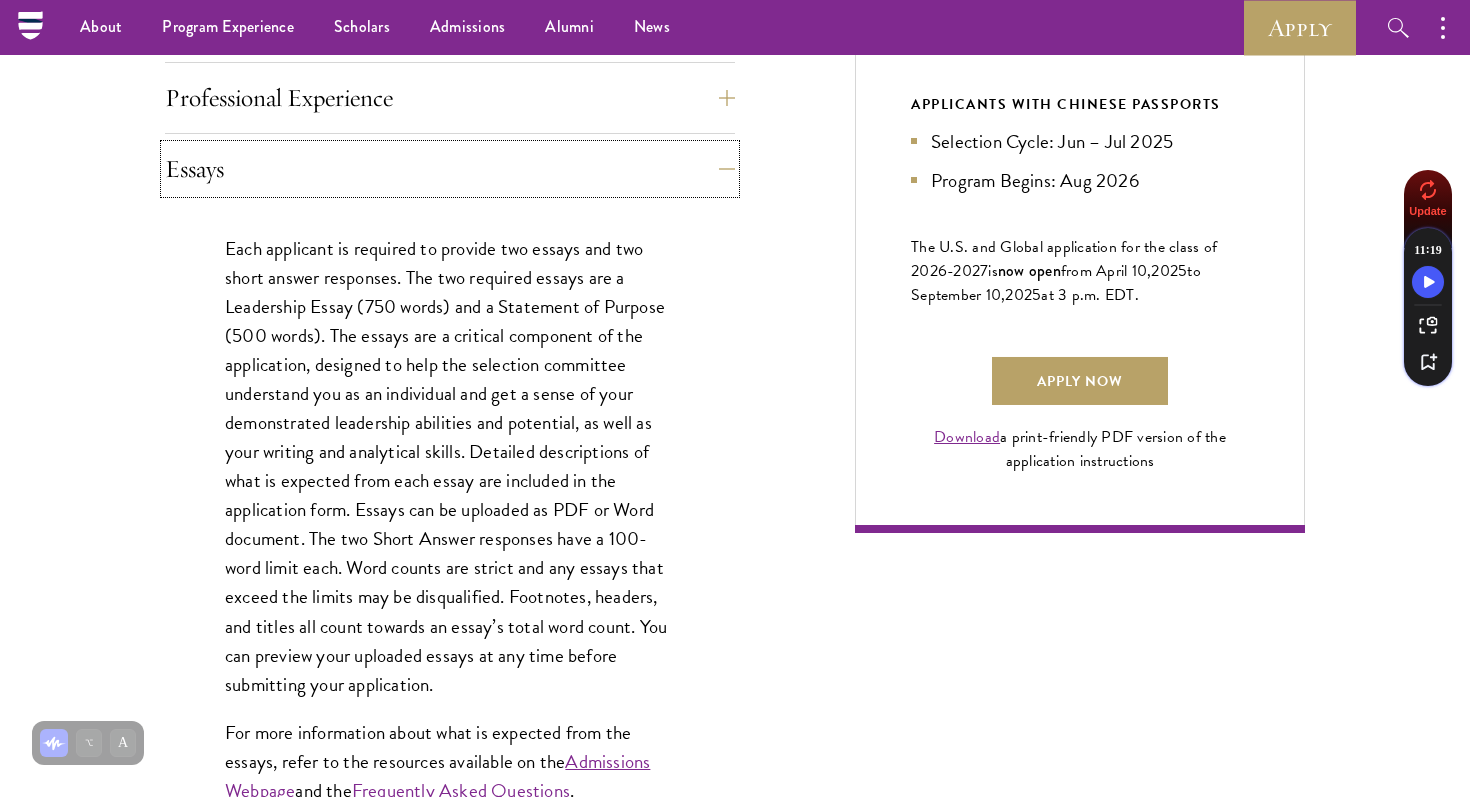scroll, scrollTop: 1265, scrollLeft: 0, axis: vertical 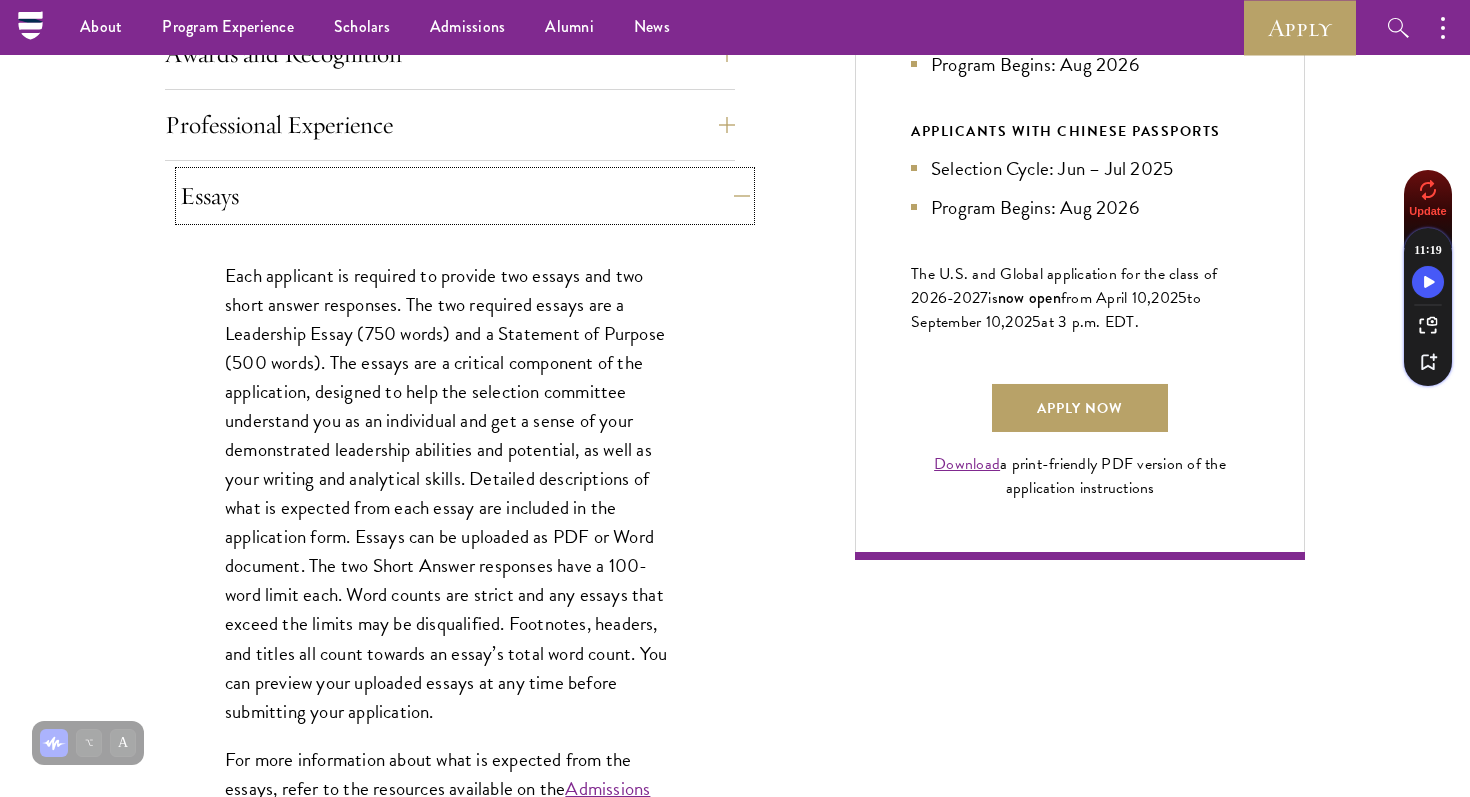 click on "Essays" at bounding box center (465, 196) 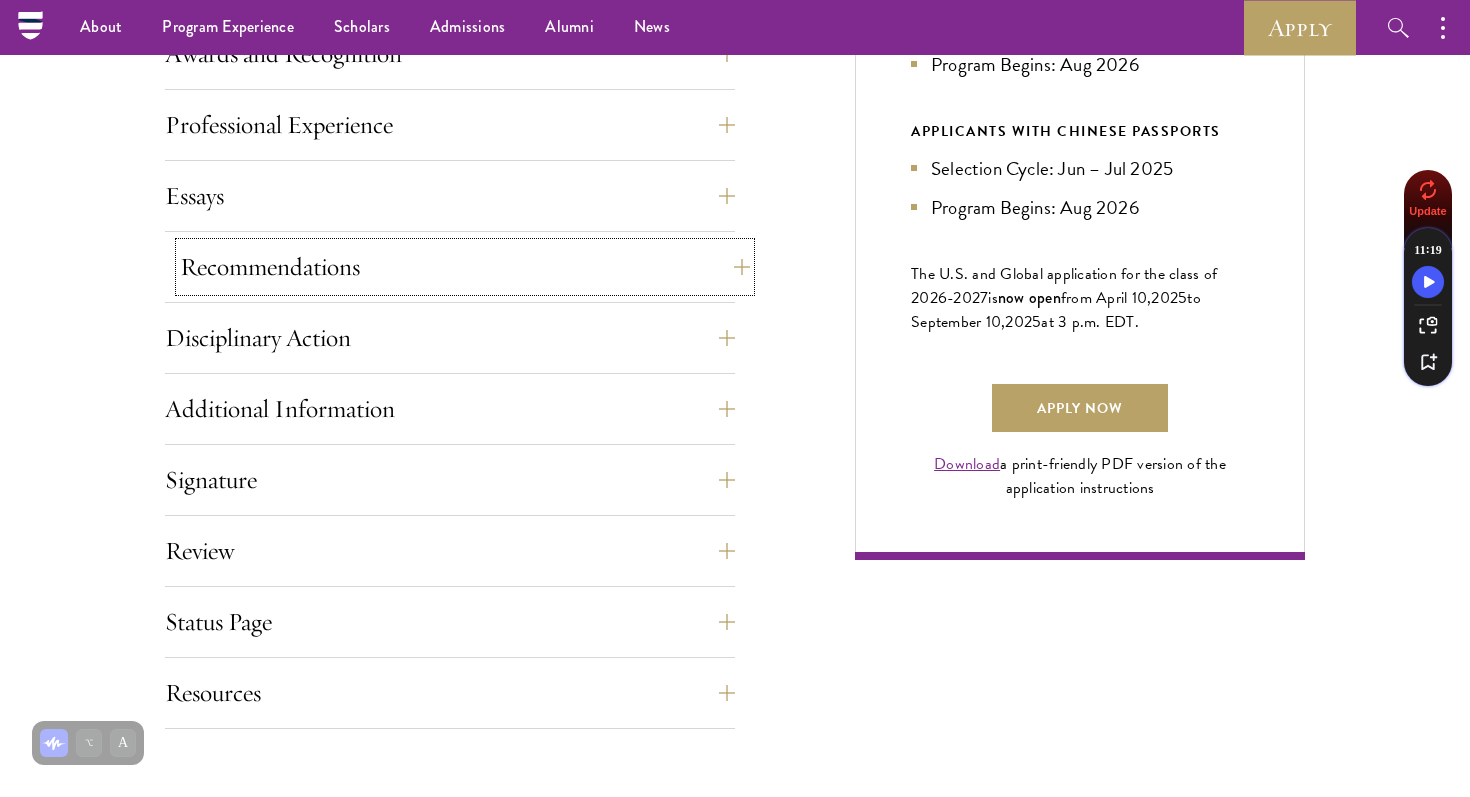 click on "Recommendations" at bounding box center [465, 267] 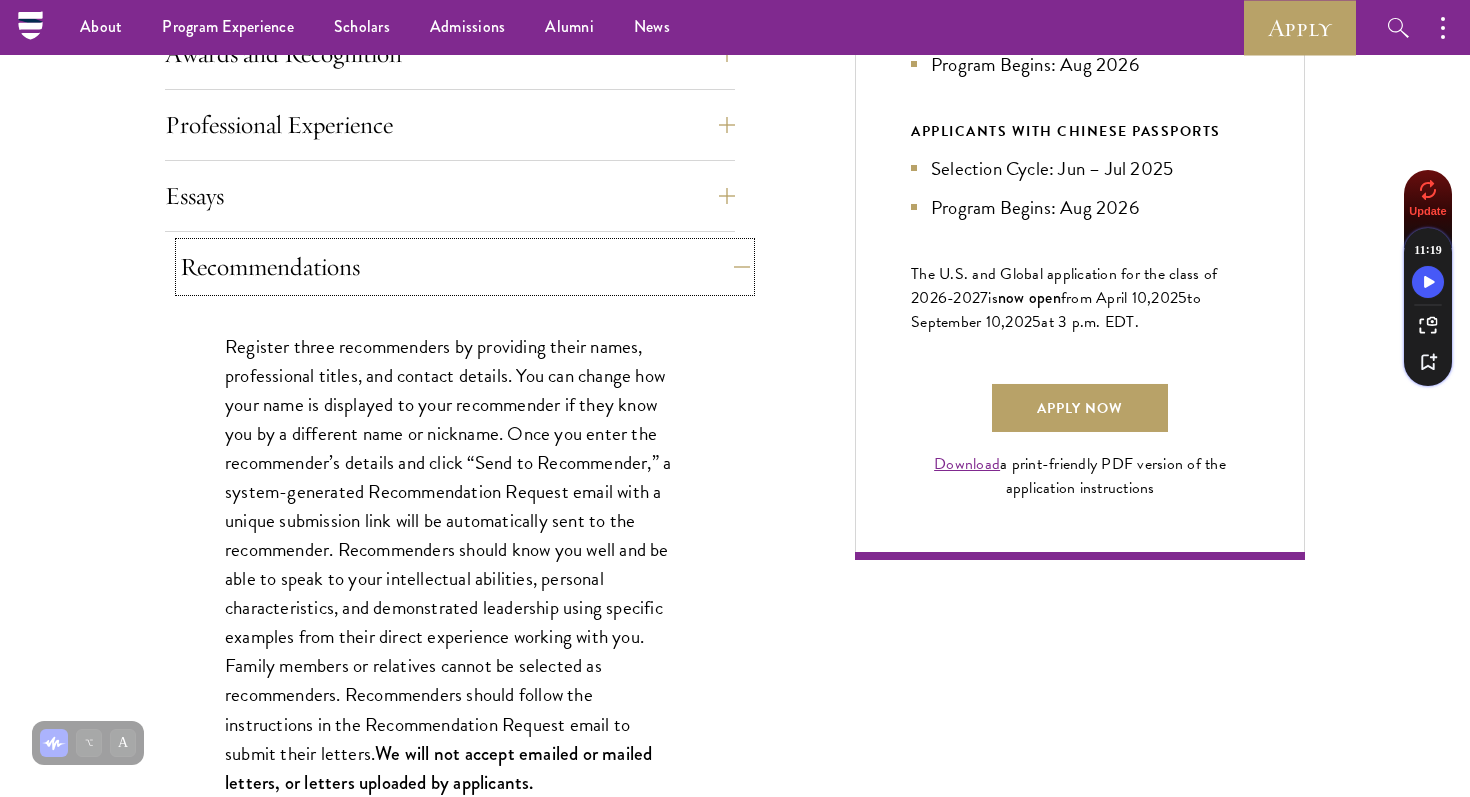 click on "Recommendations" at bounding box center [465, 267] 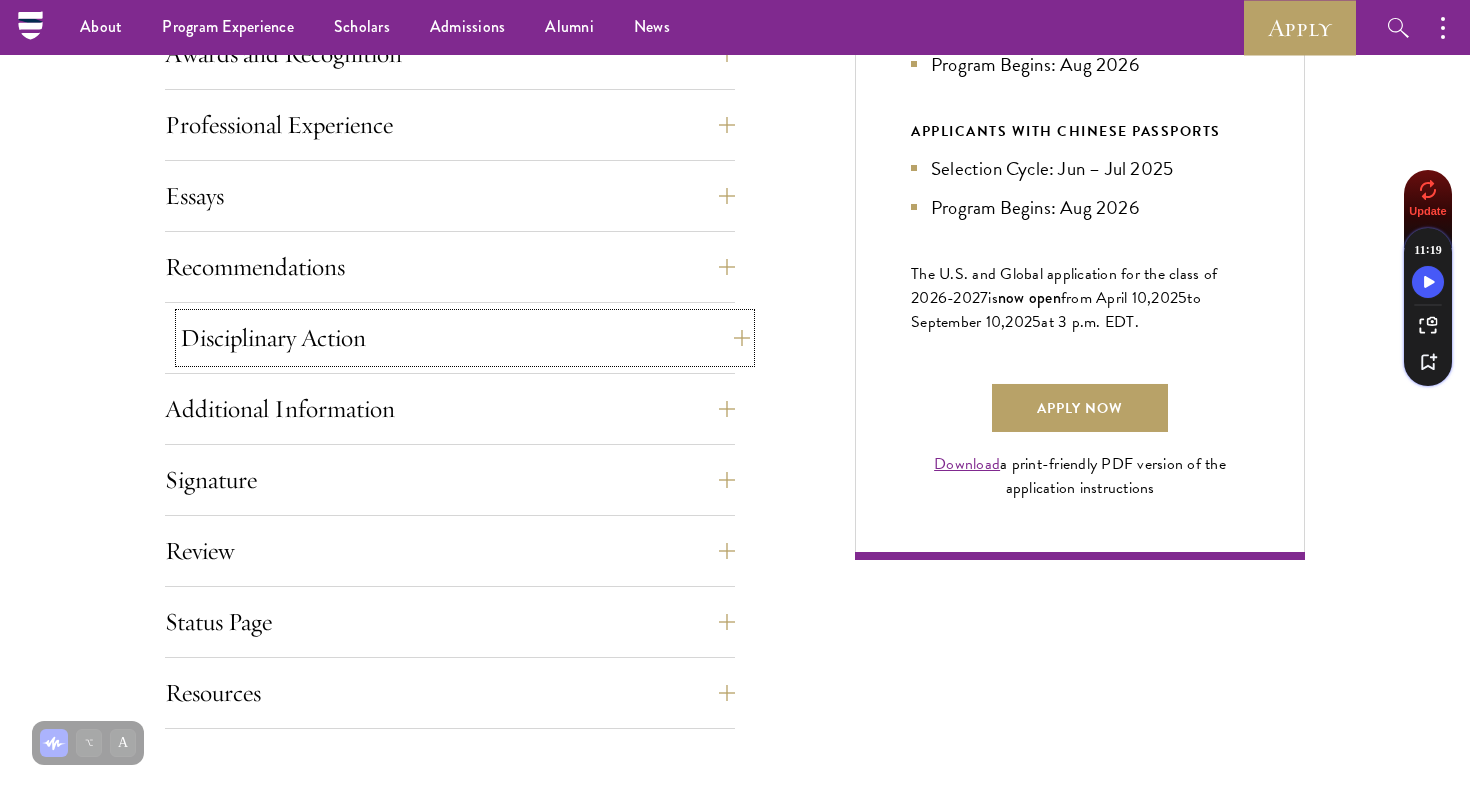 click on "Disciplinary Action" at bounding box center [465, 338] 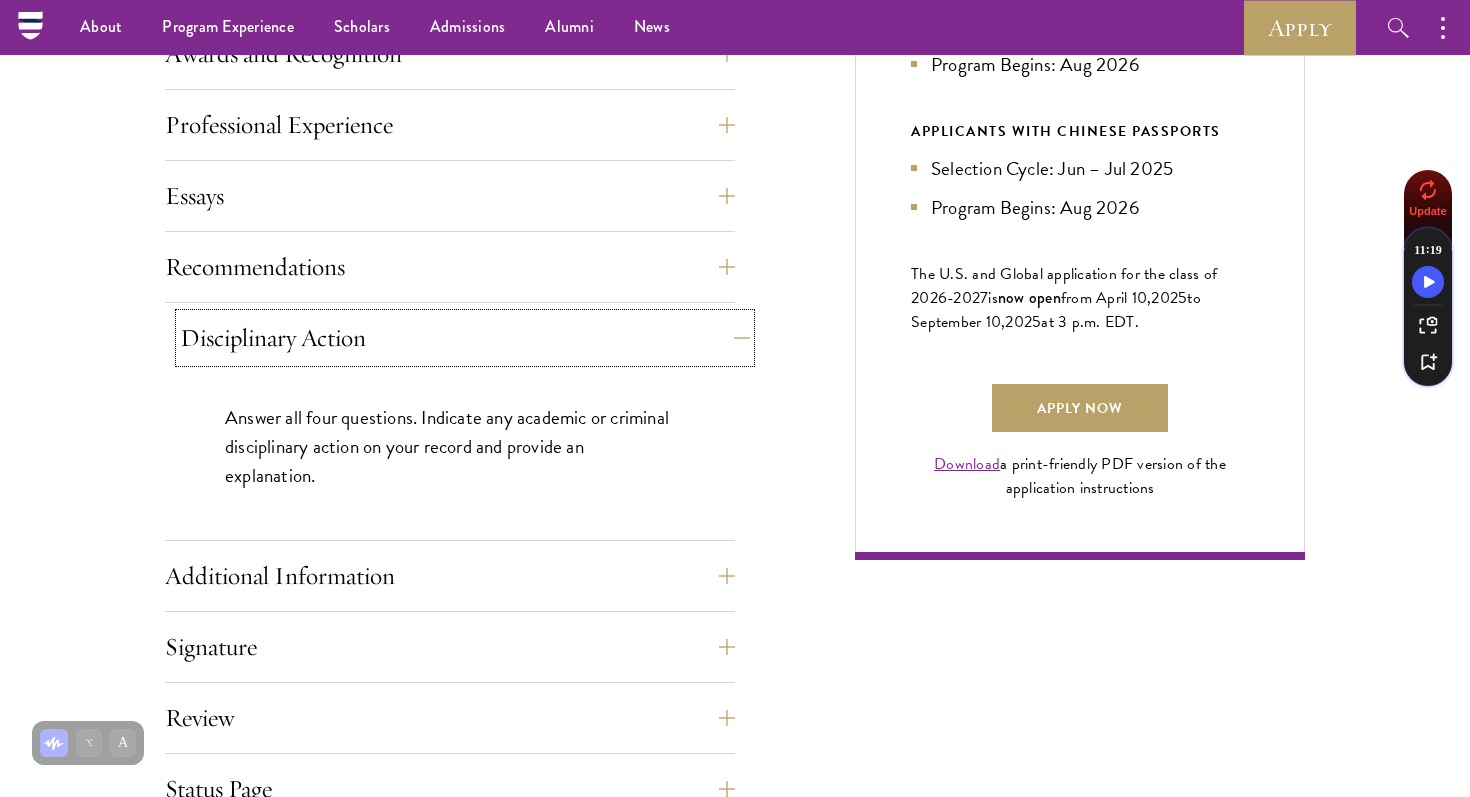 click on "Disciplinary Action" at bounding box center (465, 338) 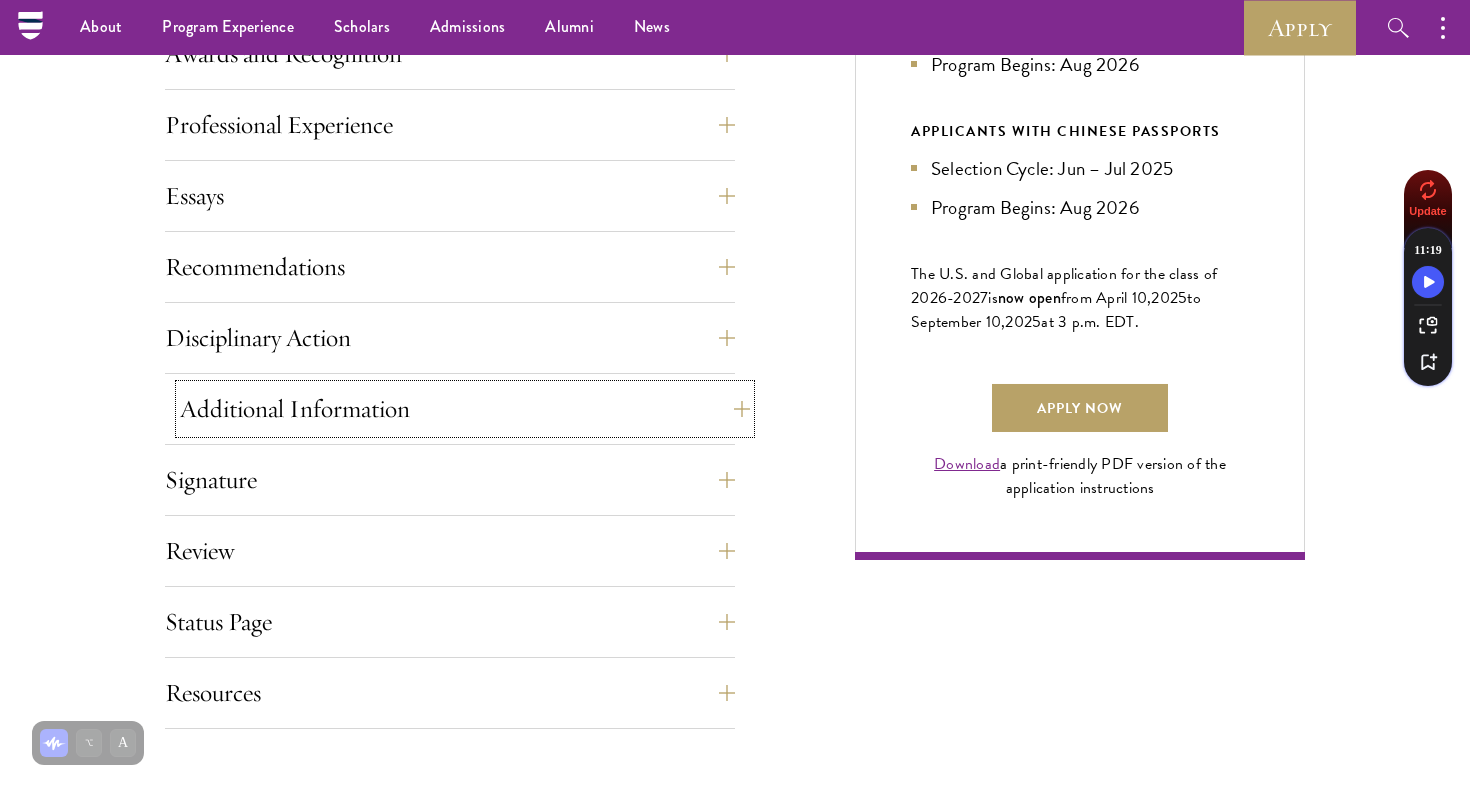 click on "Additional Information" at bounding box center (465, 409) 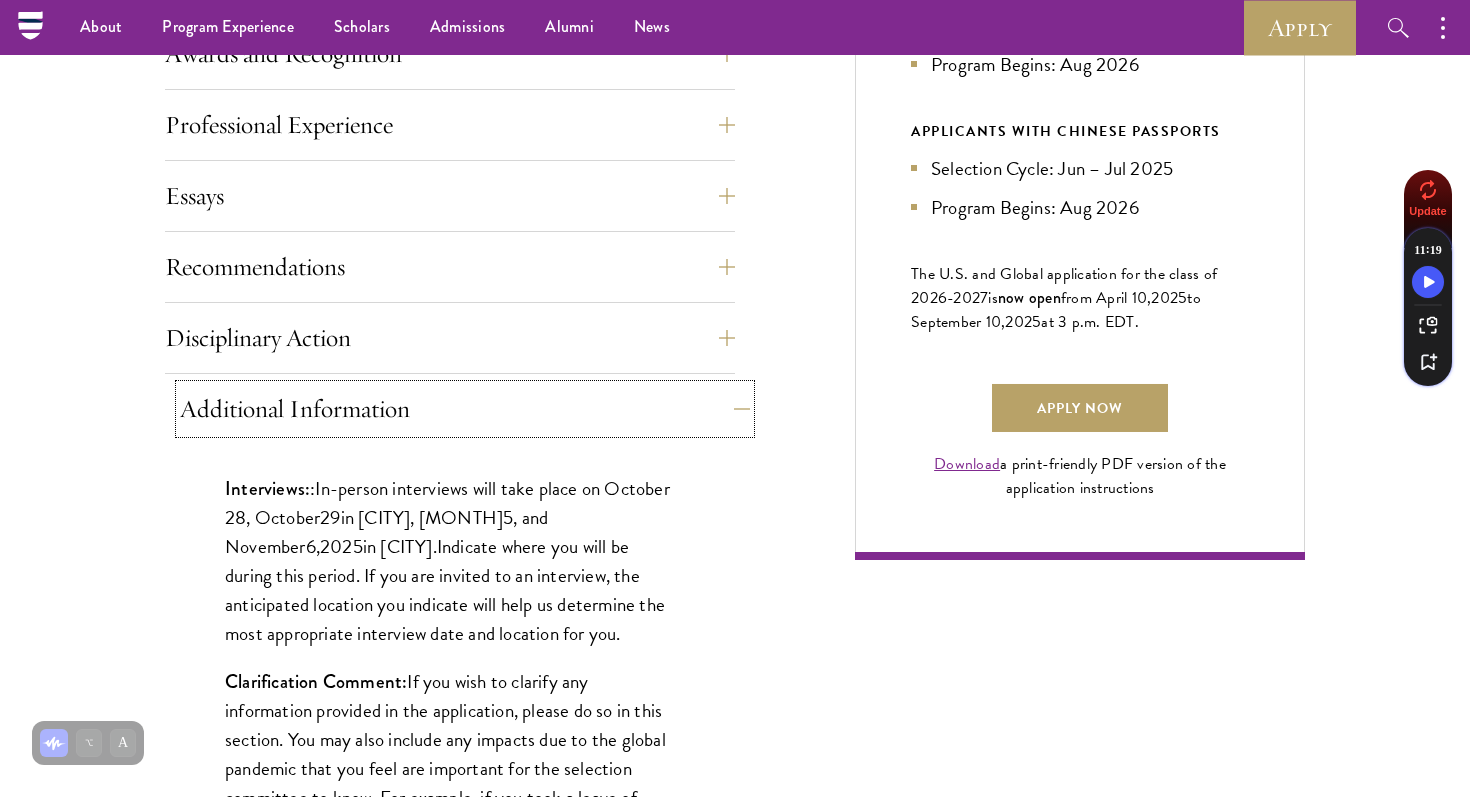 click on "Additional Information" at bounding box center (465, 409) 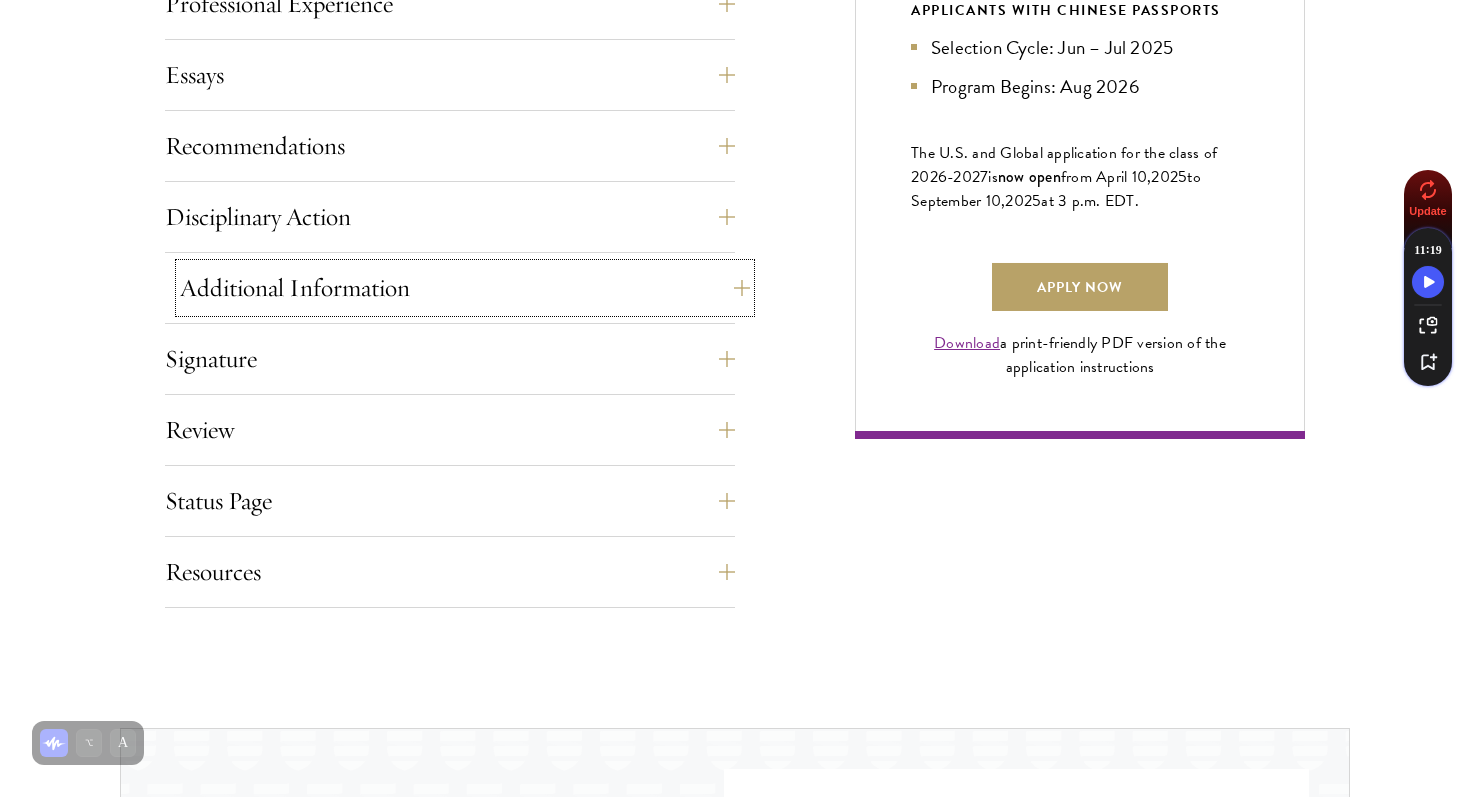 scroll, scrollTop: 1408, scrollLeft: 0, axis: vertical 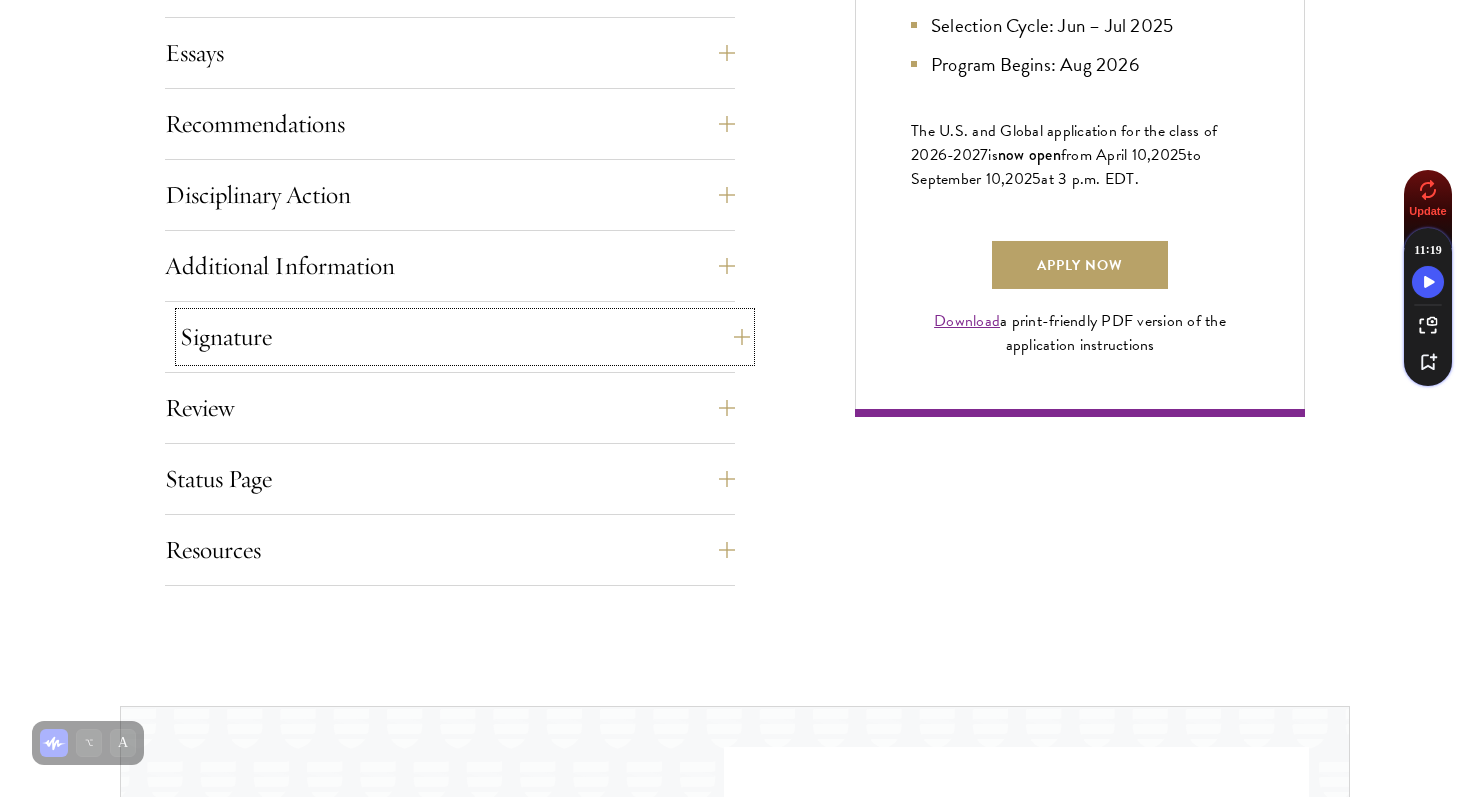 click on "Signature" at bounding box center [465, 337] 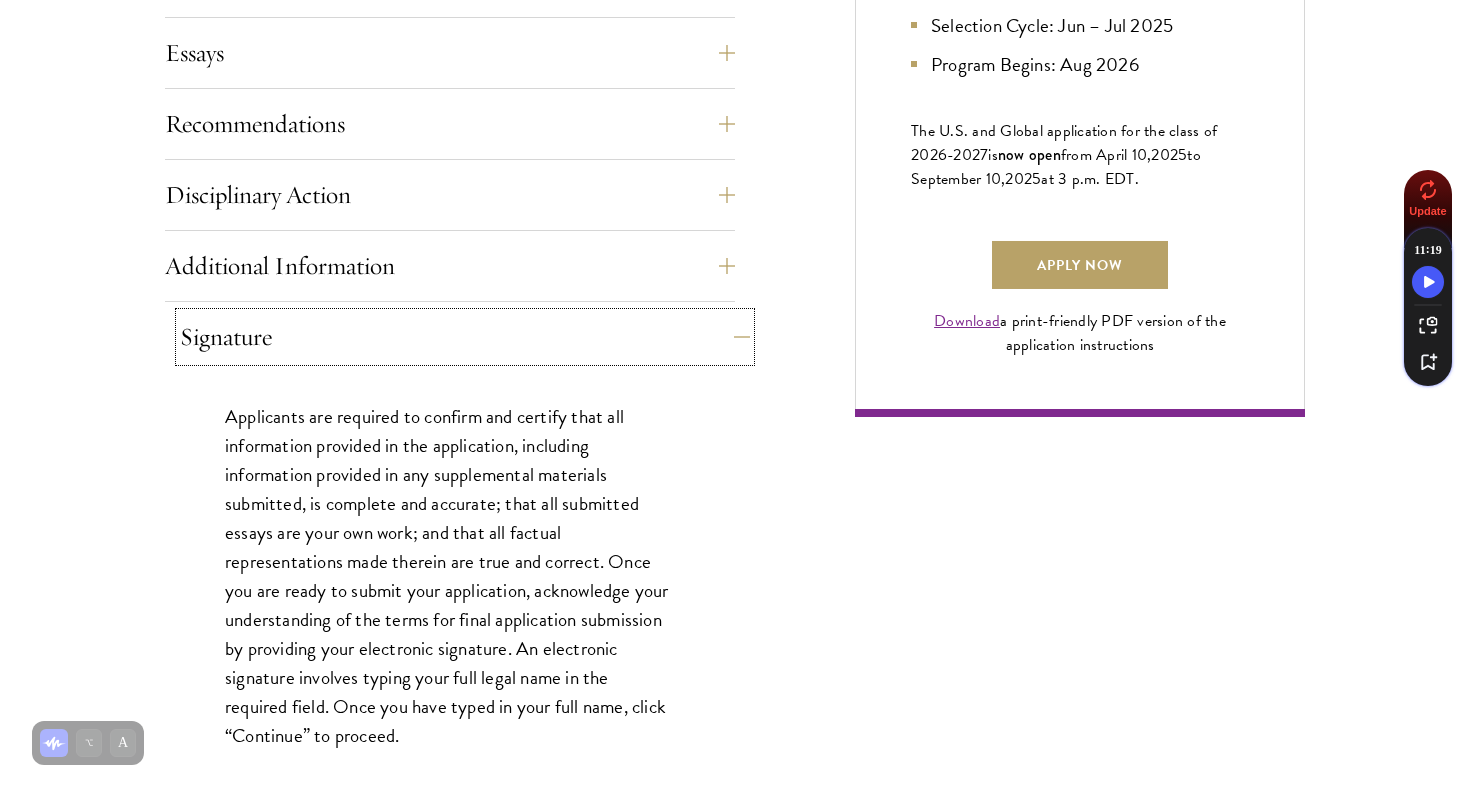 click on "Signature" at bounding box center (465, 337) 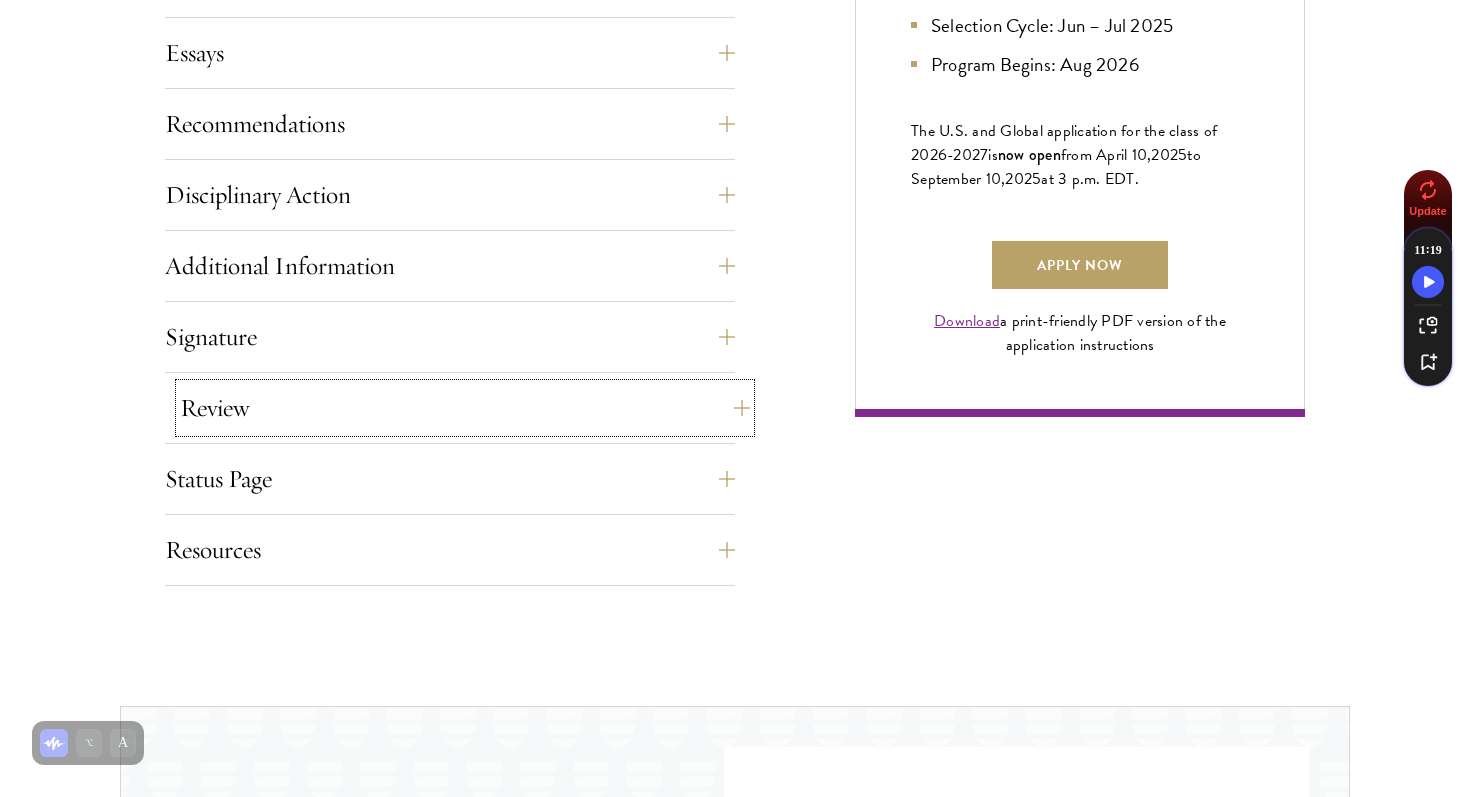 click on "Review" at bounding box center [465, 408] 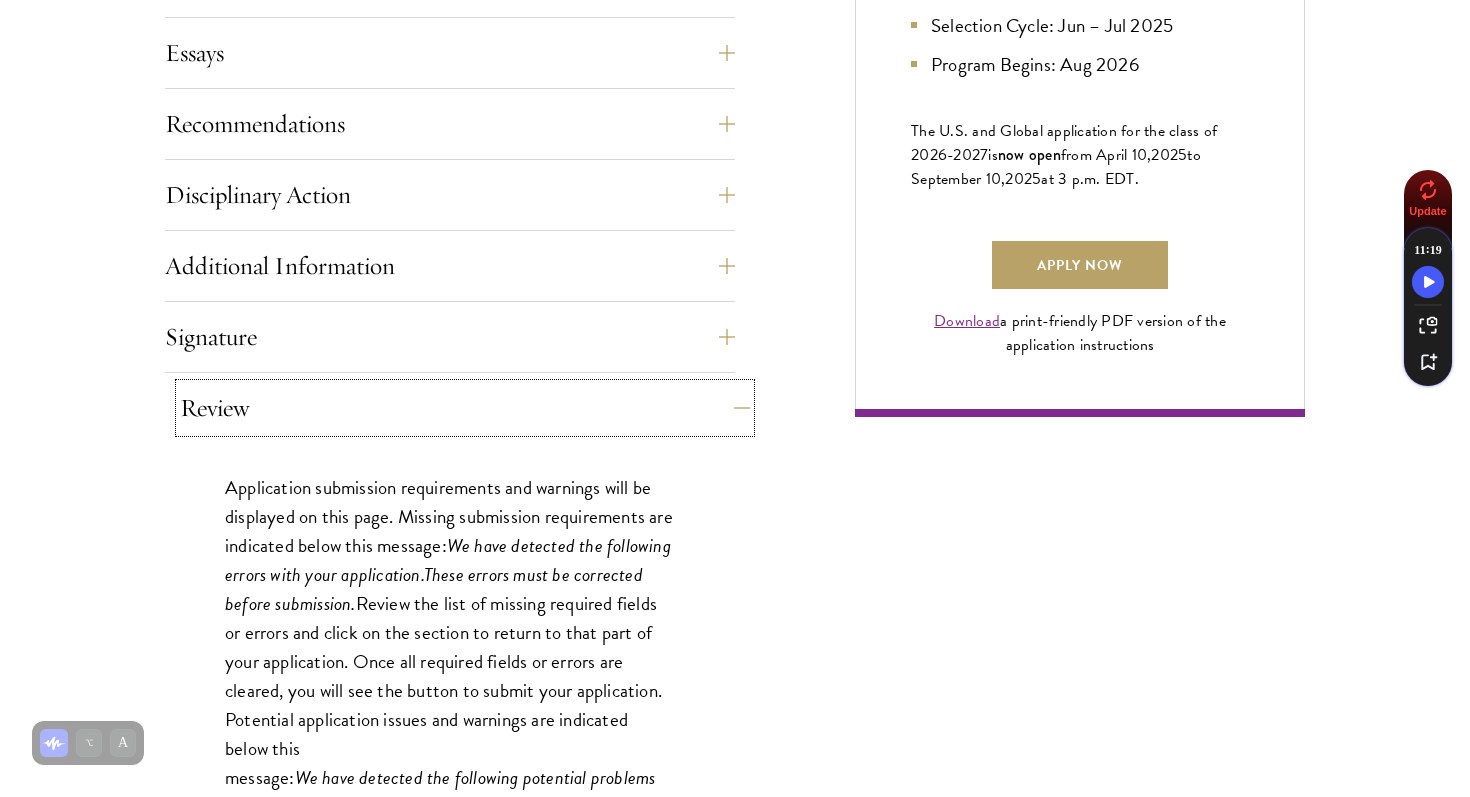 click on "Review" at bounding box center (465, 408) 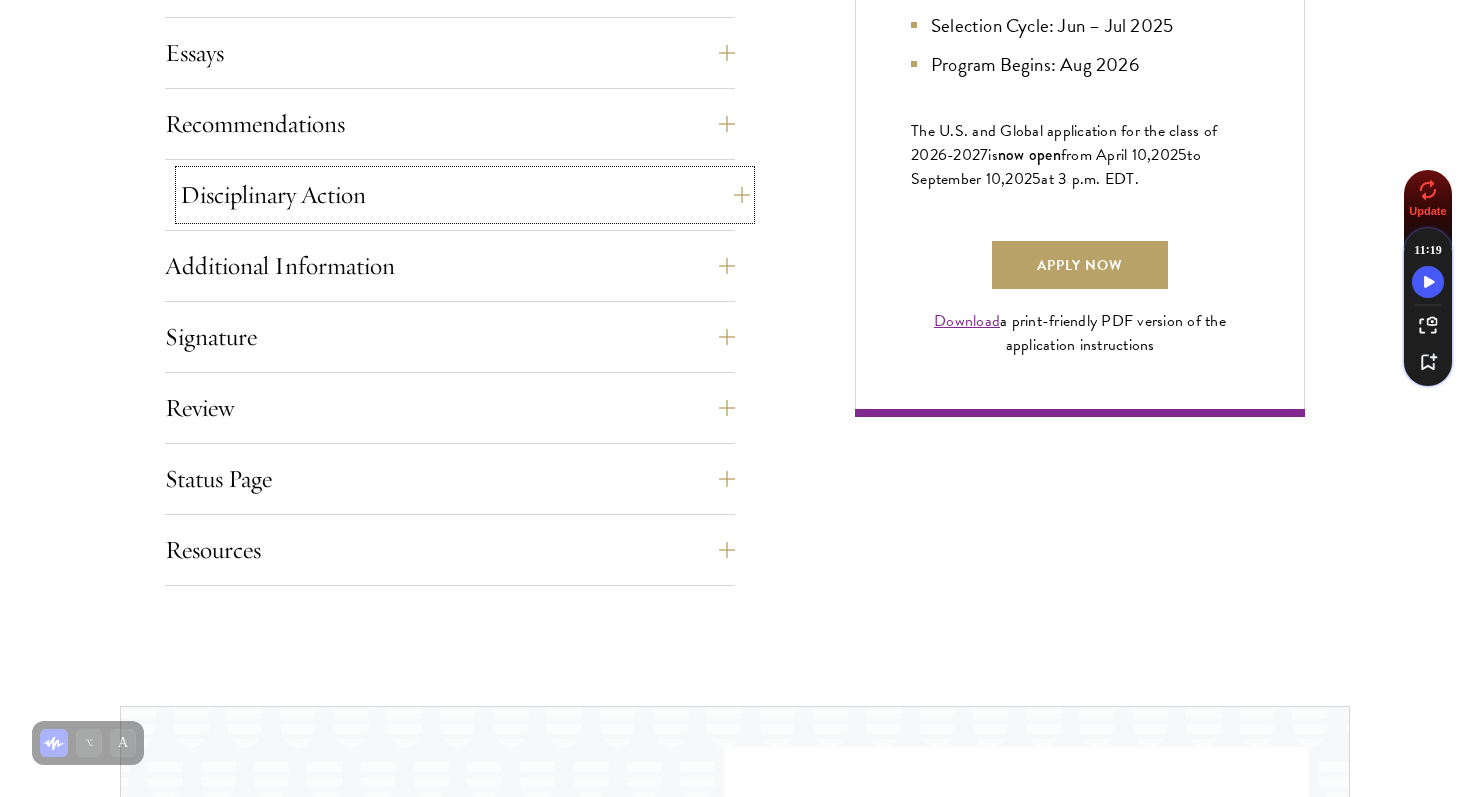 click on "Disciplinary Action" at bounding box center [465, 195] 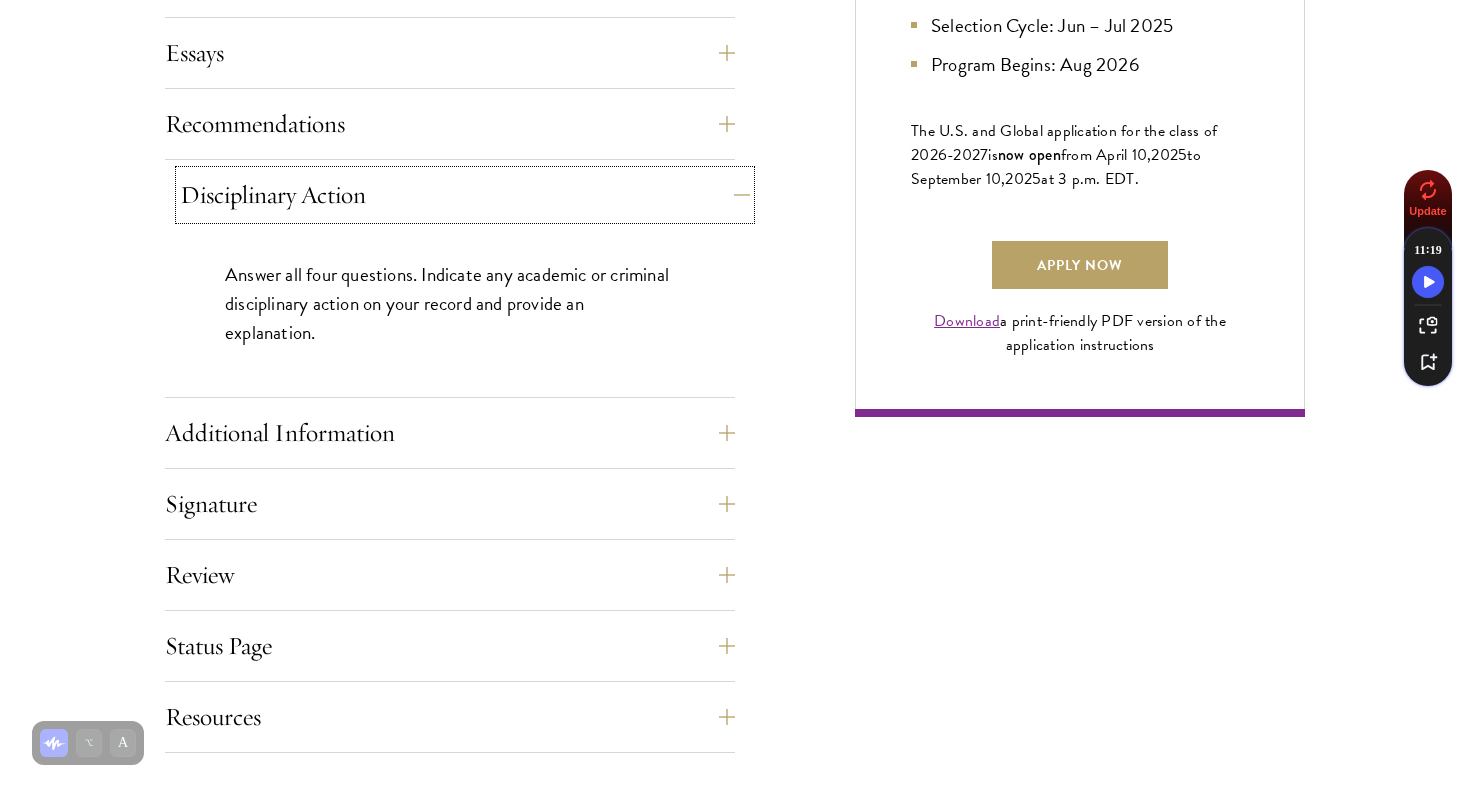 click on "Disciplinary Action" at bounding box center (465, 195) 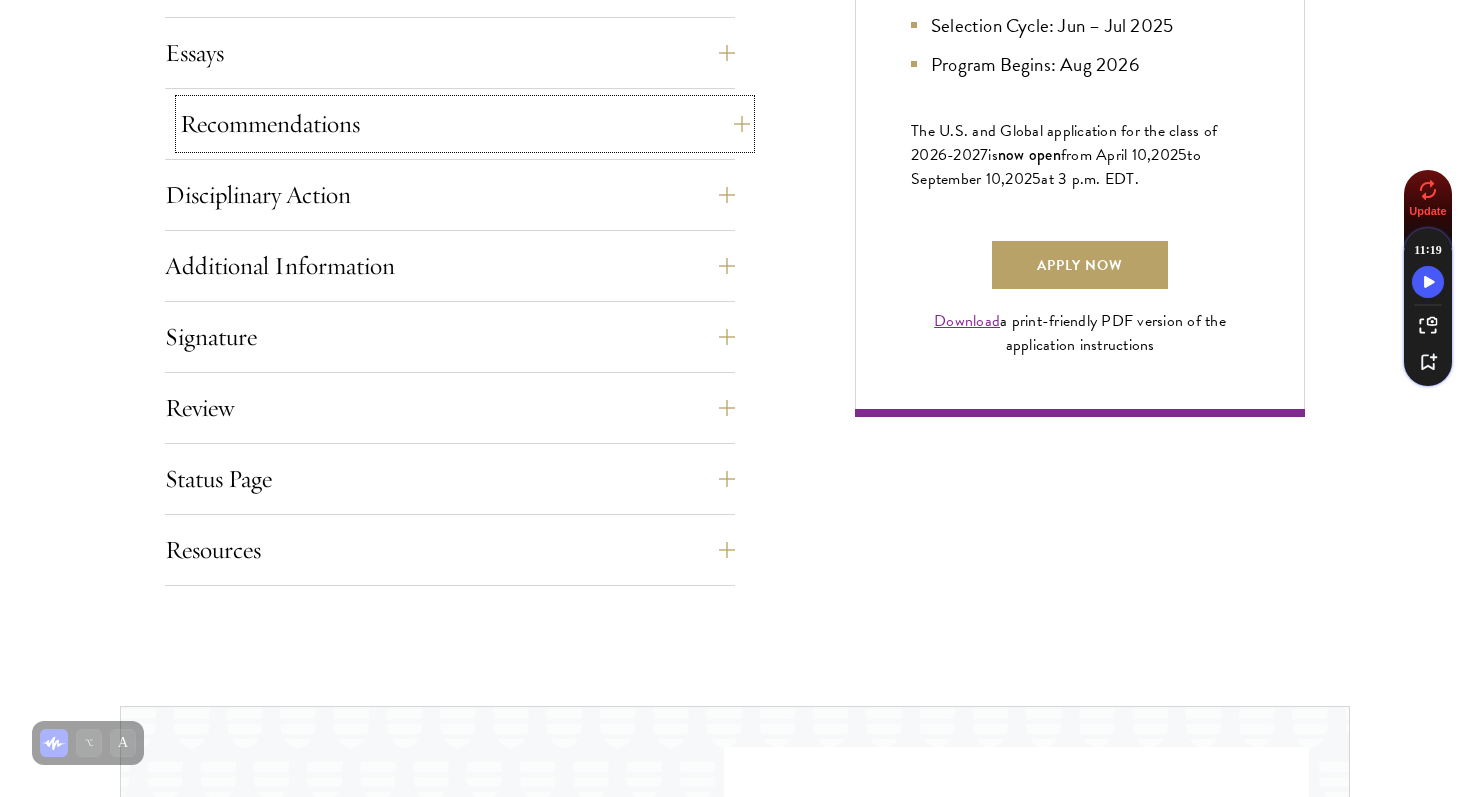 click on "Recommendations" at bounding box center [465, 124] 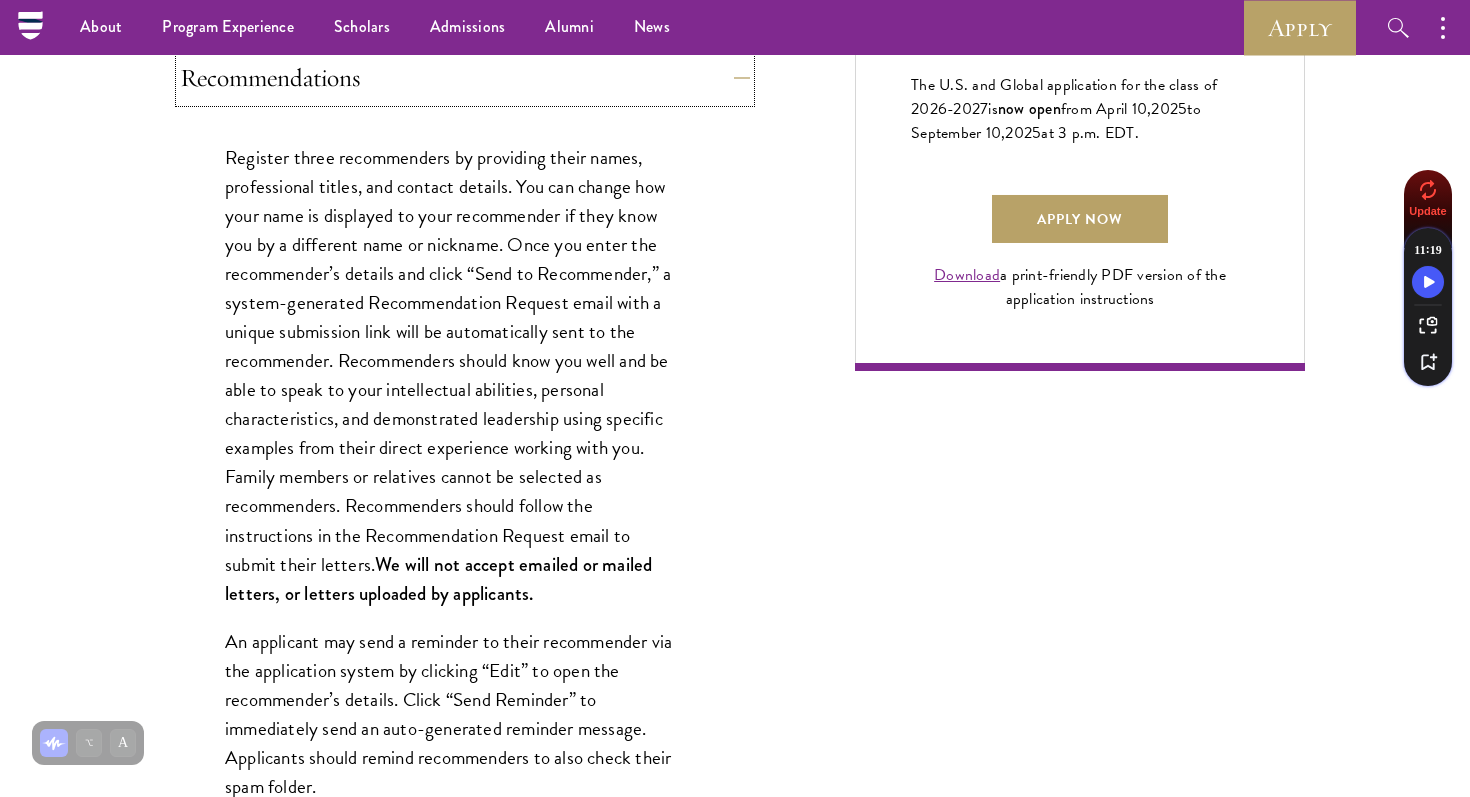 scroll, scrollTop: 1415, scrollLeft: 0, axis: vertical 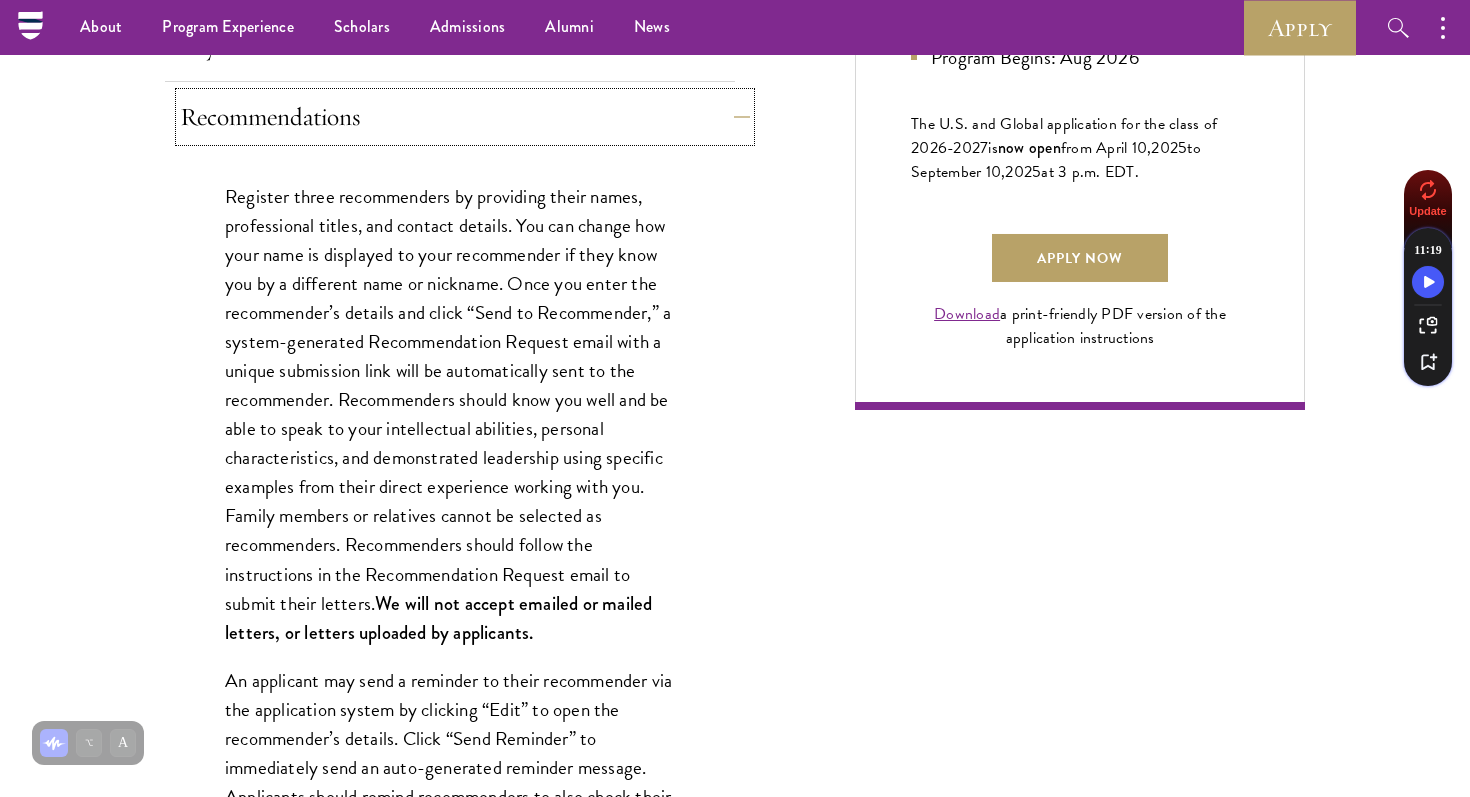 click on "Recommendations" at bounding box center [465, 117] 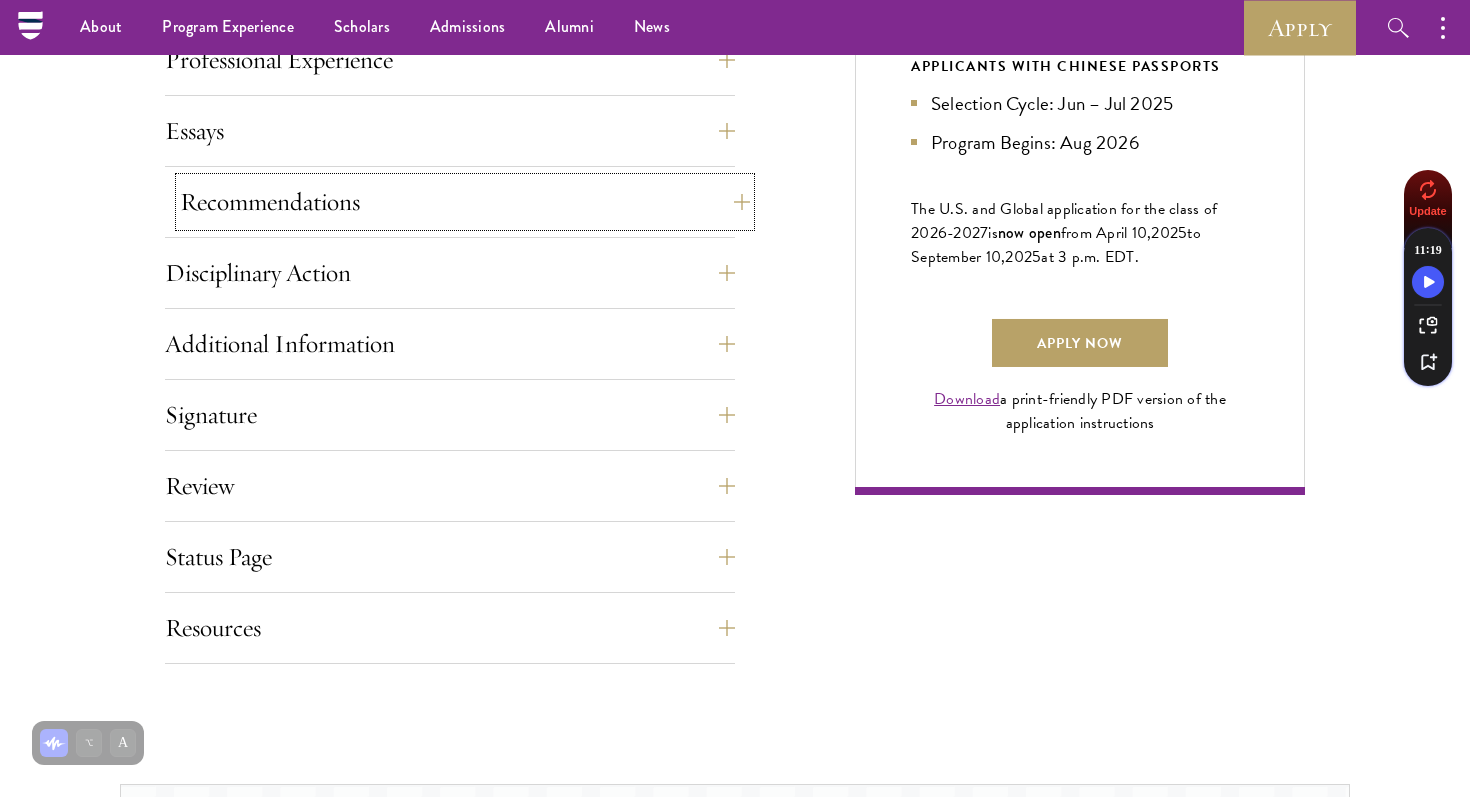 scroll, scrollTop: 1249, scrollLeft: 0, axis: vertical 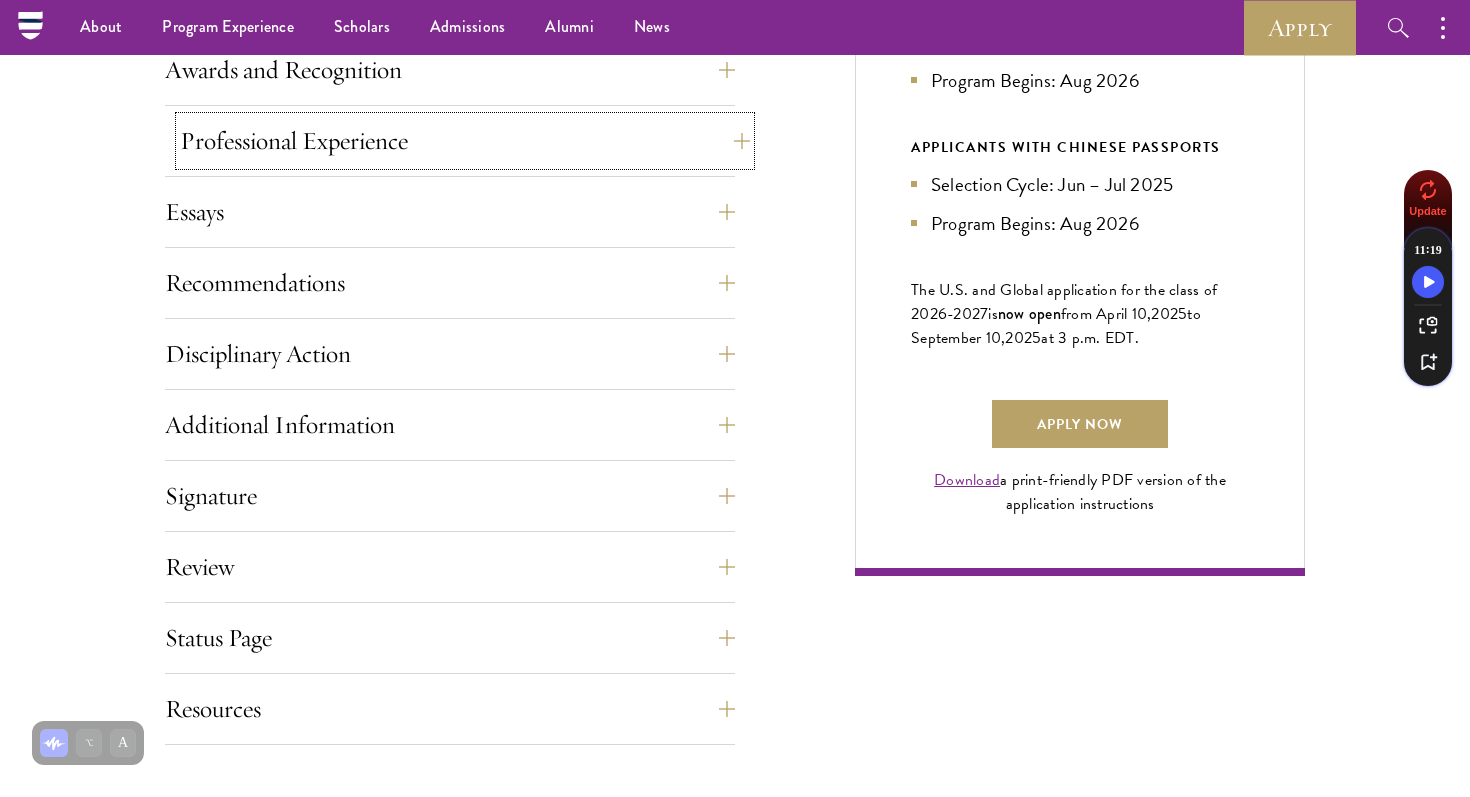 click on "Professional Experience" at bounding box center (465, 141) 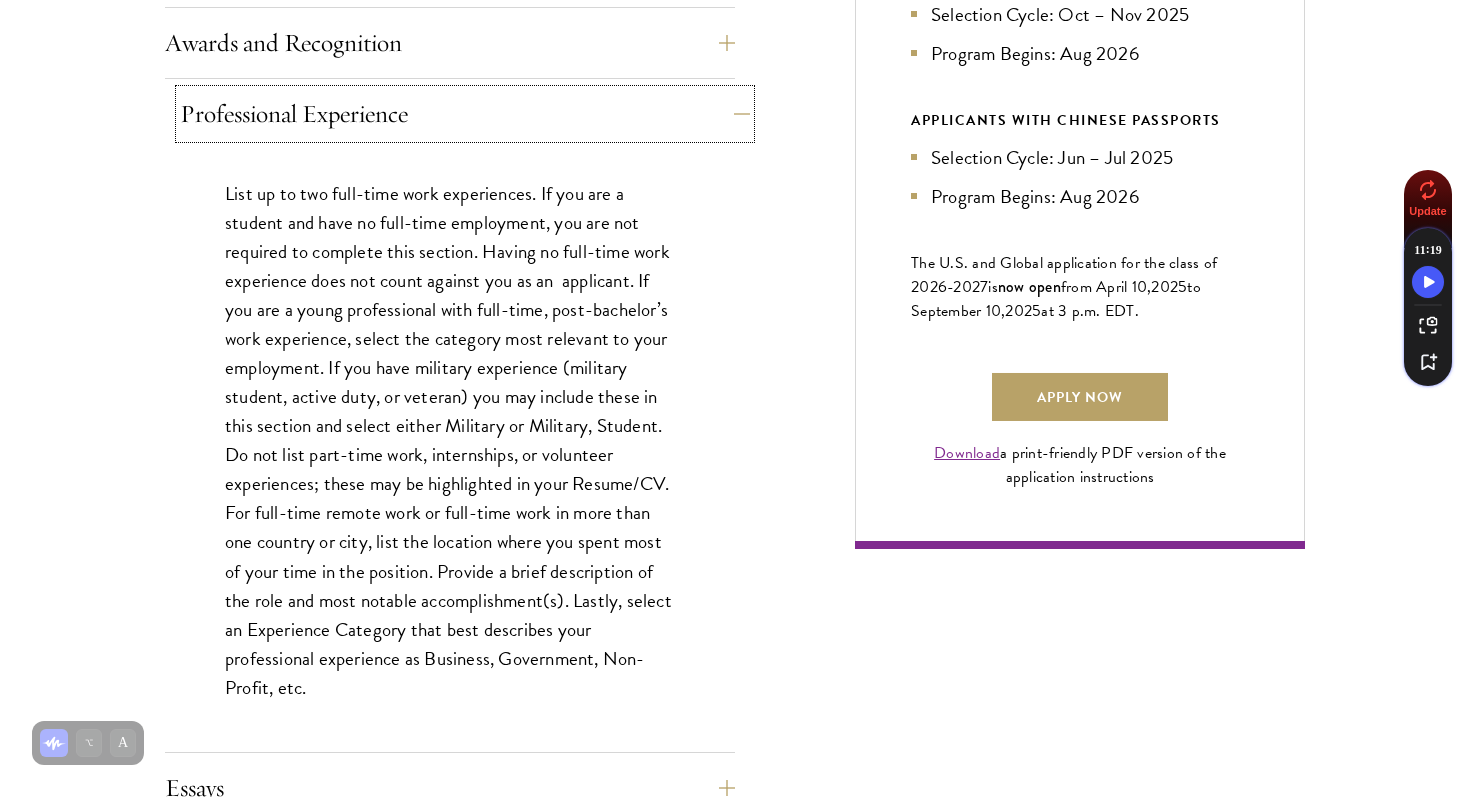 scroll, scrollTop: 1281, scrollLeft: 0, axis: vertical 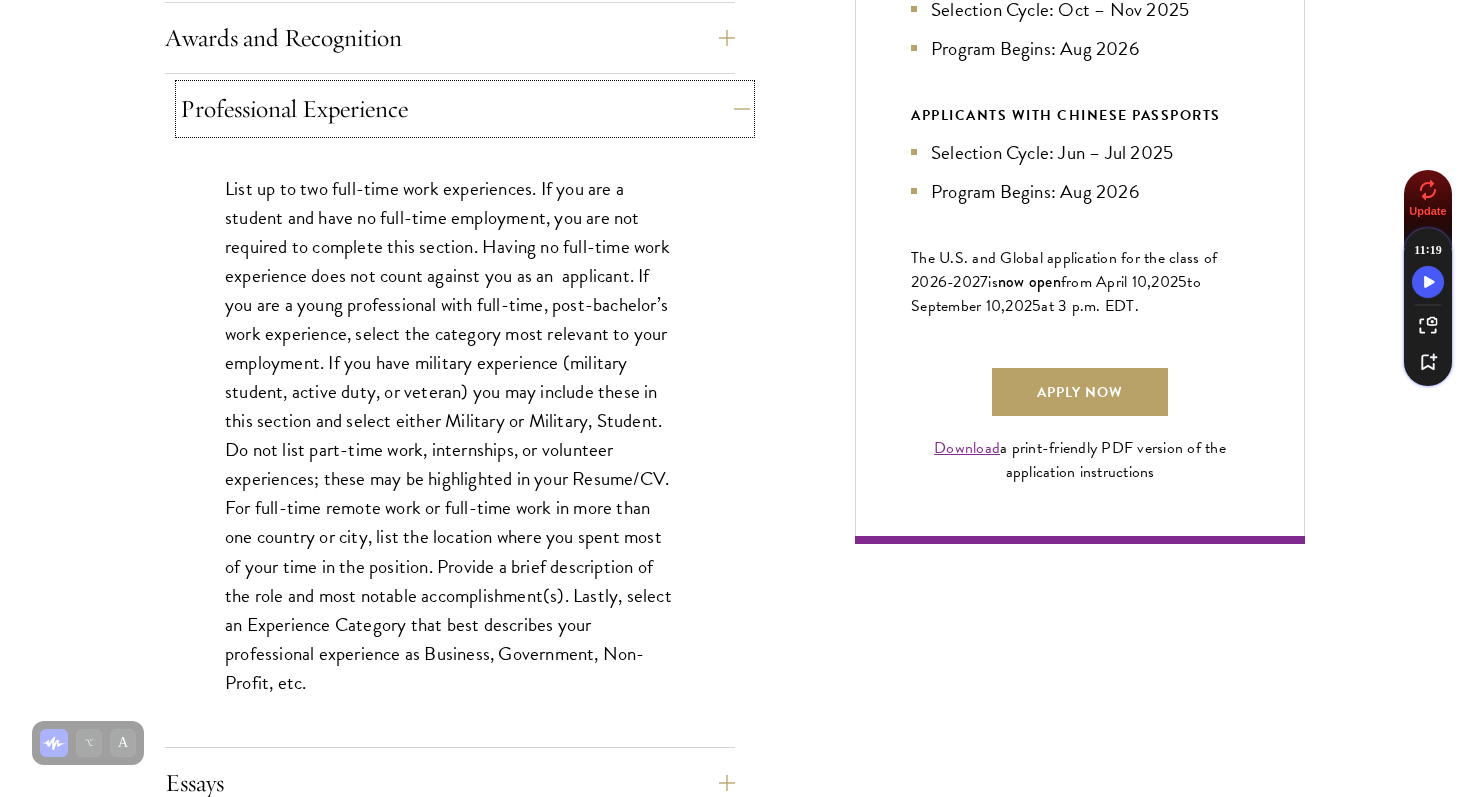 click on "Professional Experience" at bounding box center (465, 109) 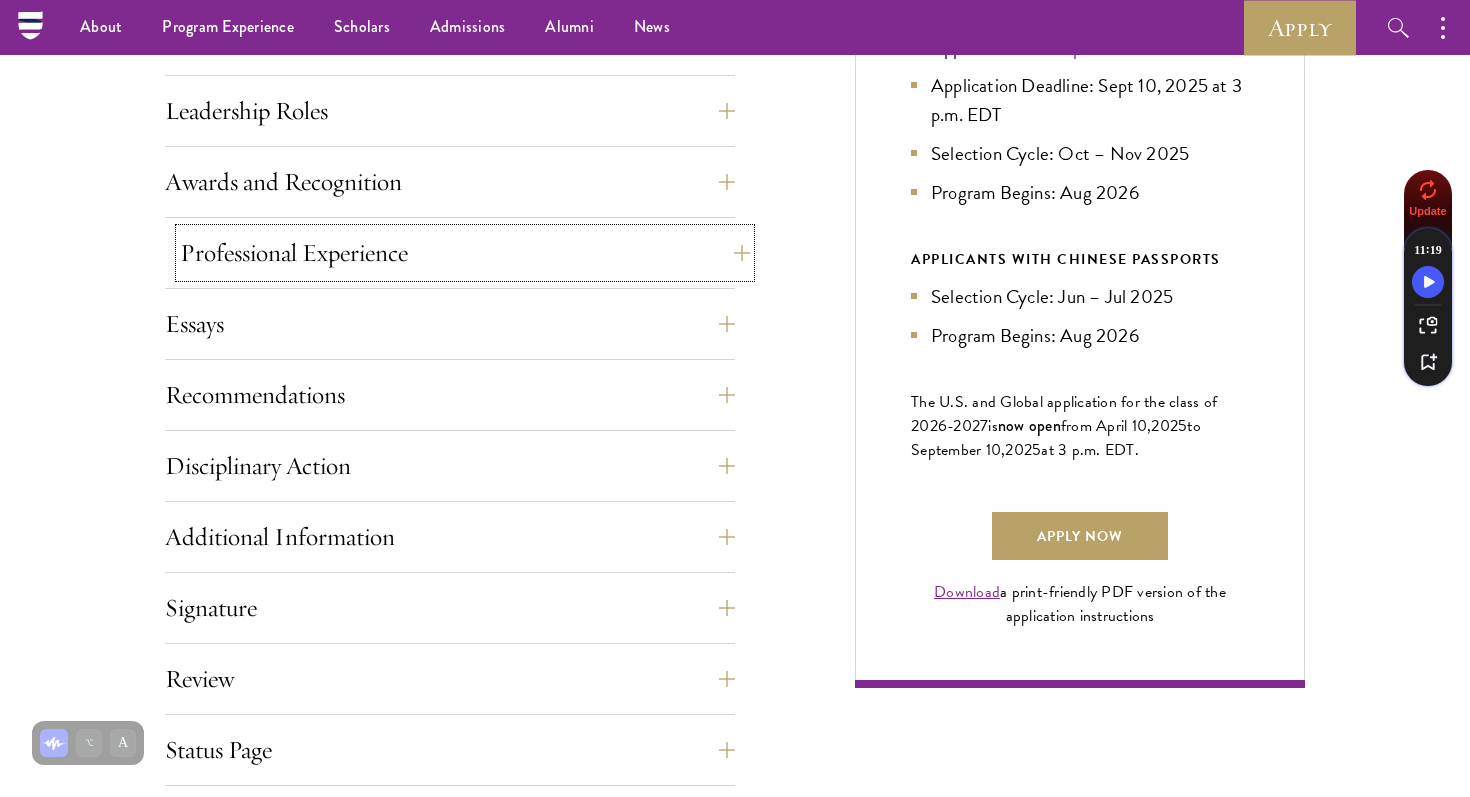 scroll, scrollTop: 1135, scrollLeft: 0, axis: vertical 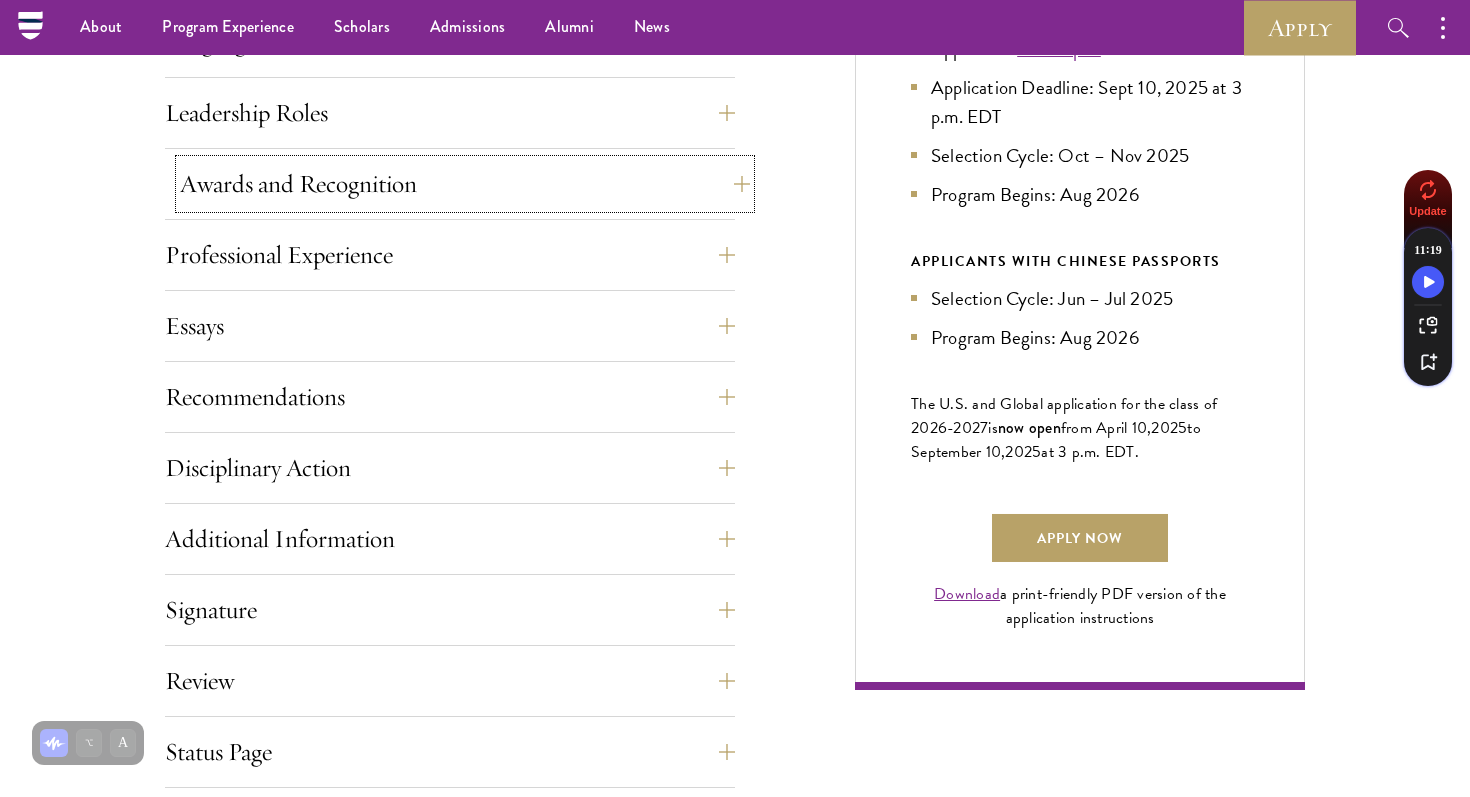 click on "Awards and Recognition" at bounding box center (465, 184) 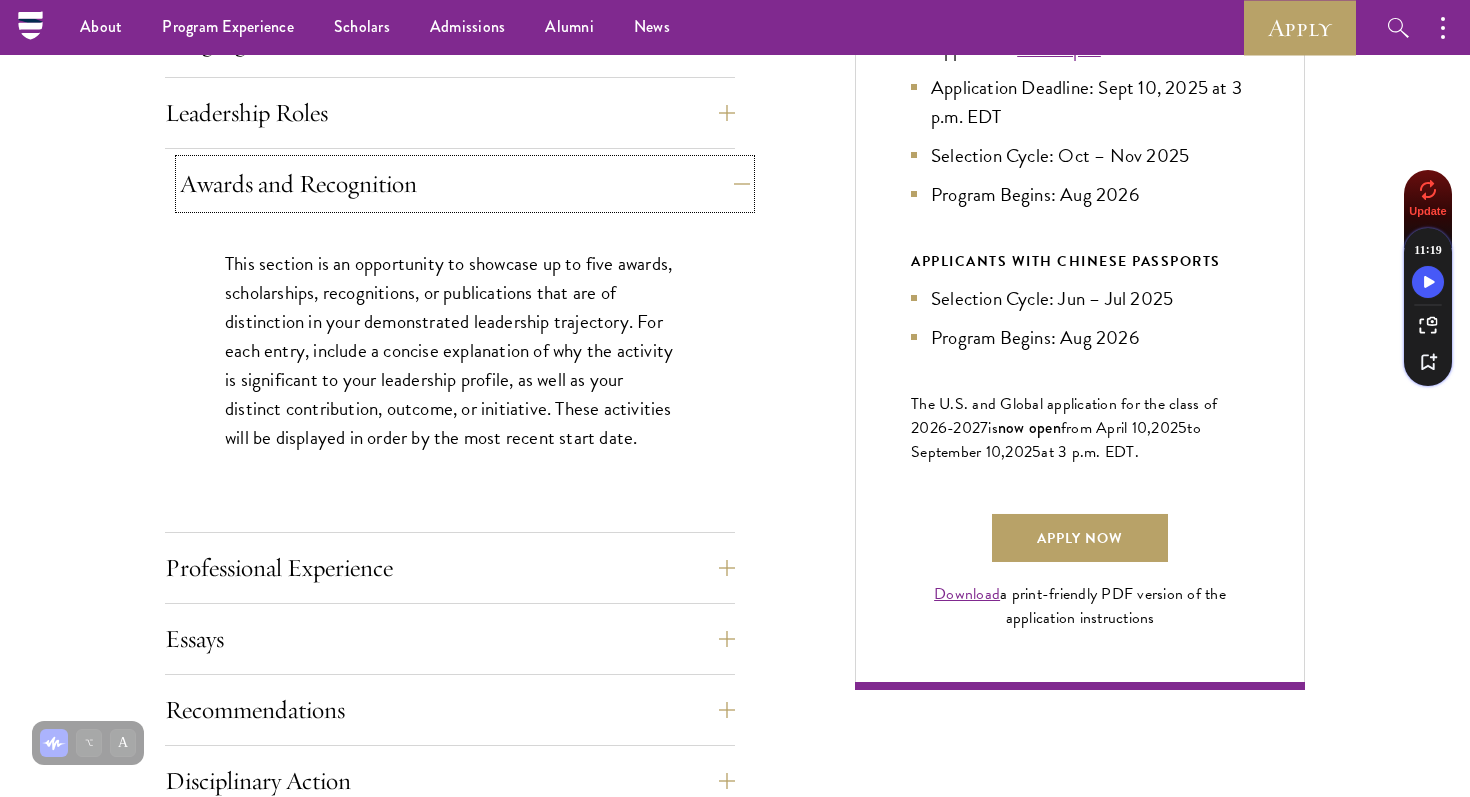 click on "Awards and Recognition" at bounding box center [465, 184] 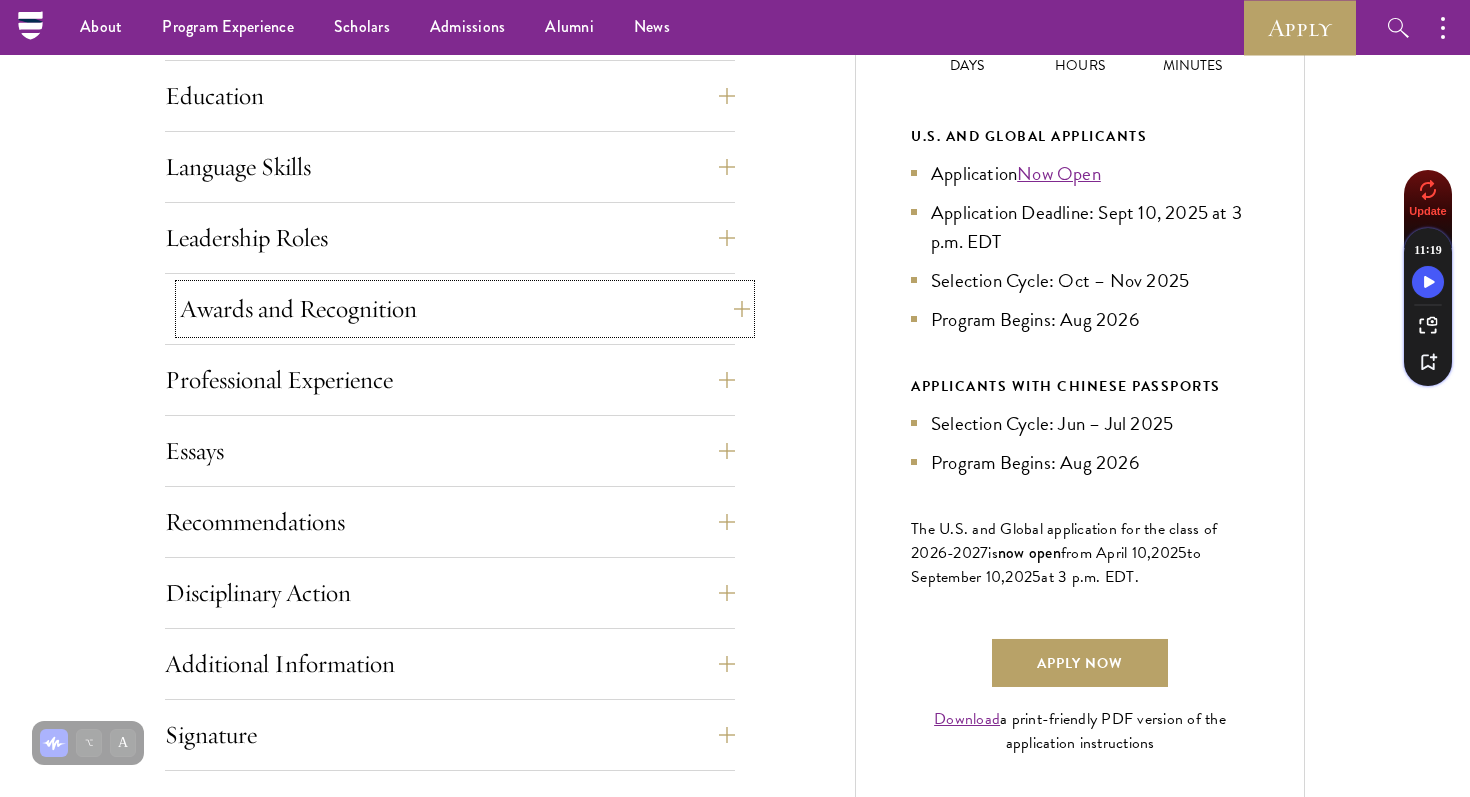 scroll, scrollTop: 1003, scrollLeft: 0, axis: vertical 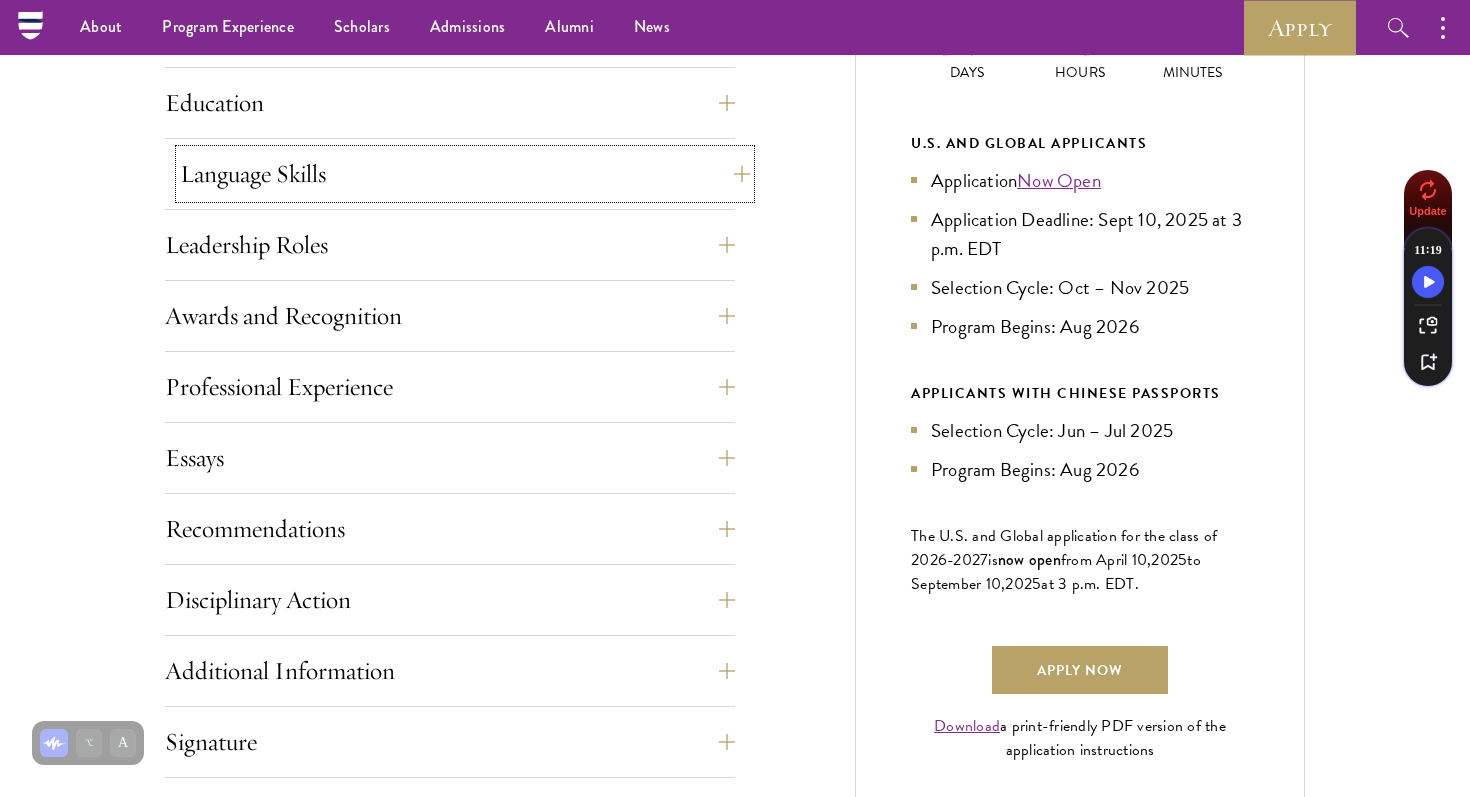 click on "Language Skills" at bounding box center (465, 174) 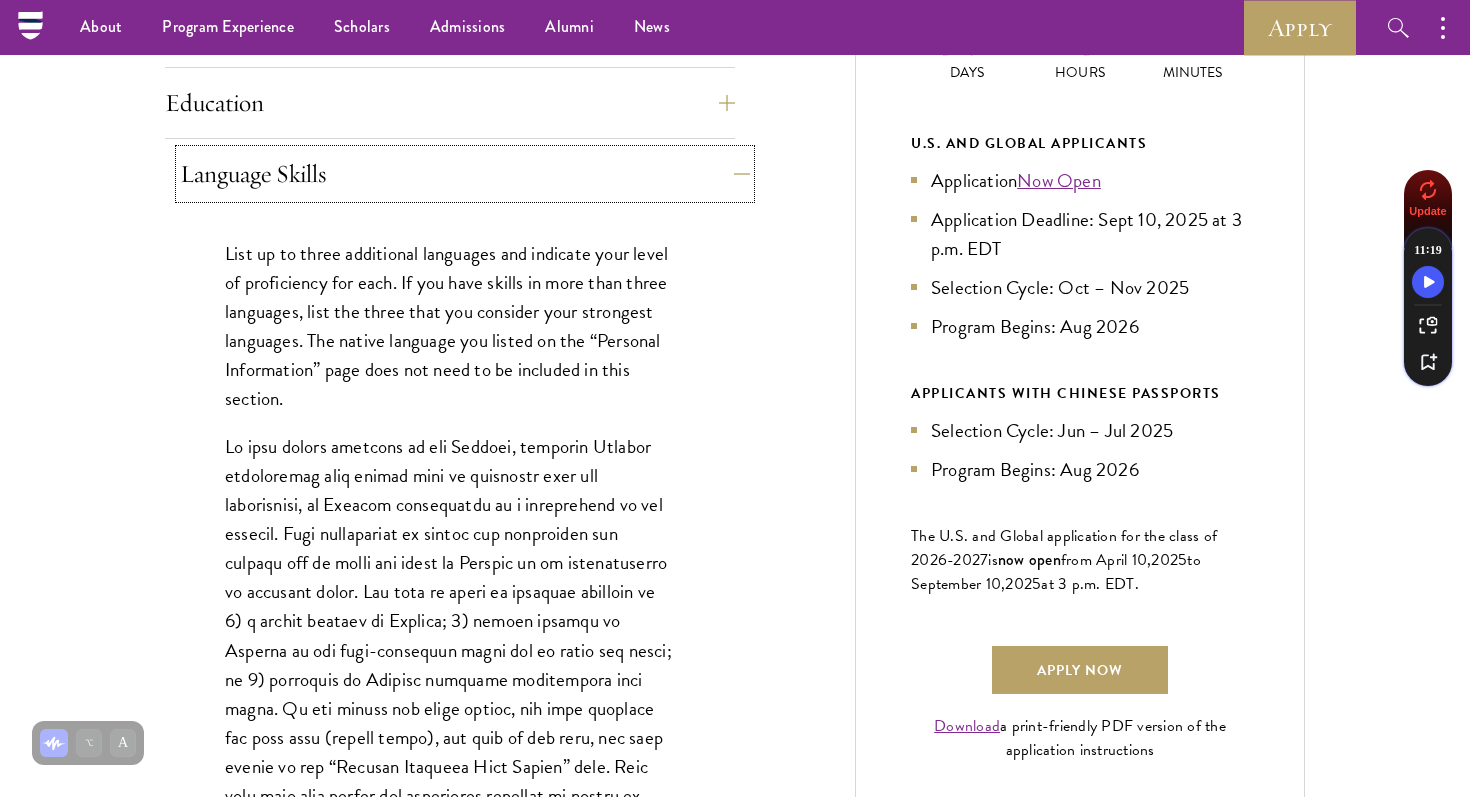 click on "Language Skills" at bounding box center [465, 174] 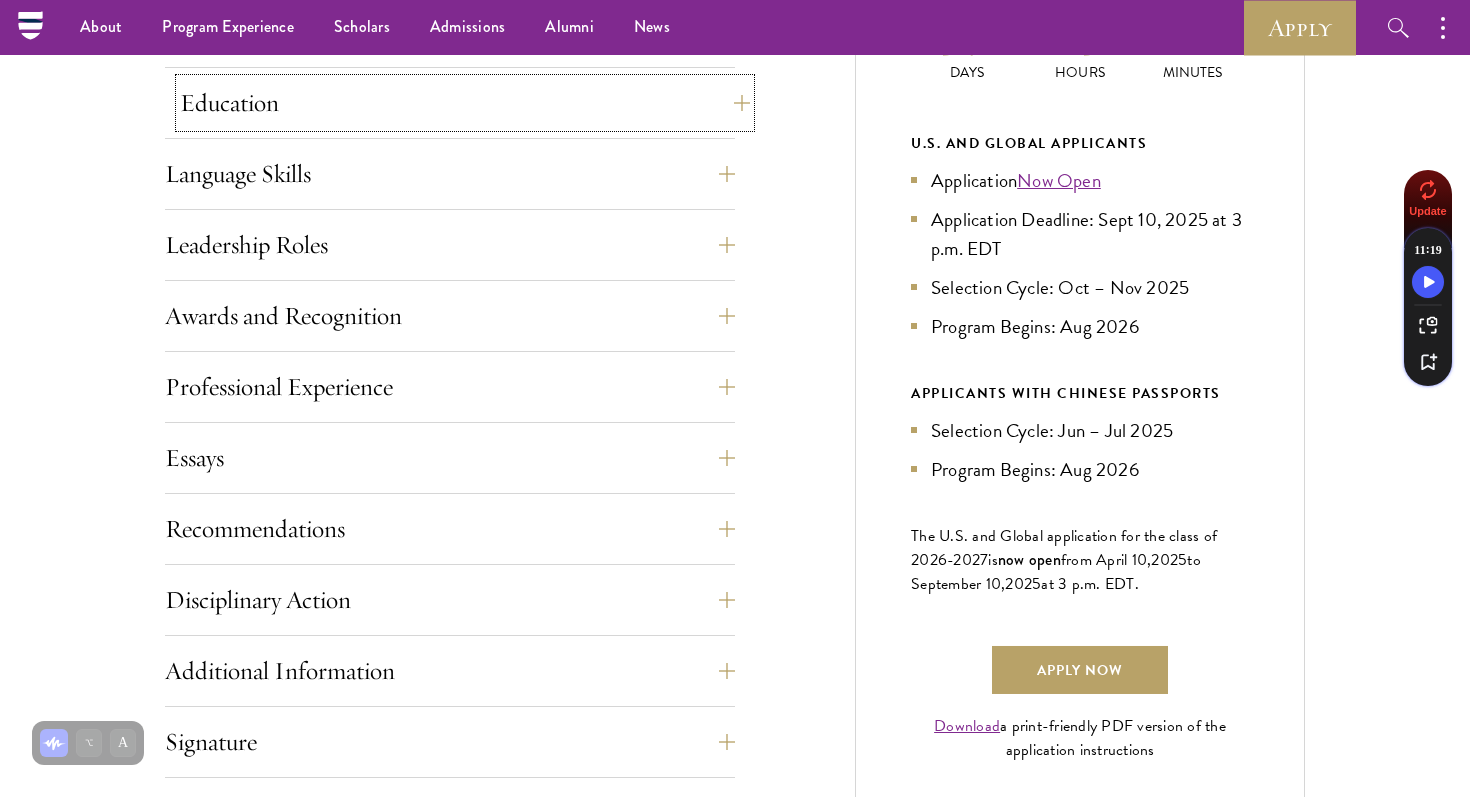 click on "Education" at bounding box center (465, 103) 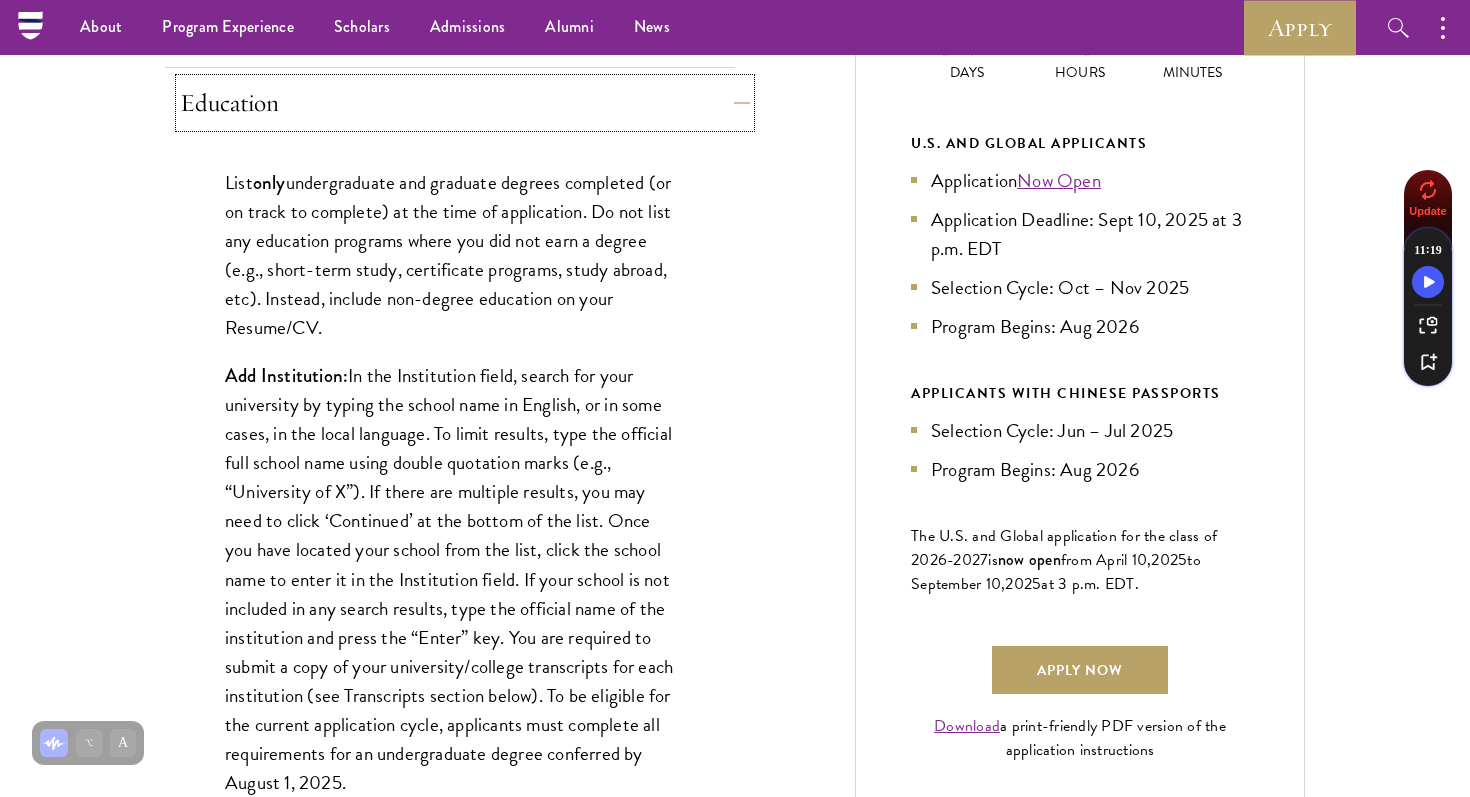 click on "Education" at bounding box center [465, 103] 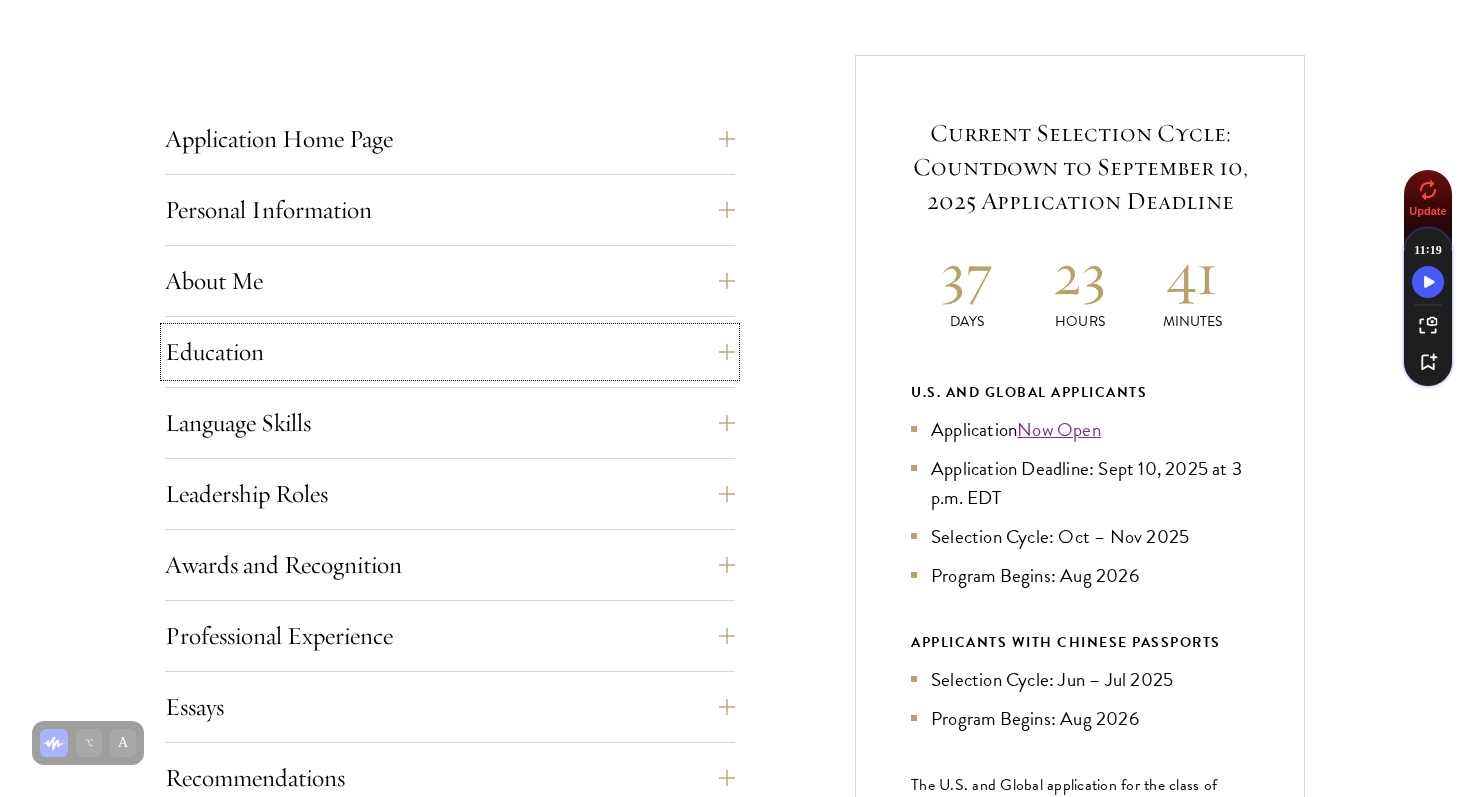 scroll, scrollTop: 786, scrollLeft: 0, axis: vertical 